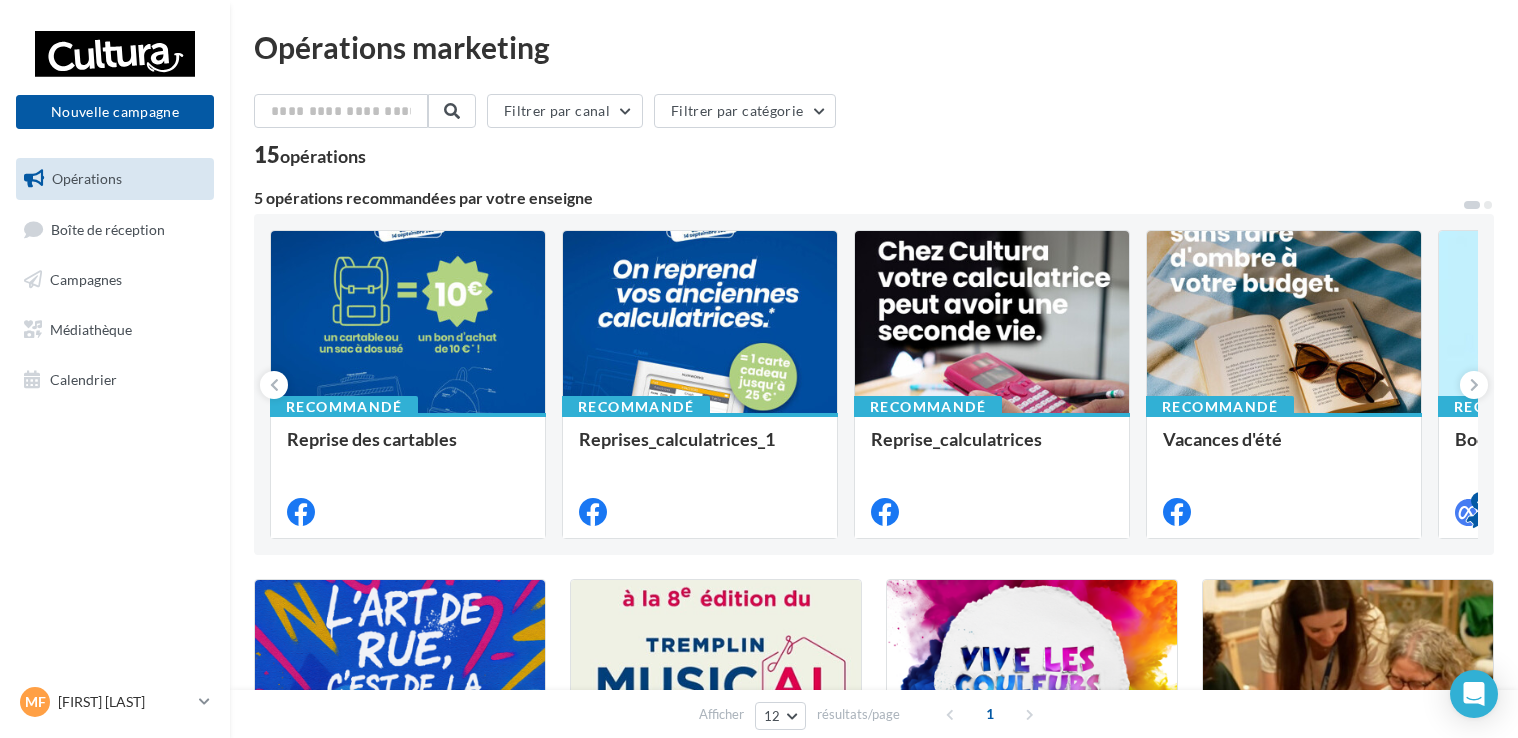 scroll, scrollTop: 0, scrollLeft: 0, axis: both 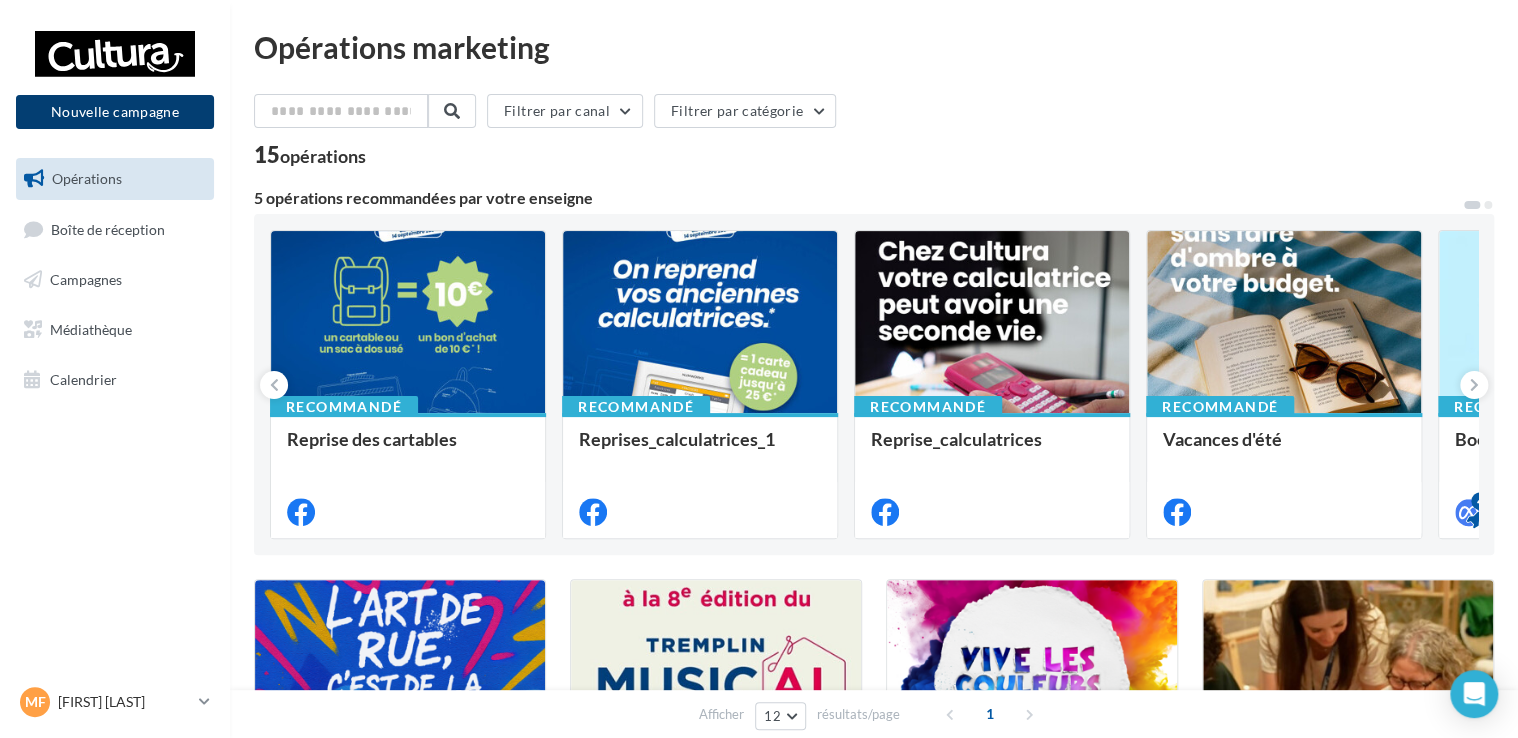 click on "Nouvelle campagne" at bounding box center (115, 112) 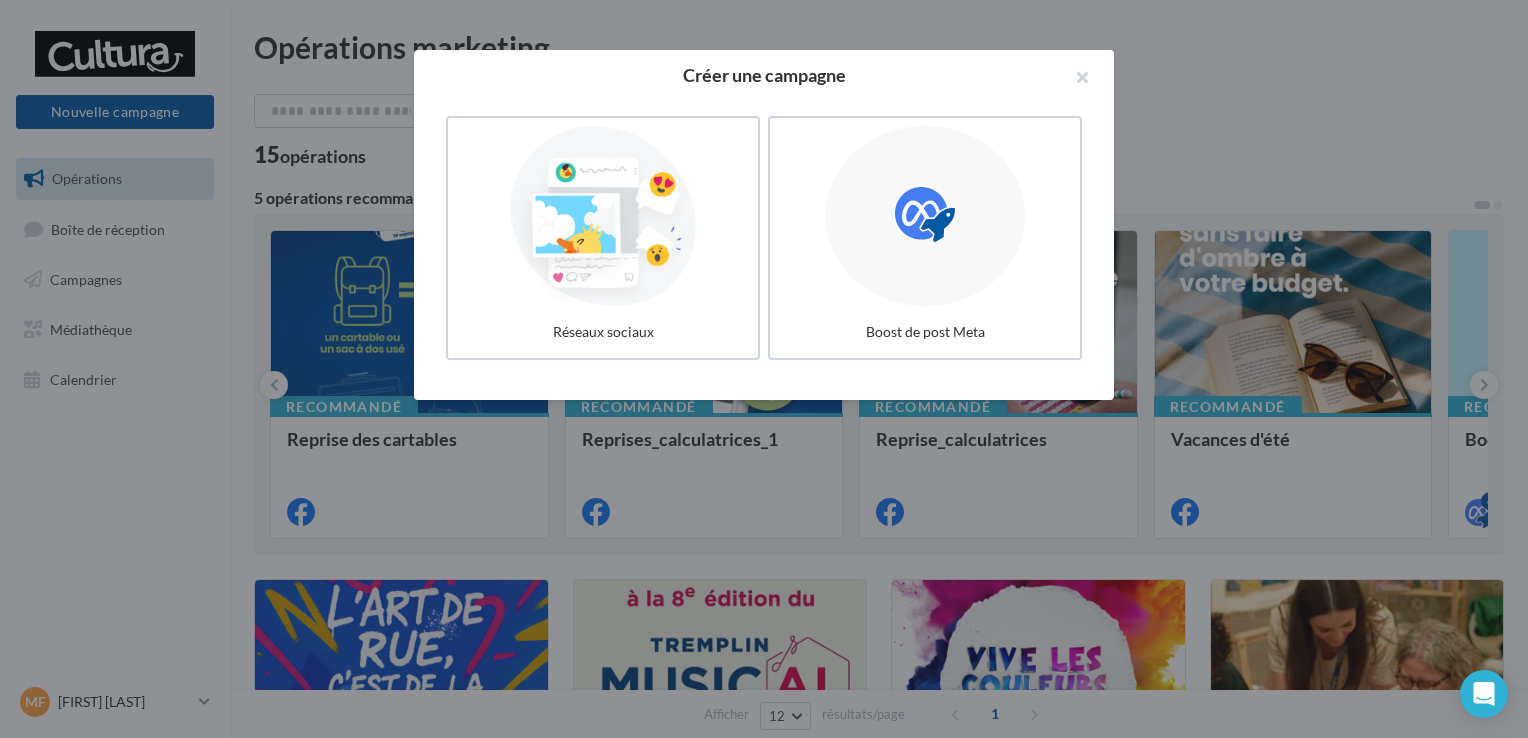 click at bounding box center (603, 216) 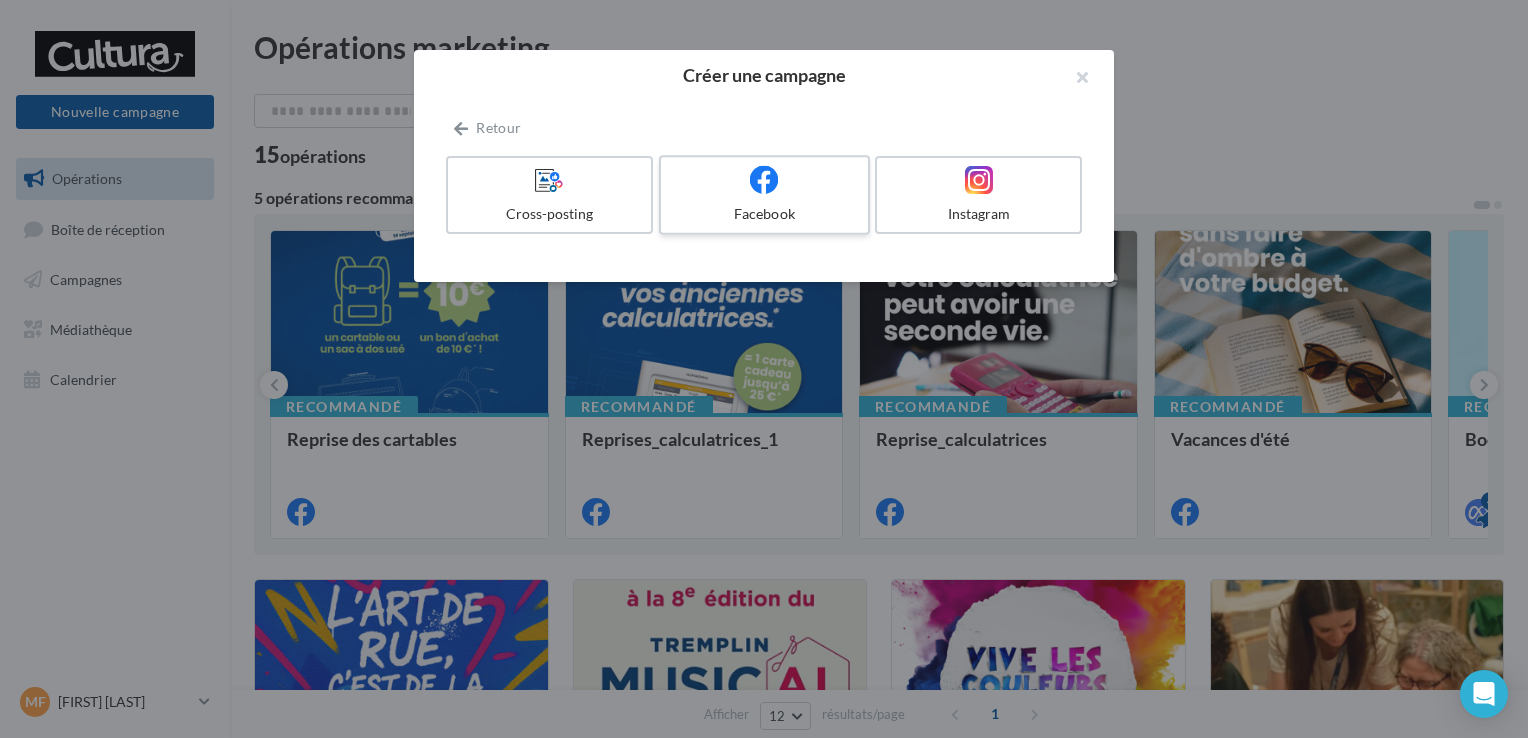 click on "Facebook" at bounding box center [764, 214] 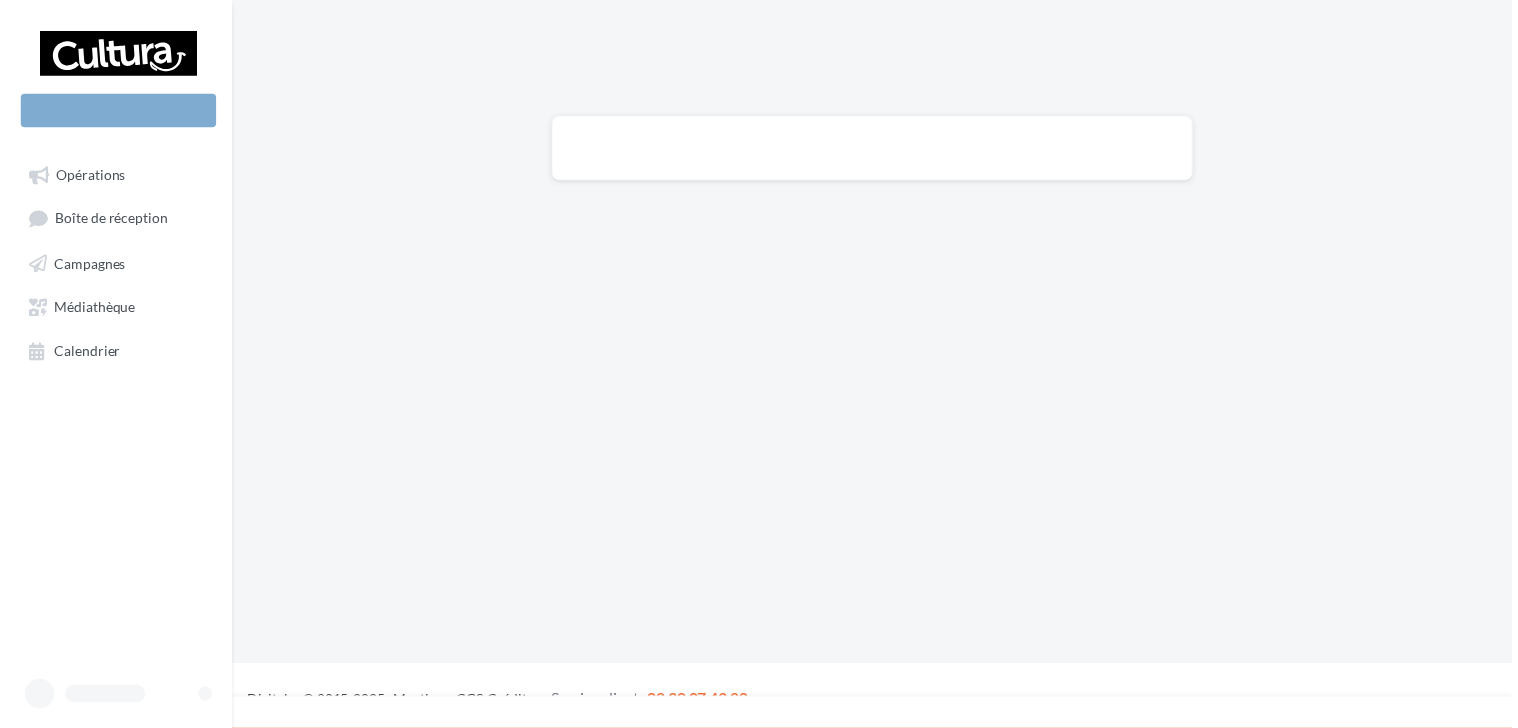 scroll, scrollTop: 0, scrollLeft: 0, axis: both 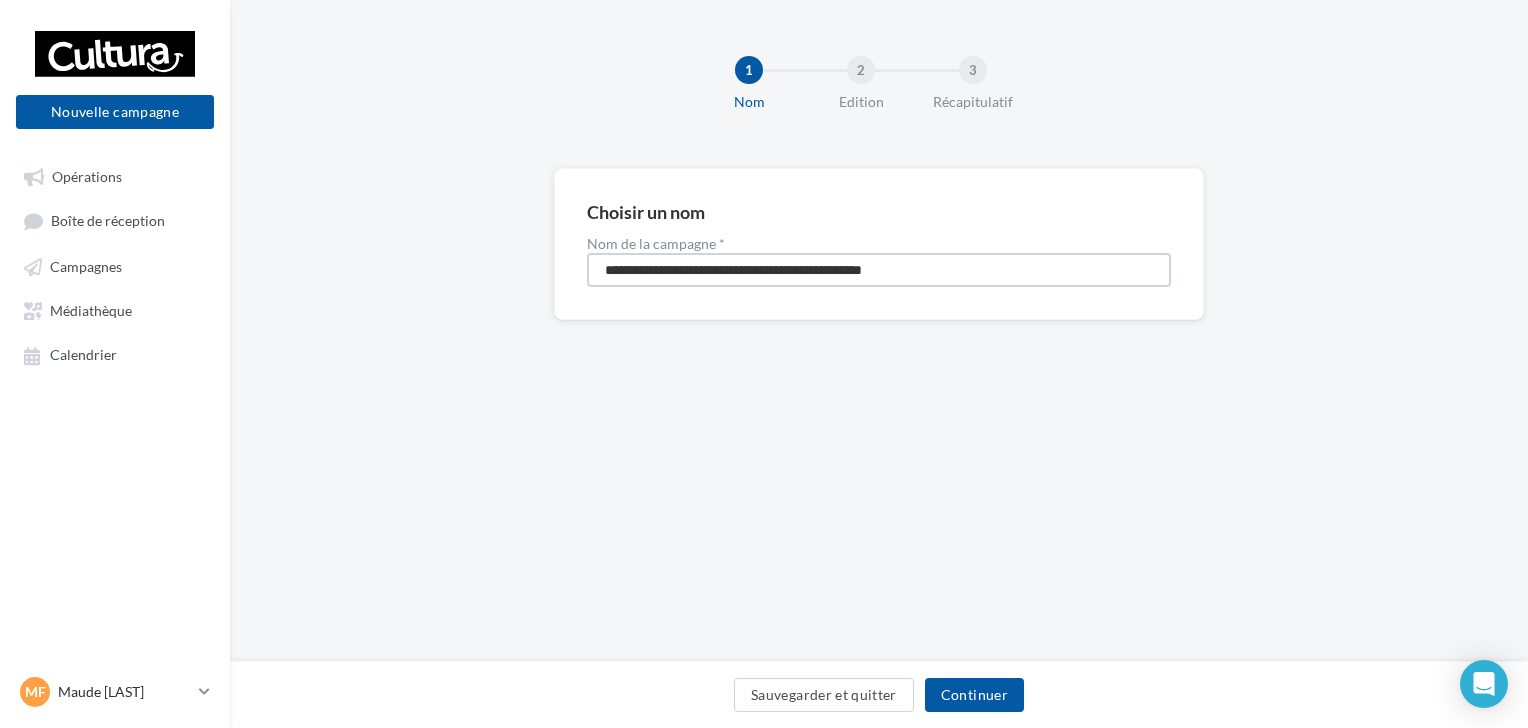 drag, startPoint x: 965, startPoint y: 270, endPoint x: 377, endPoint y: 248, distance: 588.41144 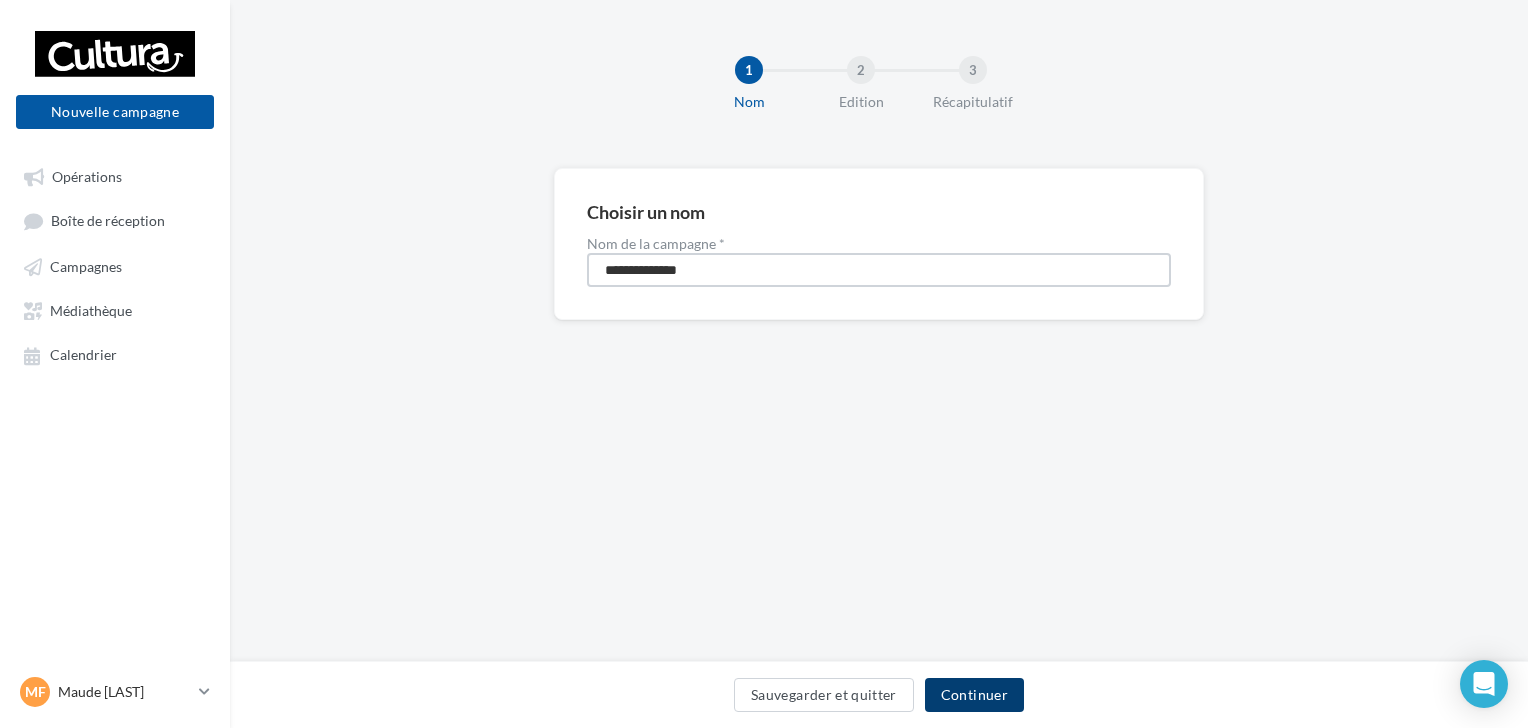 type on "**********" 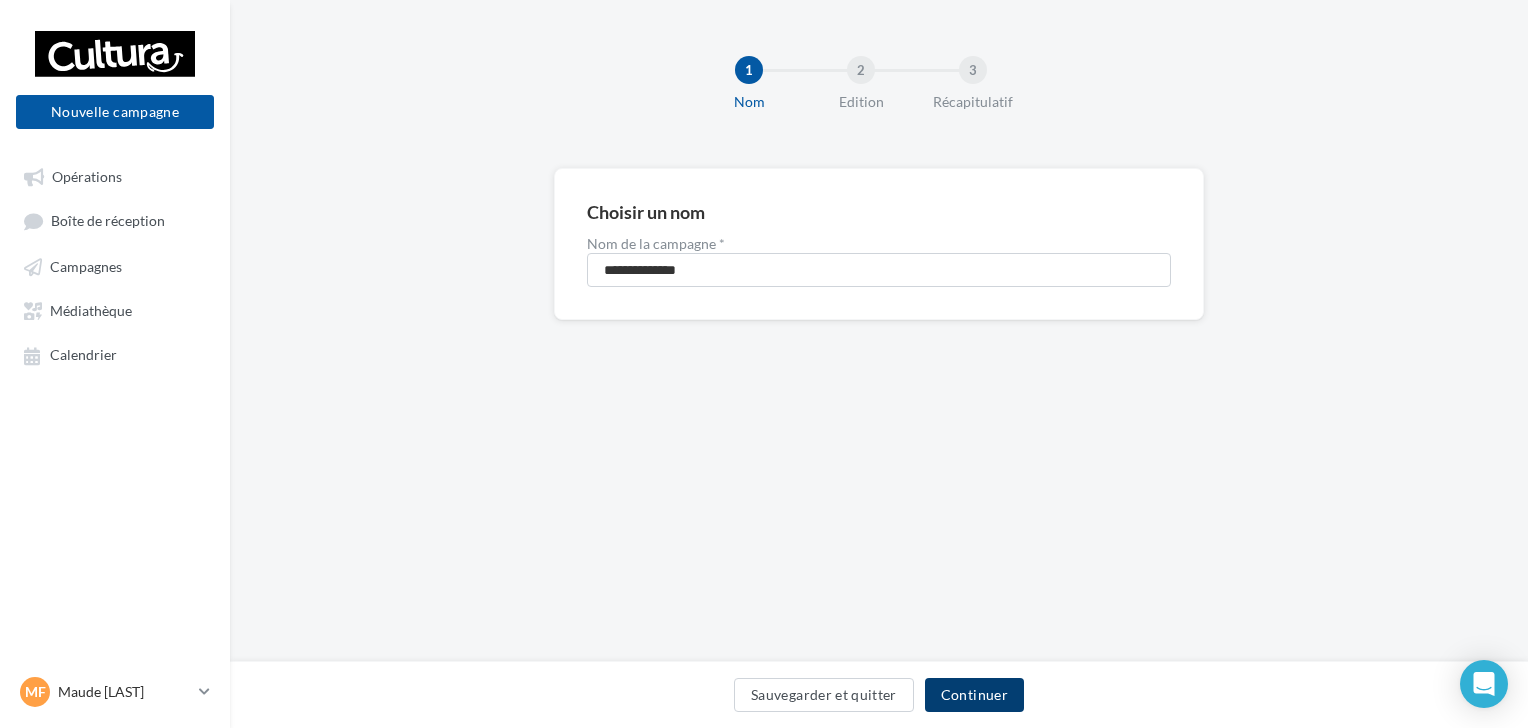 click on "Continuer" at bounding box center [974, 695] 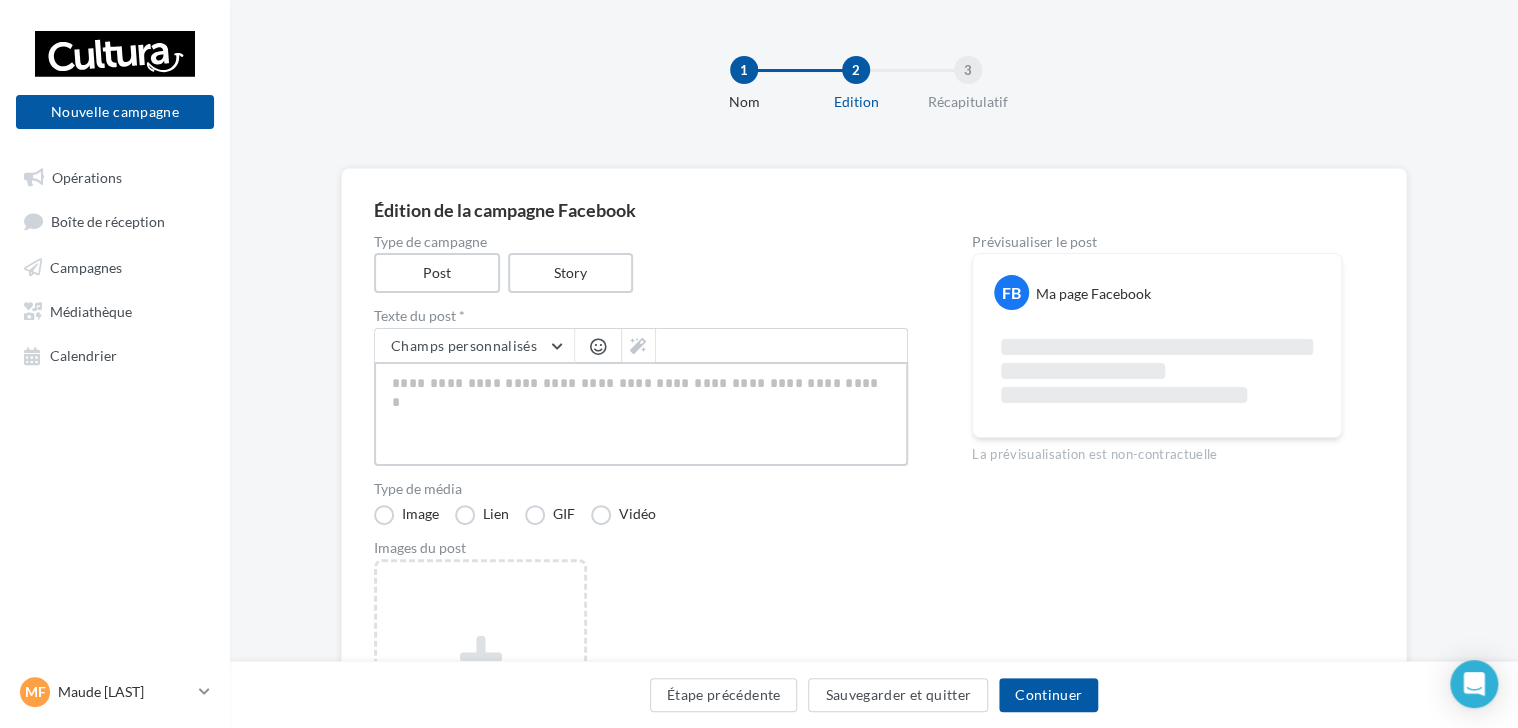 click at bounding box center [641, 414] 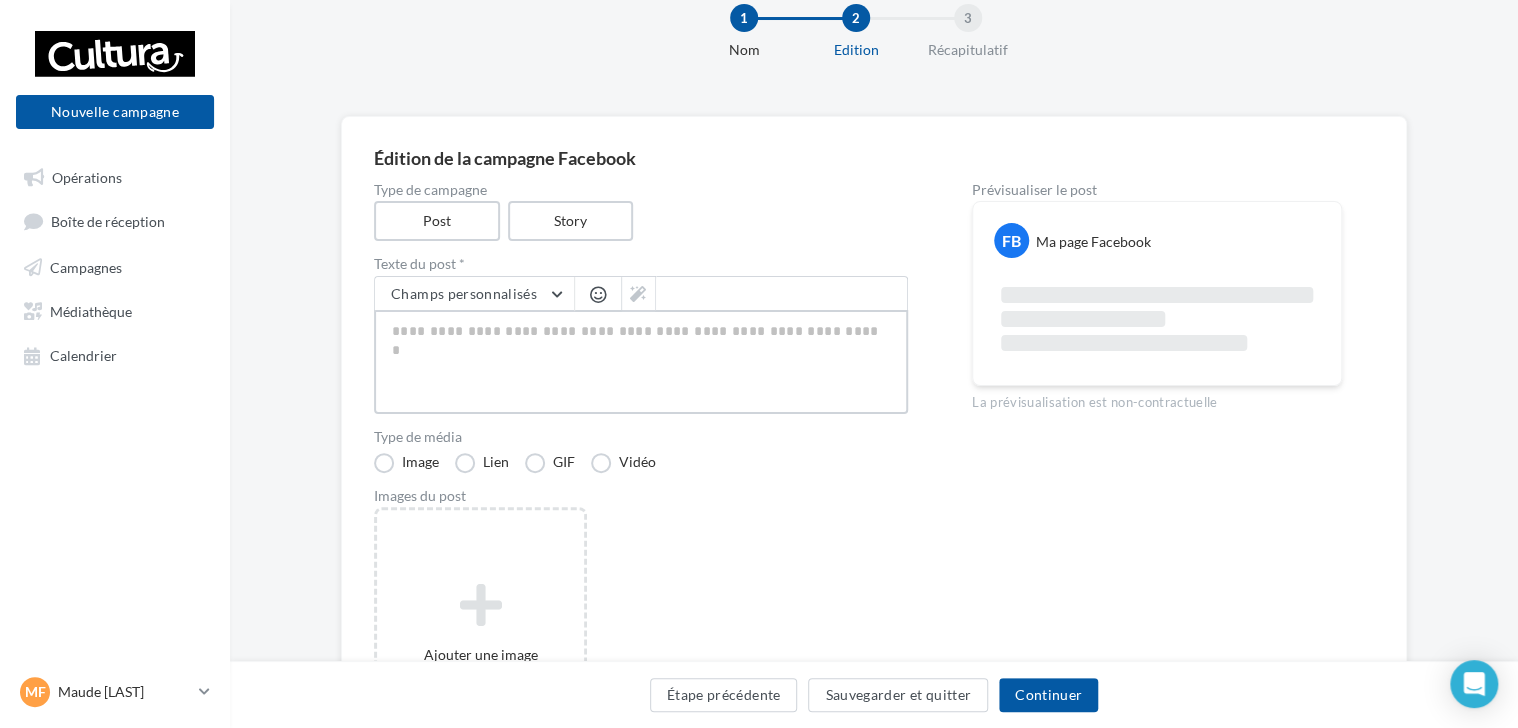 scroll, scrollTop: 100, scrollLeft: 0, axis: vertical 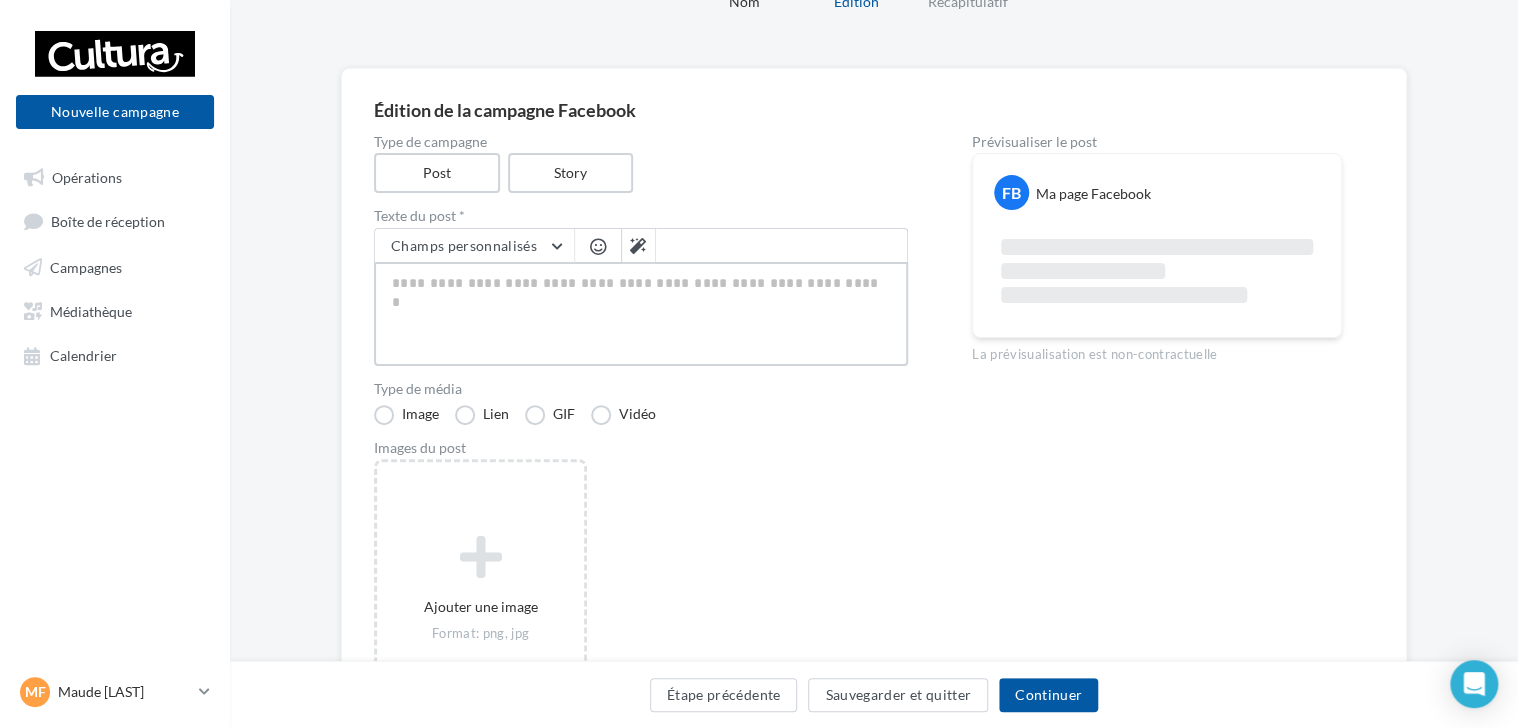 type on "*" 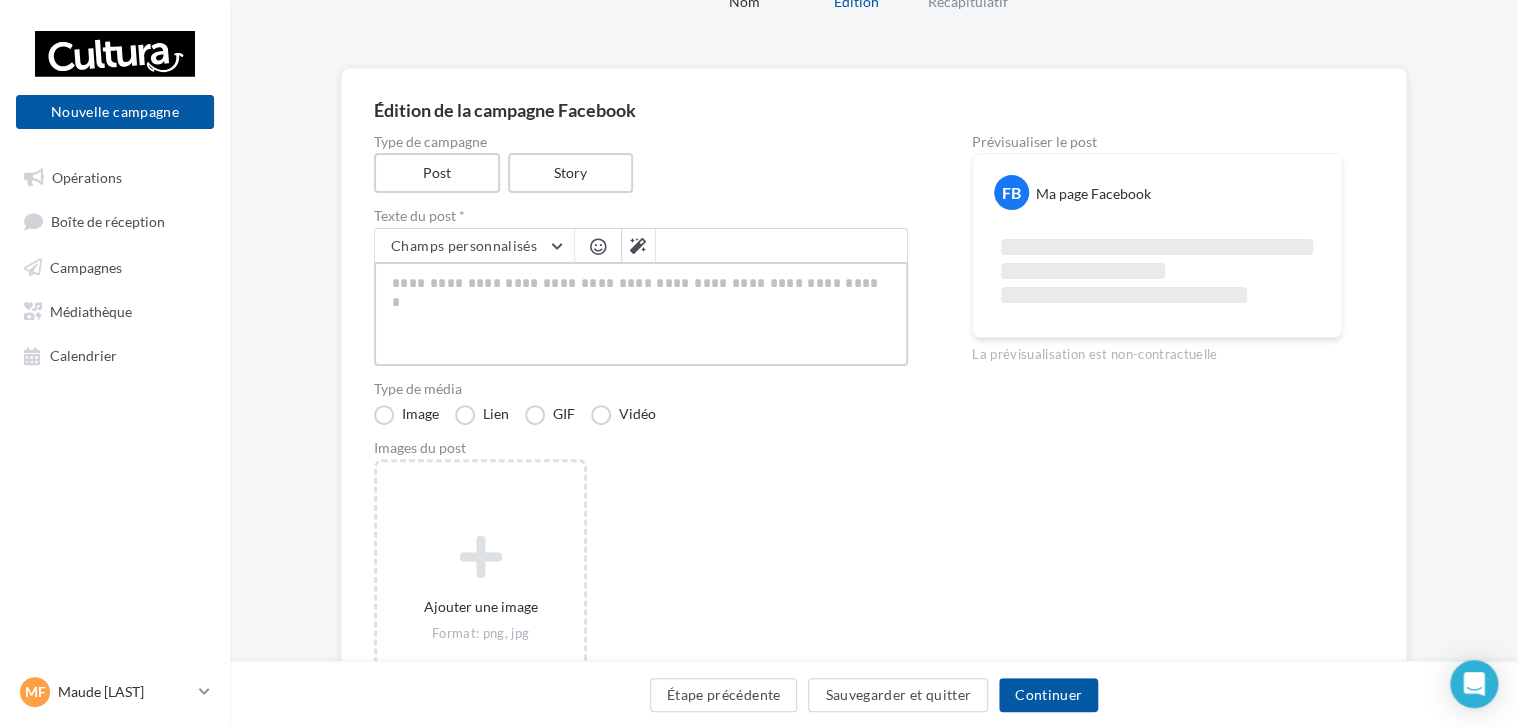 type on "*" 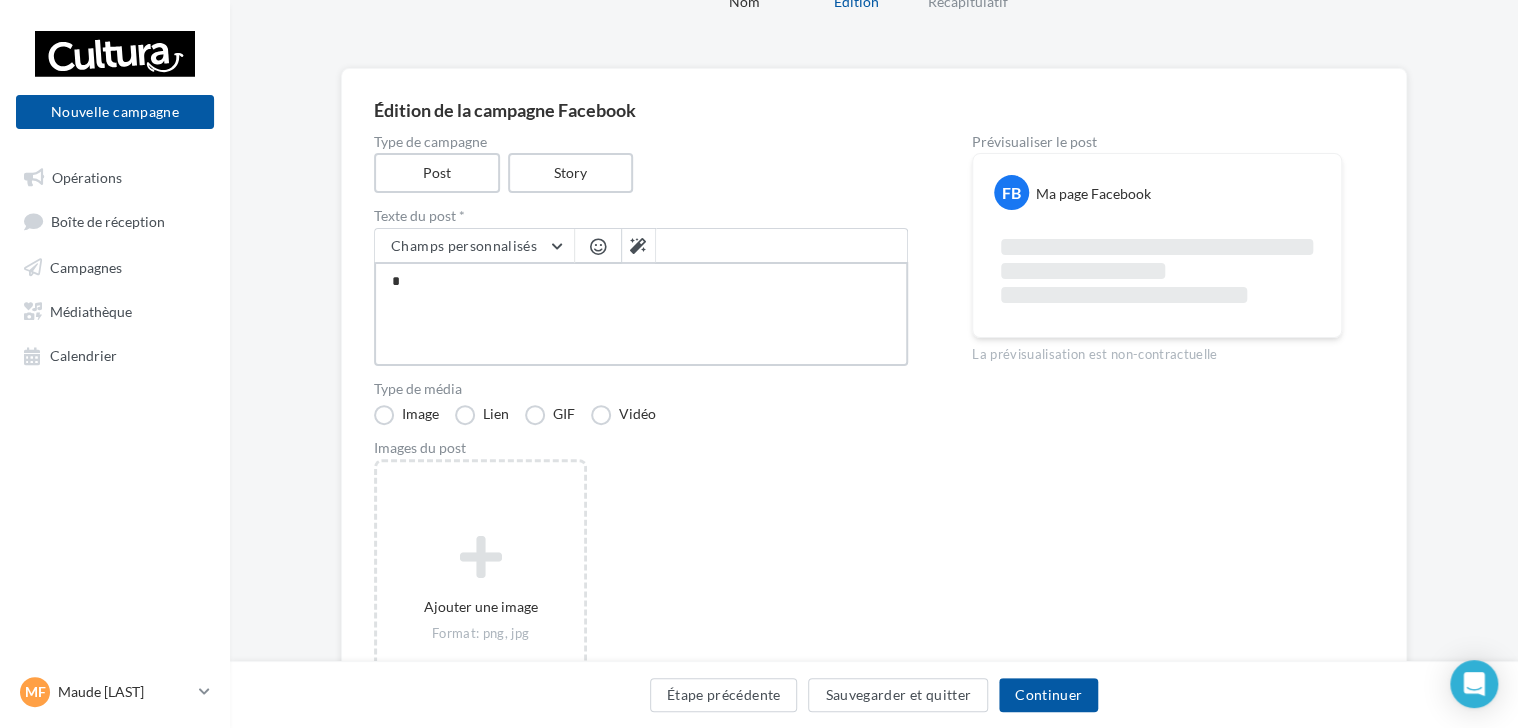 type on "**" 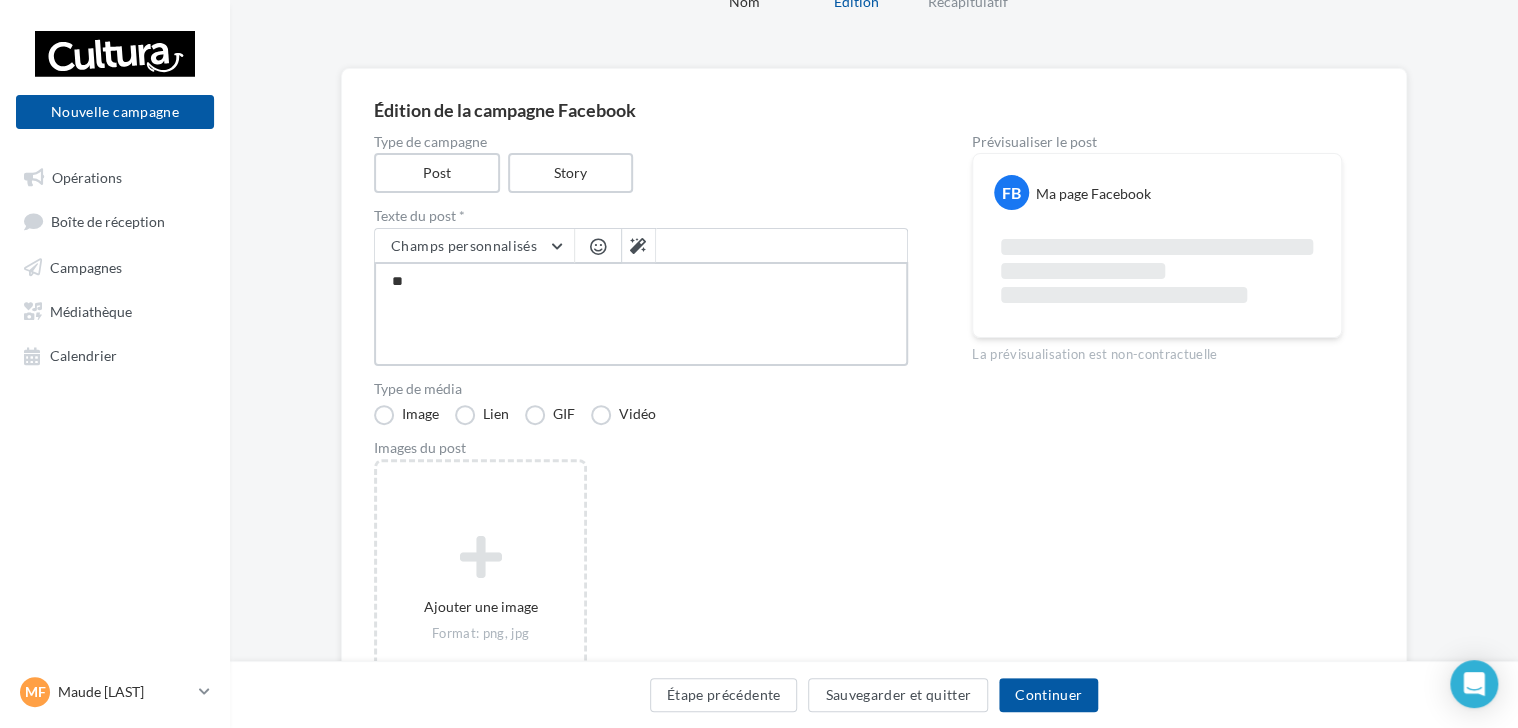 type on "***" 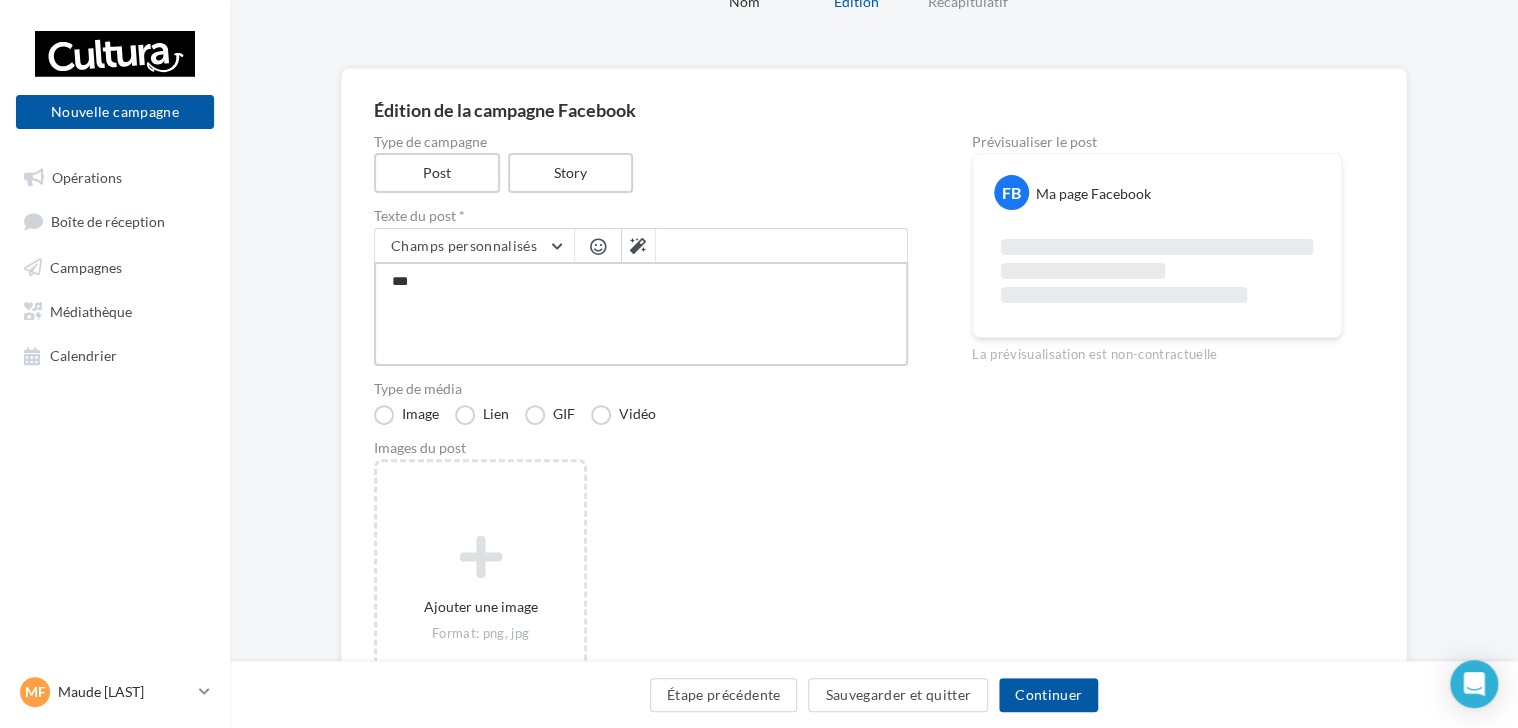 type on "****" 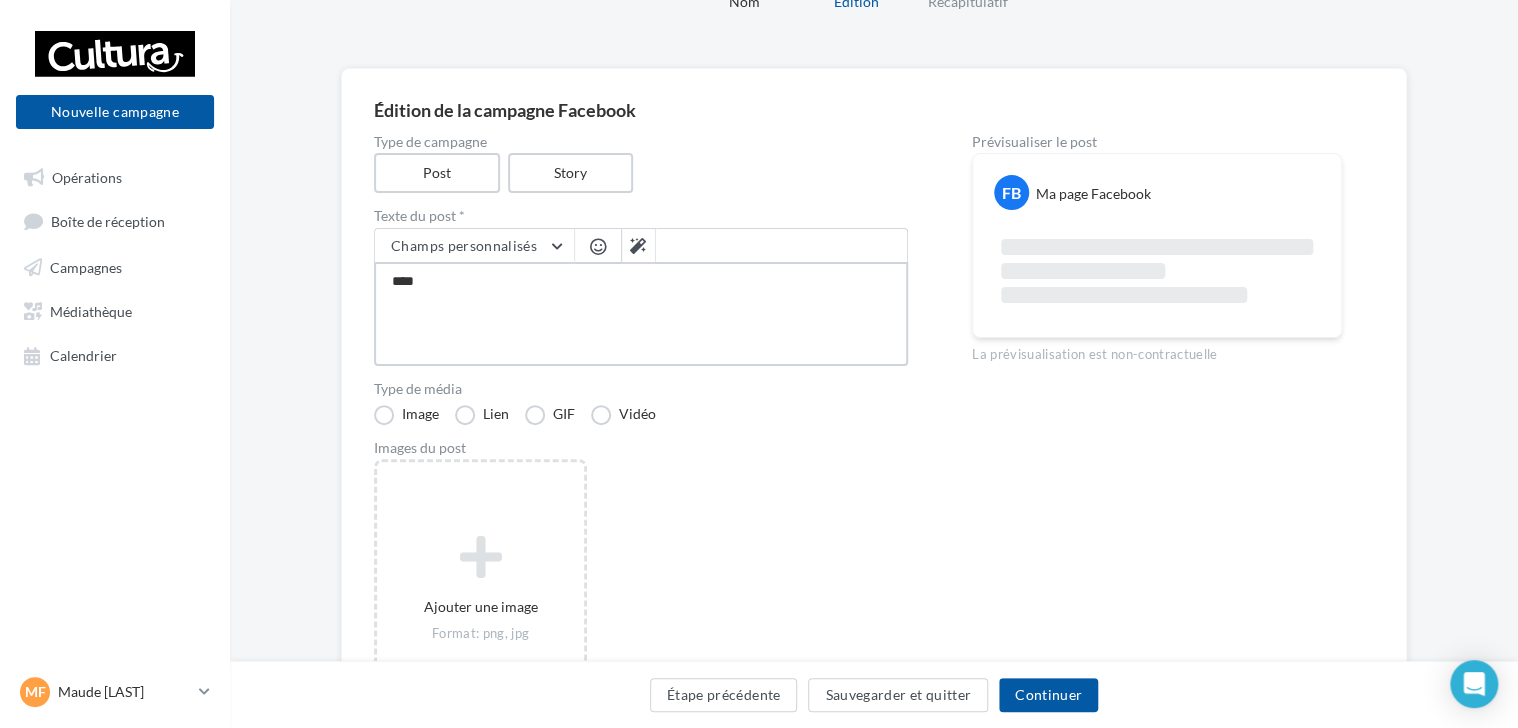 type on "****" 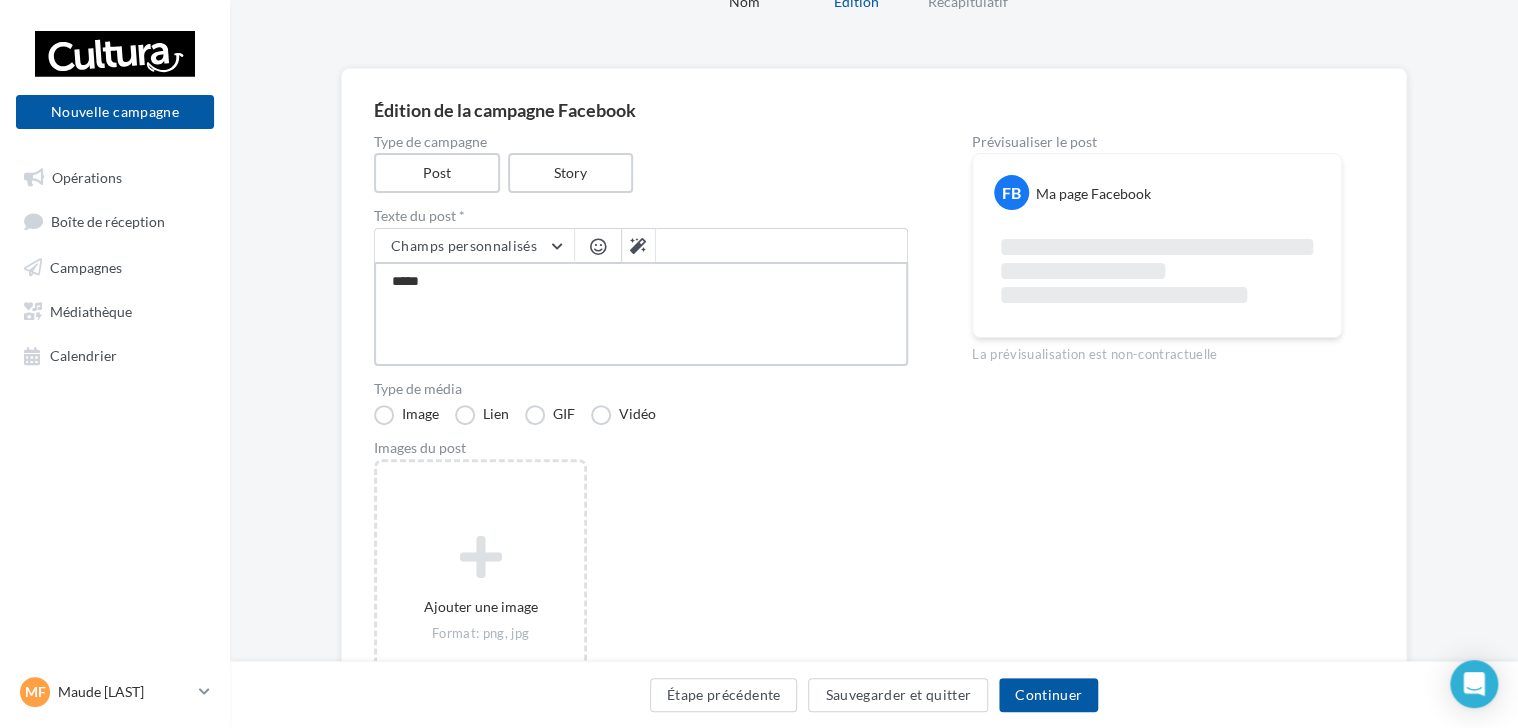 type on "******" 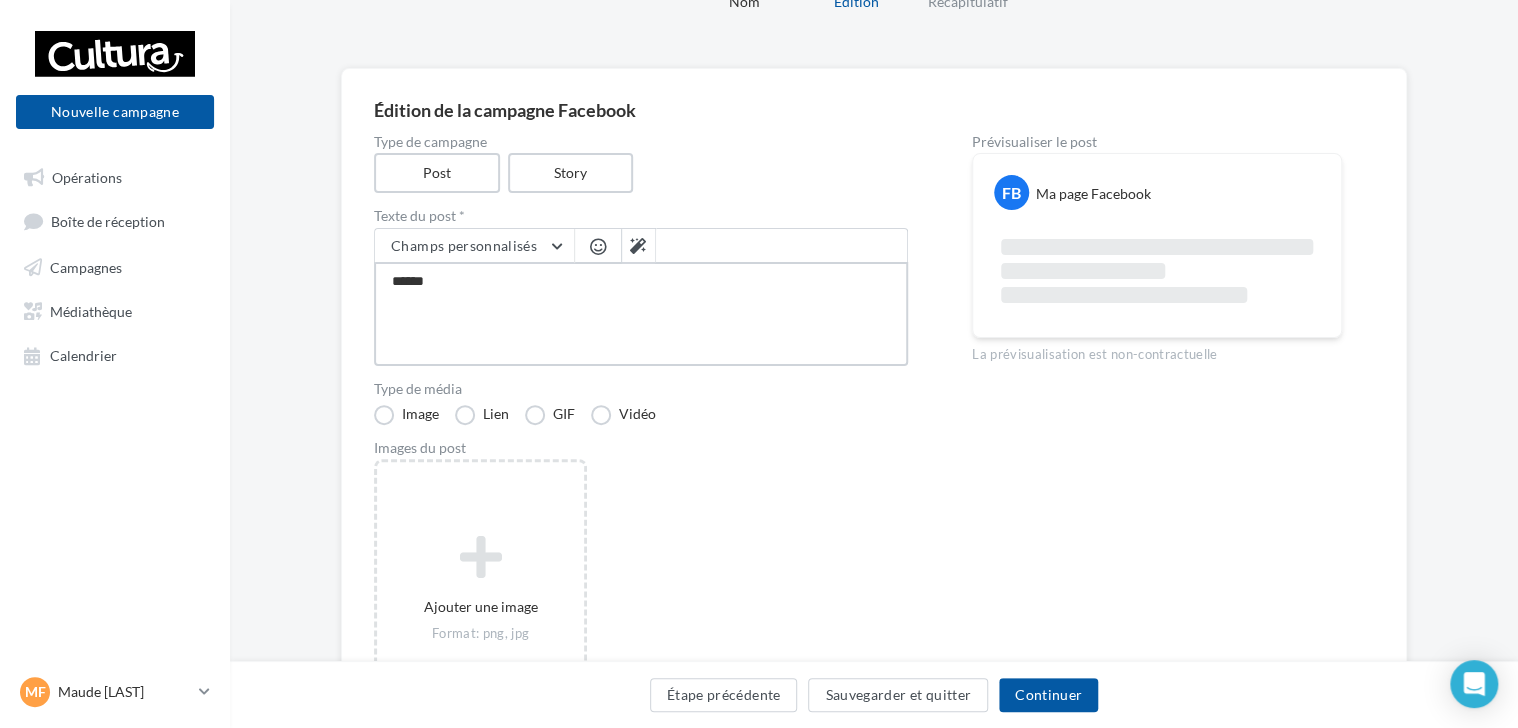 type on "*******" 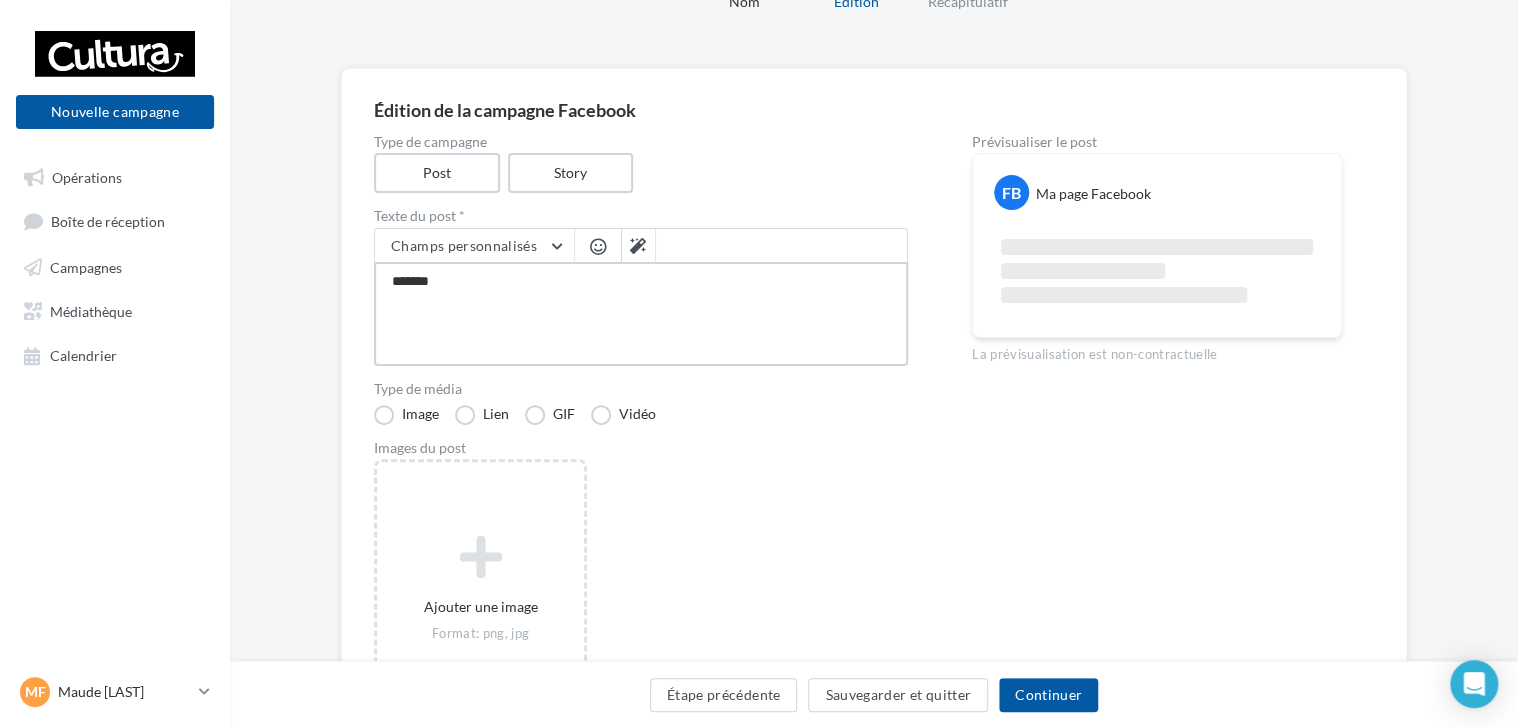 type on "********" 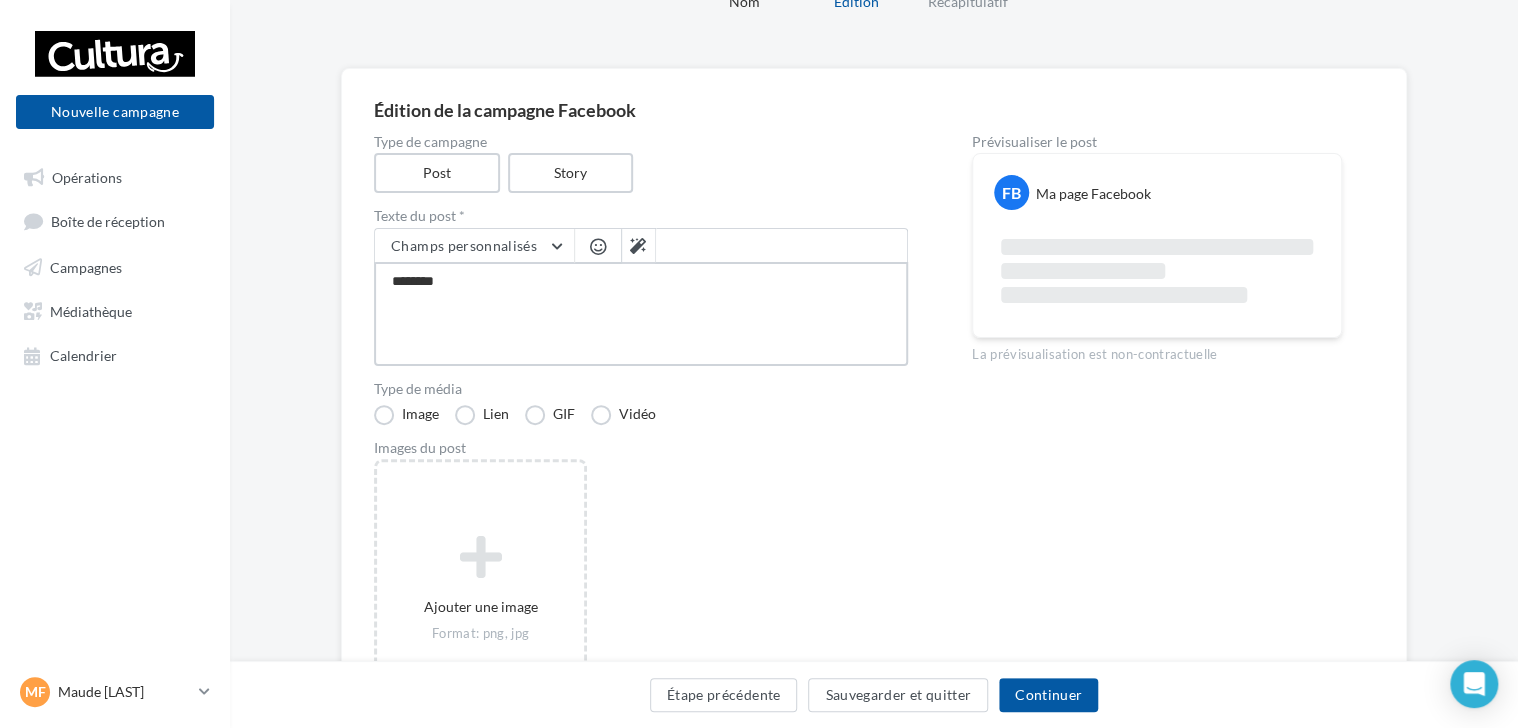 type on "*********" 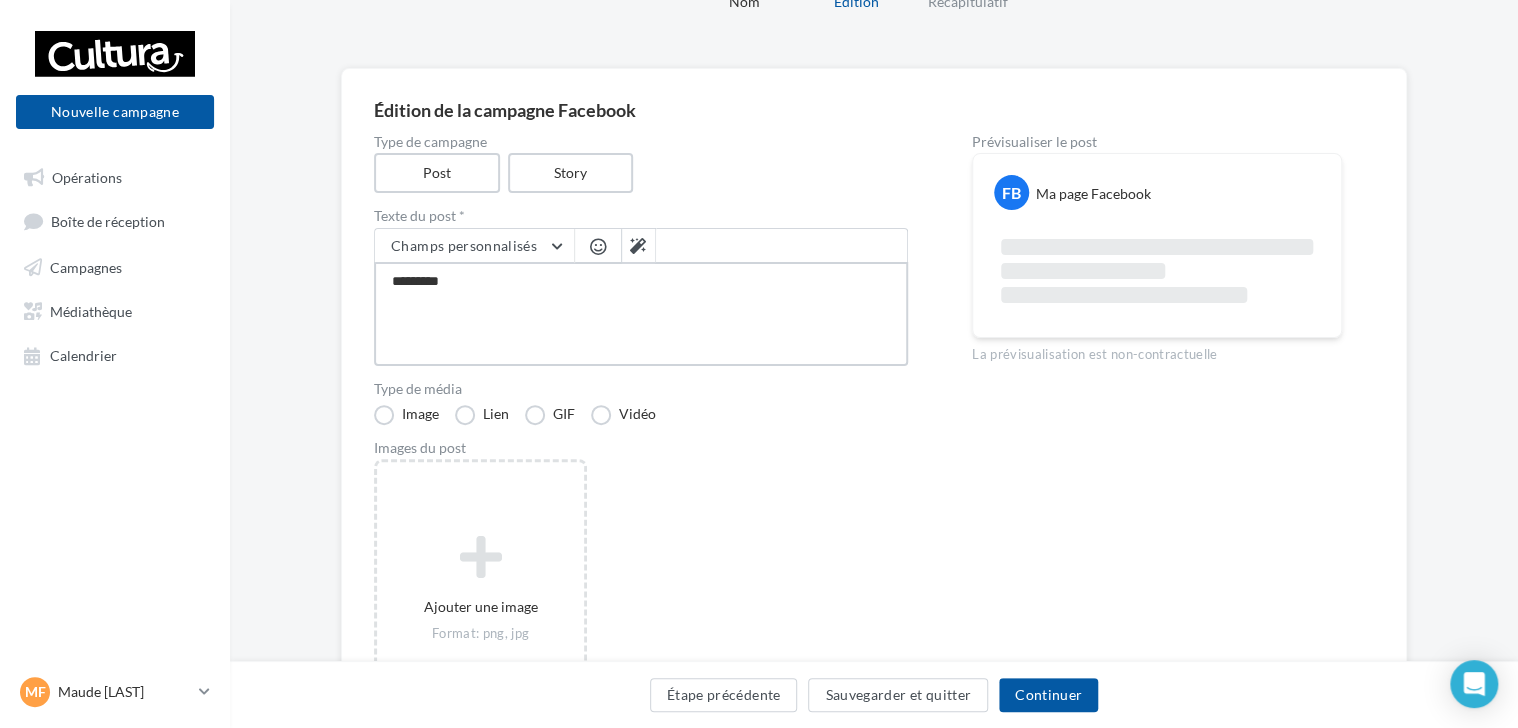 type on "**********" 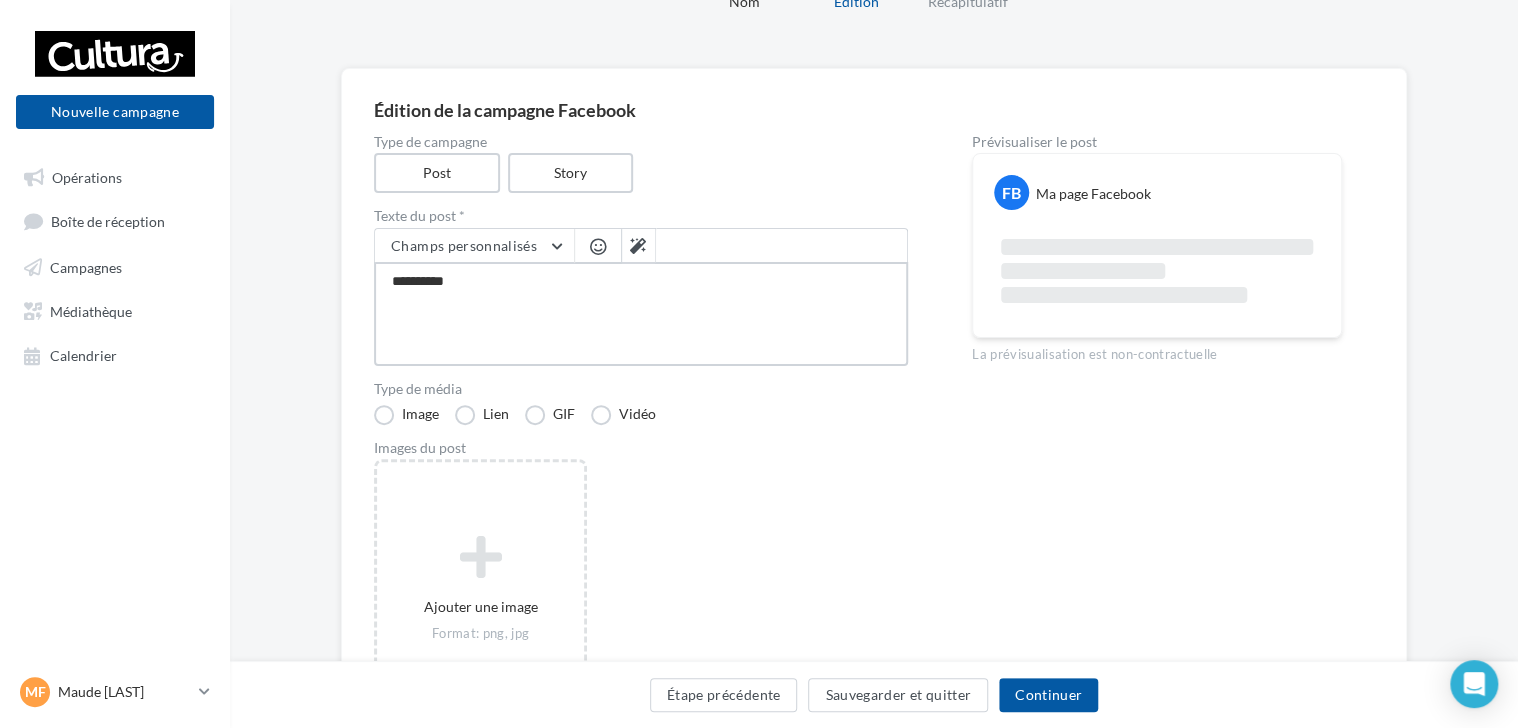 type on "**********" 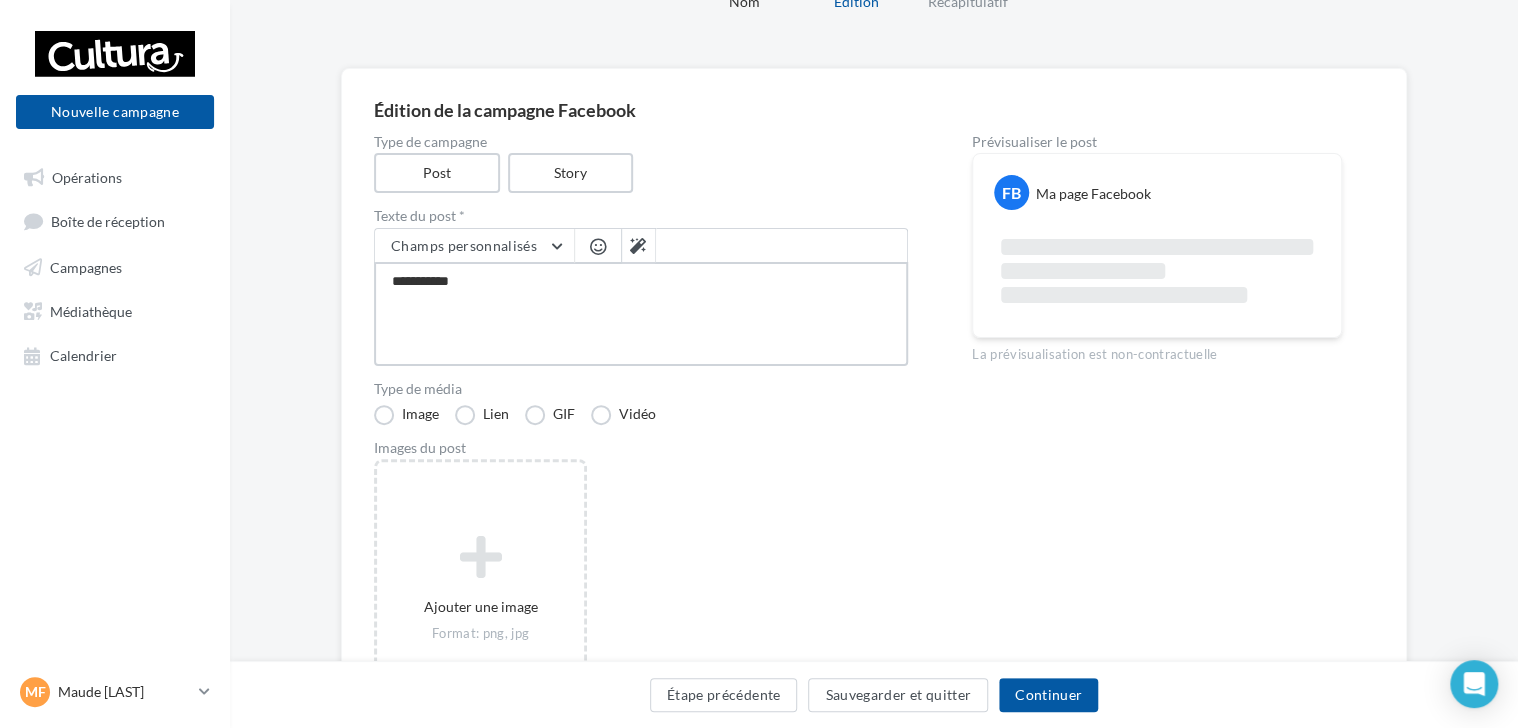 type on "**********" 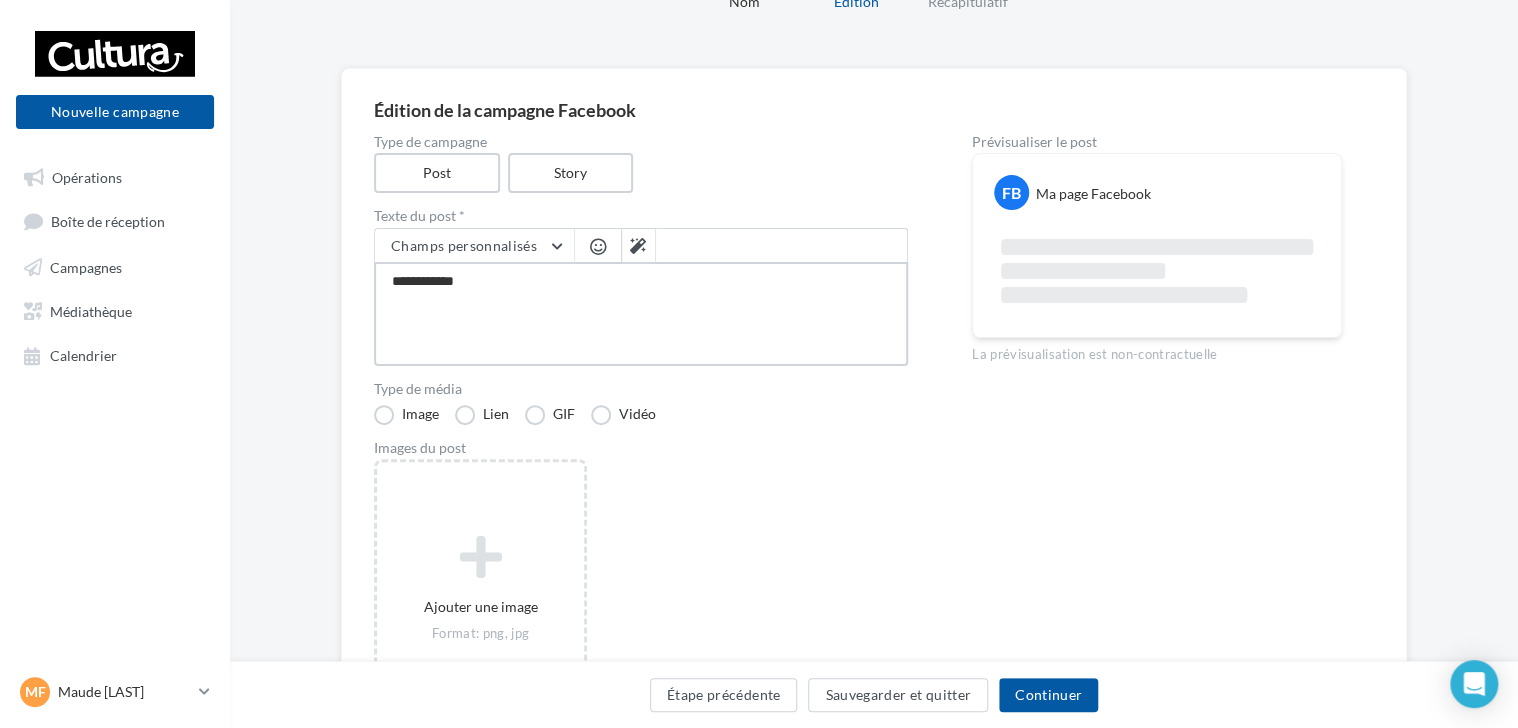 type on "**********" 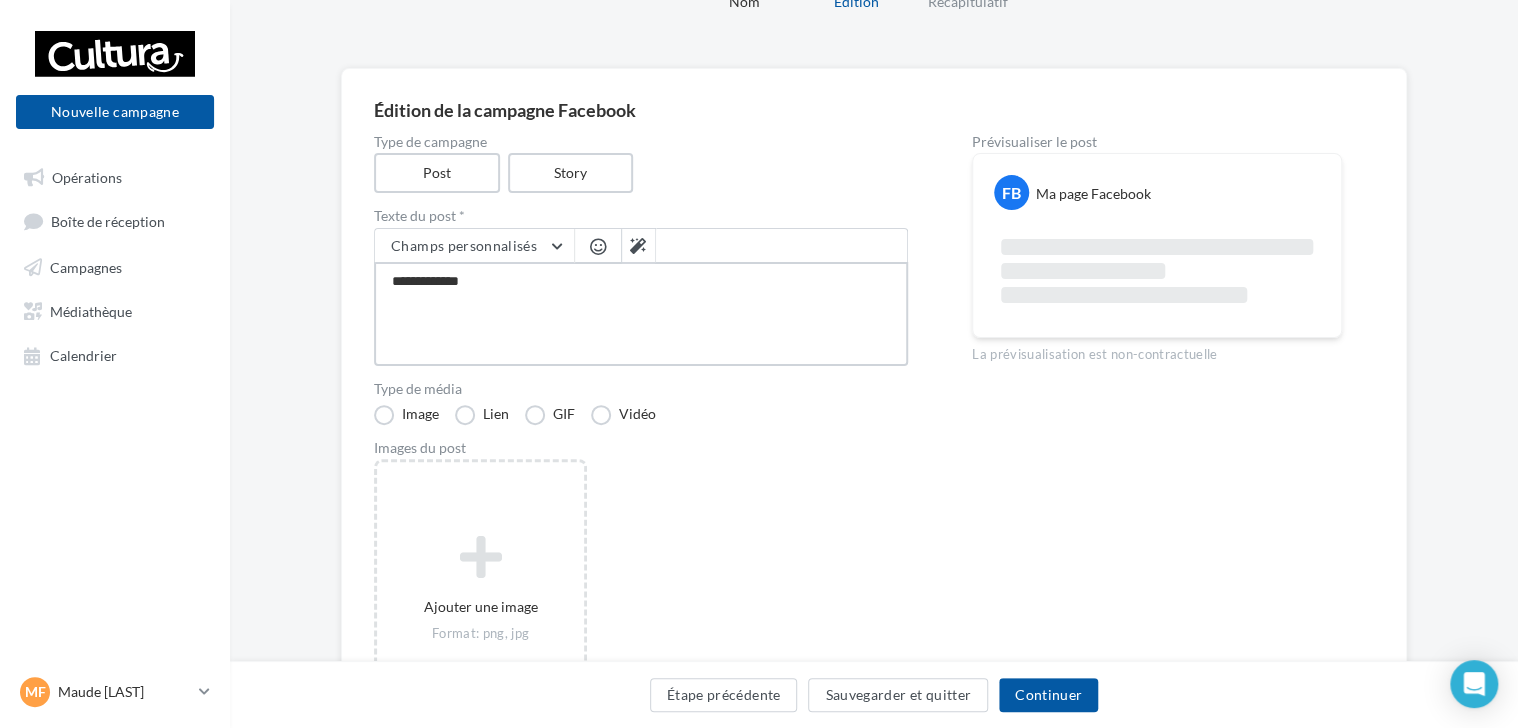 type on "**********" 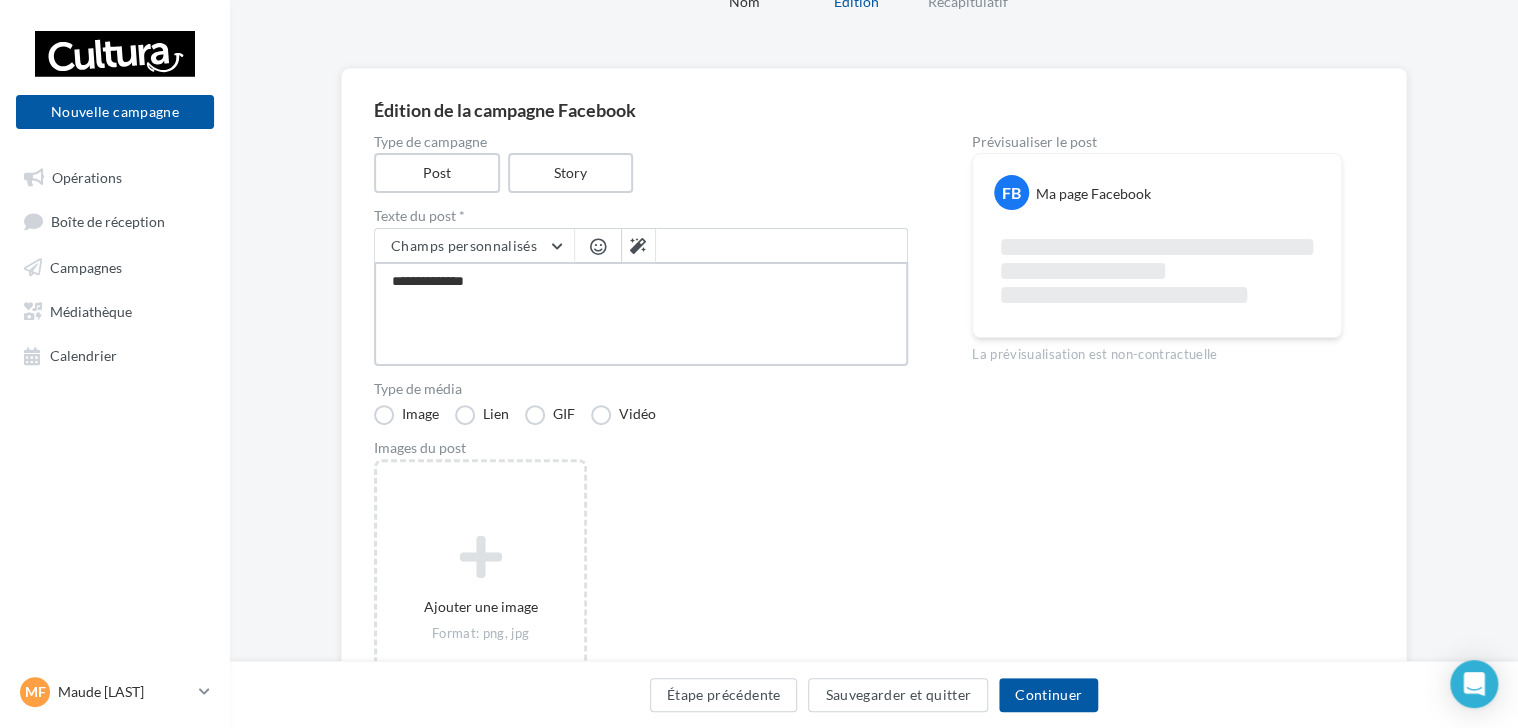 type on "**********" 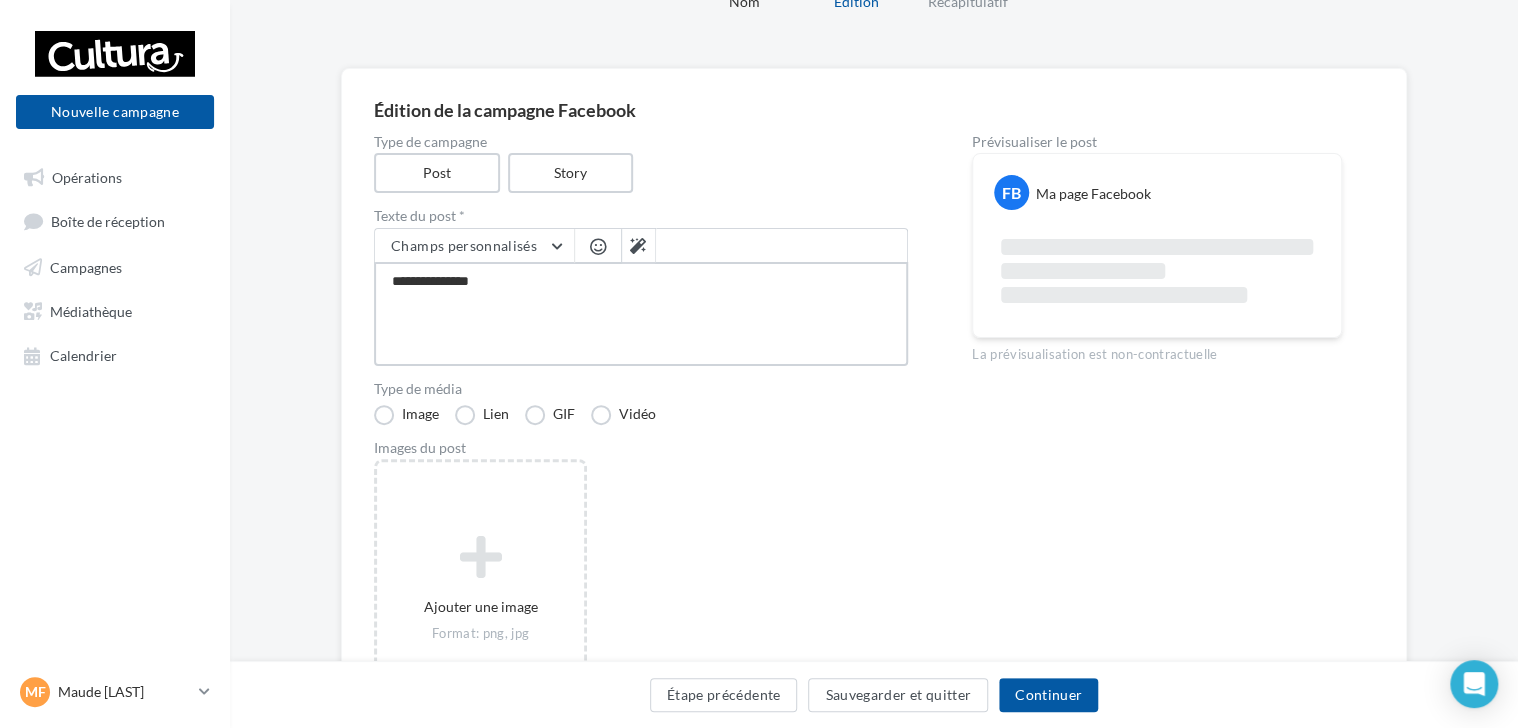 type on "**********" 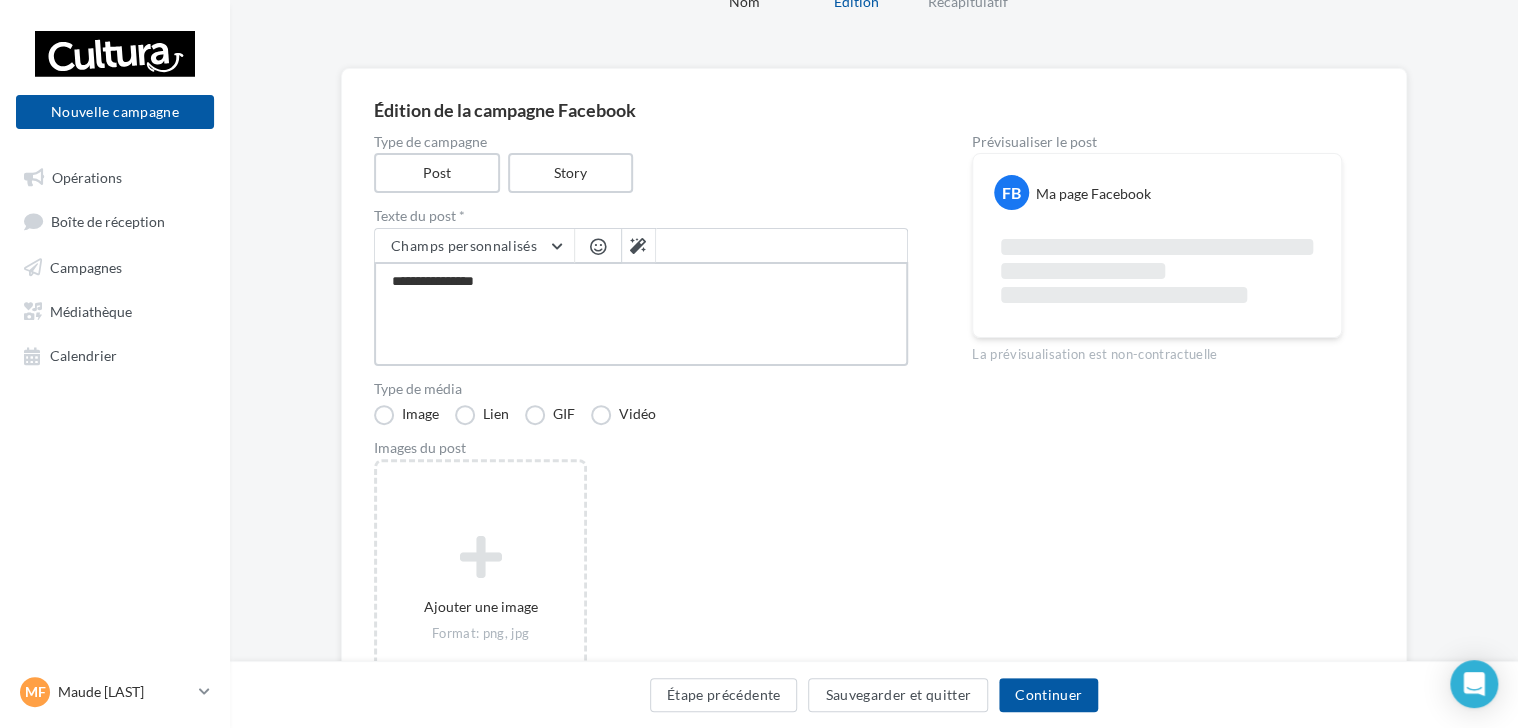 type on "**********" 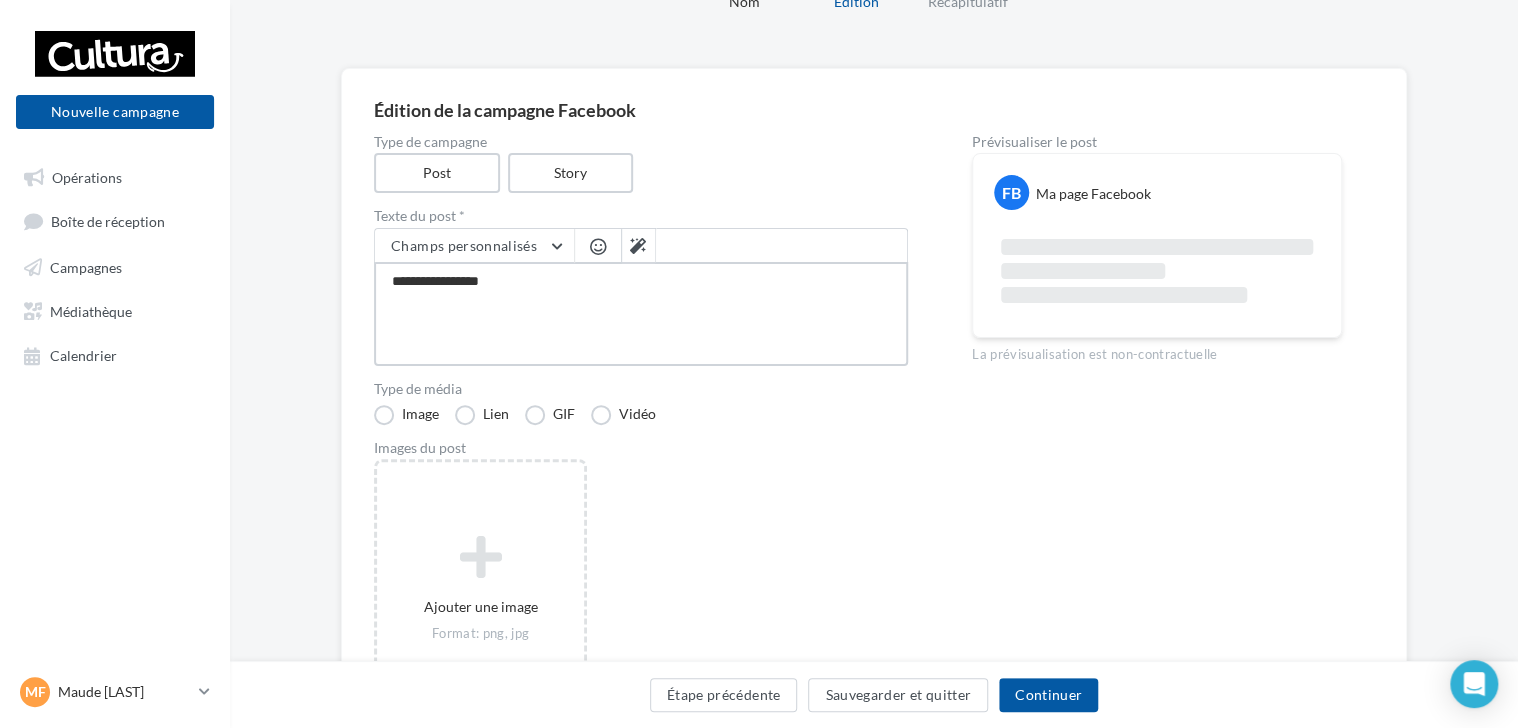 type on "**********" 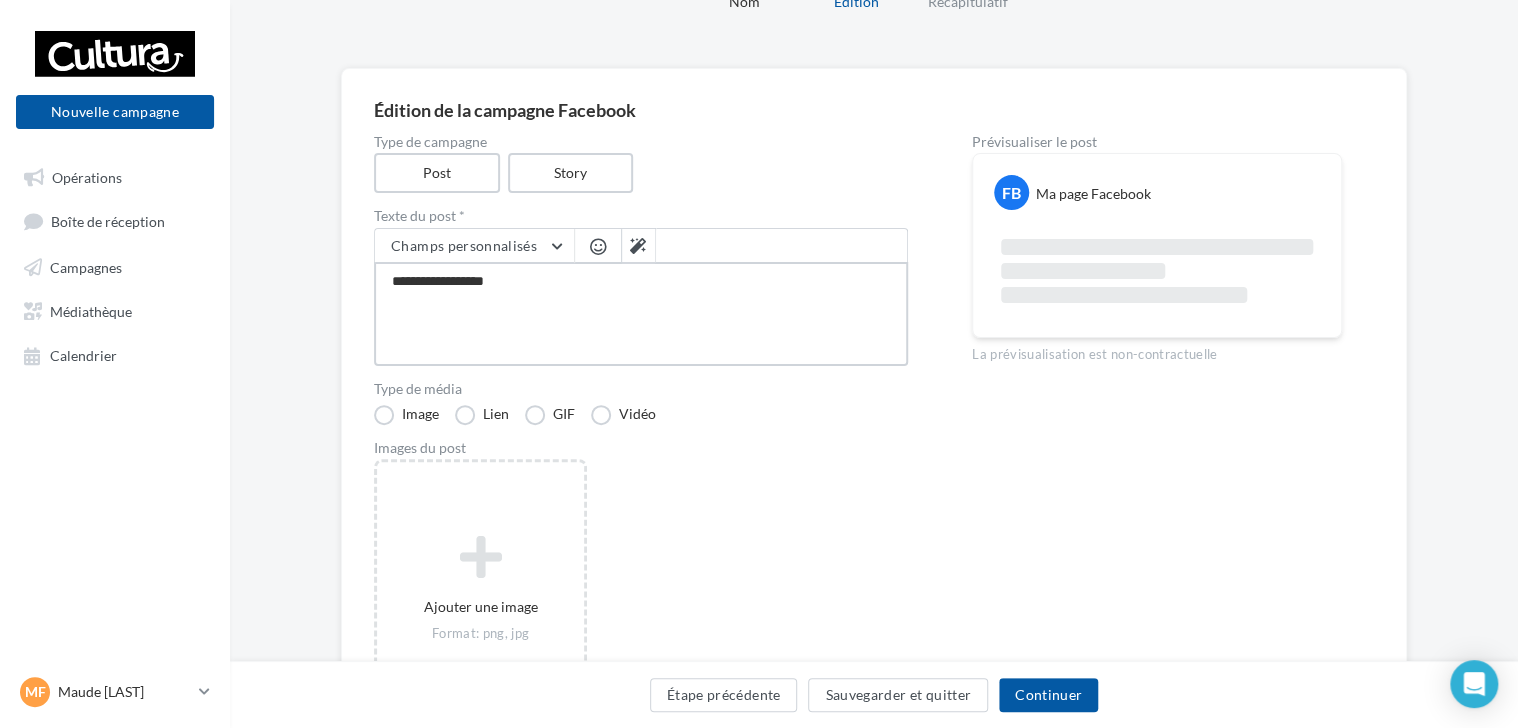 type on "**********" 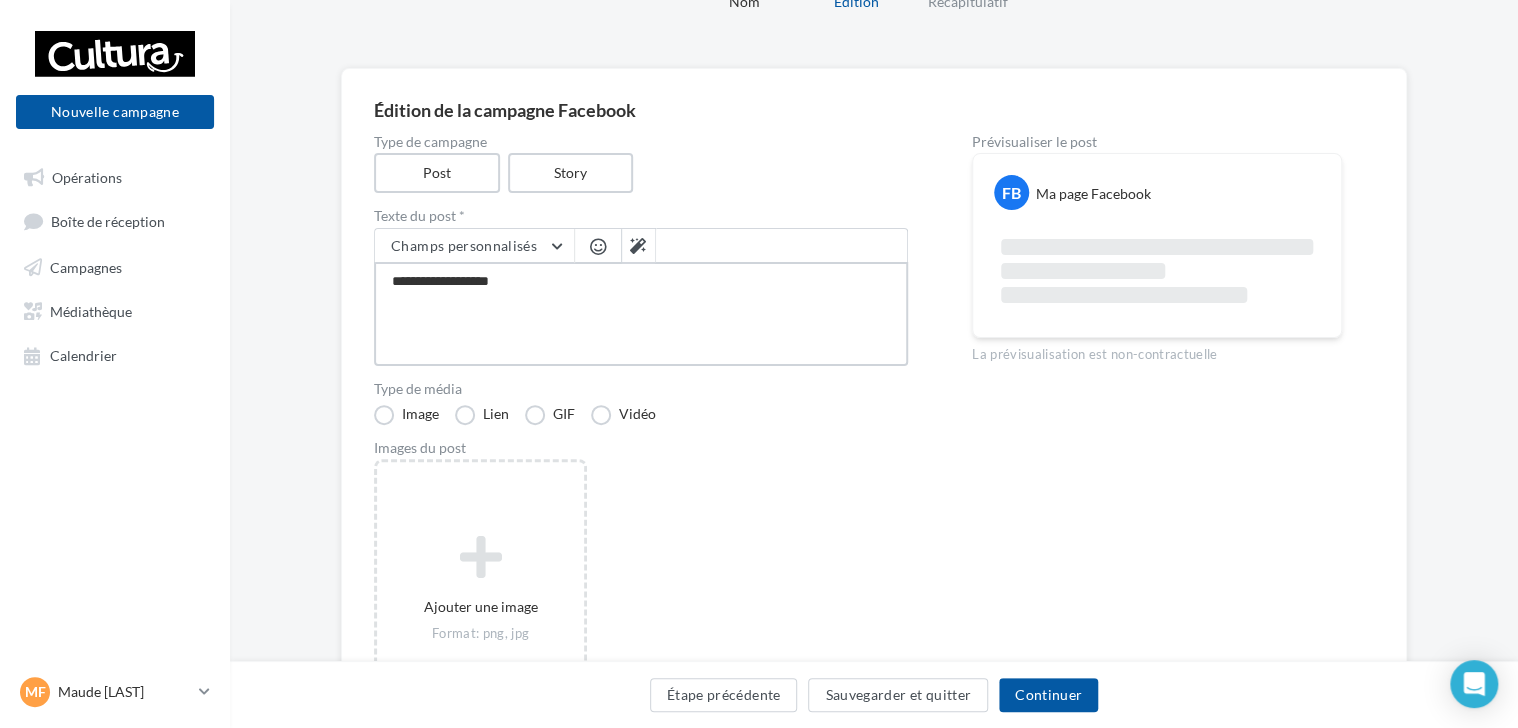 type on "**********" 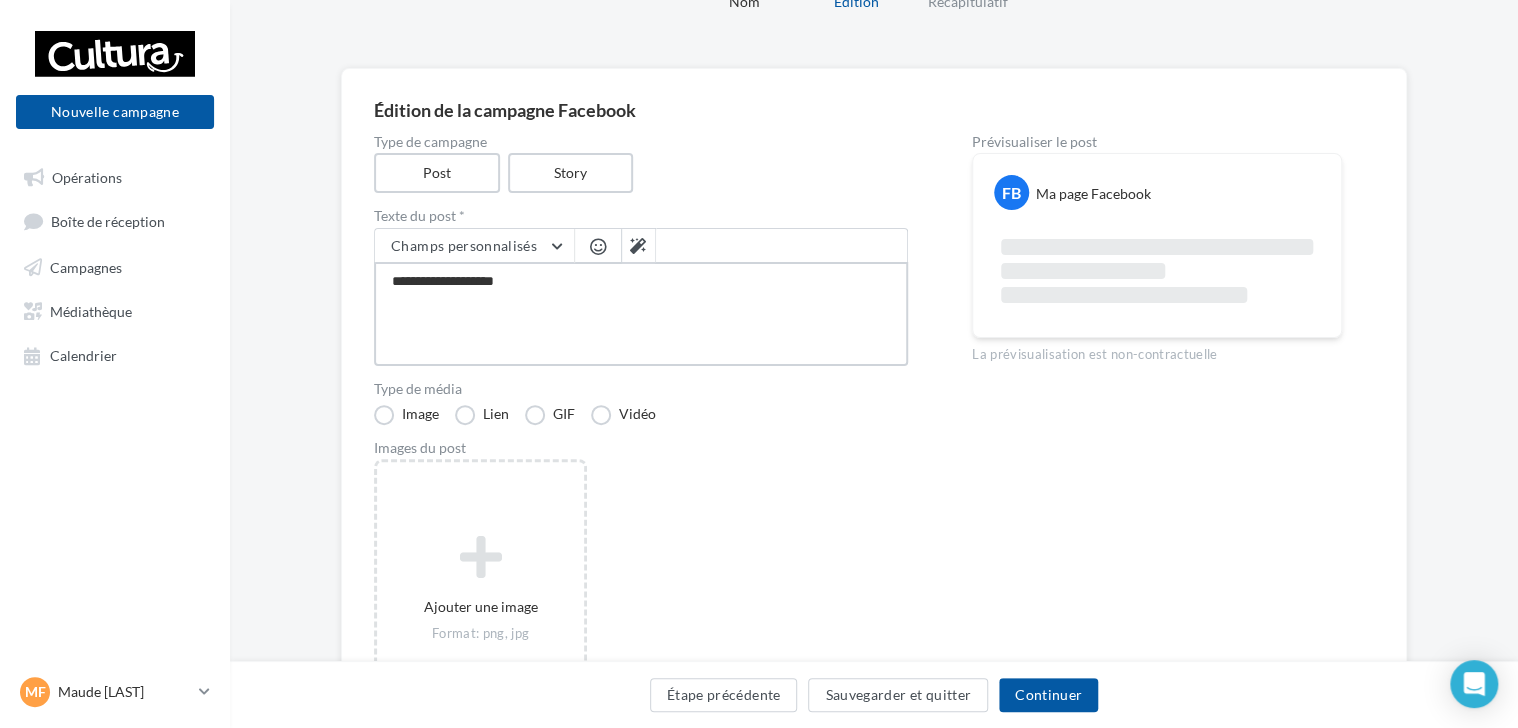 type on "**********" 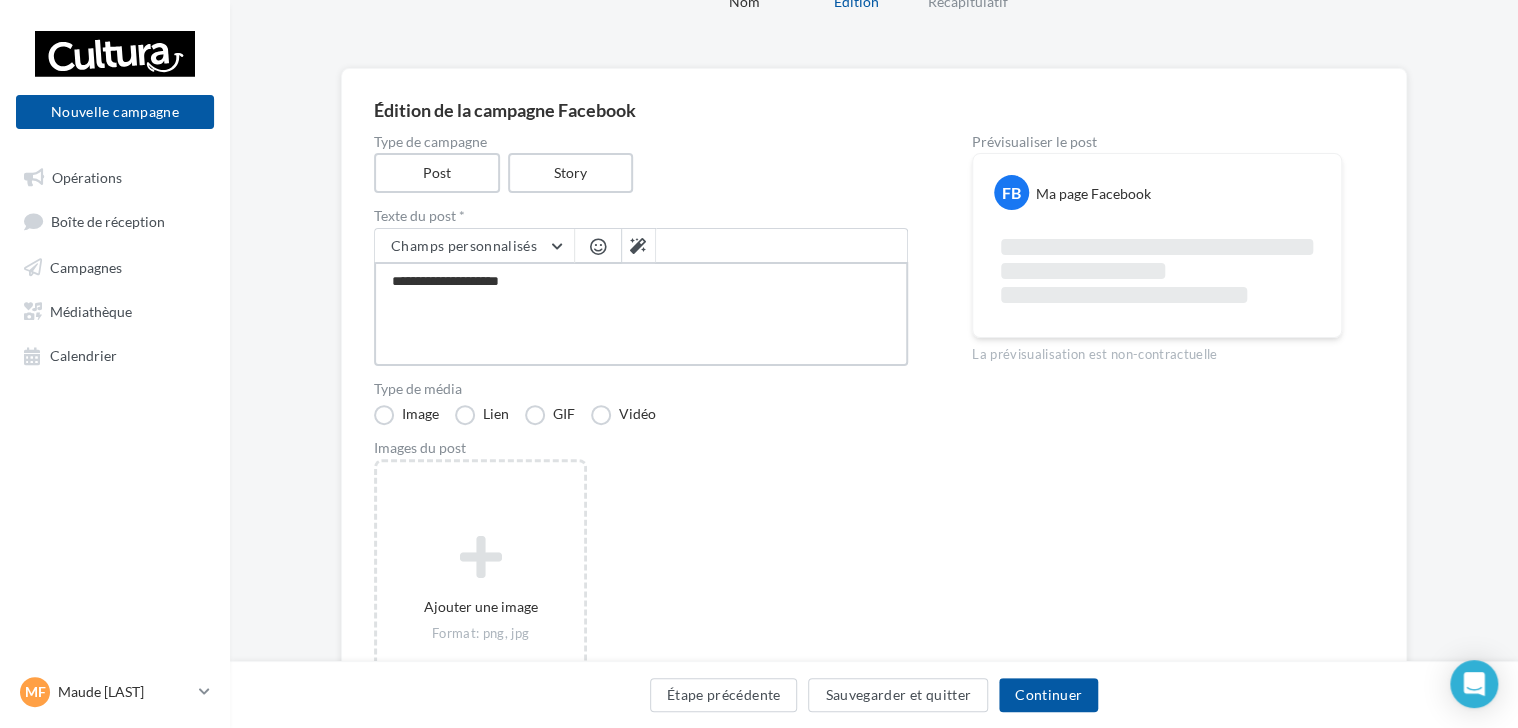 type on "**********" 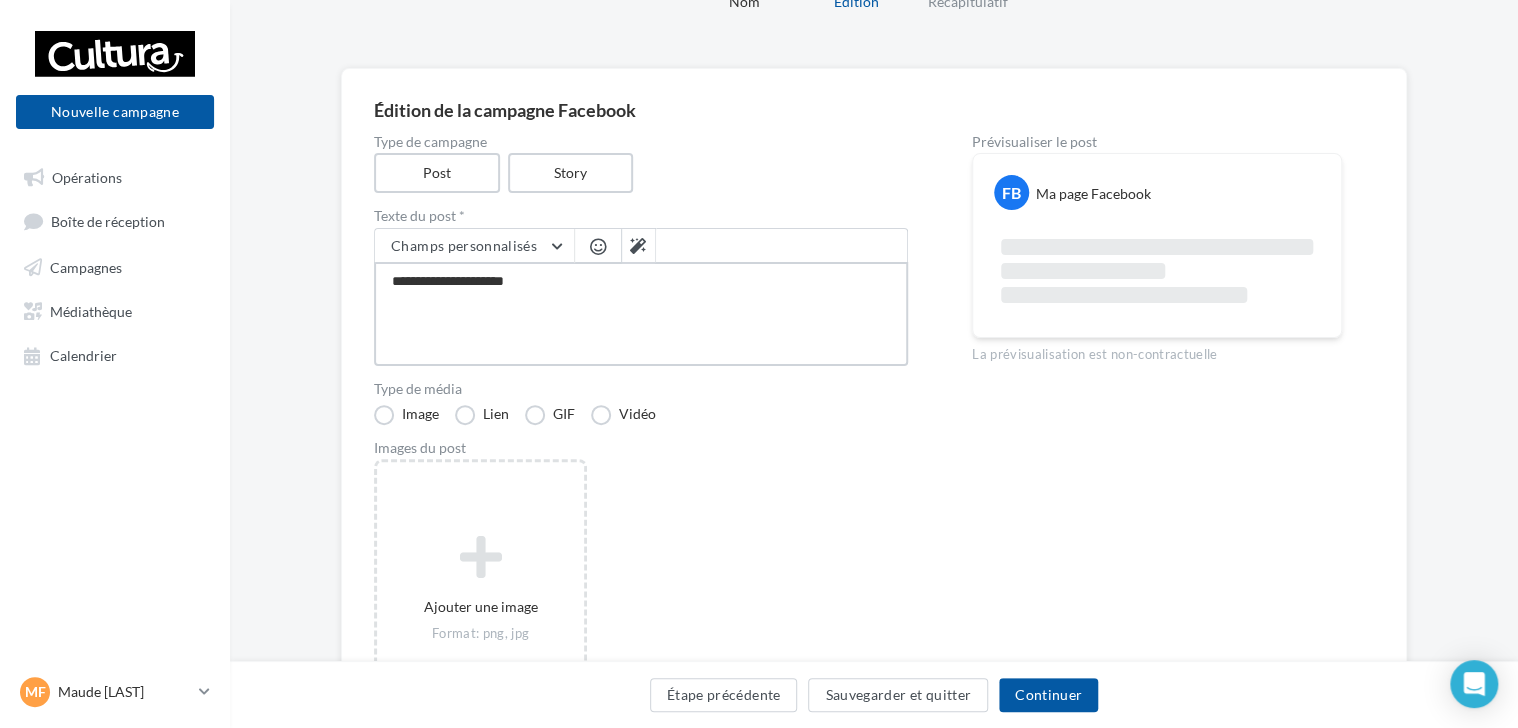 type on "**********" 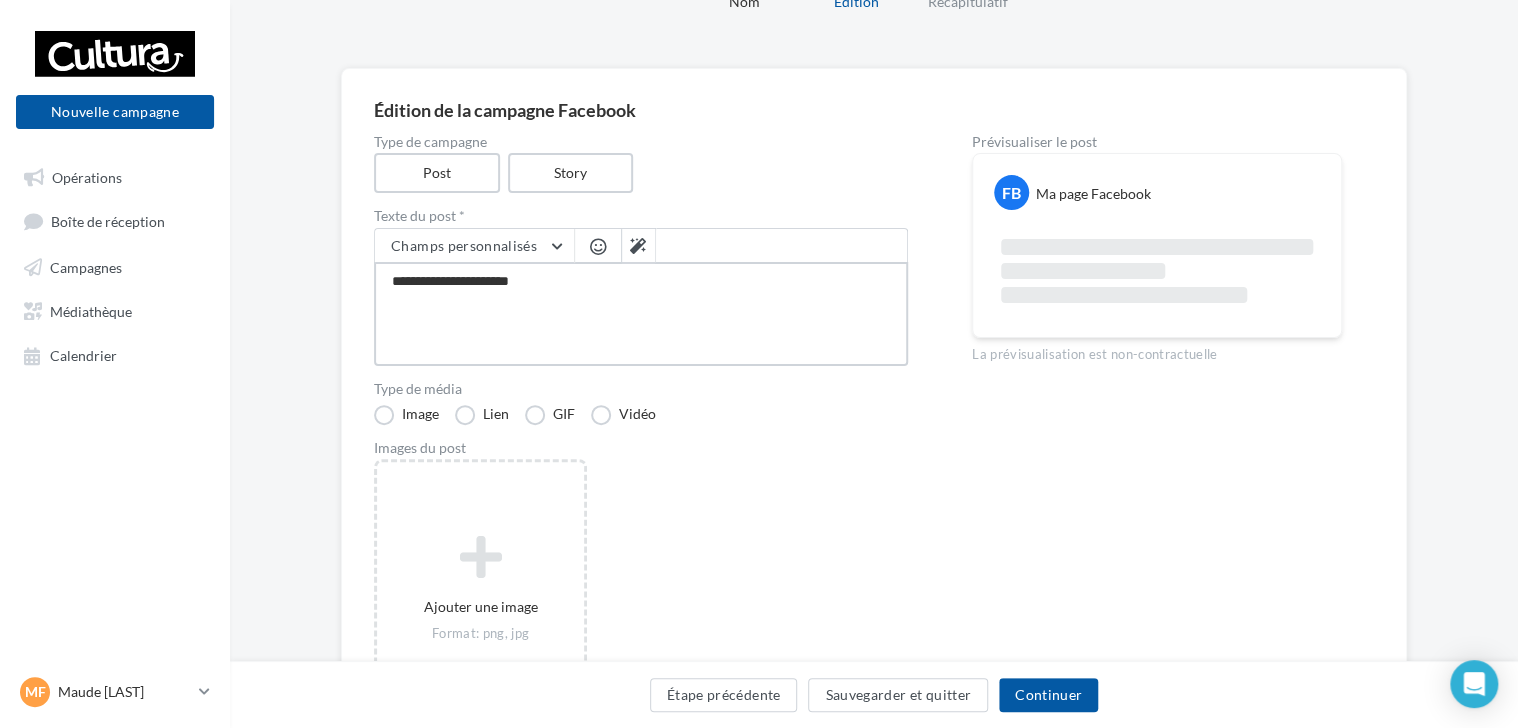 type on "**********" 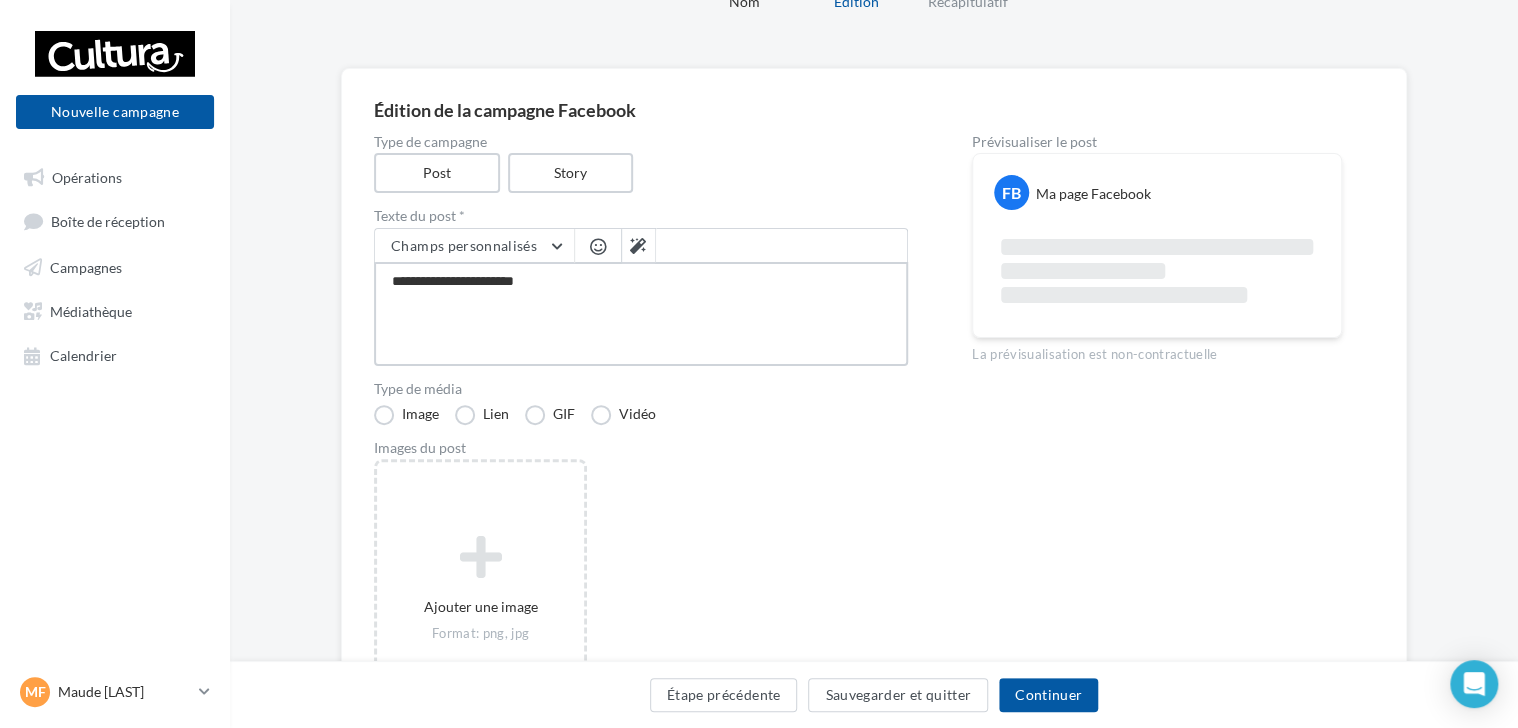 type on "**********" 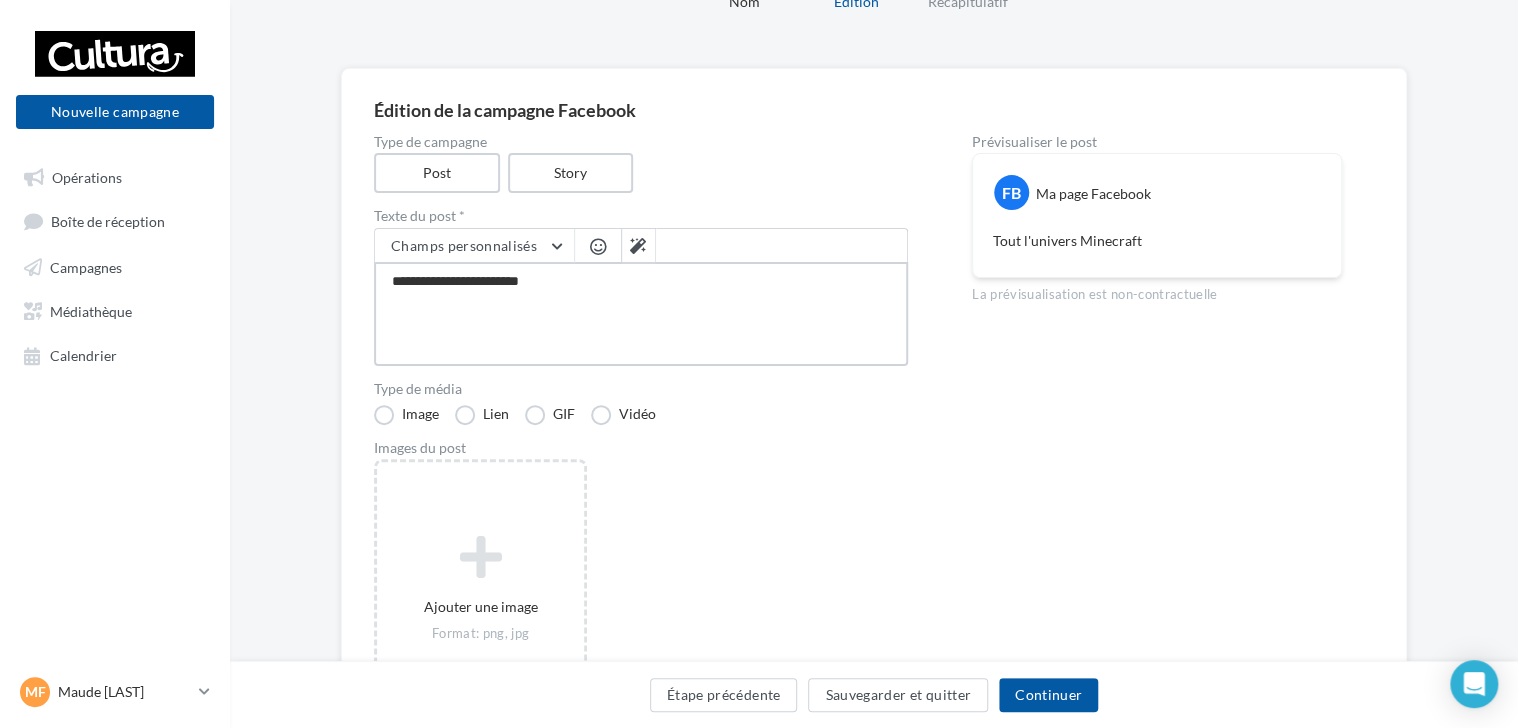 type on "**********" 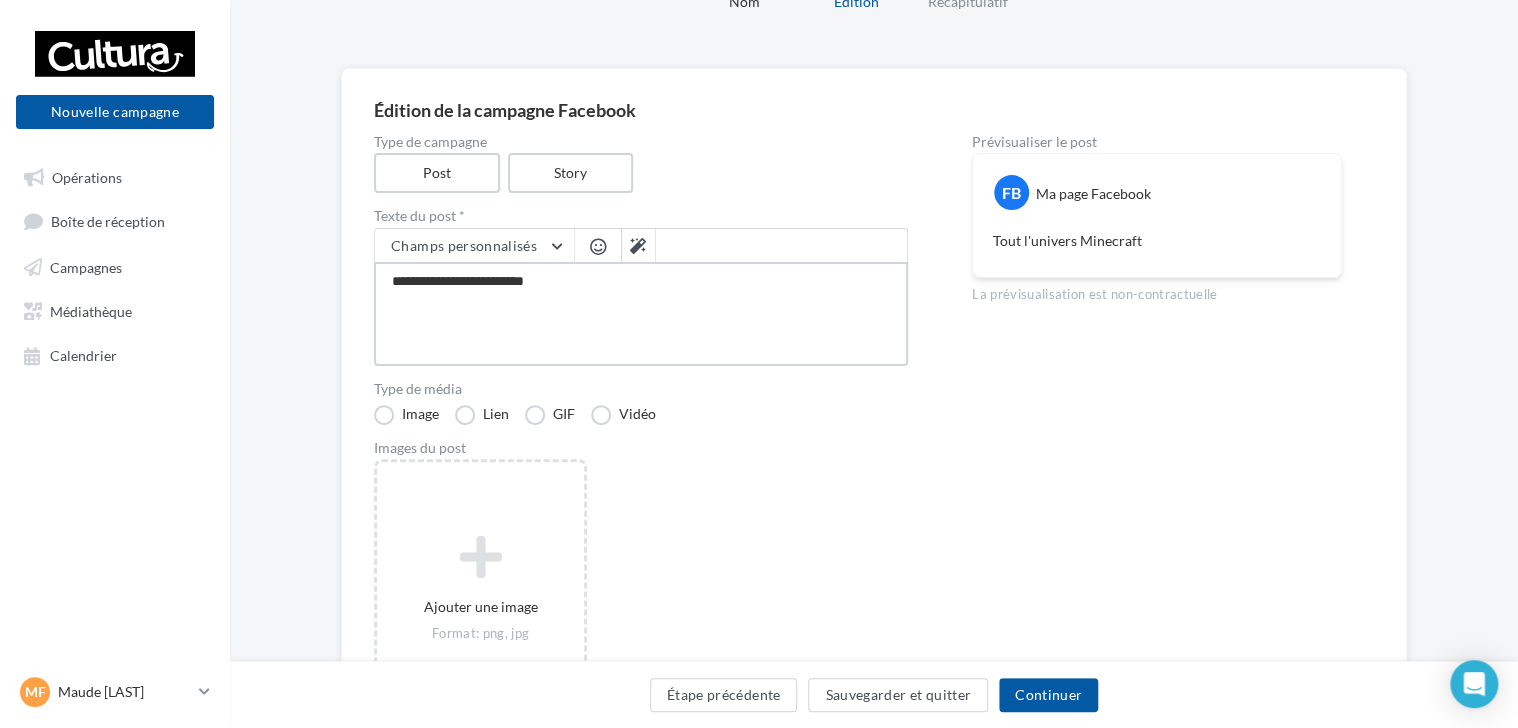 type on "**********" 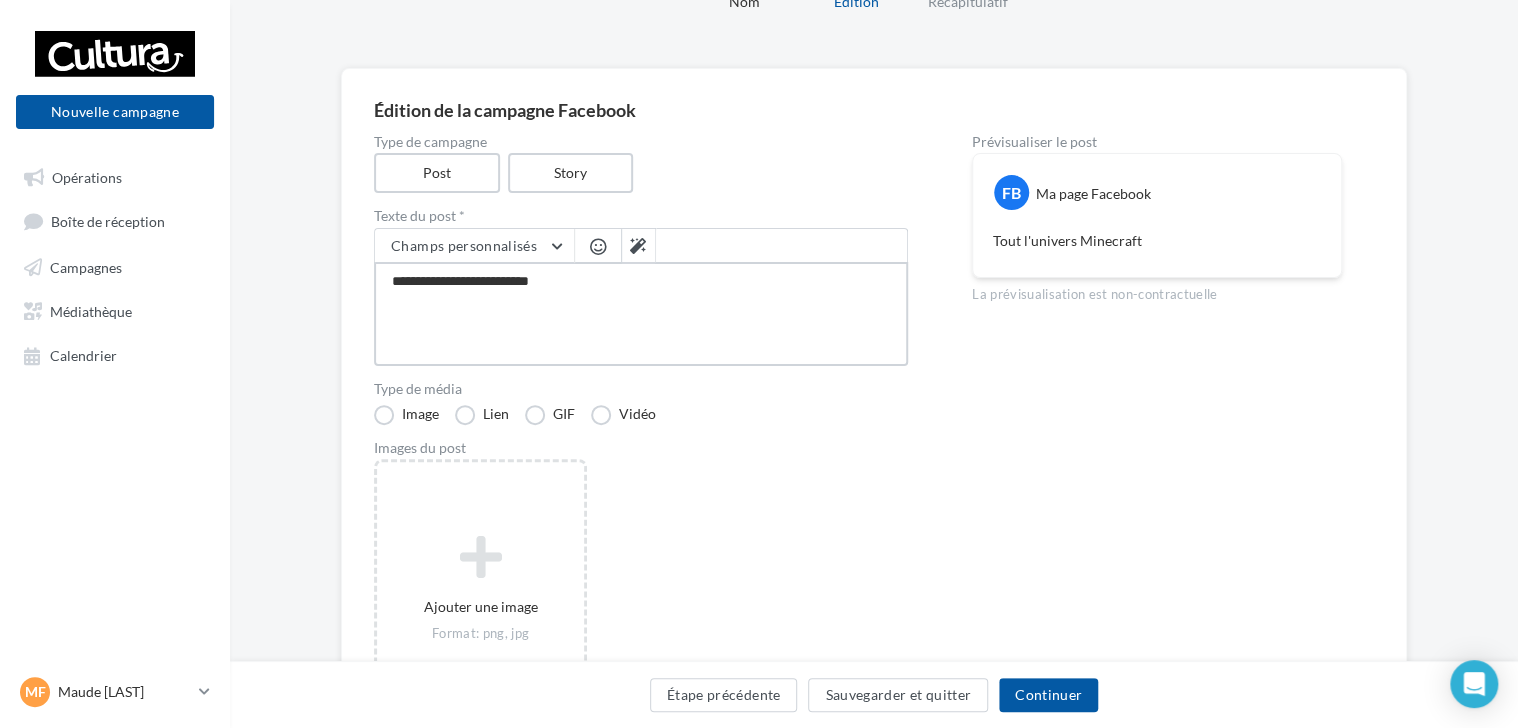 type on "**********" 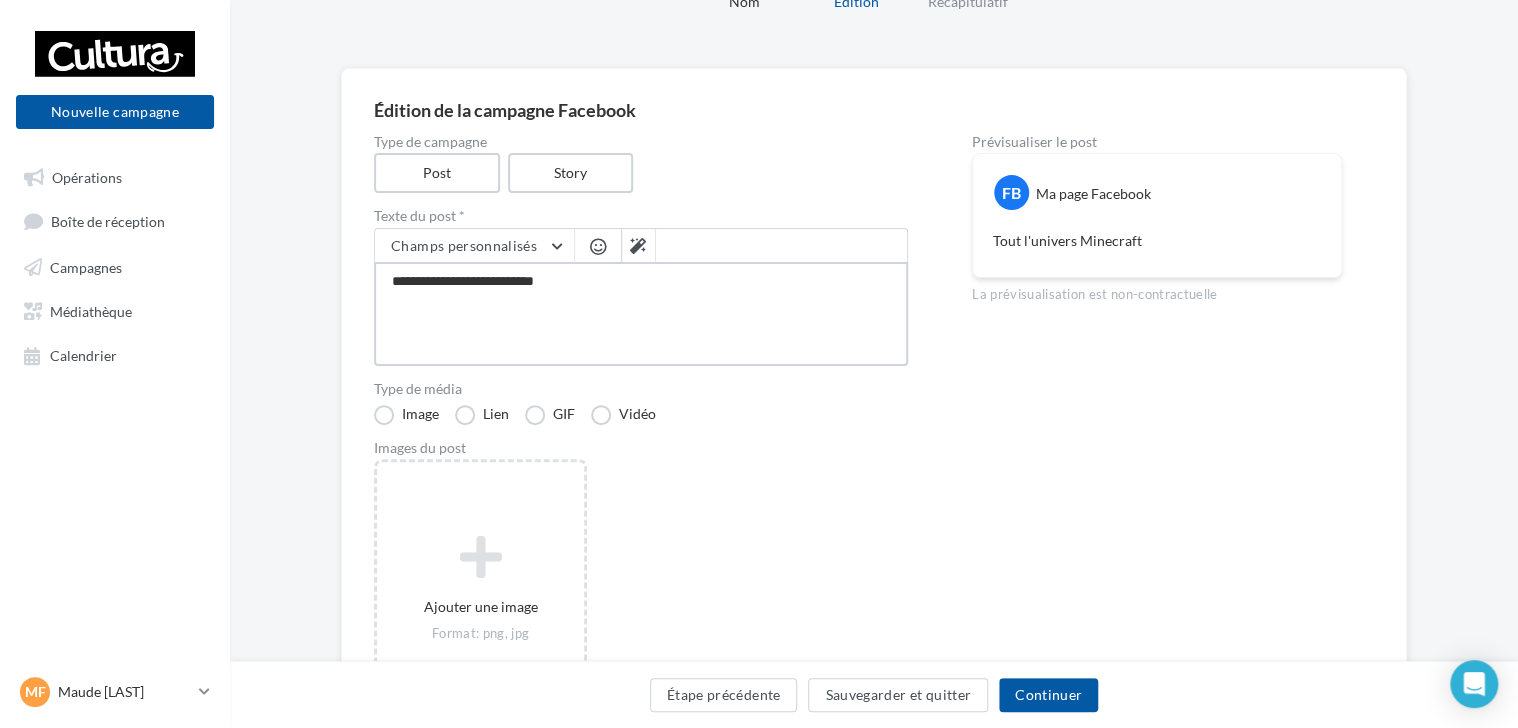 type on "**********" 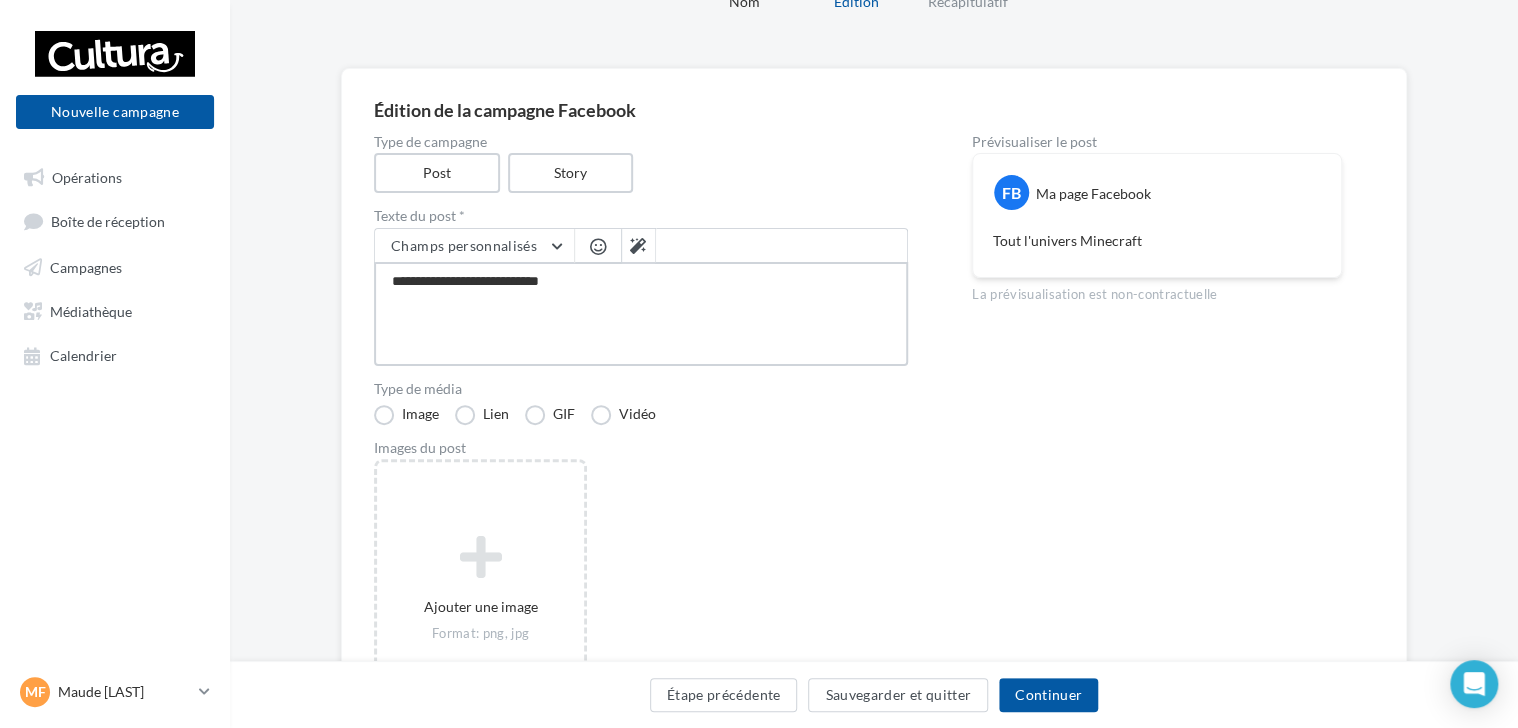 type on "**********" 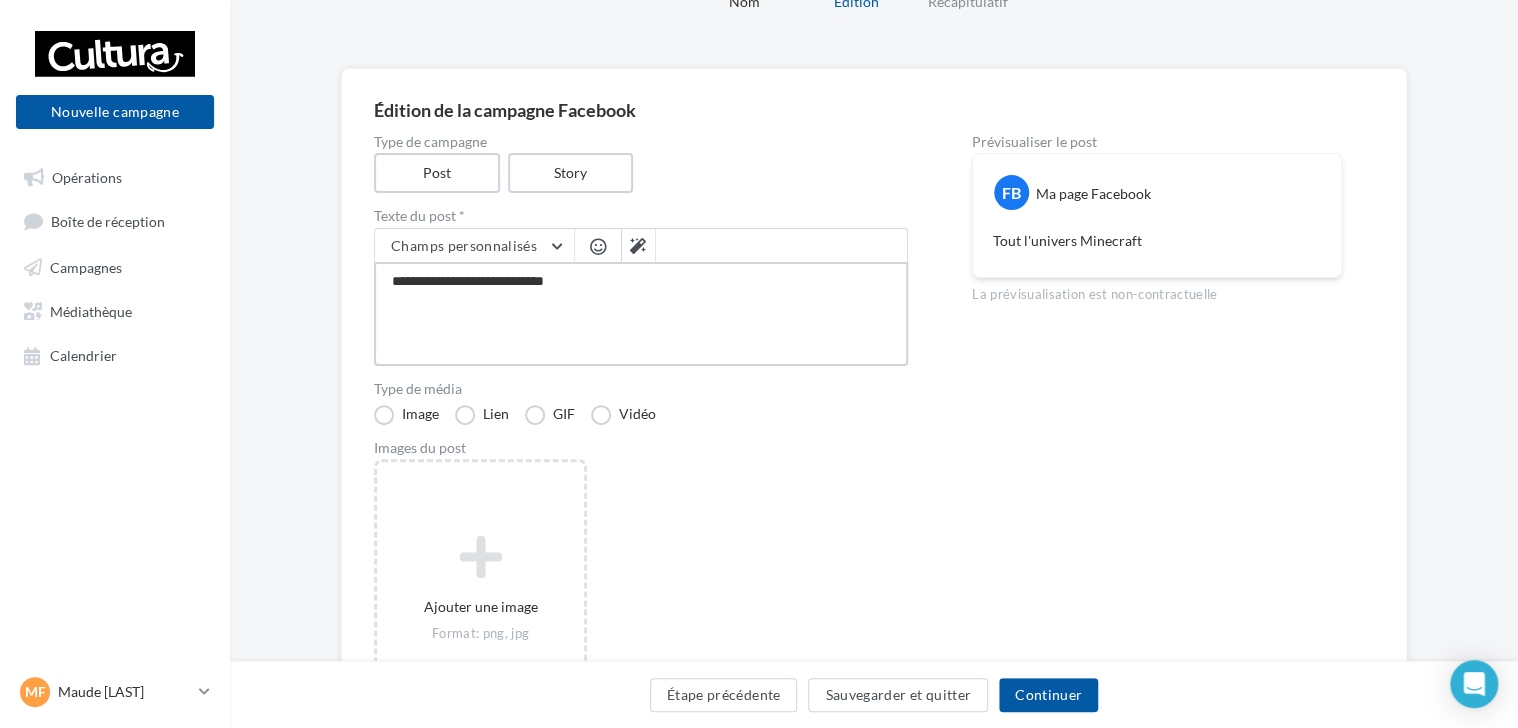 type on "**********" 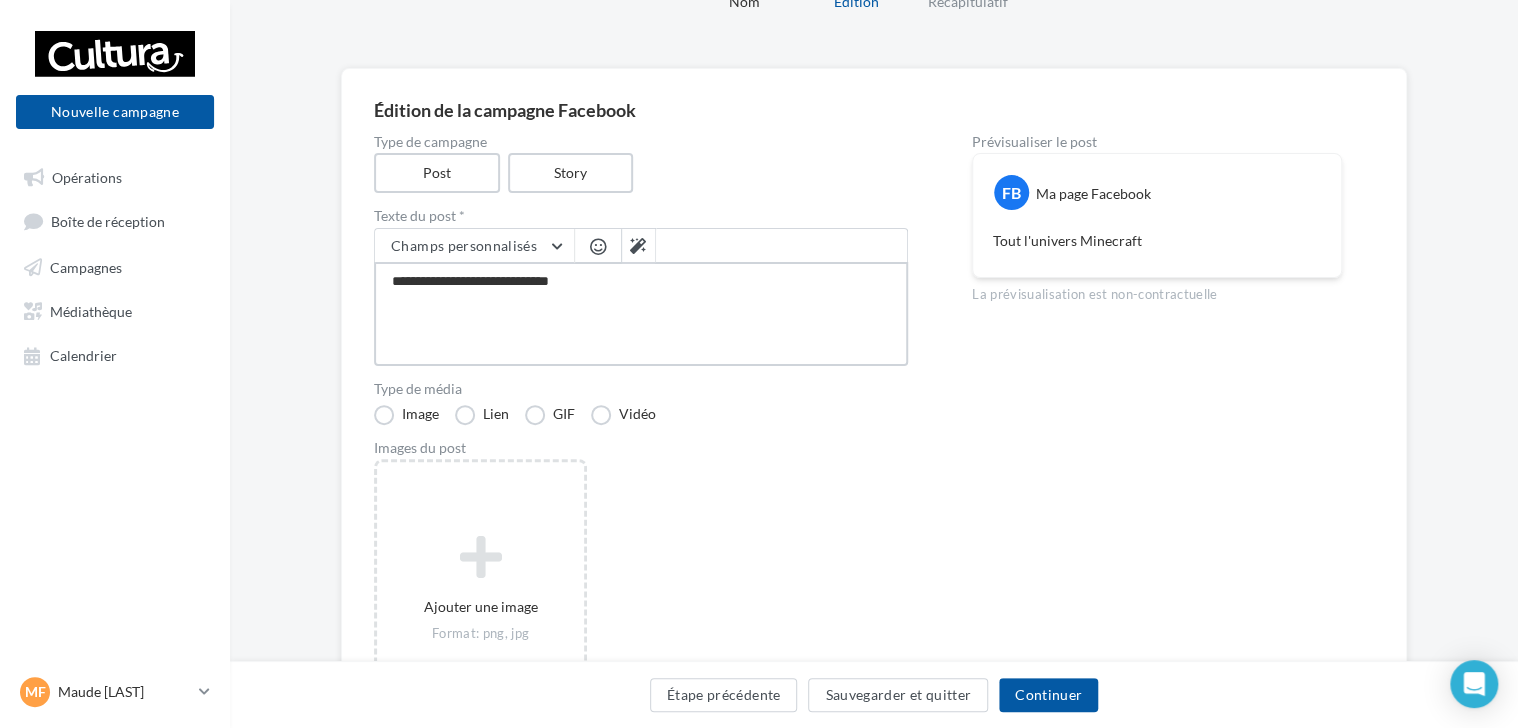 type on "**********" 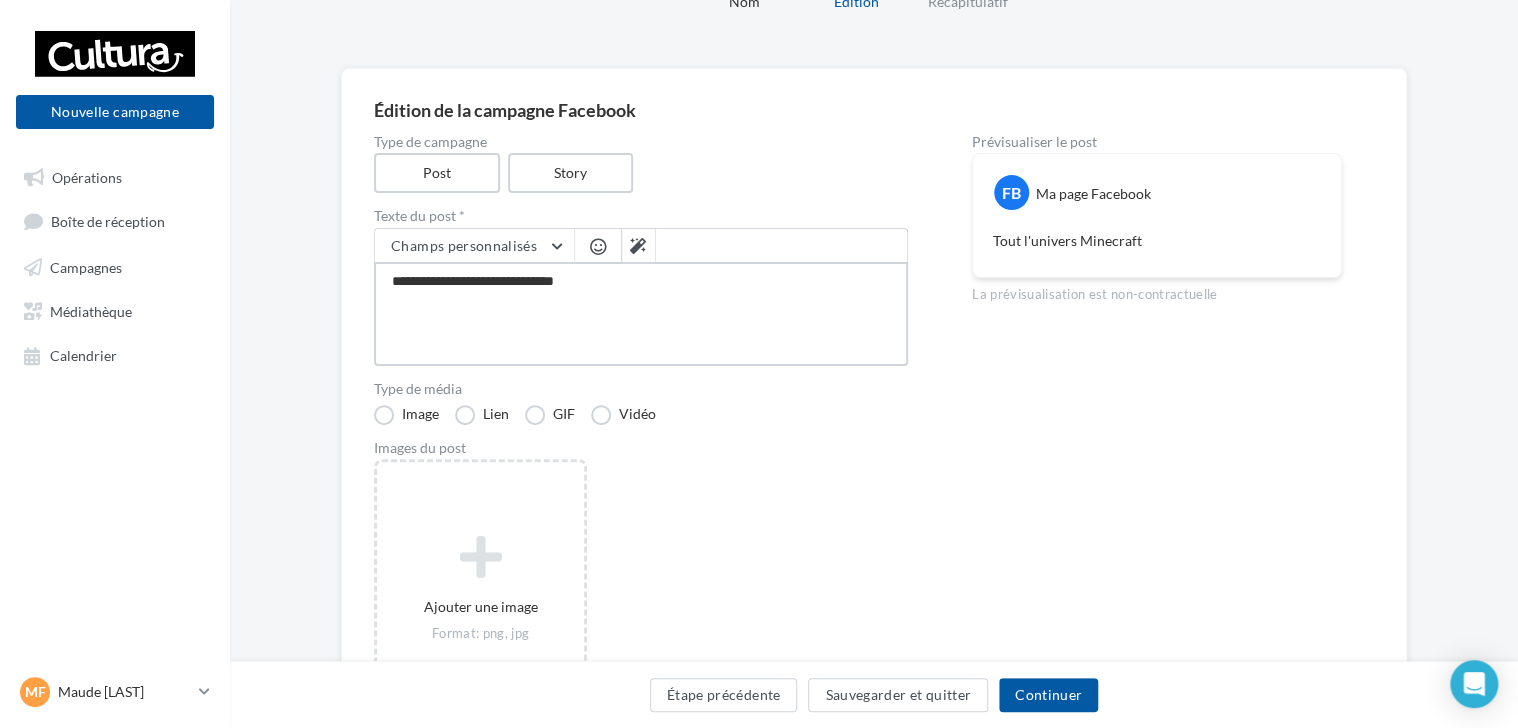 type on "**********" 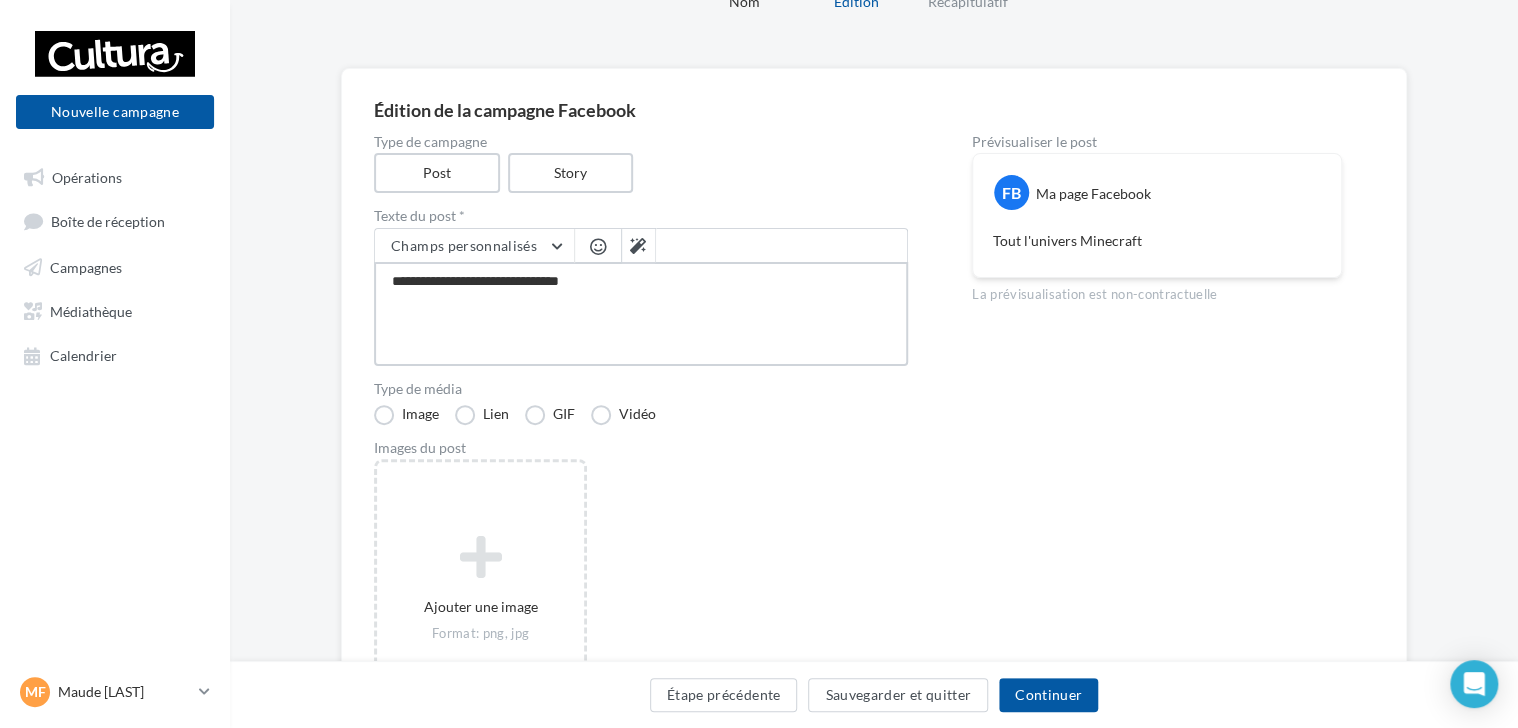 type on "**********" 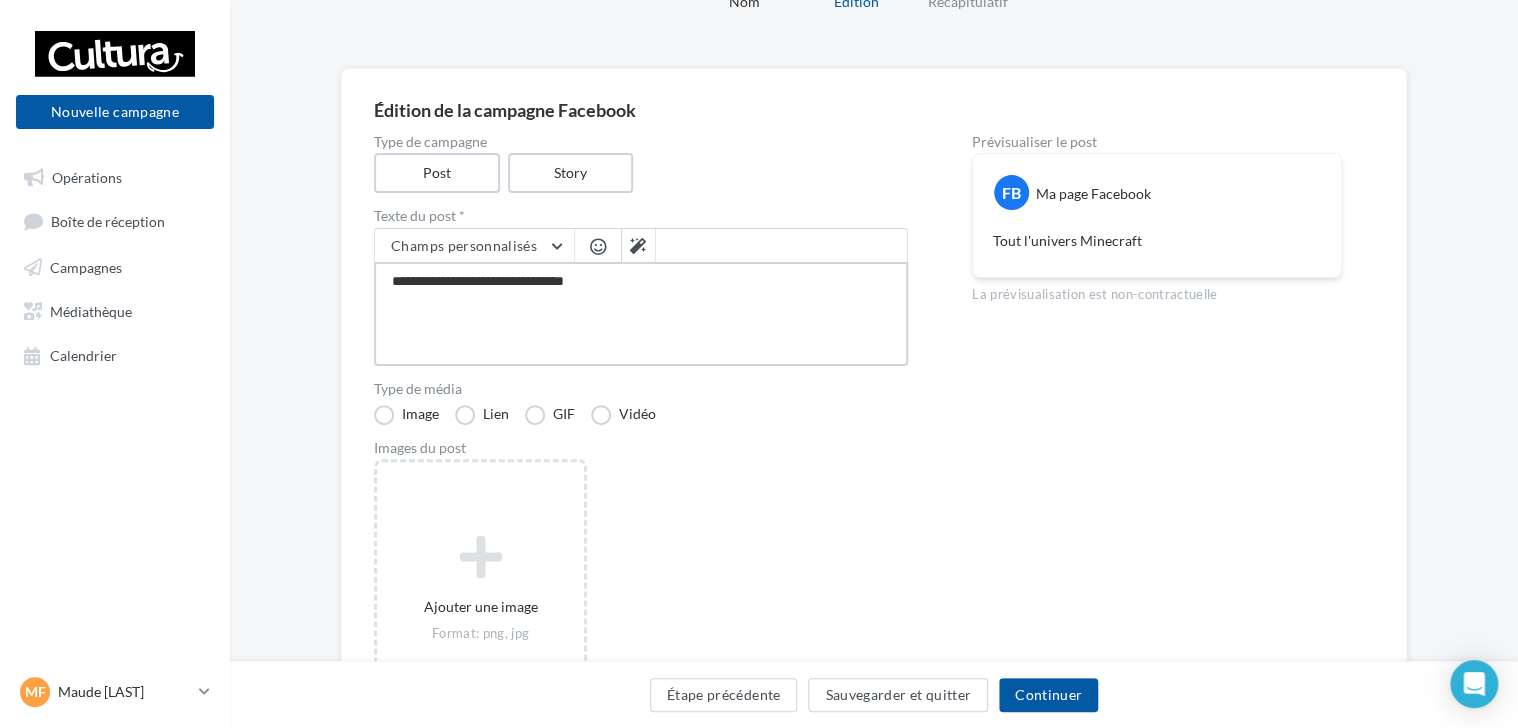 type on "**********" 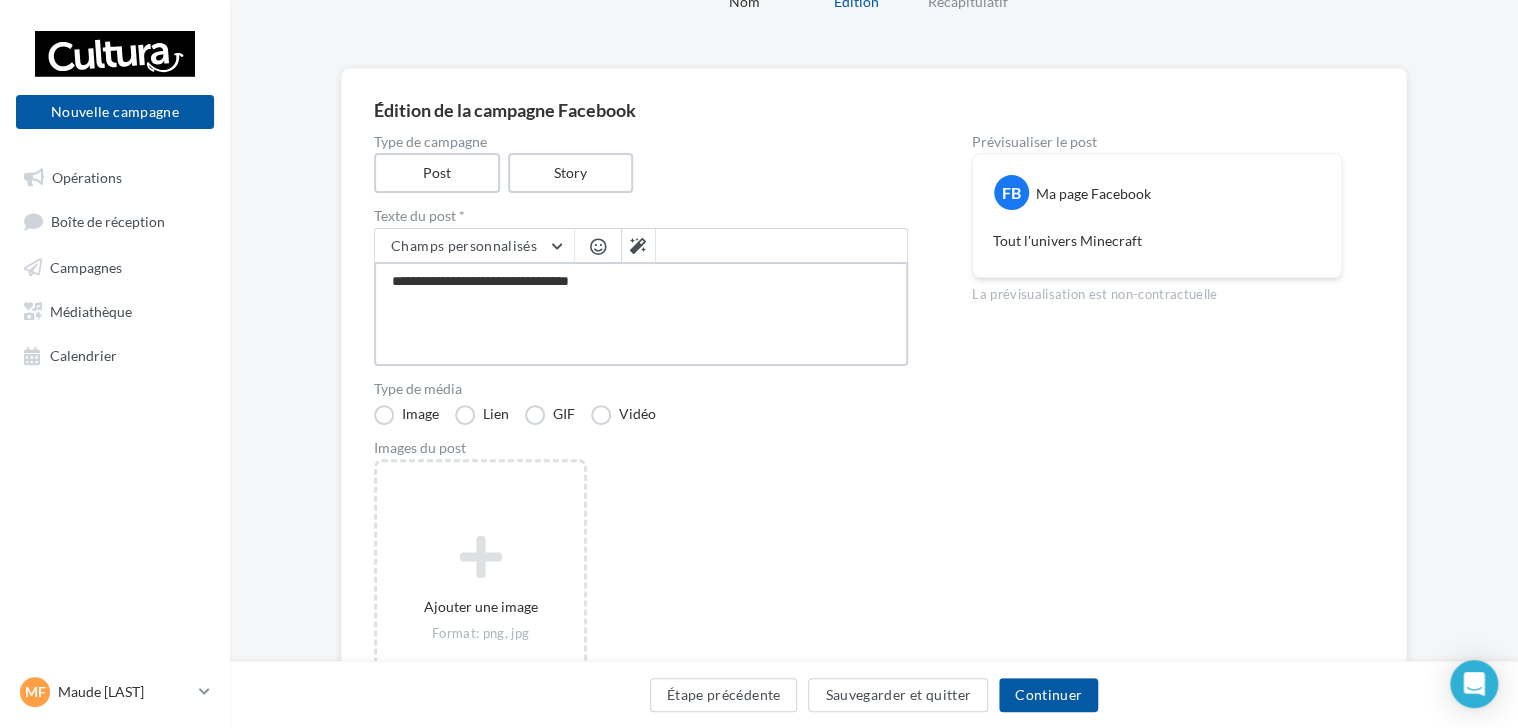 type on "**********" 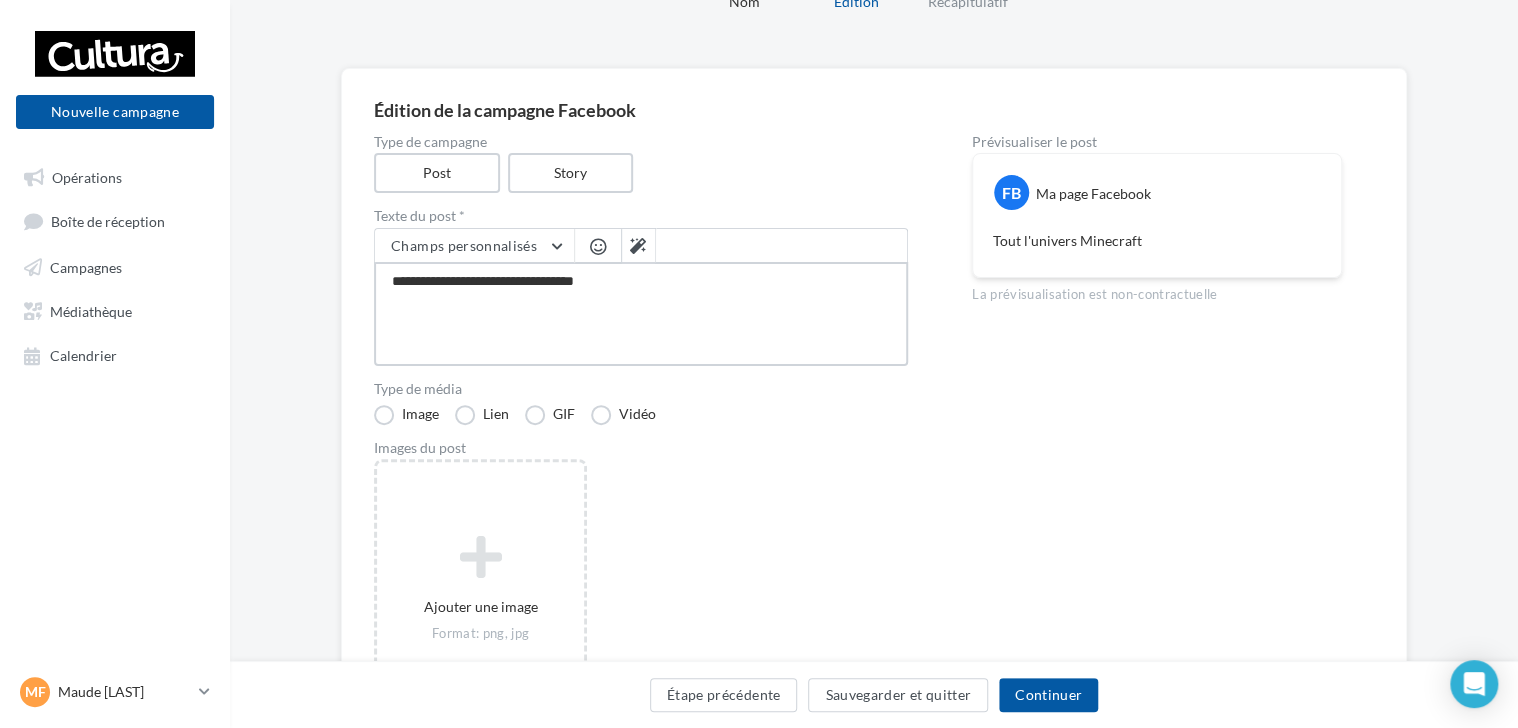 type on "**********" 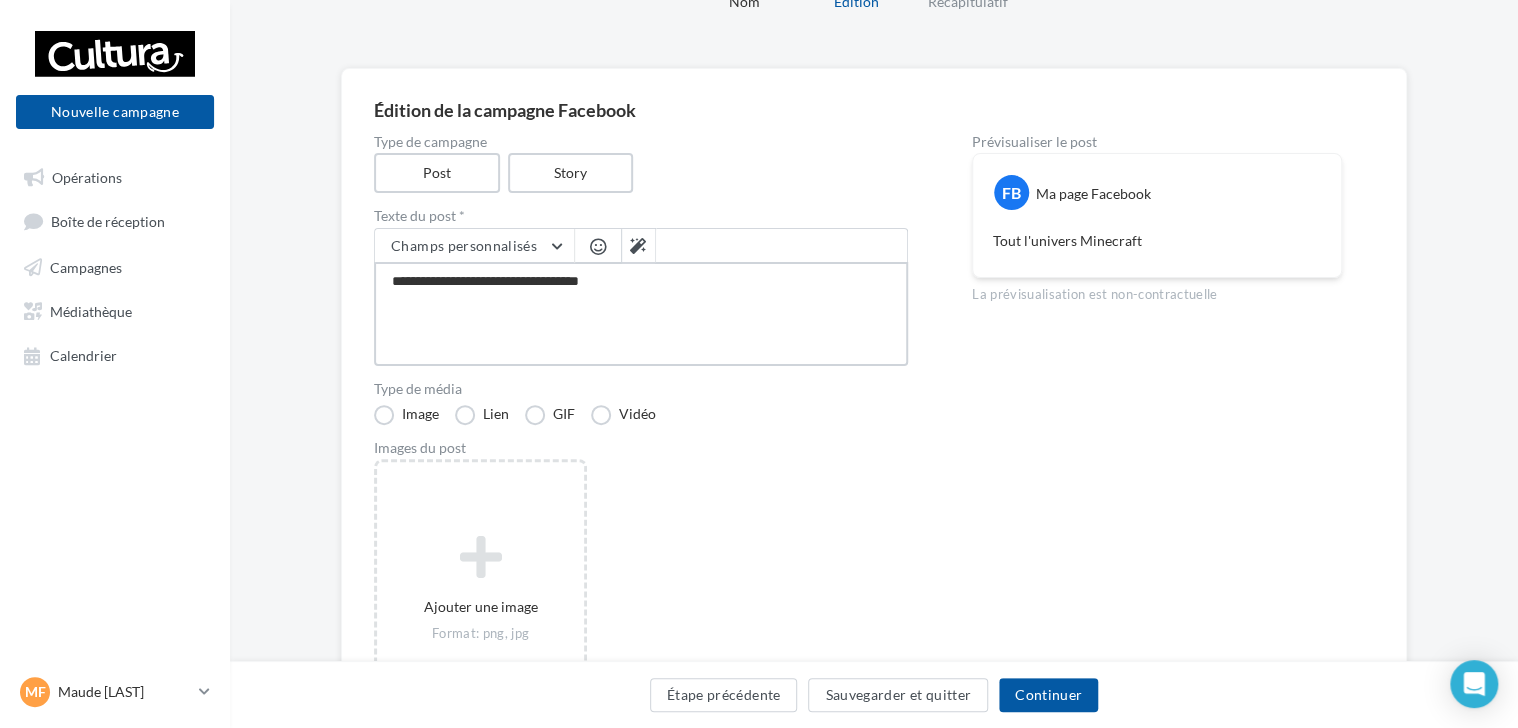 type on "**********" 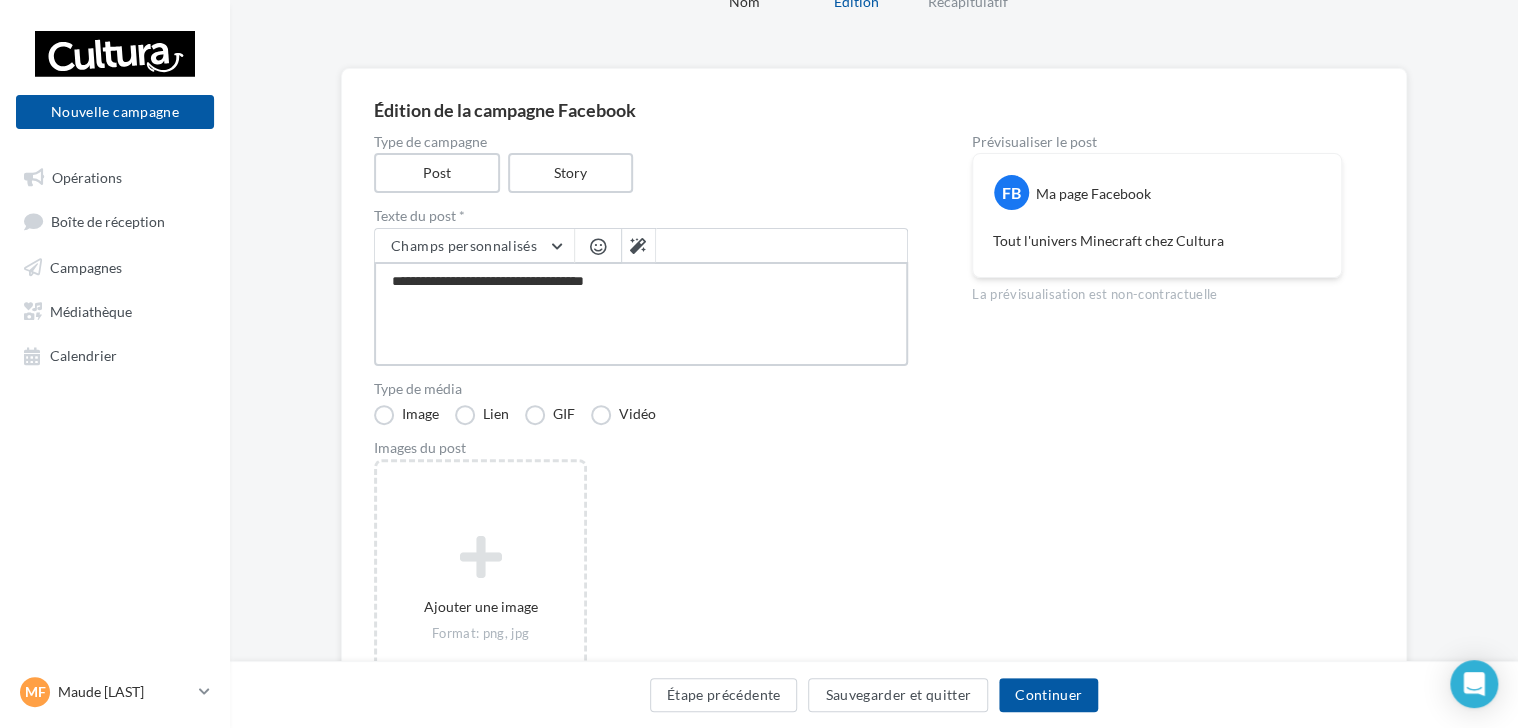 drag, startPoint x: 426, startPoint y: 282, endPoint x: 373, endPoint y: 279, distance: 53.08484 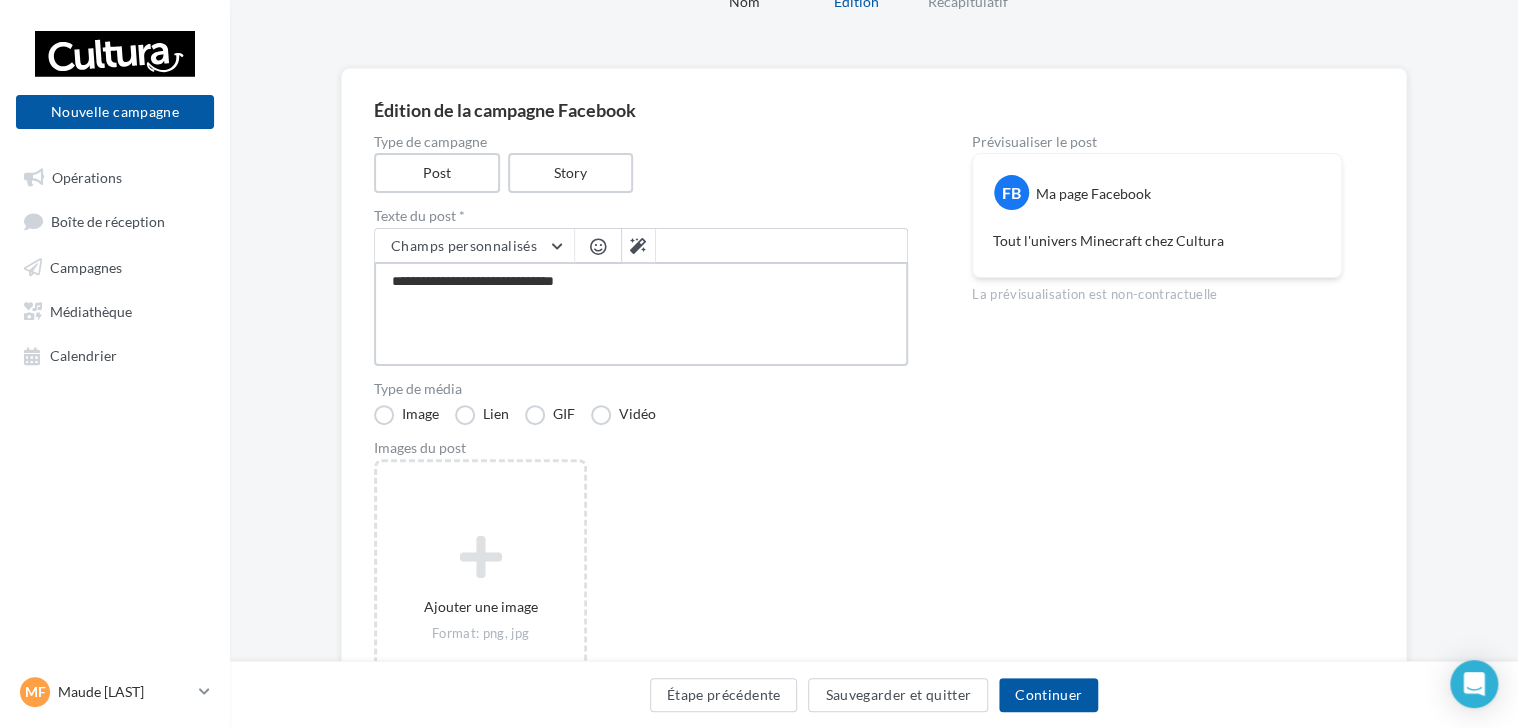 type on "**********" 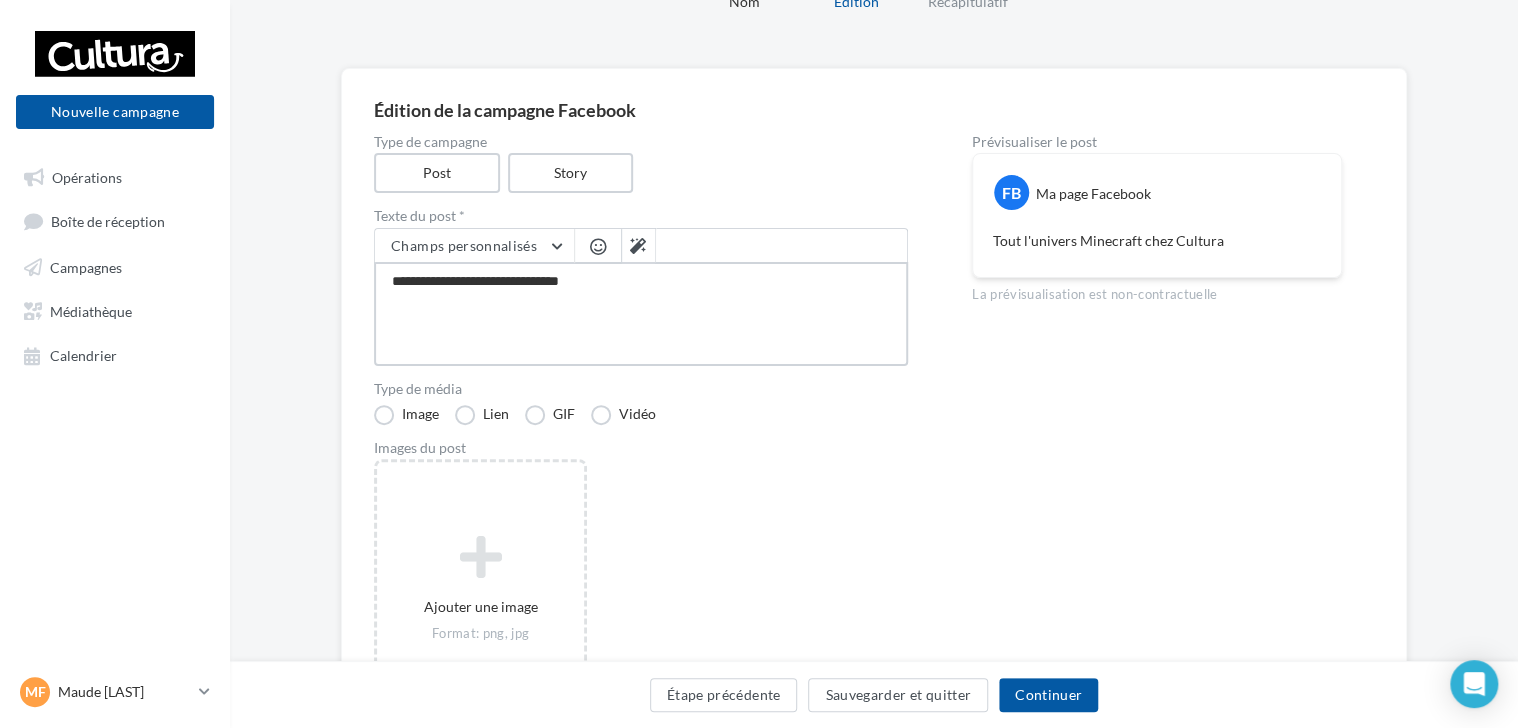click on "**********" at bounding box center [641, 314] 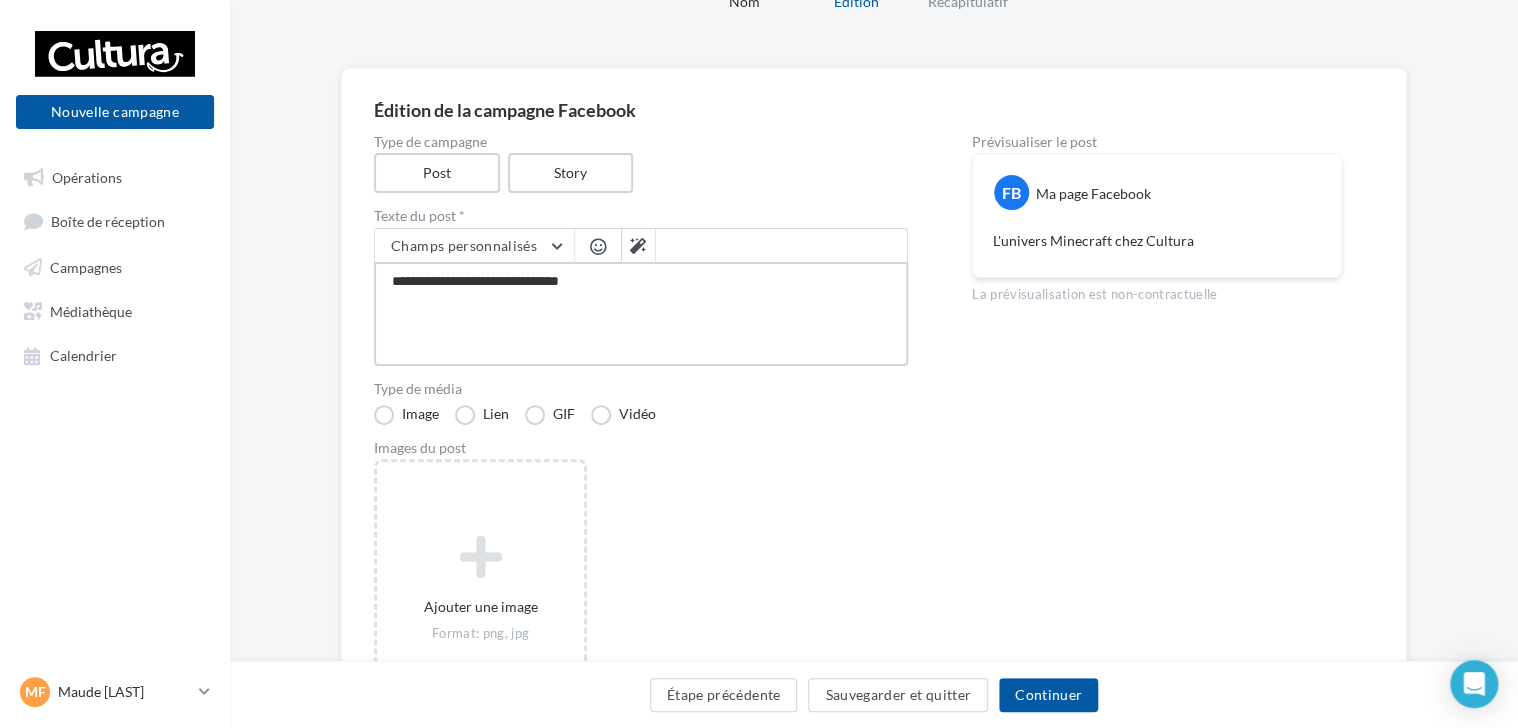 type on "**********" 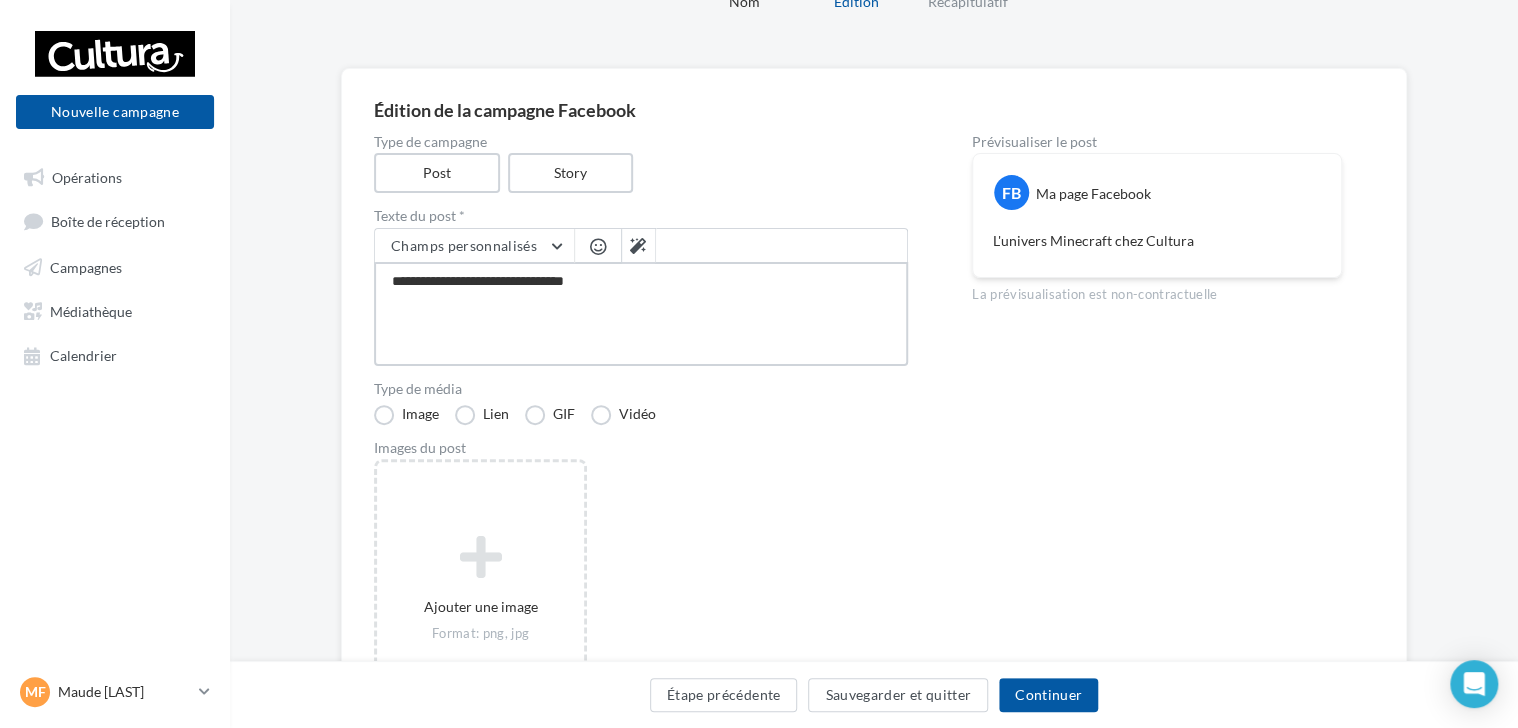 type on "**********" 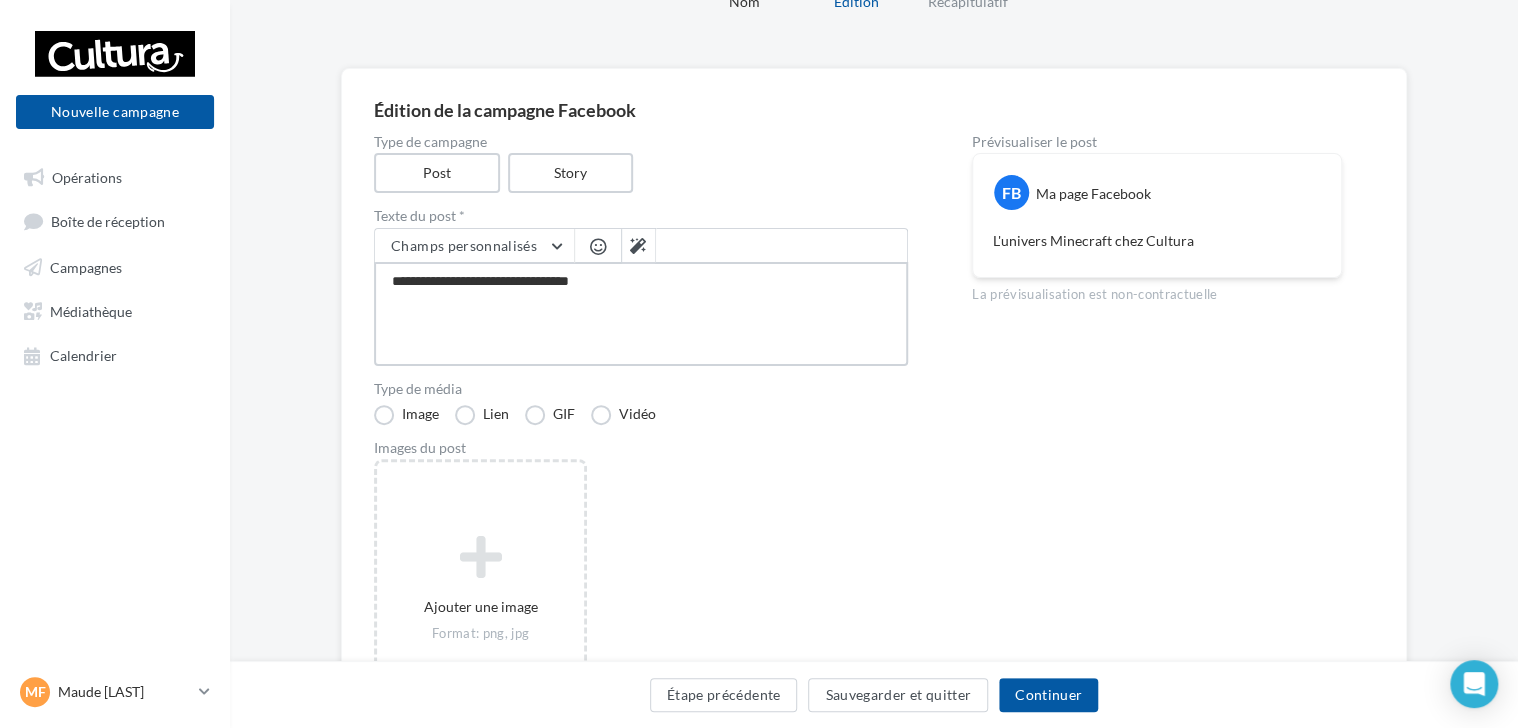type on "**********" 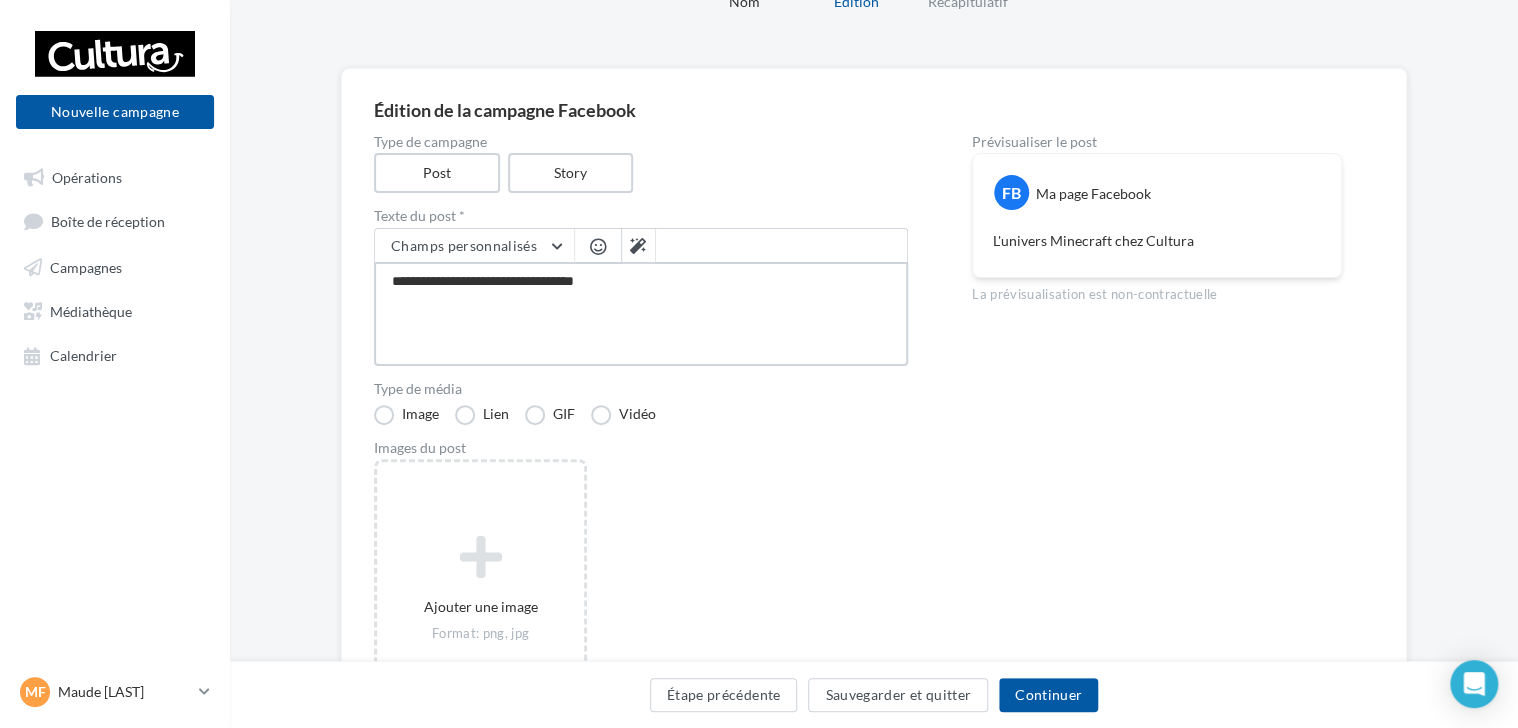 type on "**********" 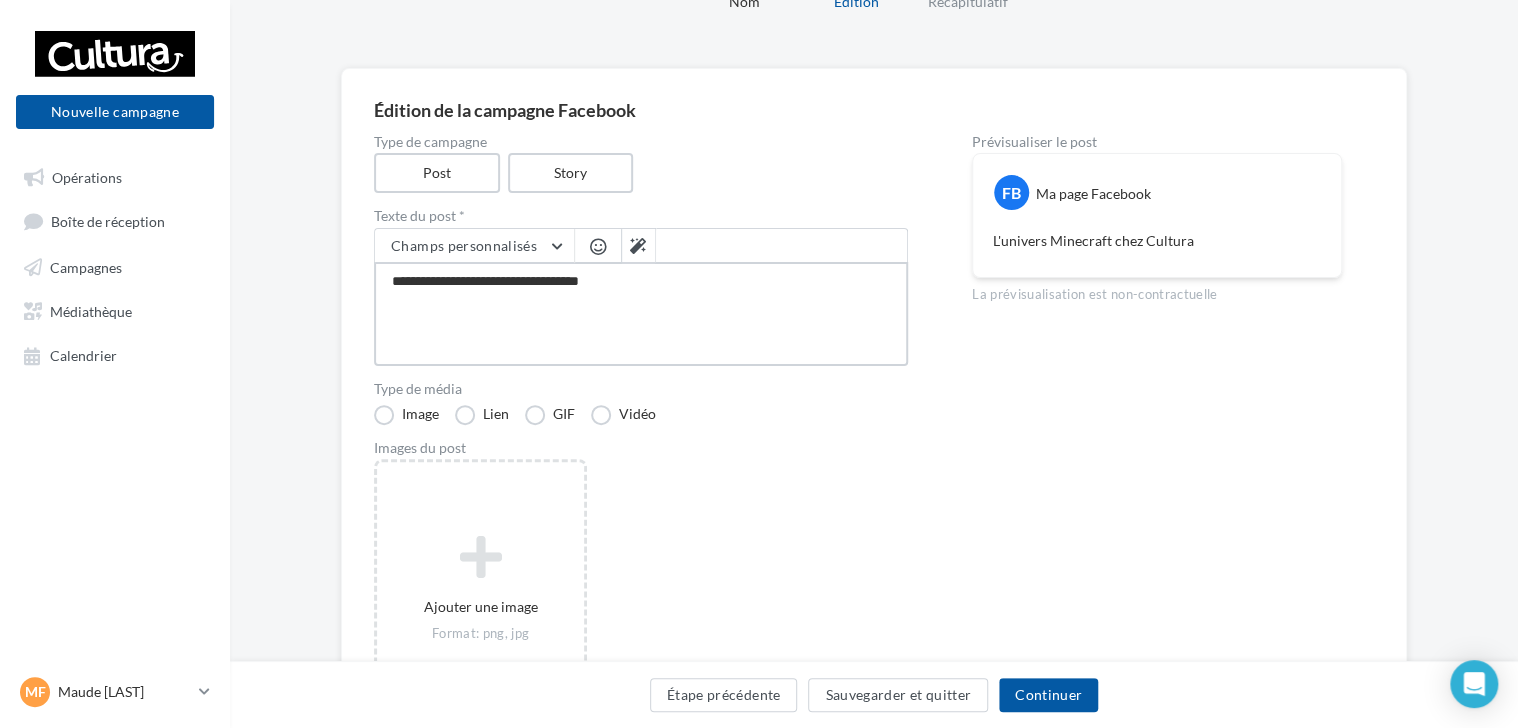 type on "**********" 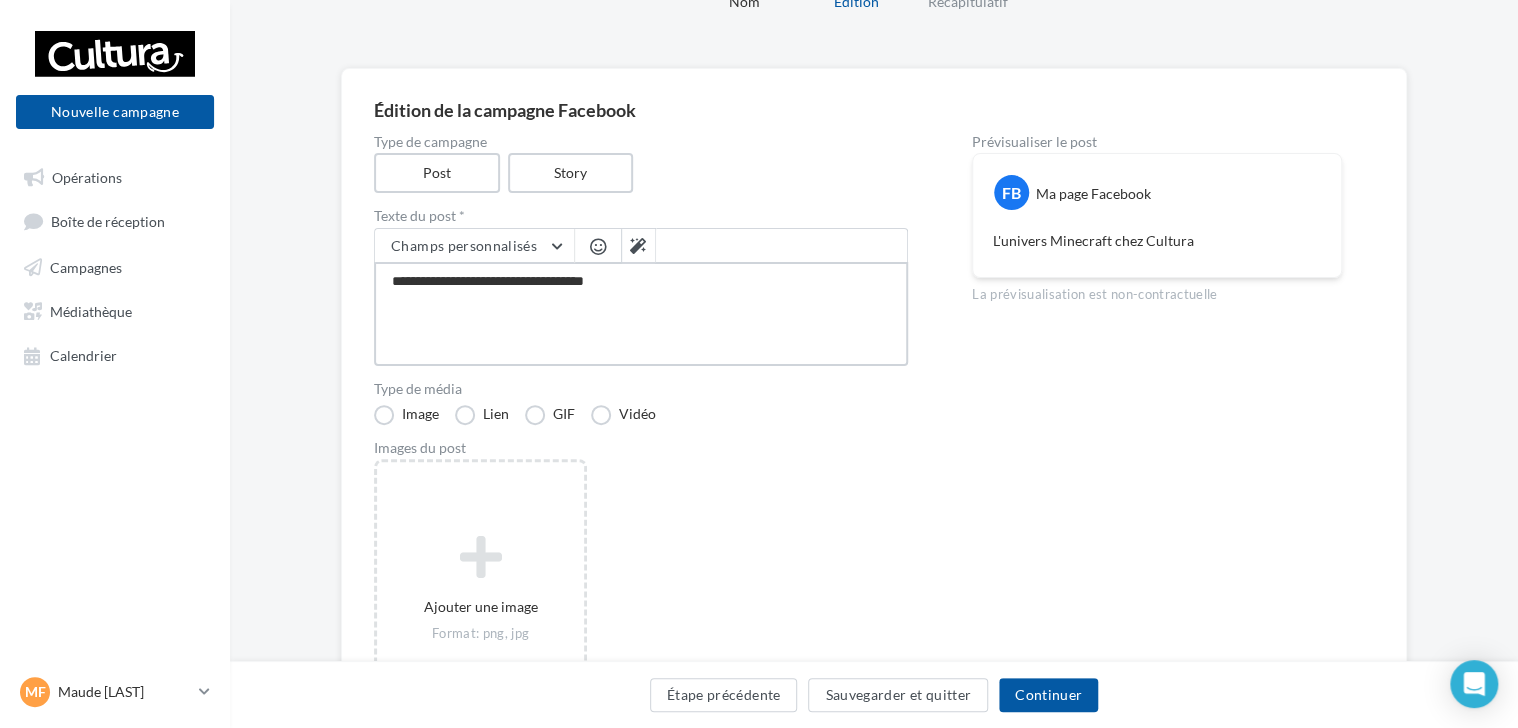 type on "**********" 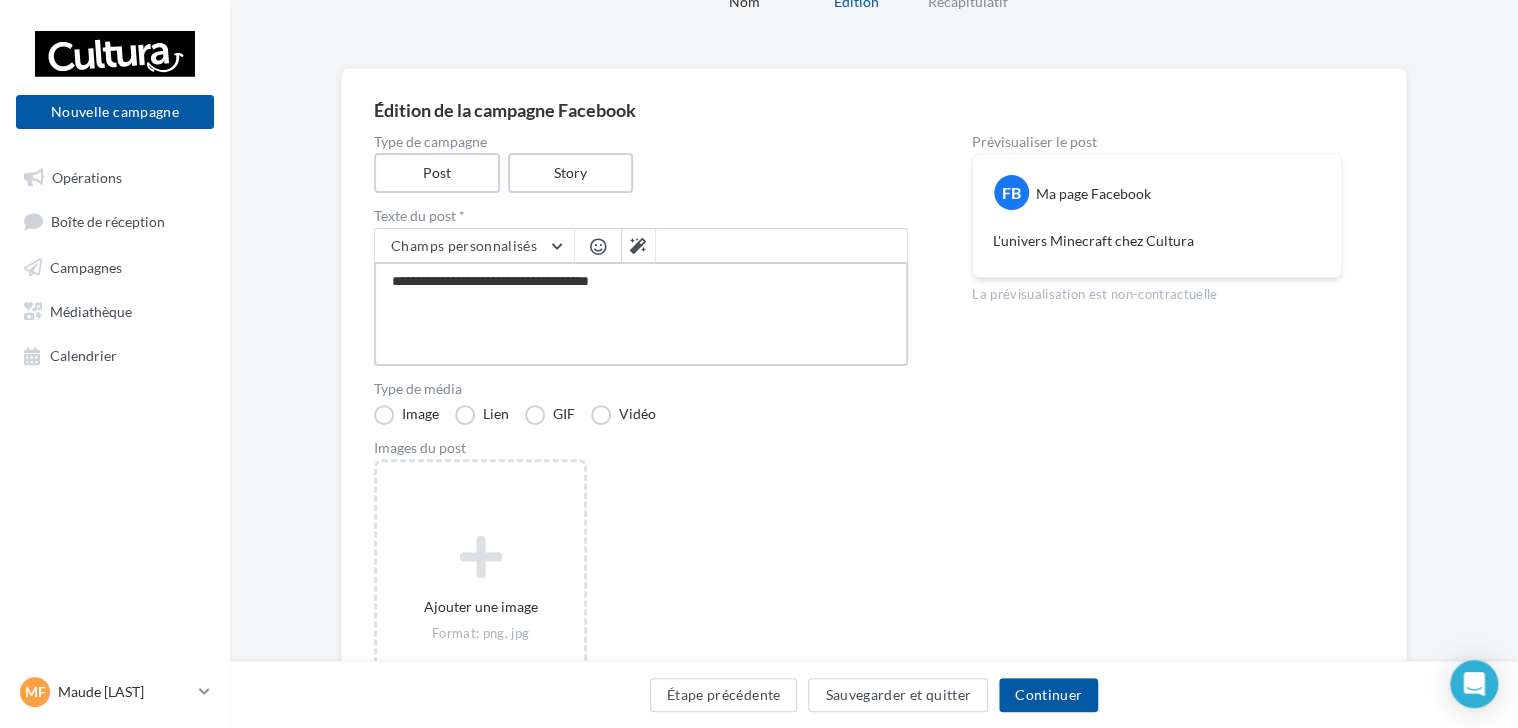 type on "**********" 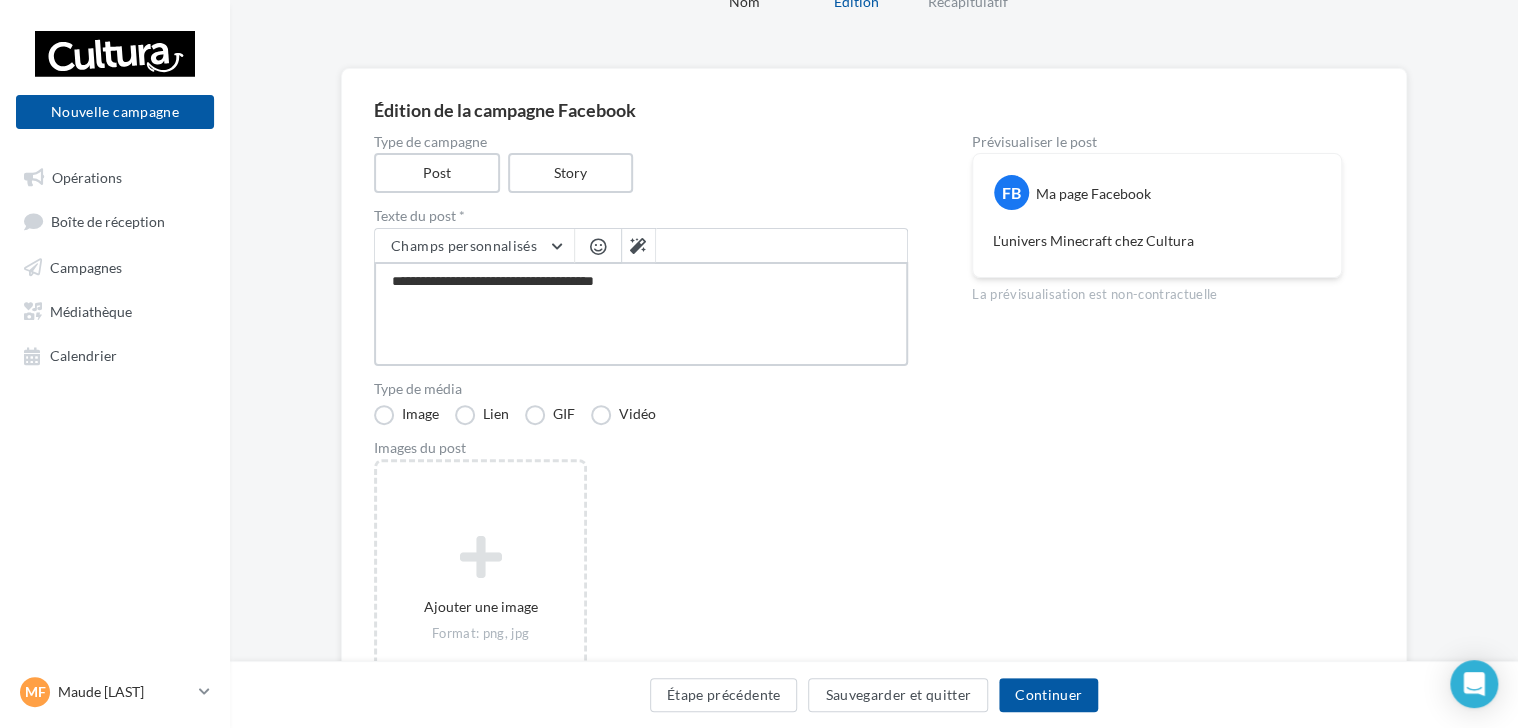 type on "**********" 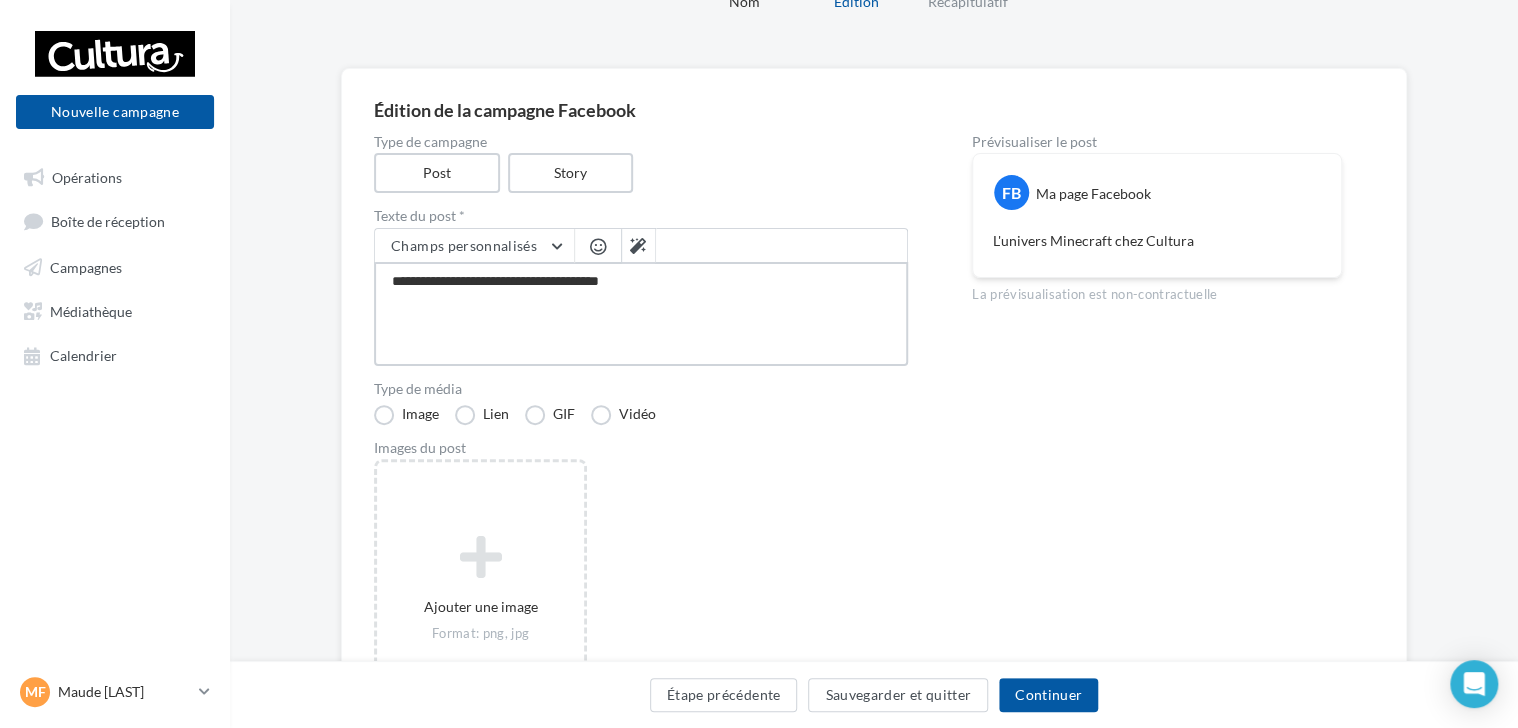type on "**********" 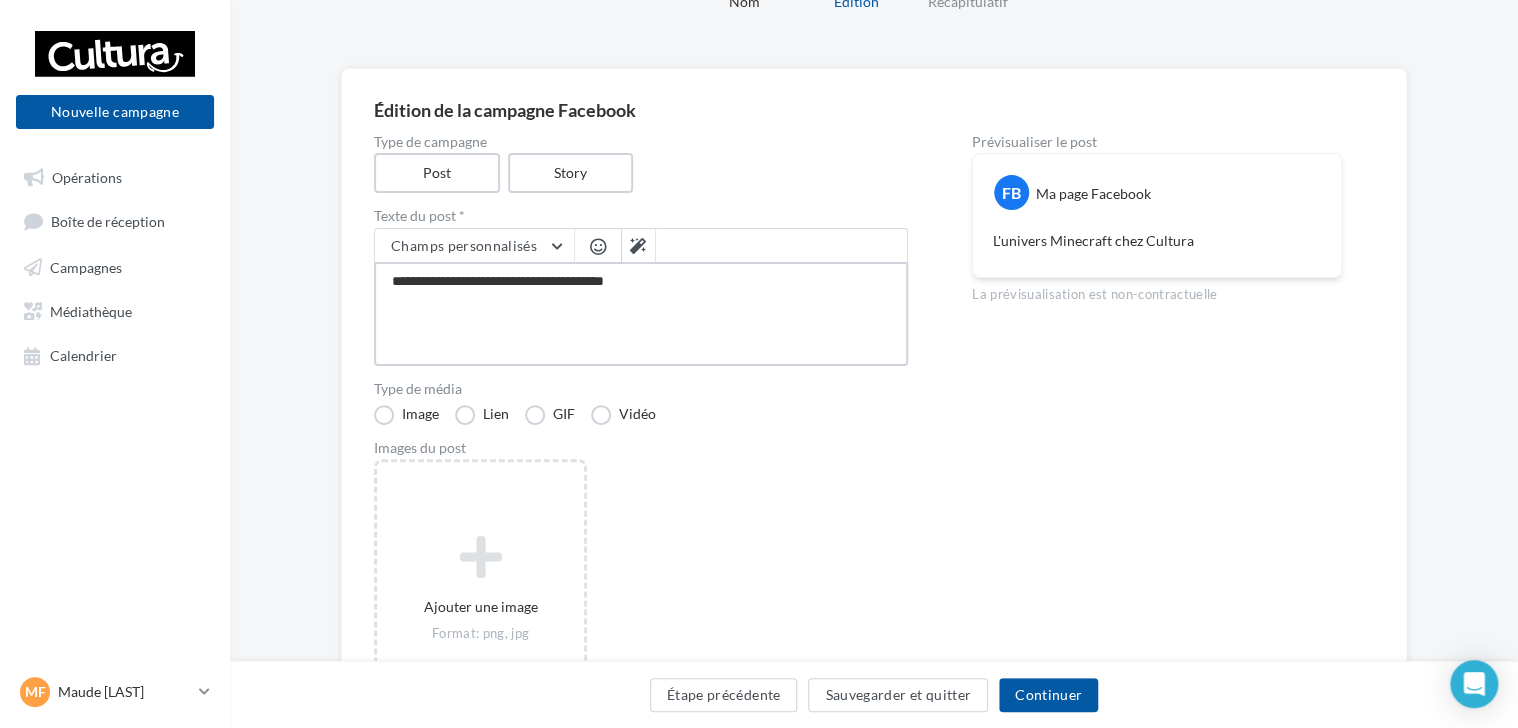 click on "**********" at bounding box center (641, 314) 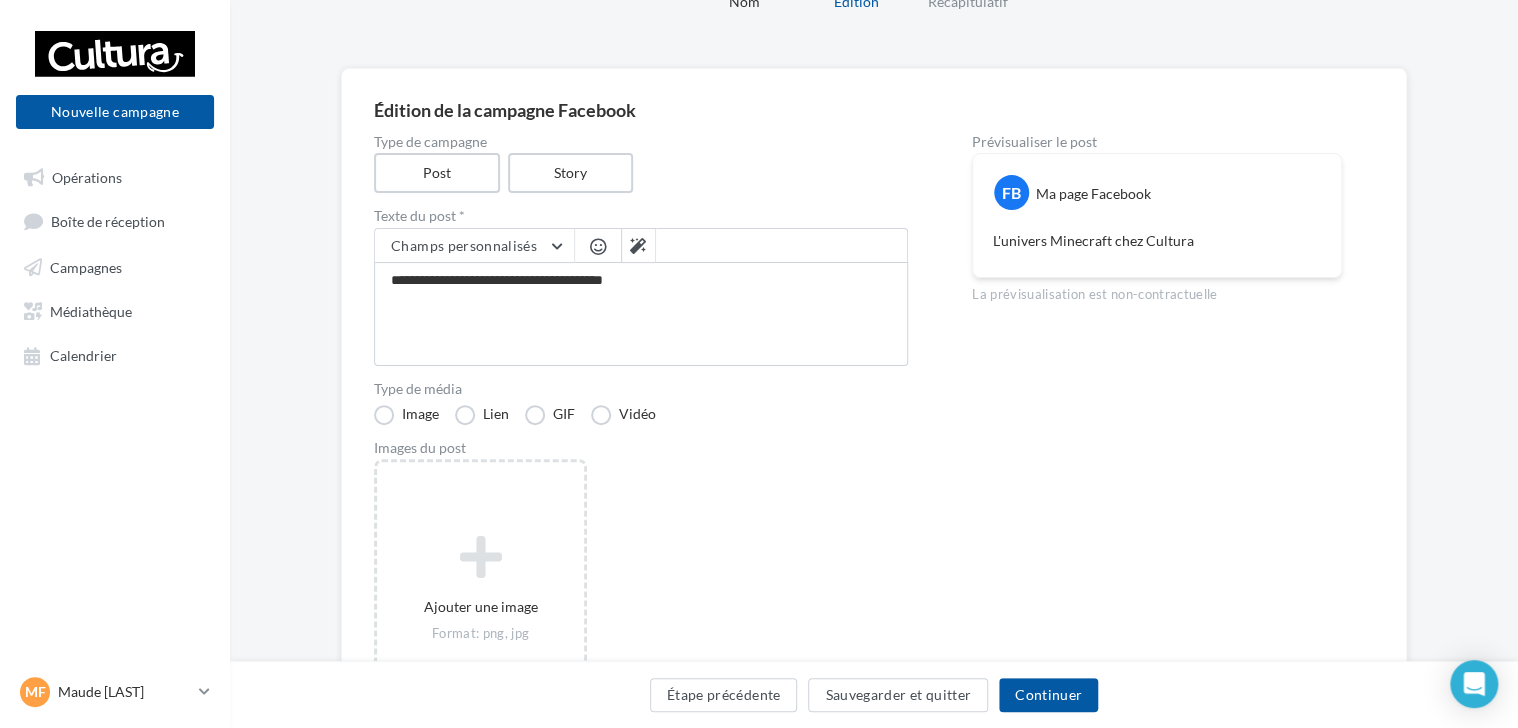 click at bounding box center [598, 246] 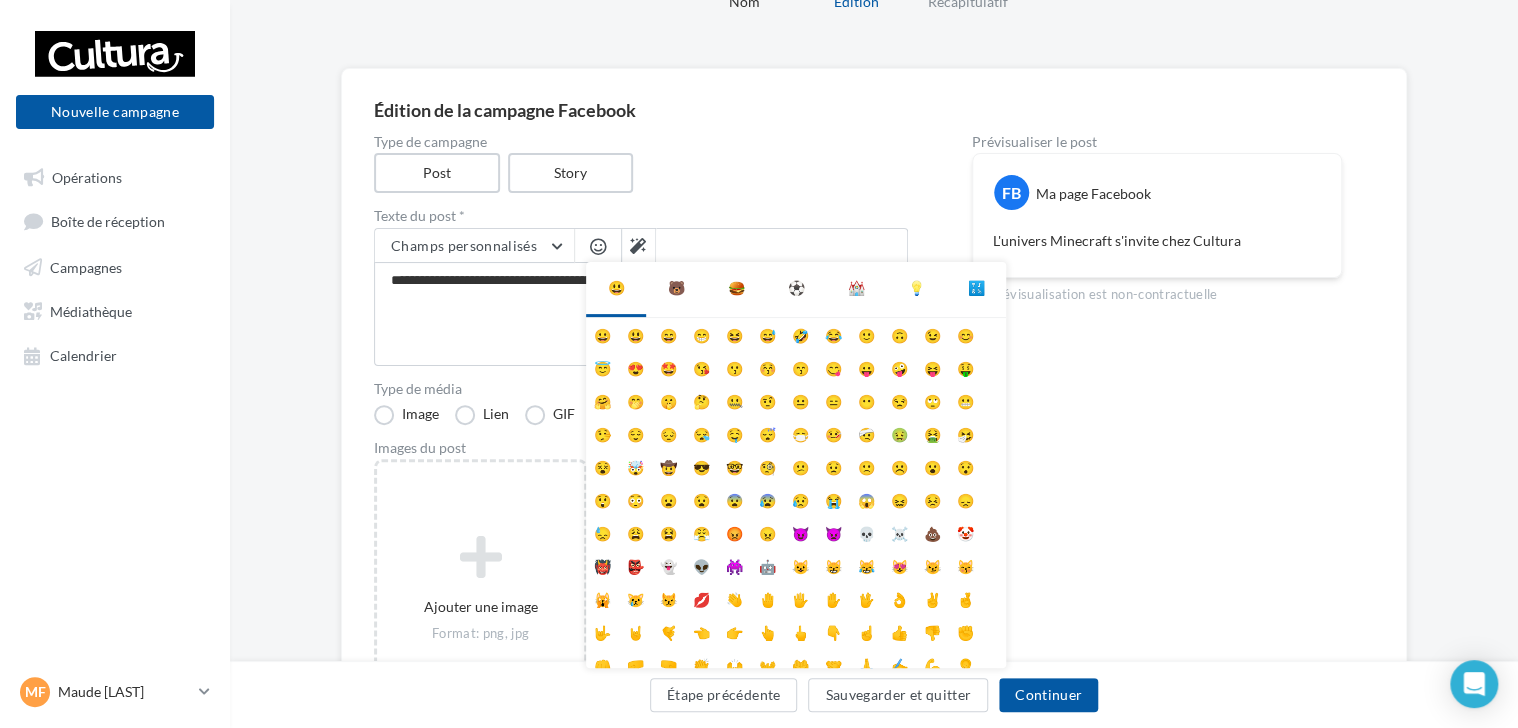 click on "💡" at bounding box center (916, 288) 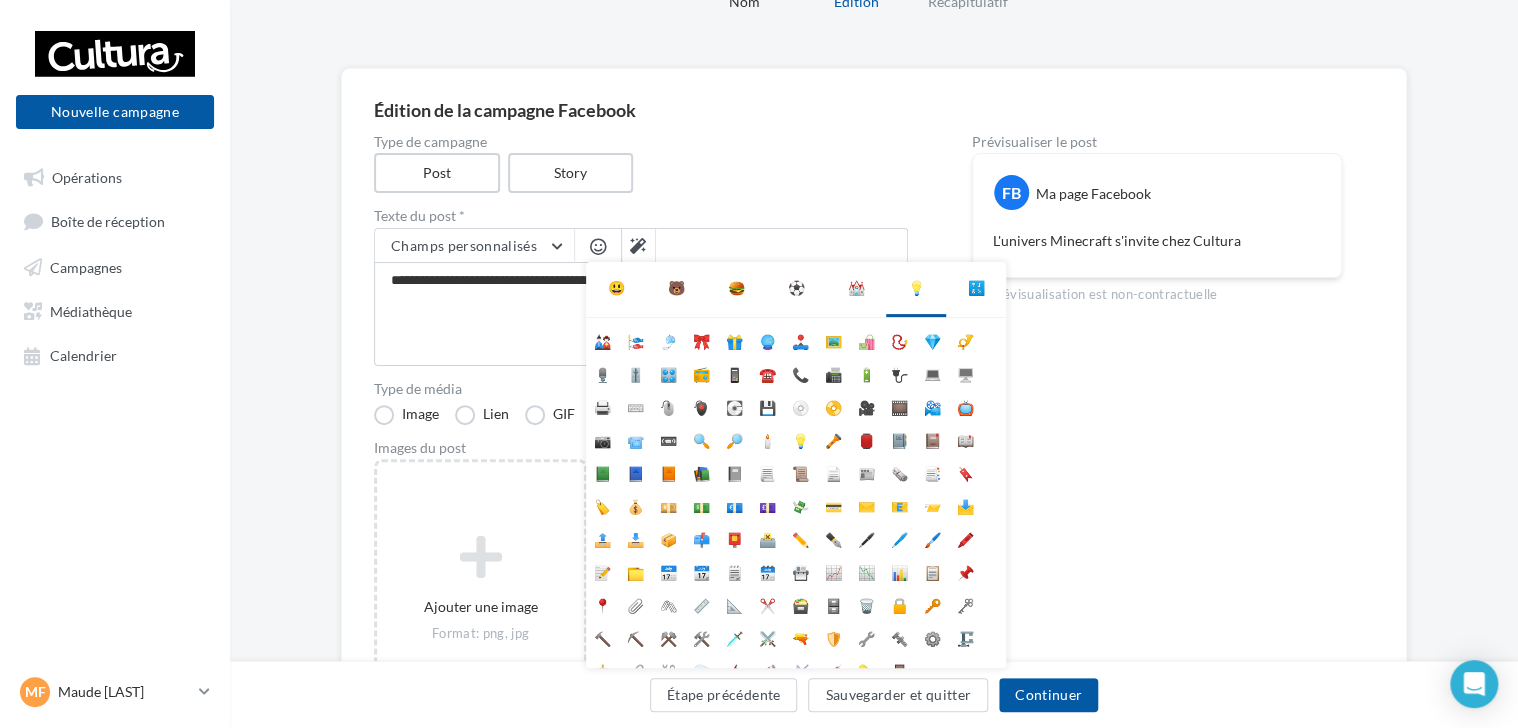 scroll, scrollTop: 0, scrollLeft: 0, axis: both 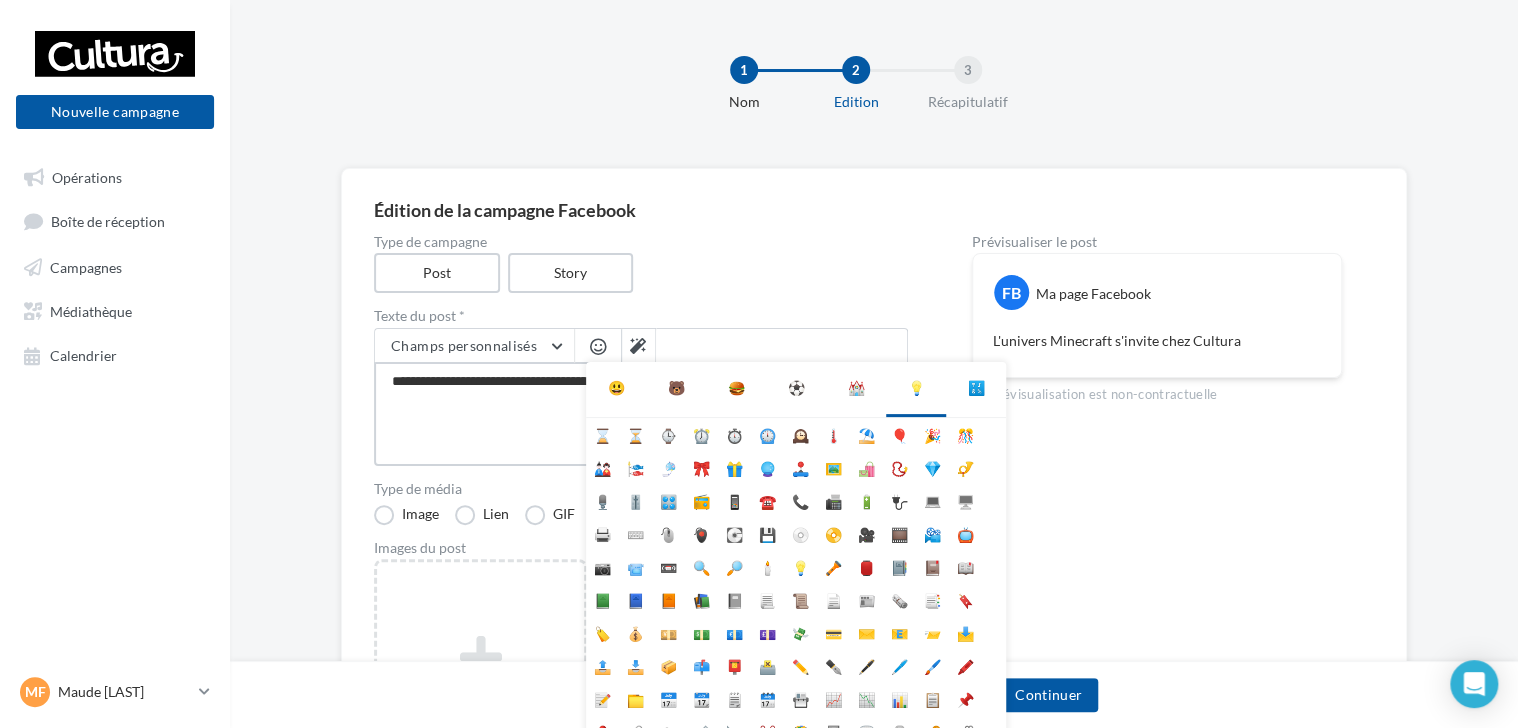 click on "**********" at bounding box center (641, 414) 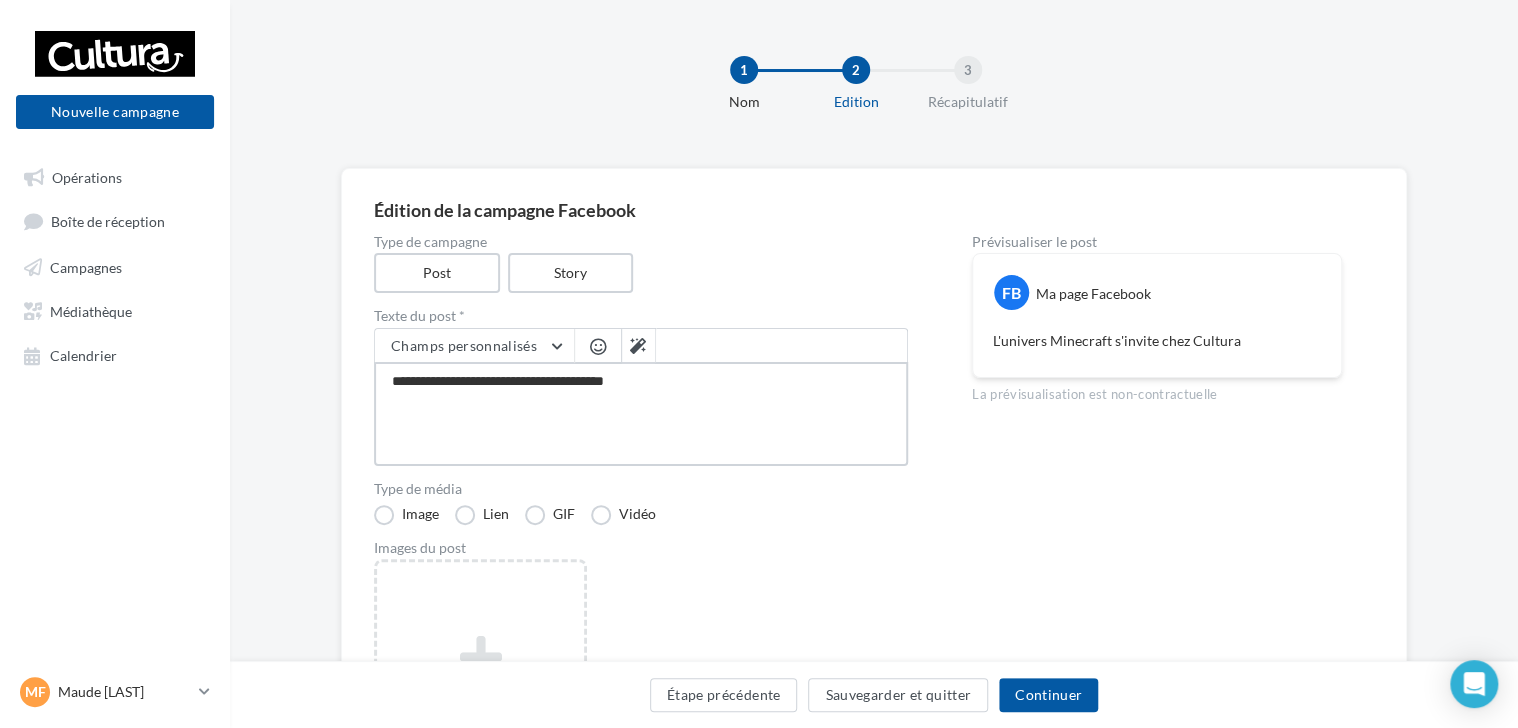 click on "**********" at bounding box center [641, 414] 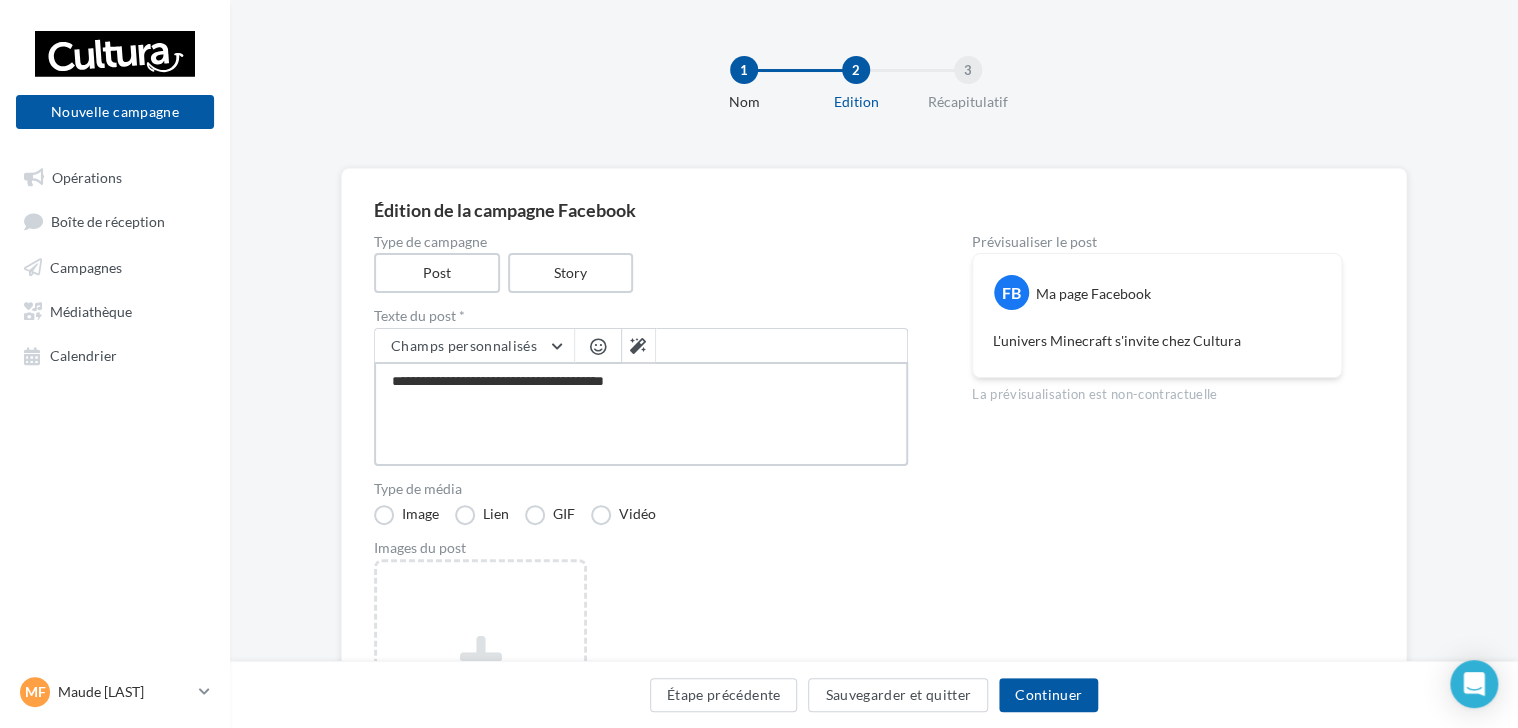 type on "**********" 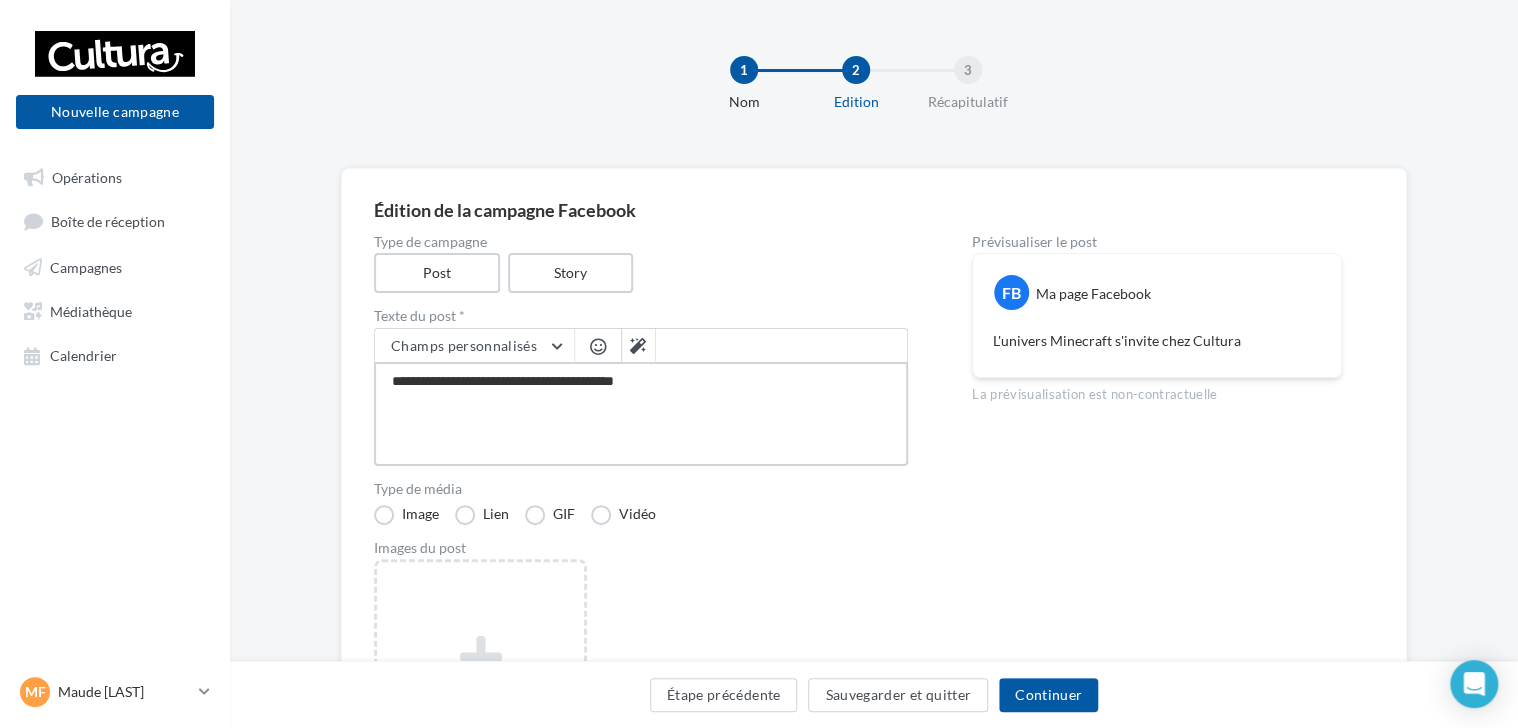 click on "**********" at bounding box center [641, 414] 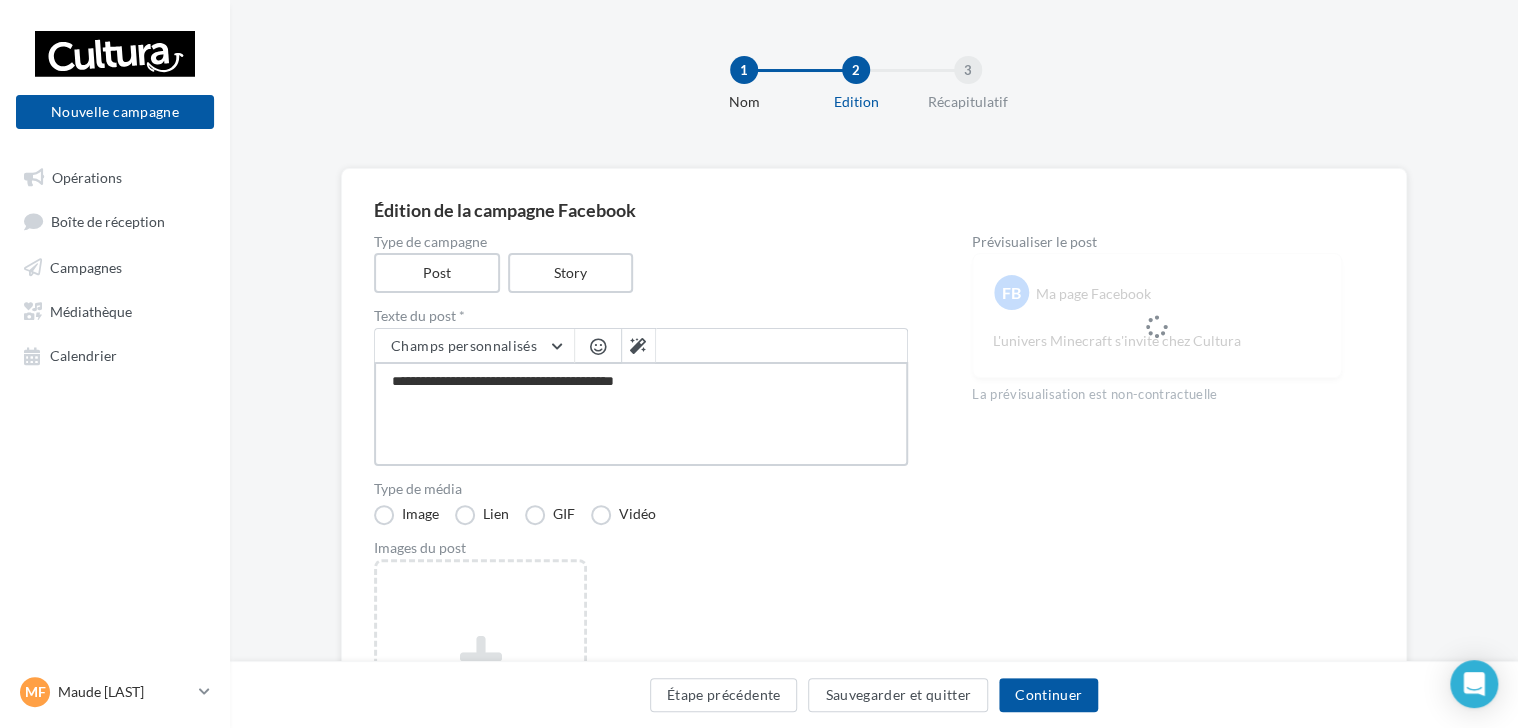 type on "**********" 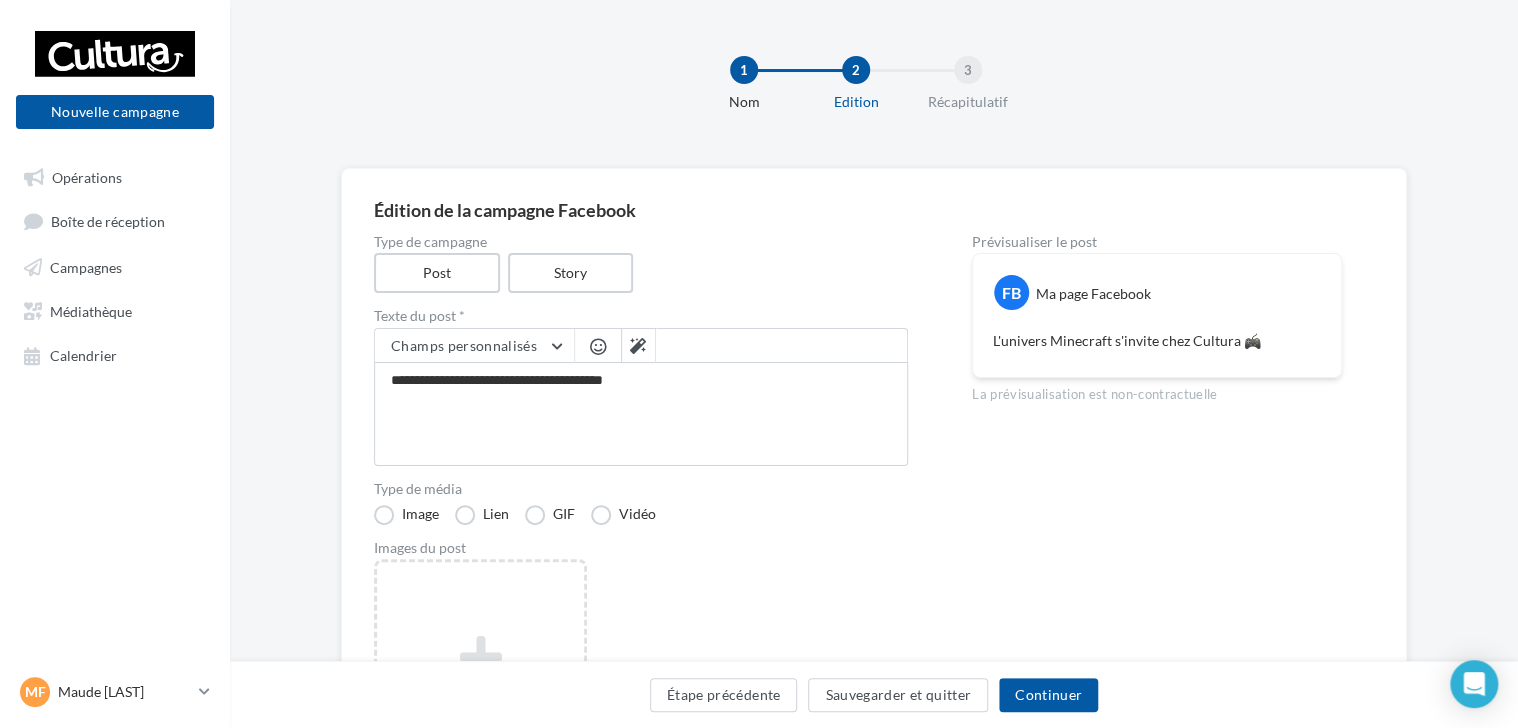 click at bounding box center (598, 346) 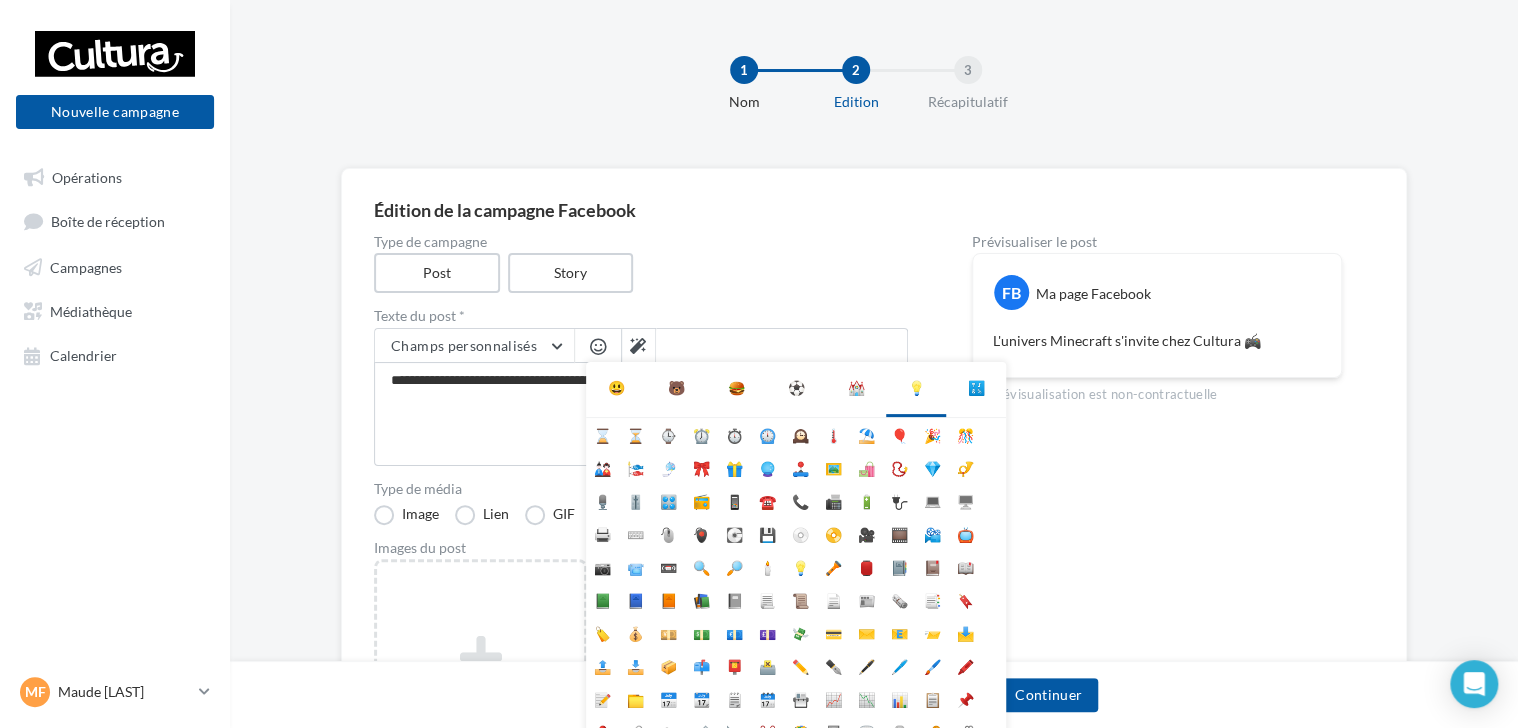 click on "🔣" at bounding box center [976, 388] 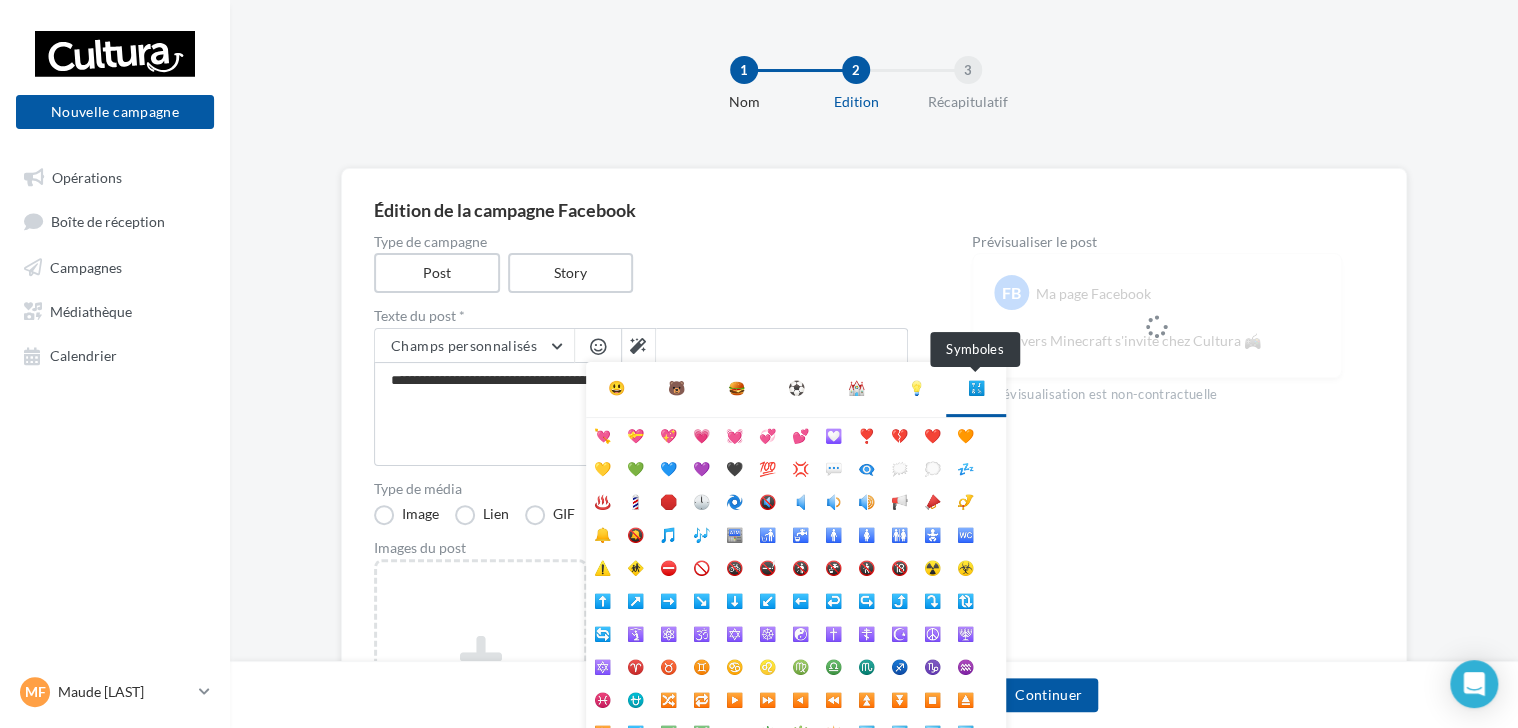 click on "🔣" at bounding box center [976, 388] 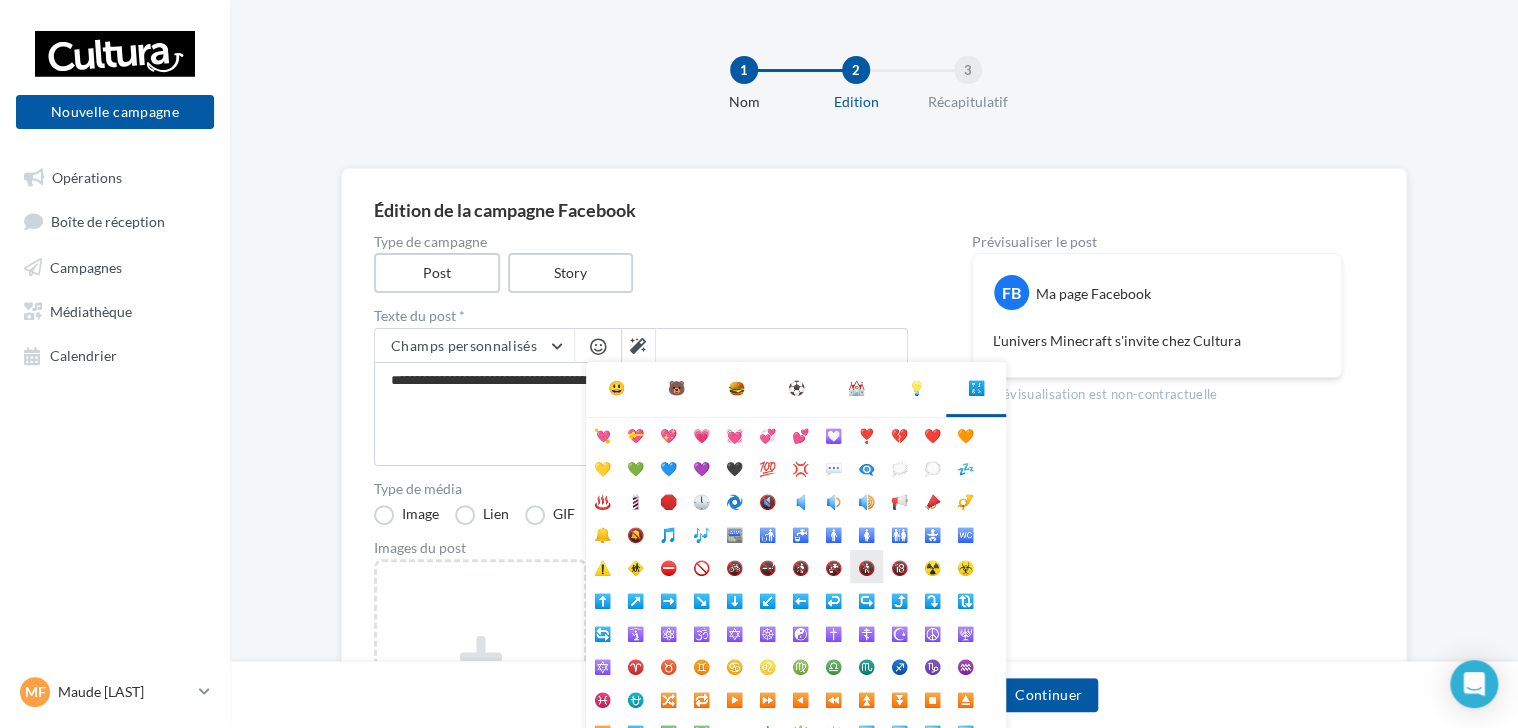 scroll, scrollTop: 112, scrollLeft: 0, axis: vertical 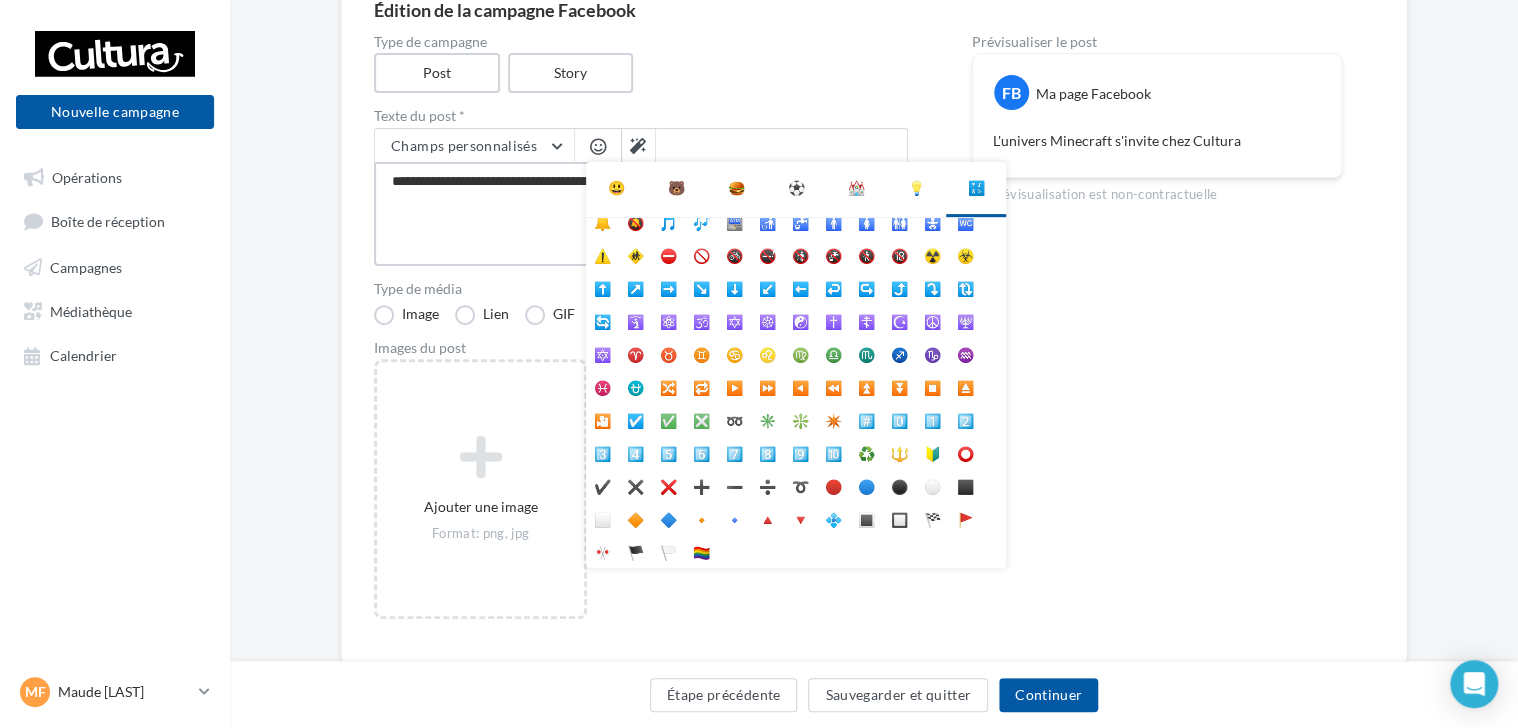 click on "**********" at bounding box center [641, 214] 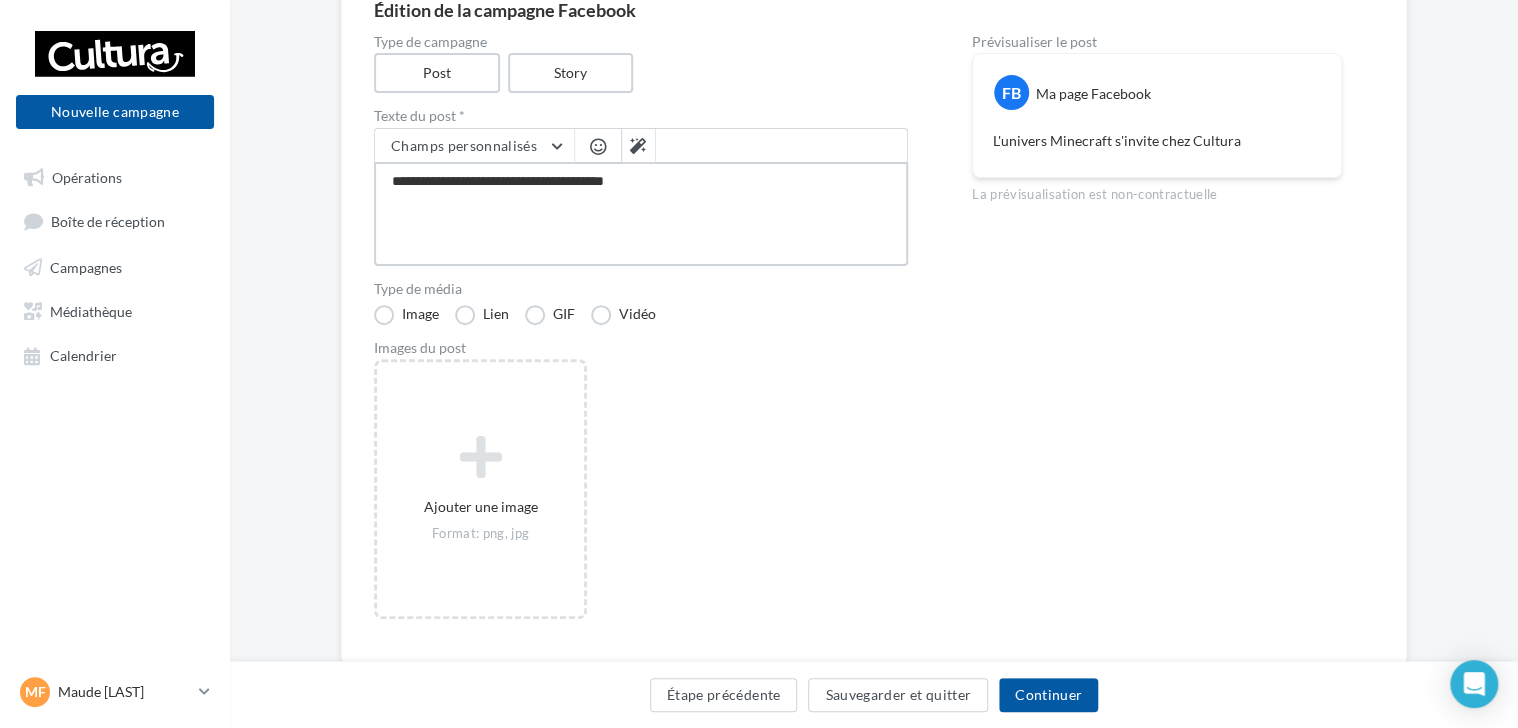 click on "**********" at bounding box center (641, 214) 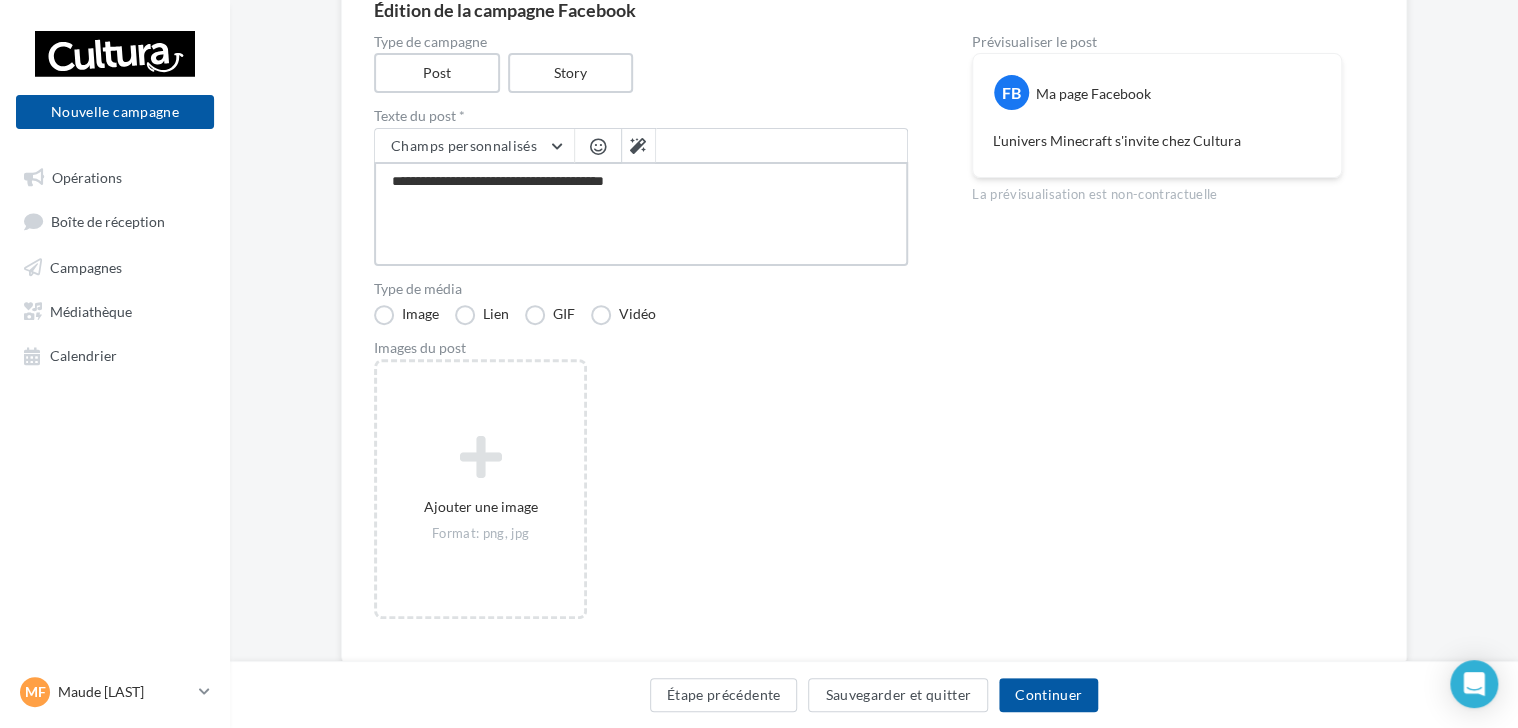 type on "**********" 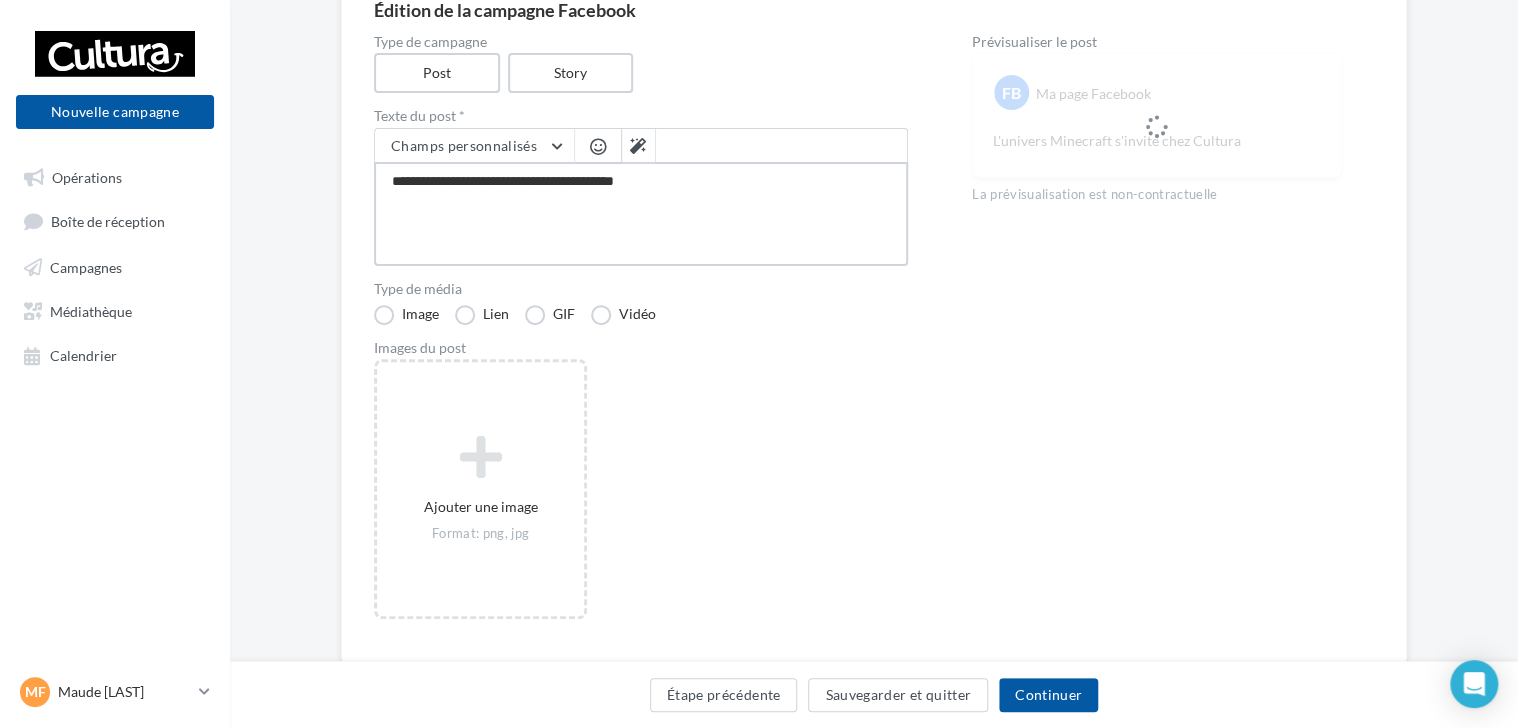 click on "**********" at bounding box center (641, 214) 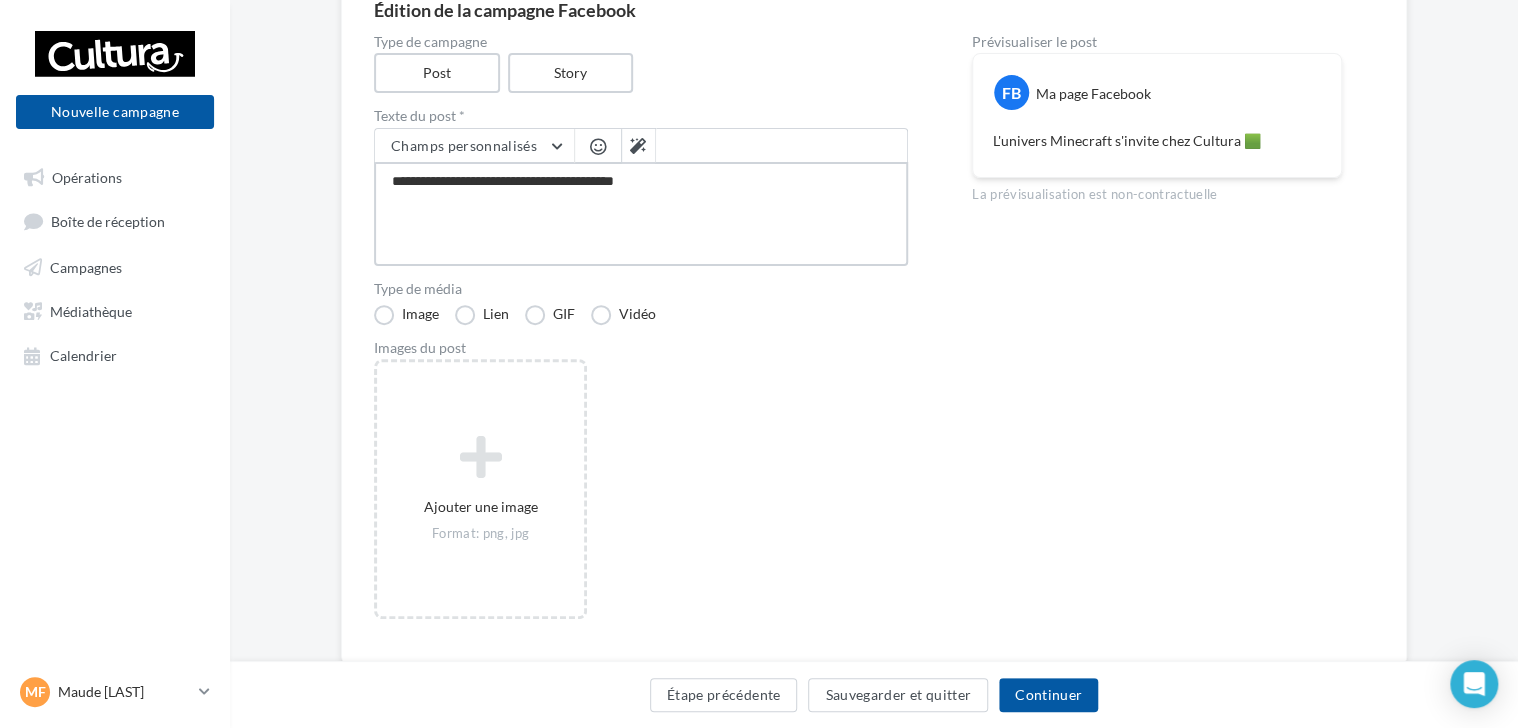 type on "**********" 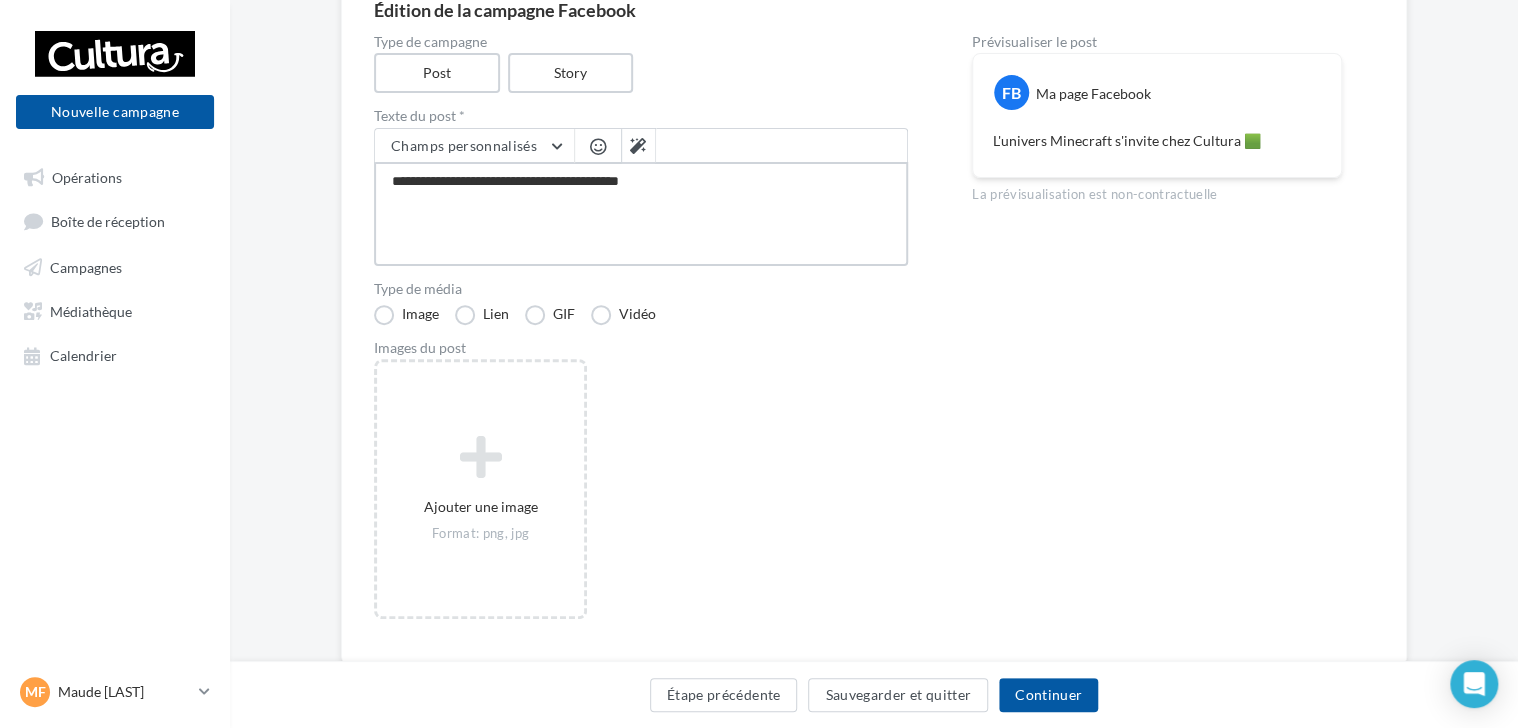 type on "**********" 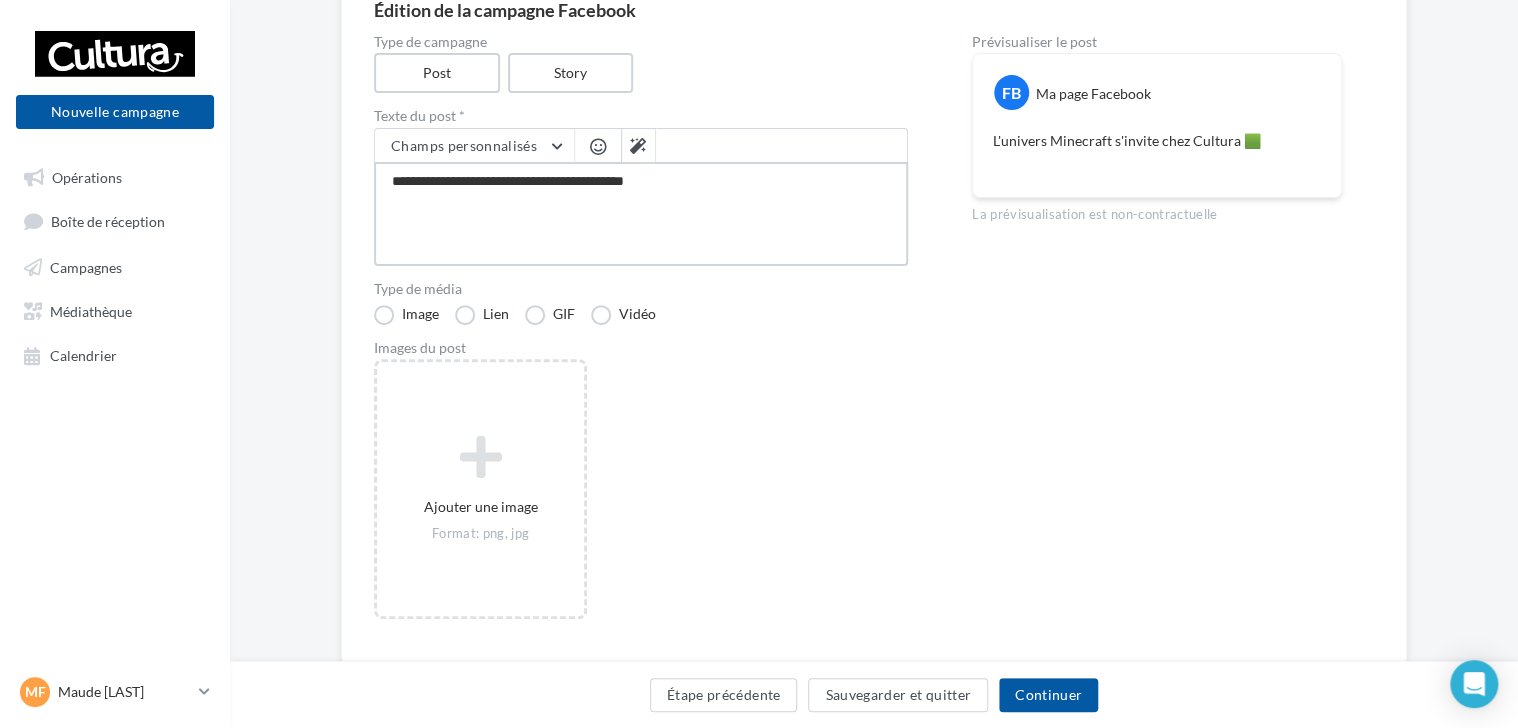 type on "**********" 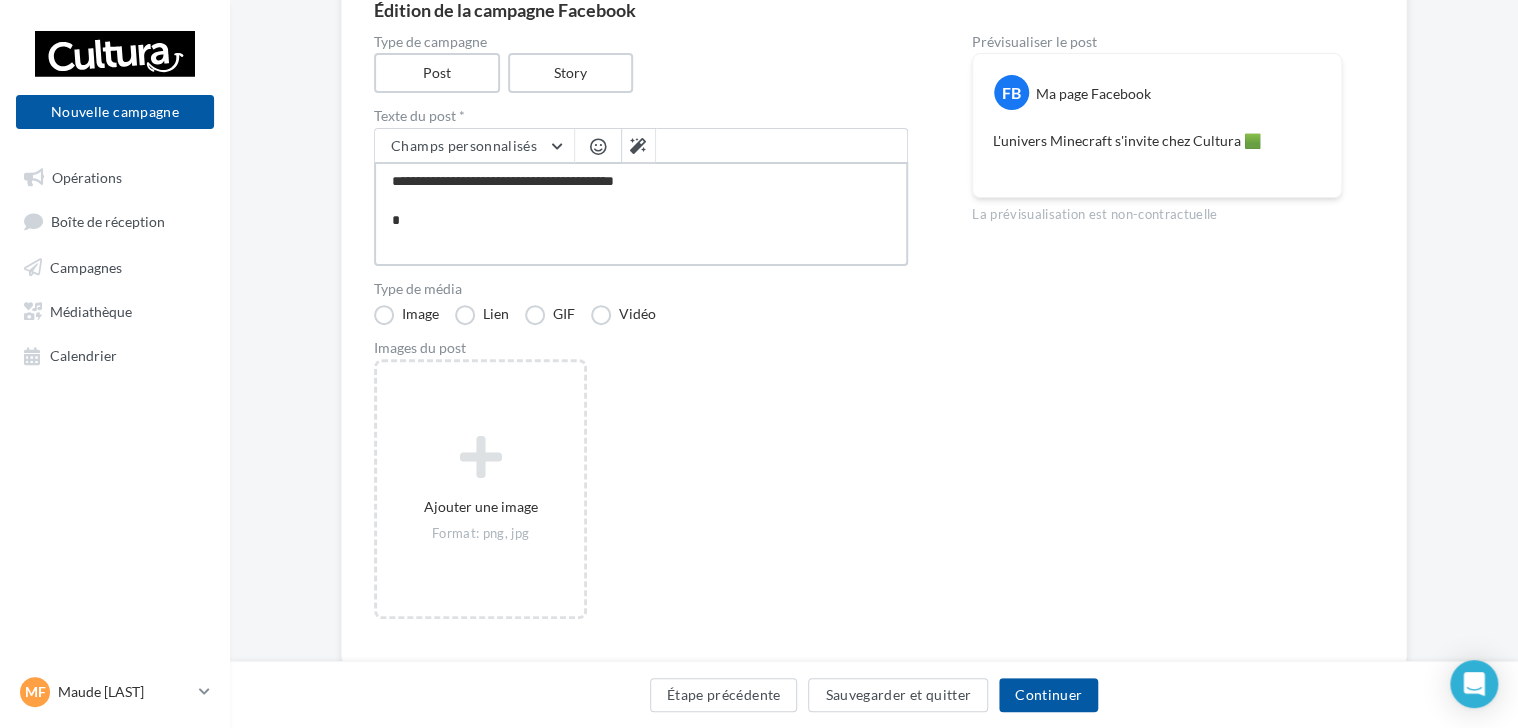 type on "**********" 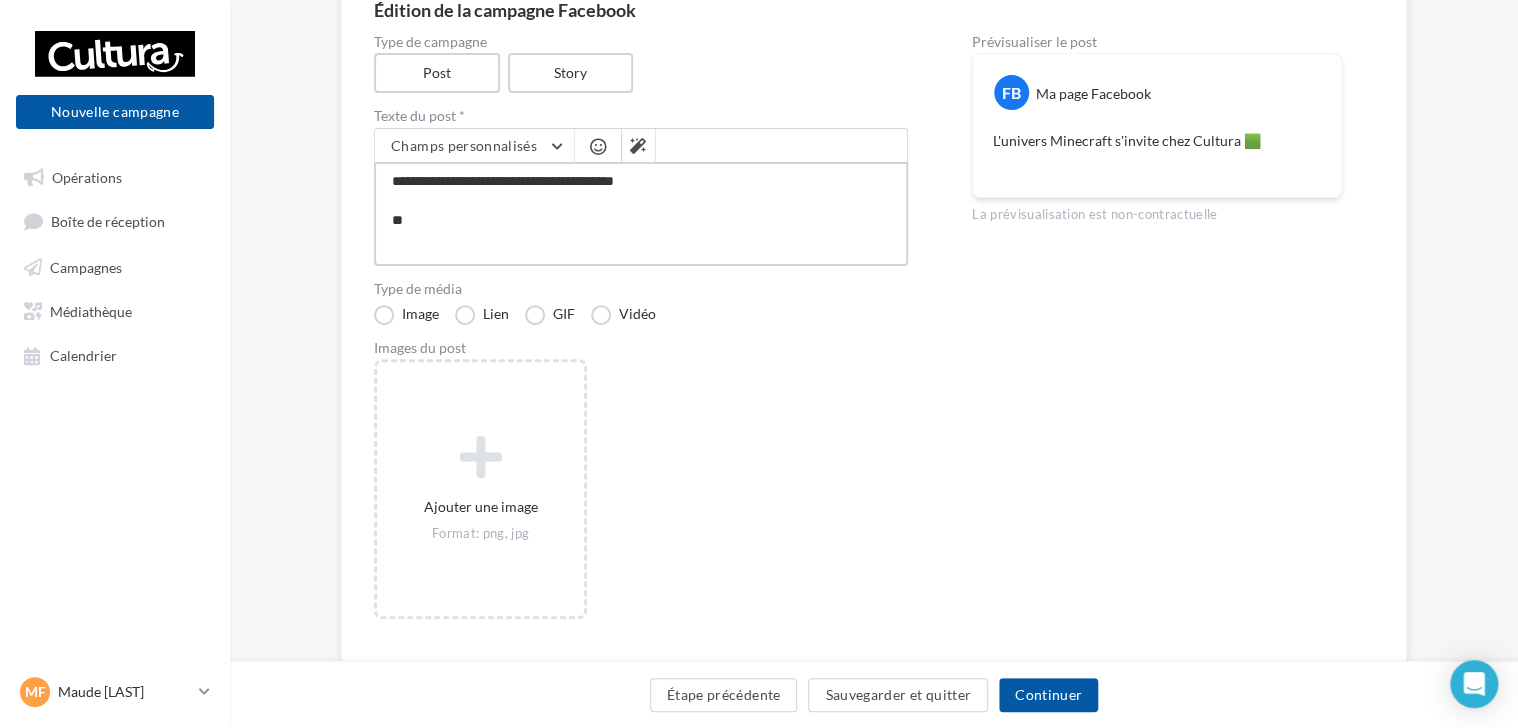 type on "**********" 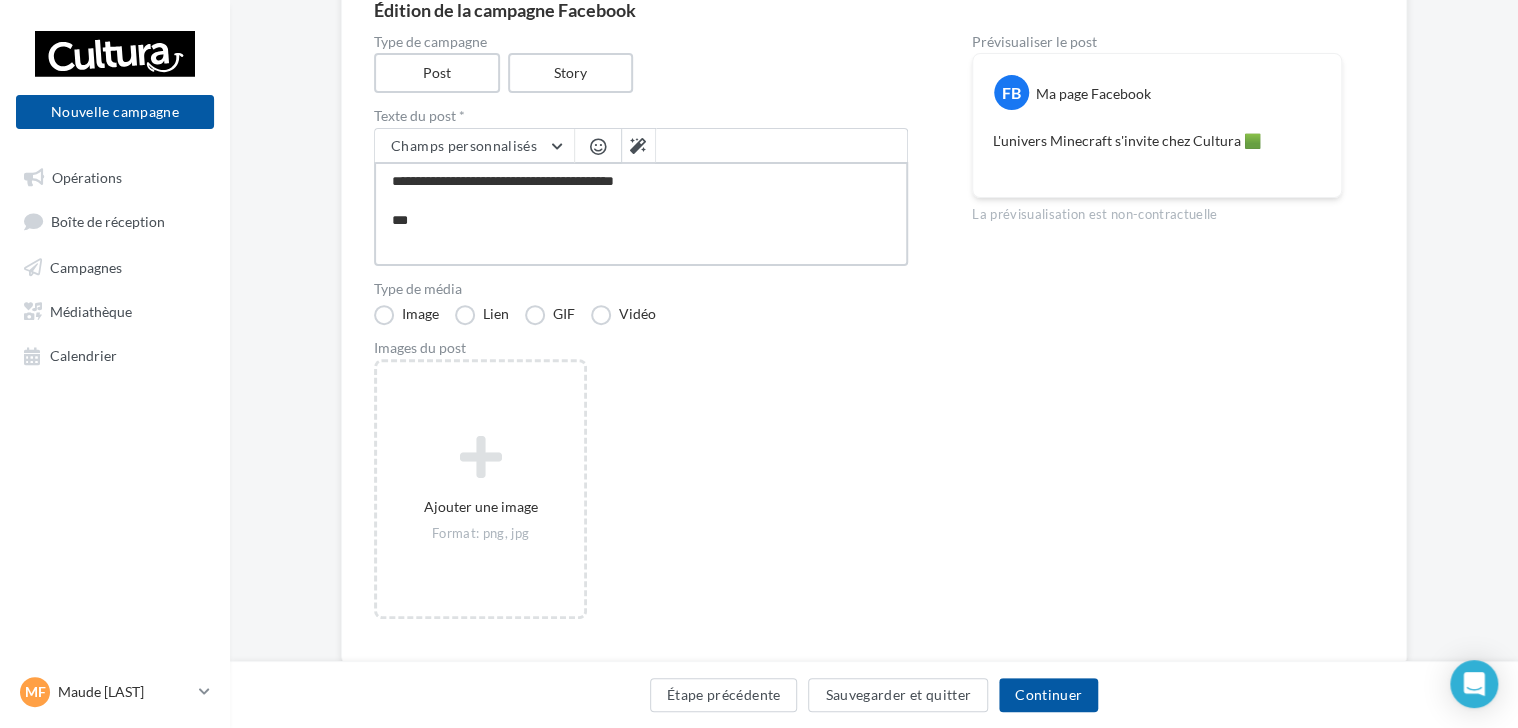 type on "**********" 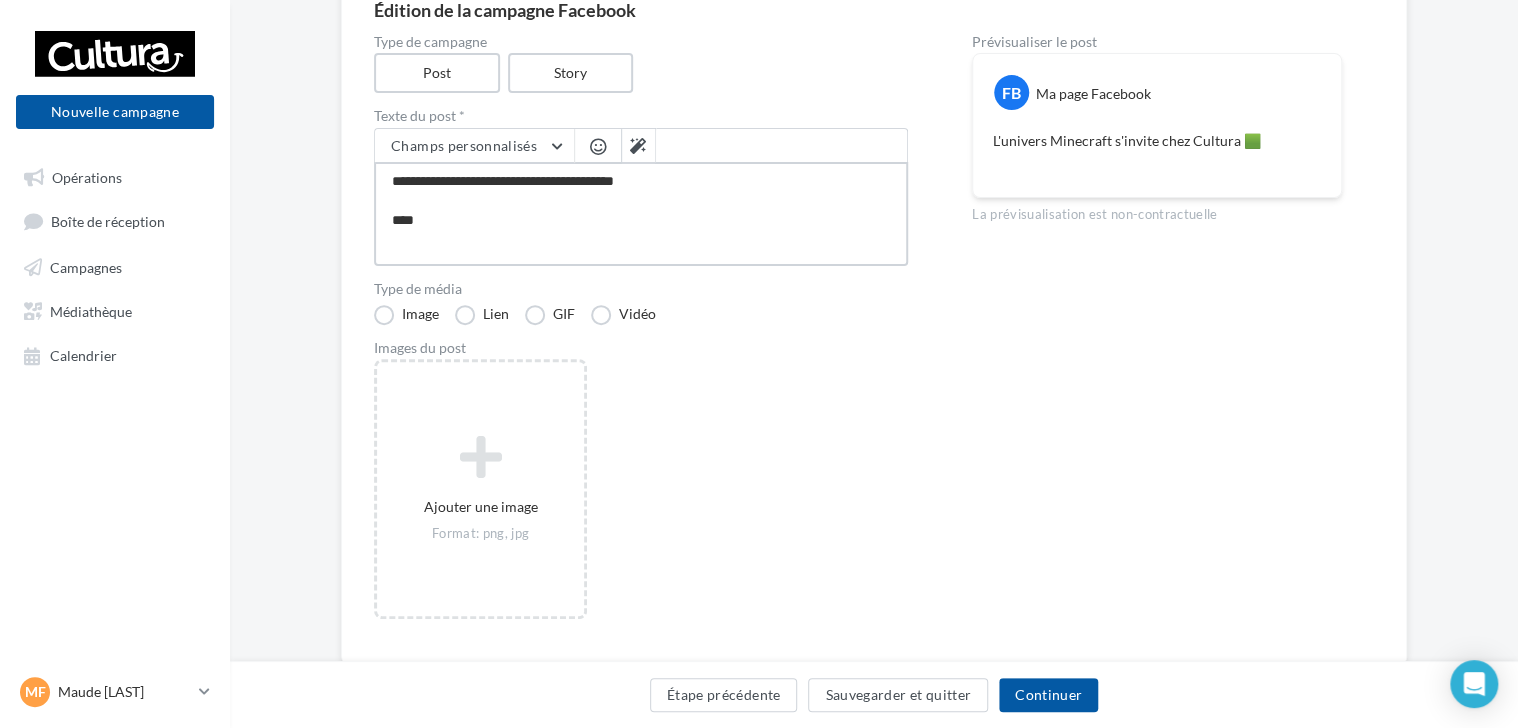 type on "**********" 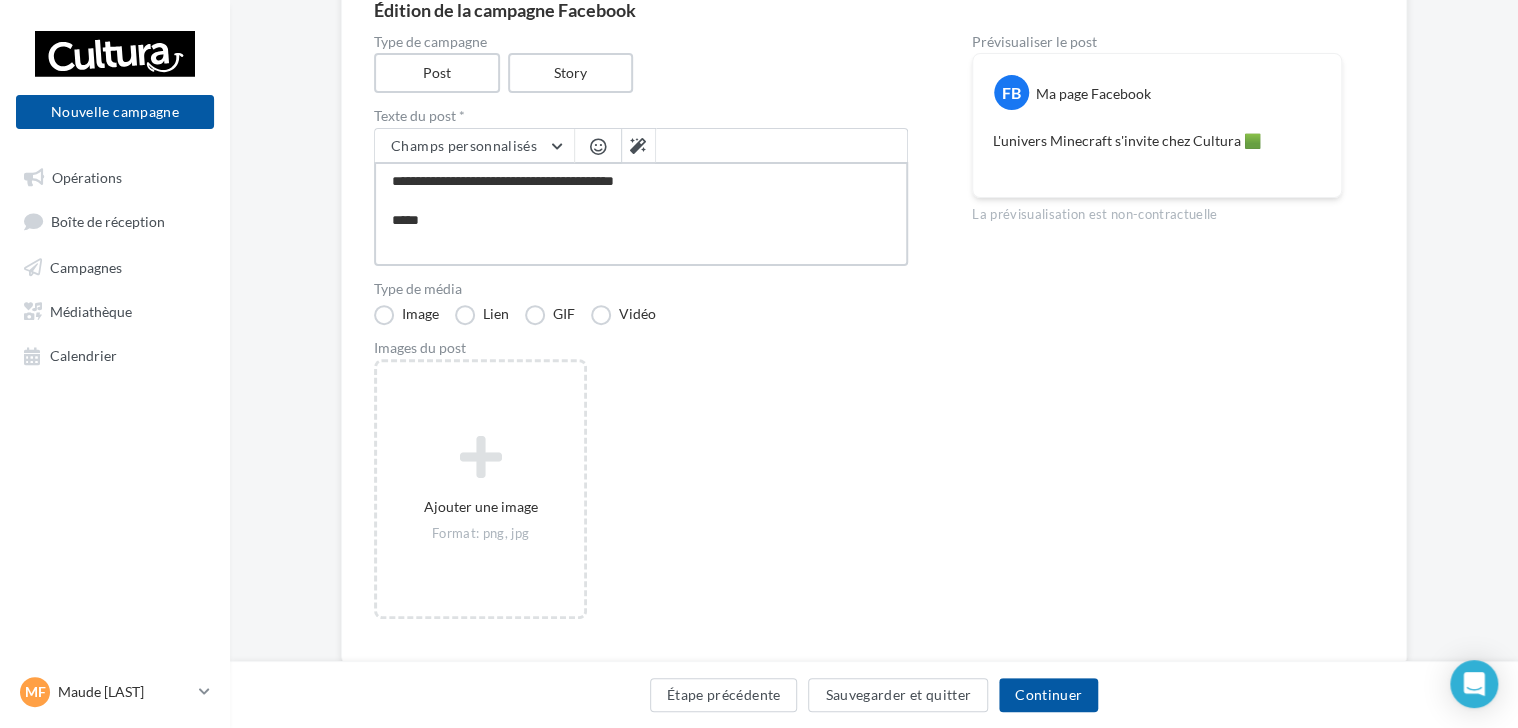 type on "**********" 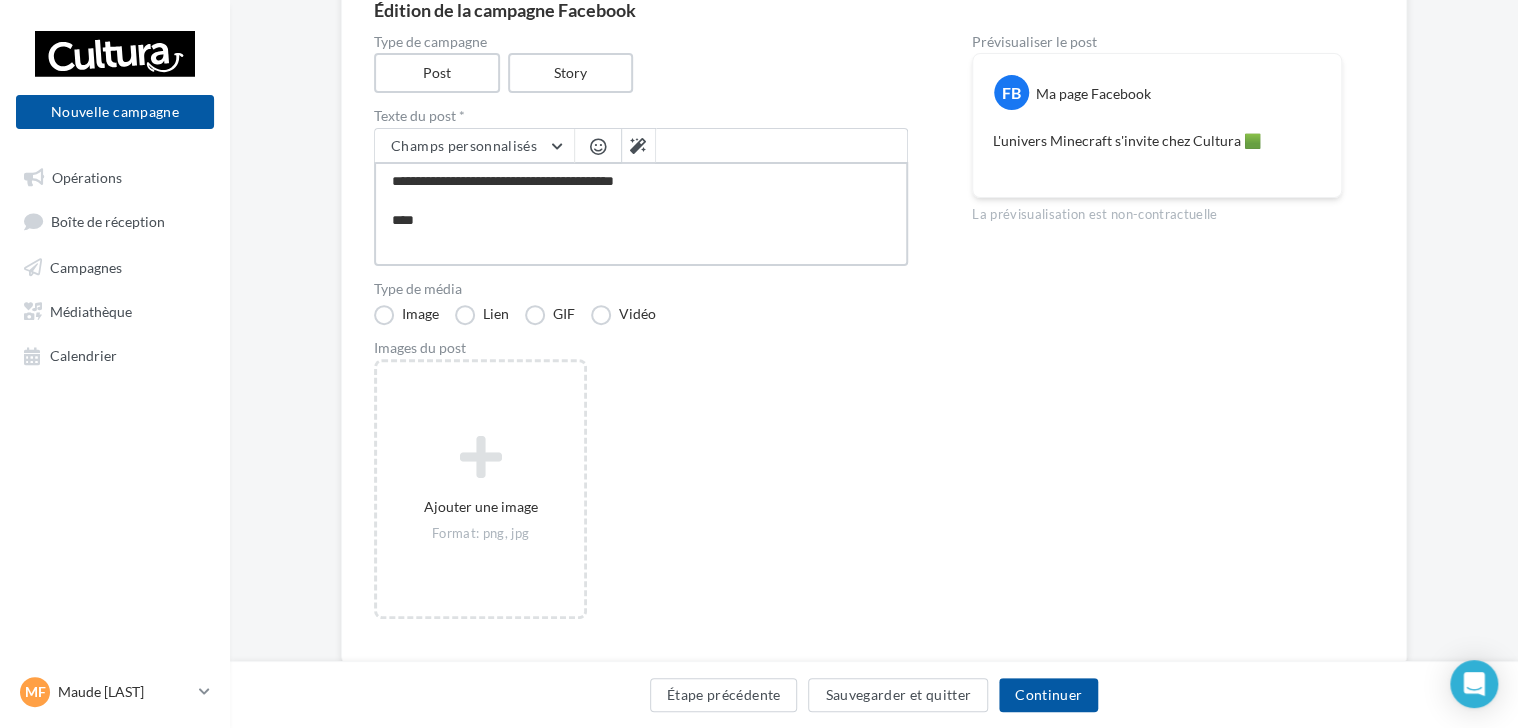 type on "**********" 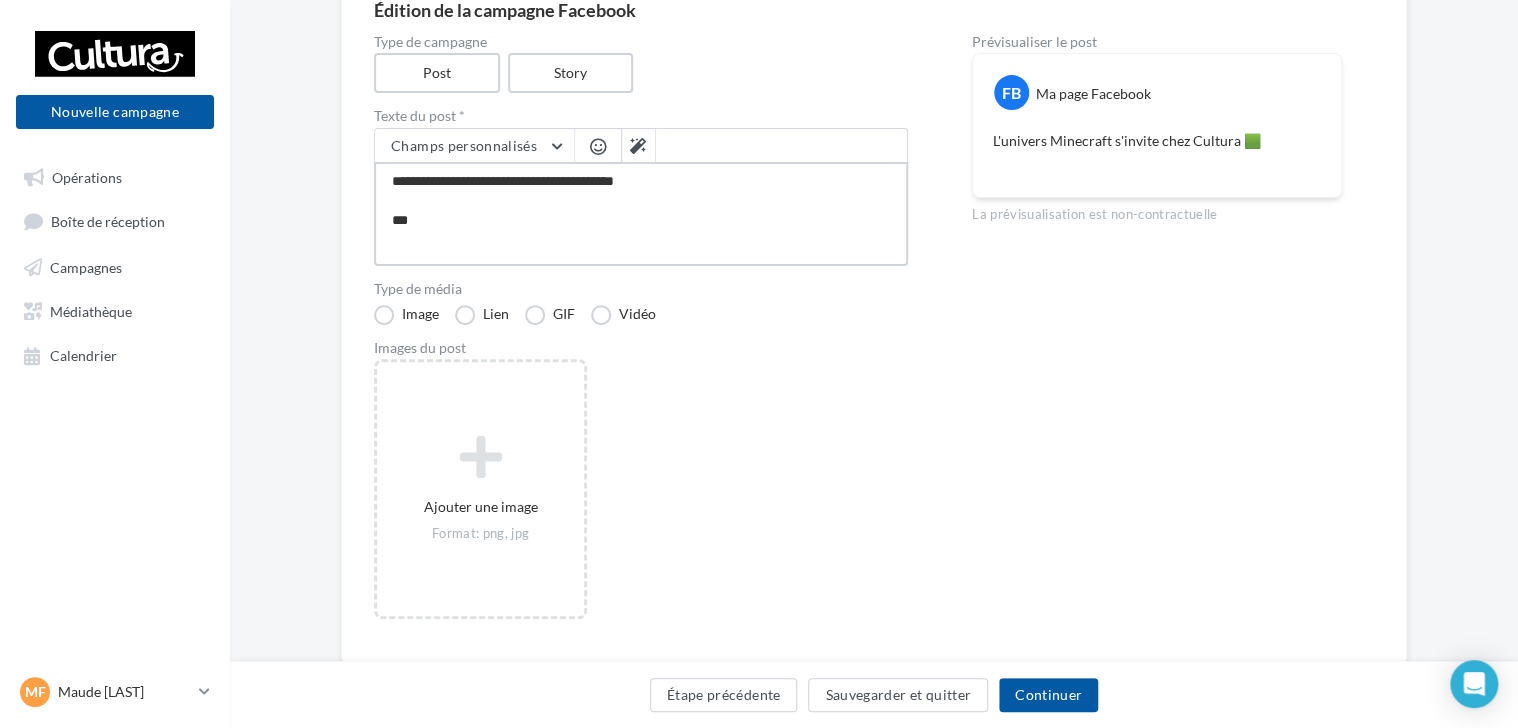 type on "**********" 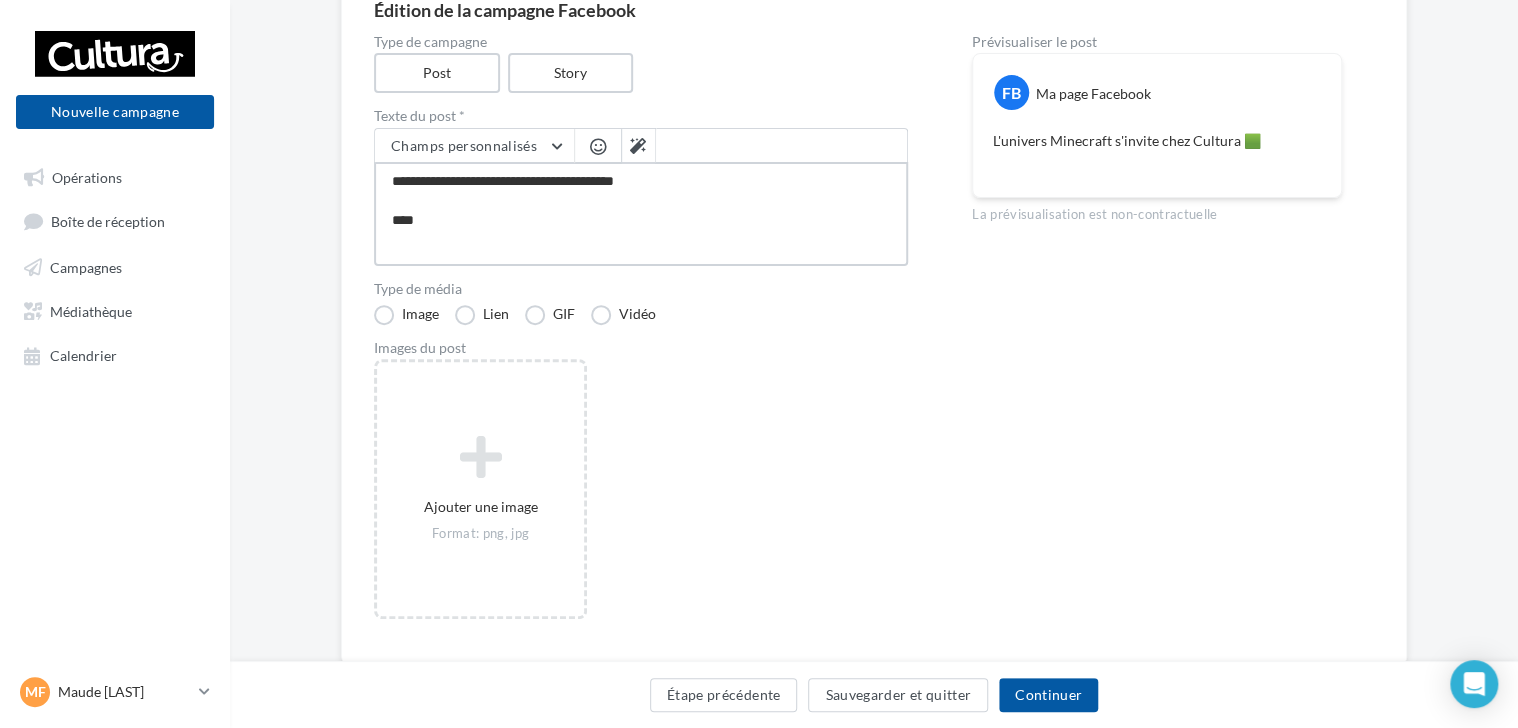 type on "**********" 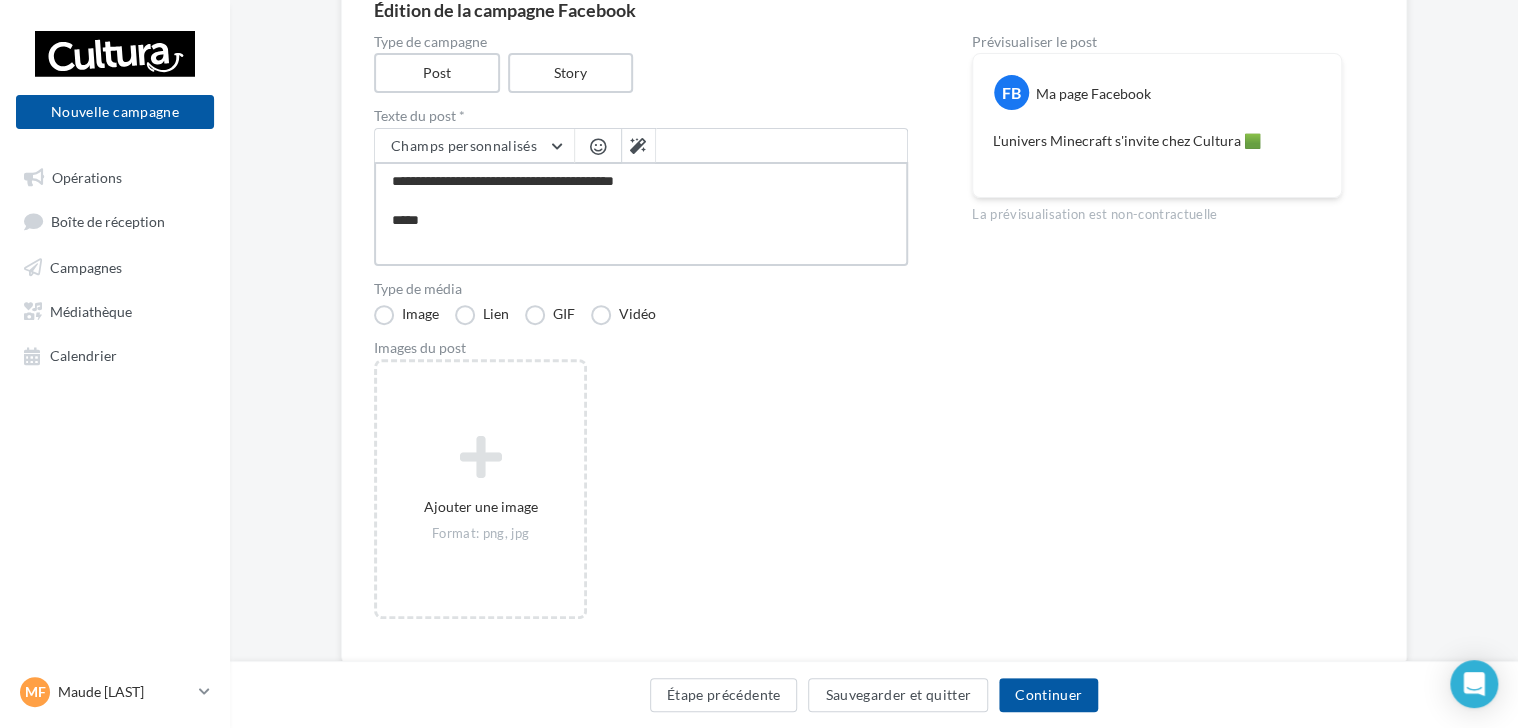 type on "**********" 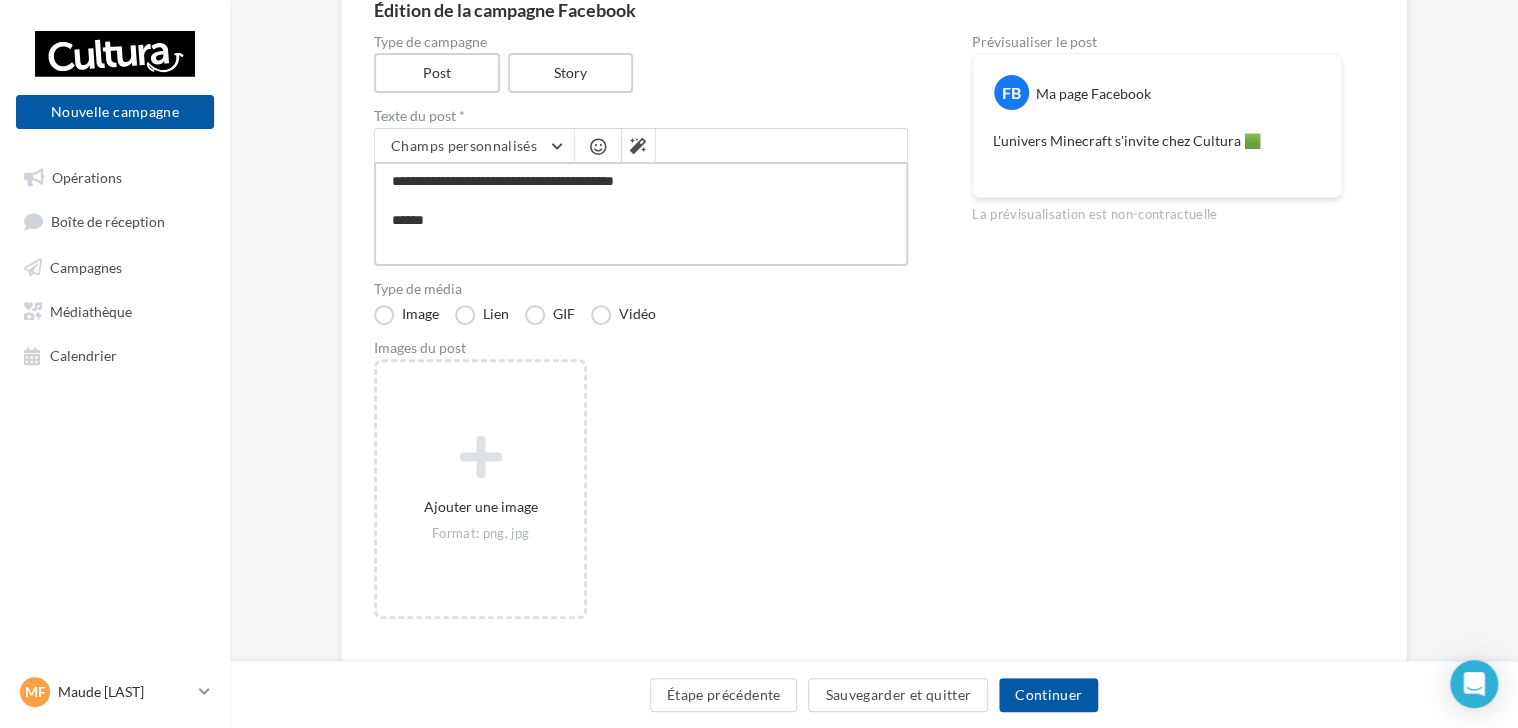 type on "**********" 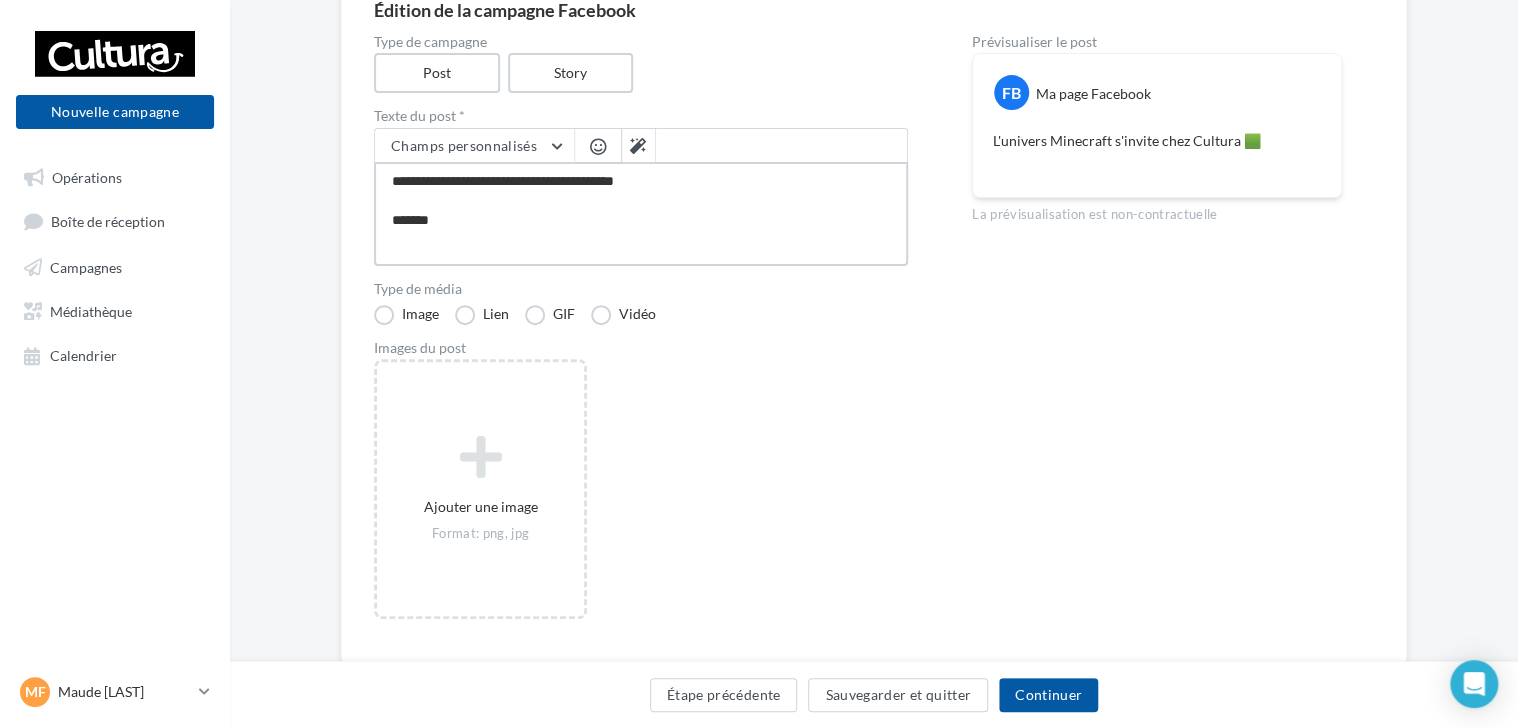 type on "**********" 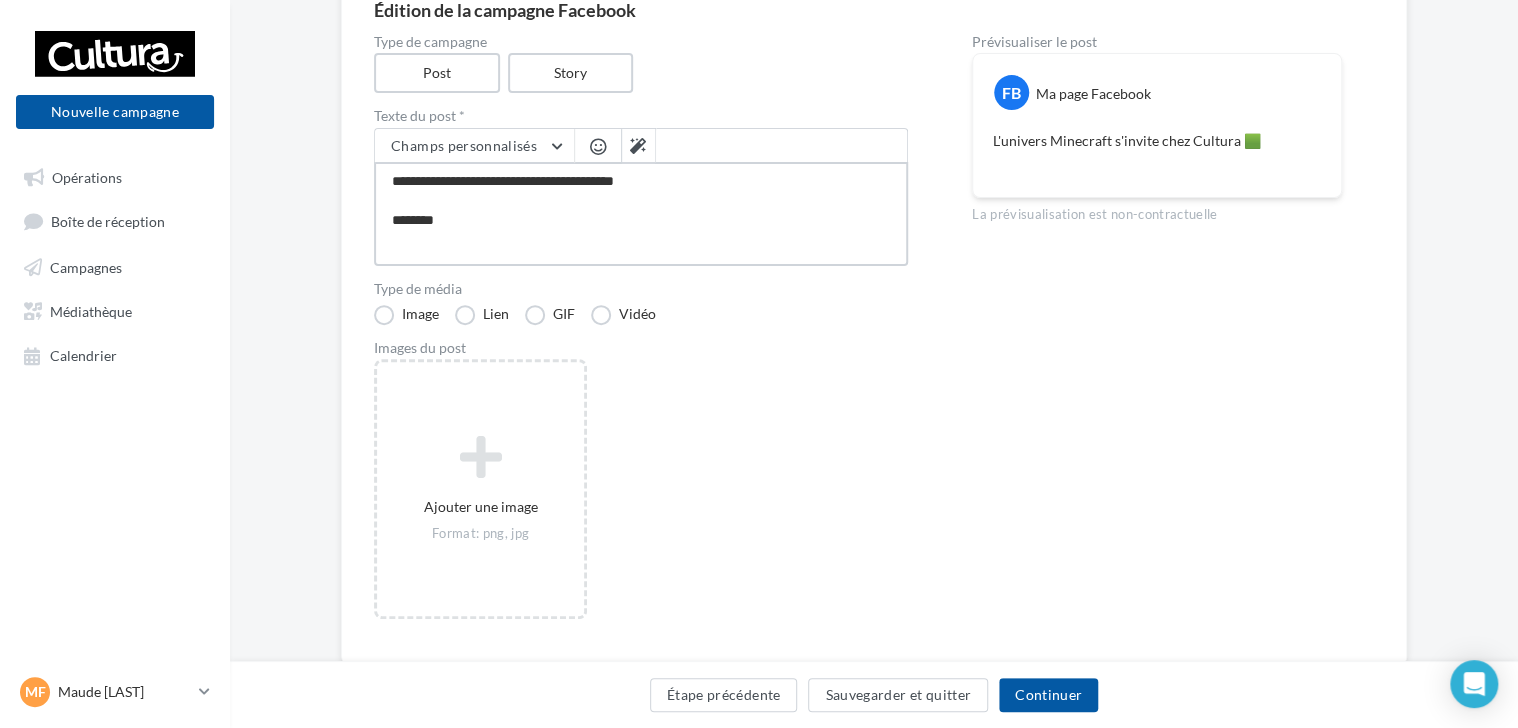 type on "**********" 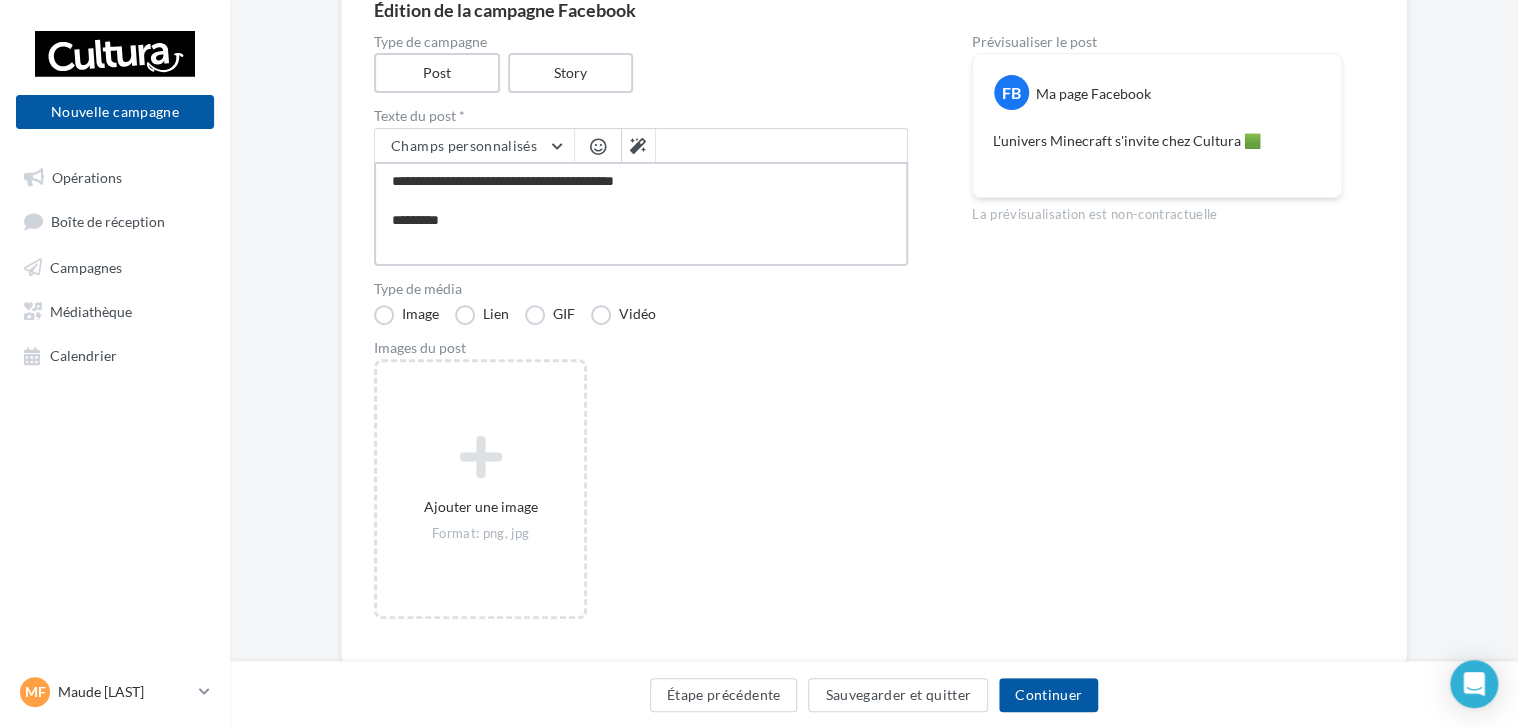 type on "**********" 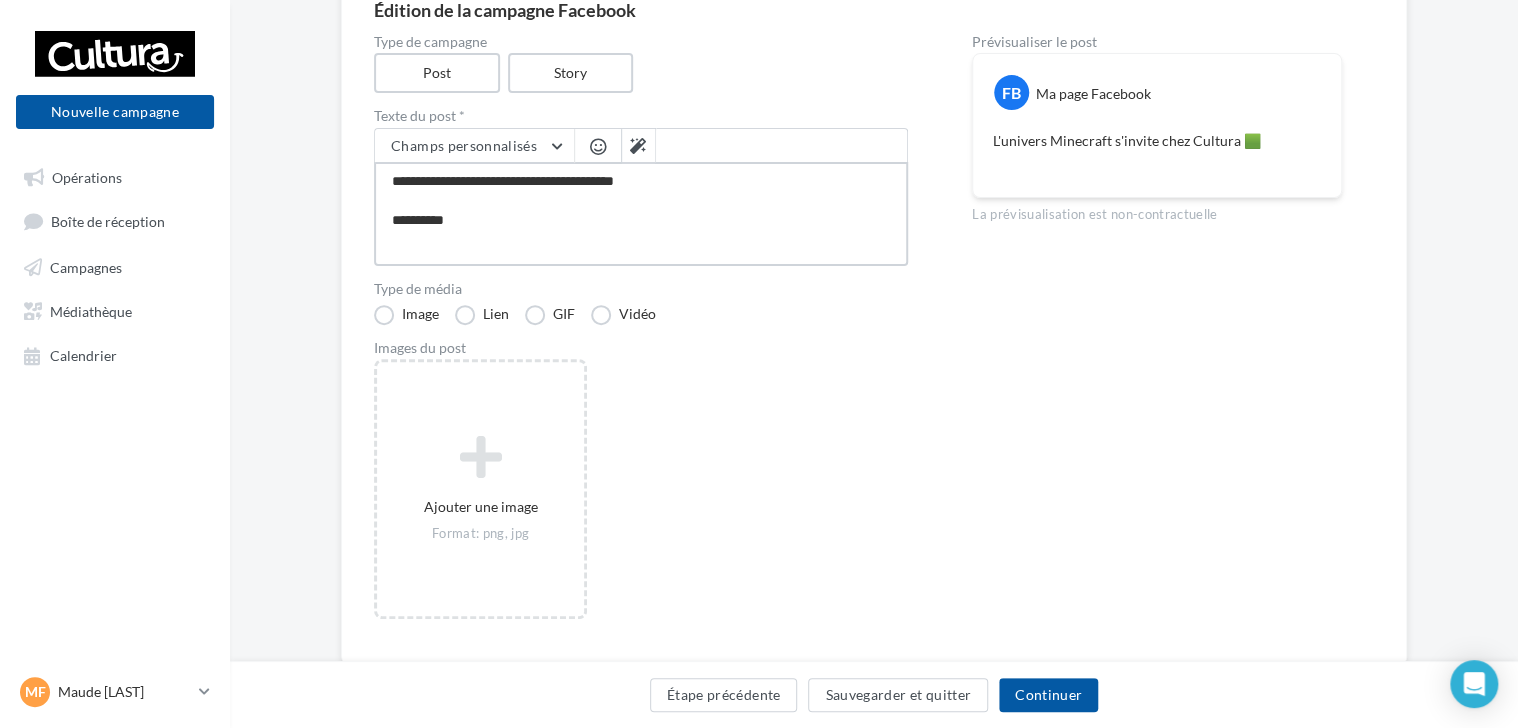 type on "**********" 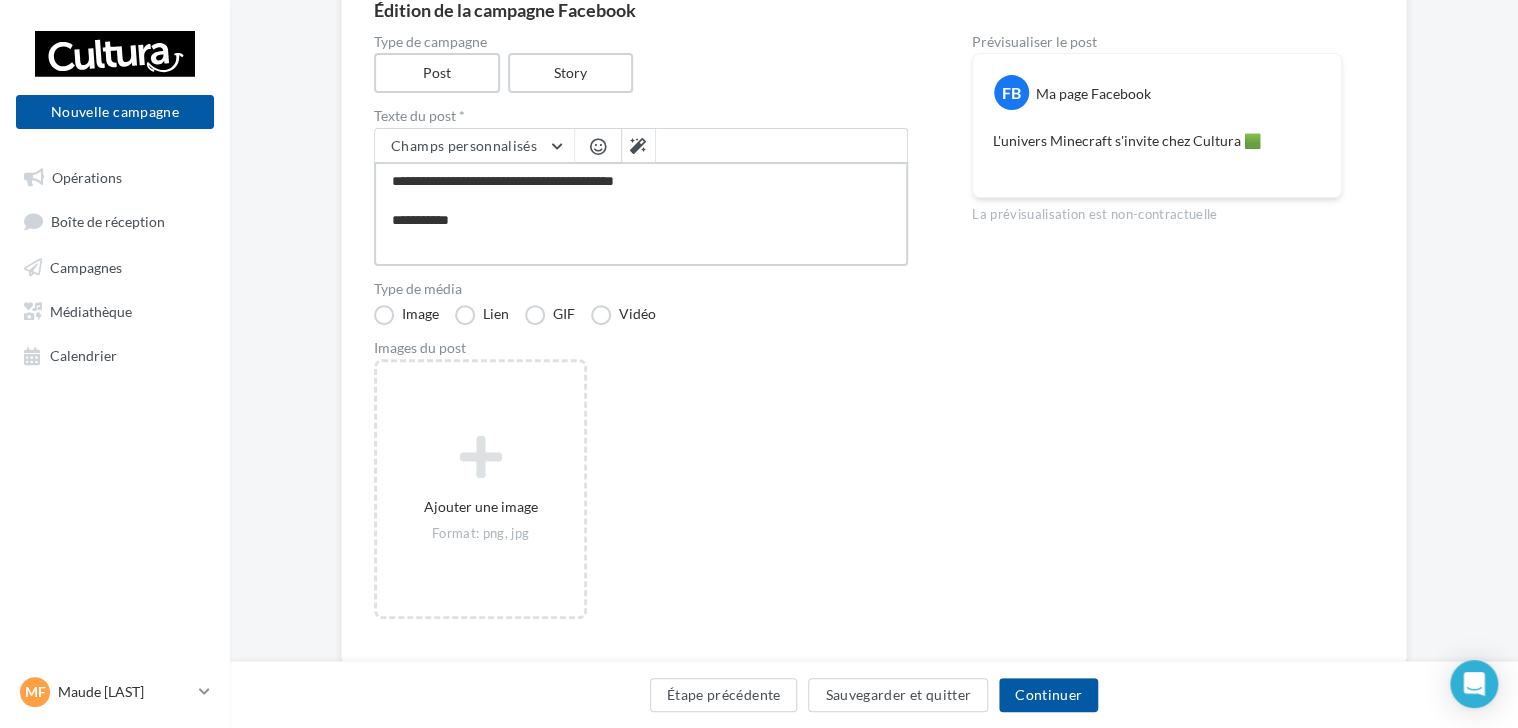 type on "**********" 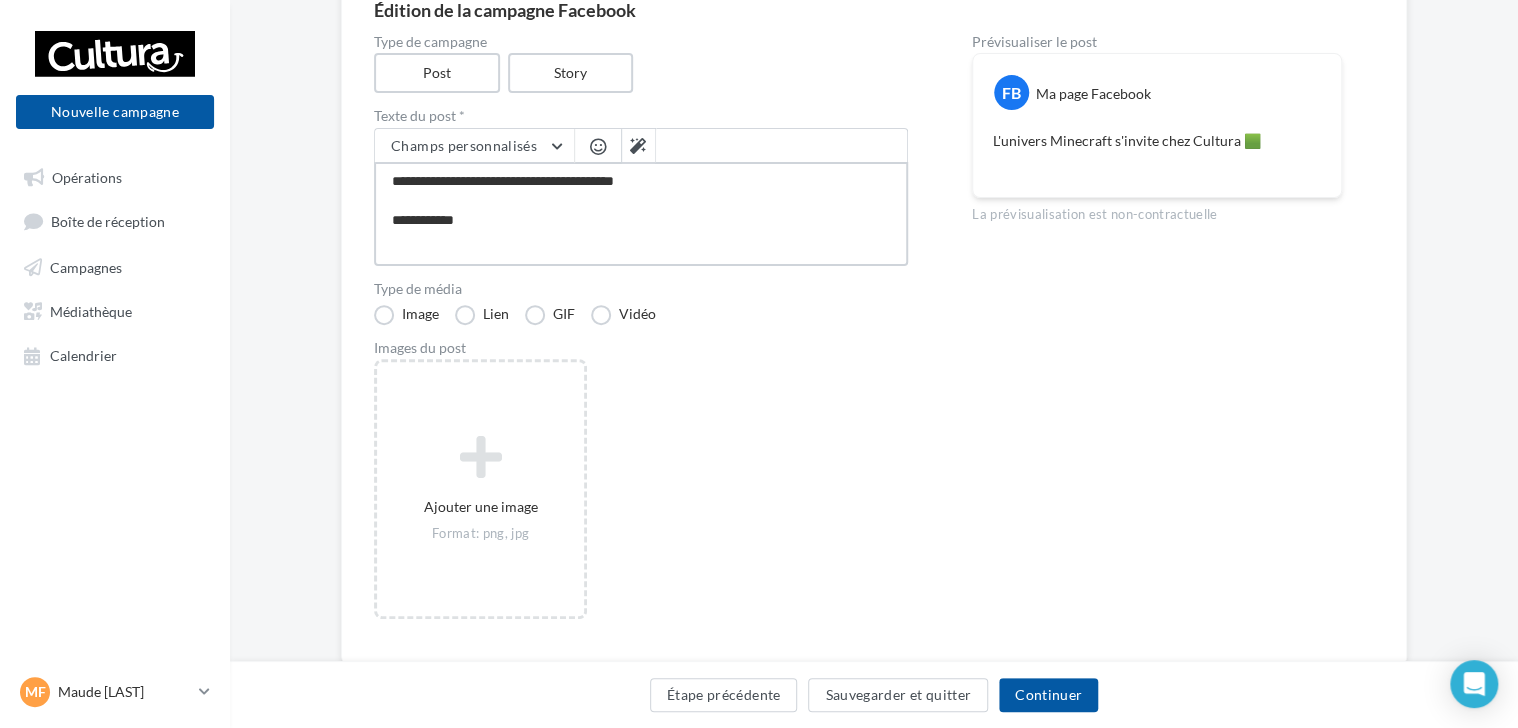 type on "**********" 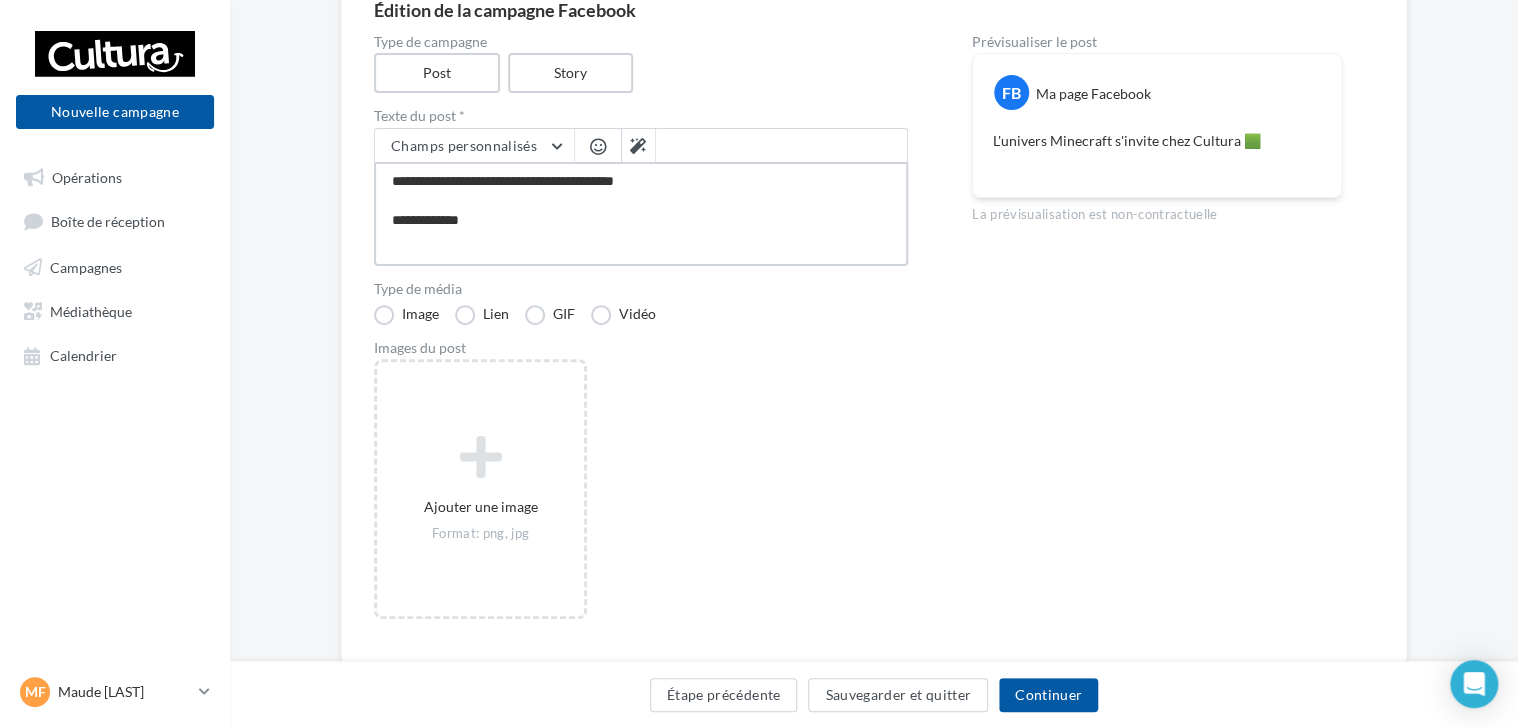 type on "**********" 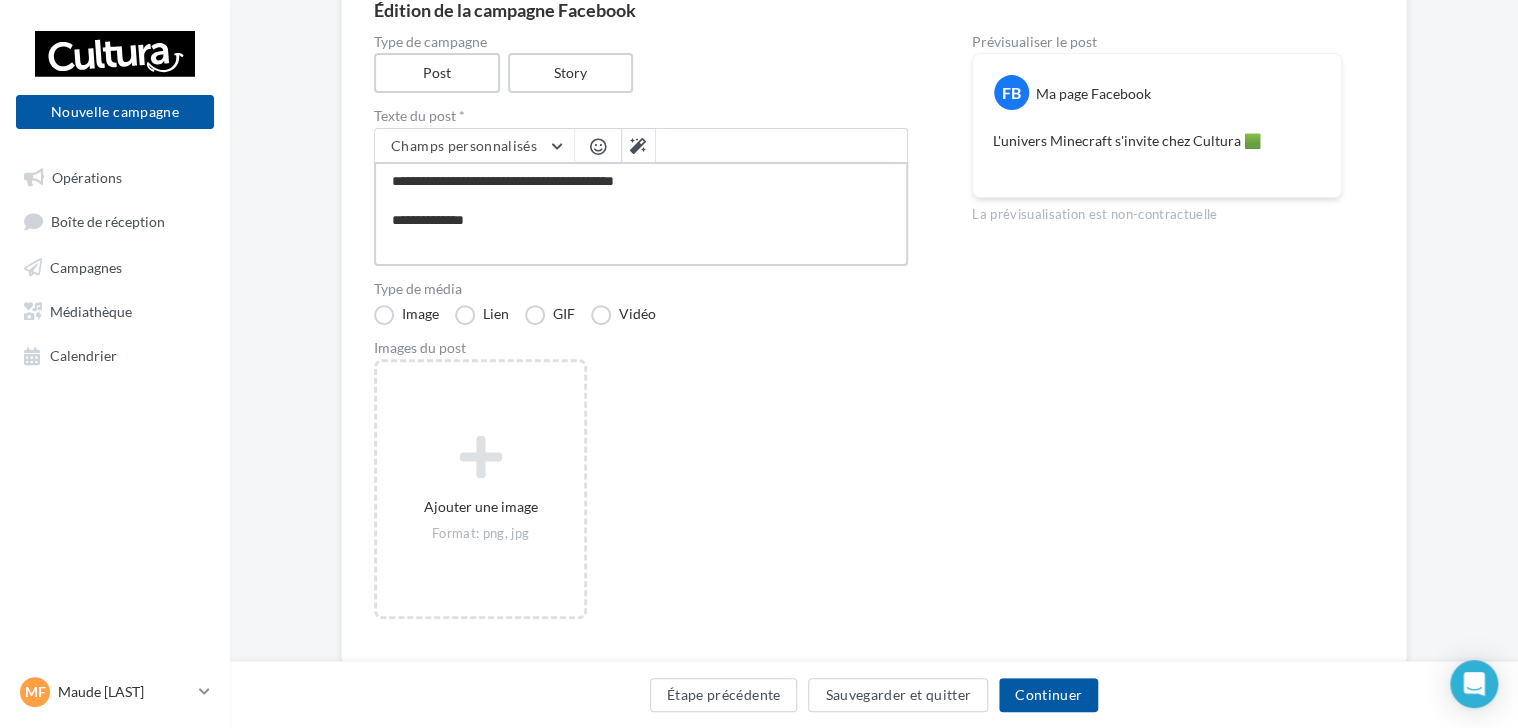 type on "**********" 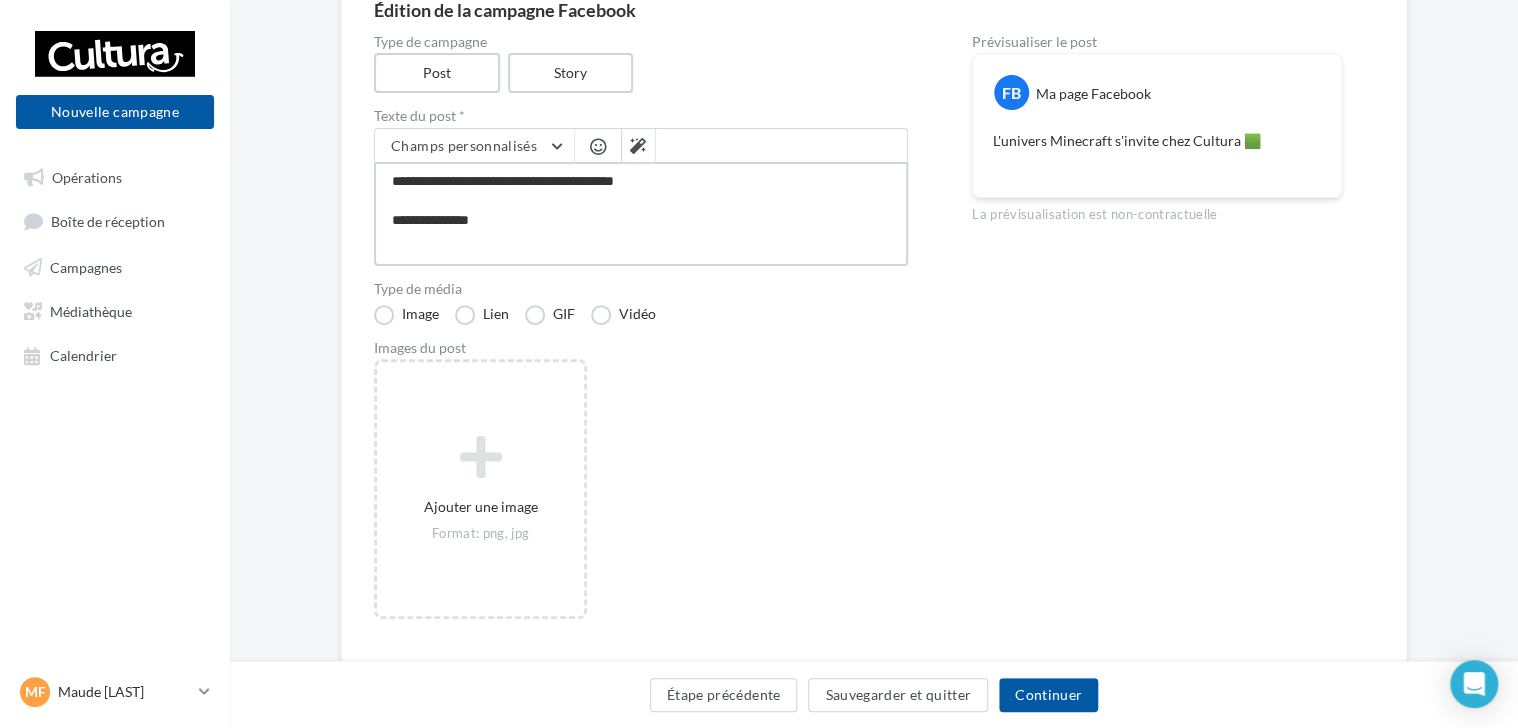 type on "**********" 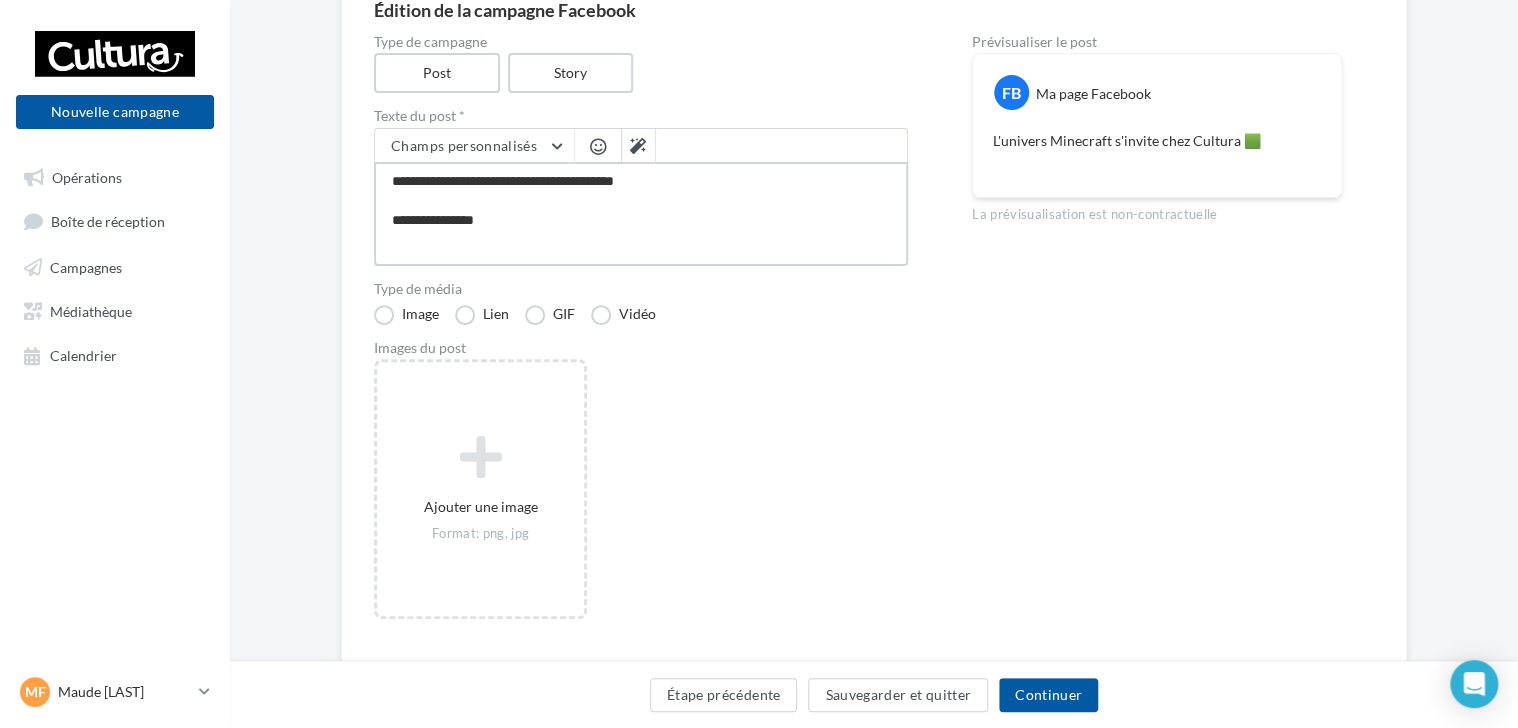 type on "**********" 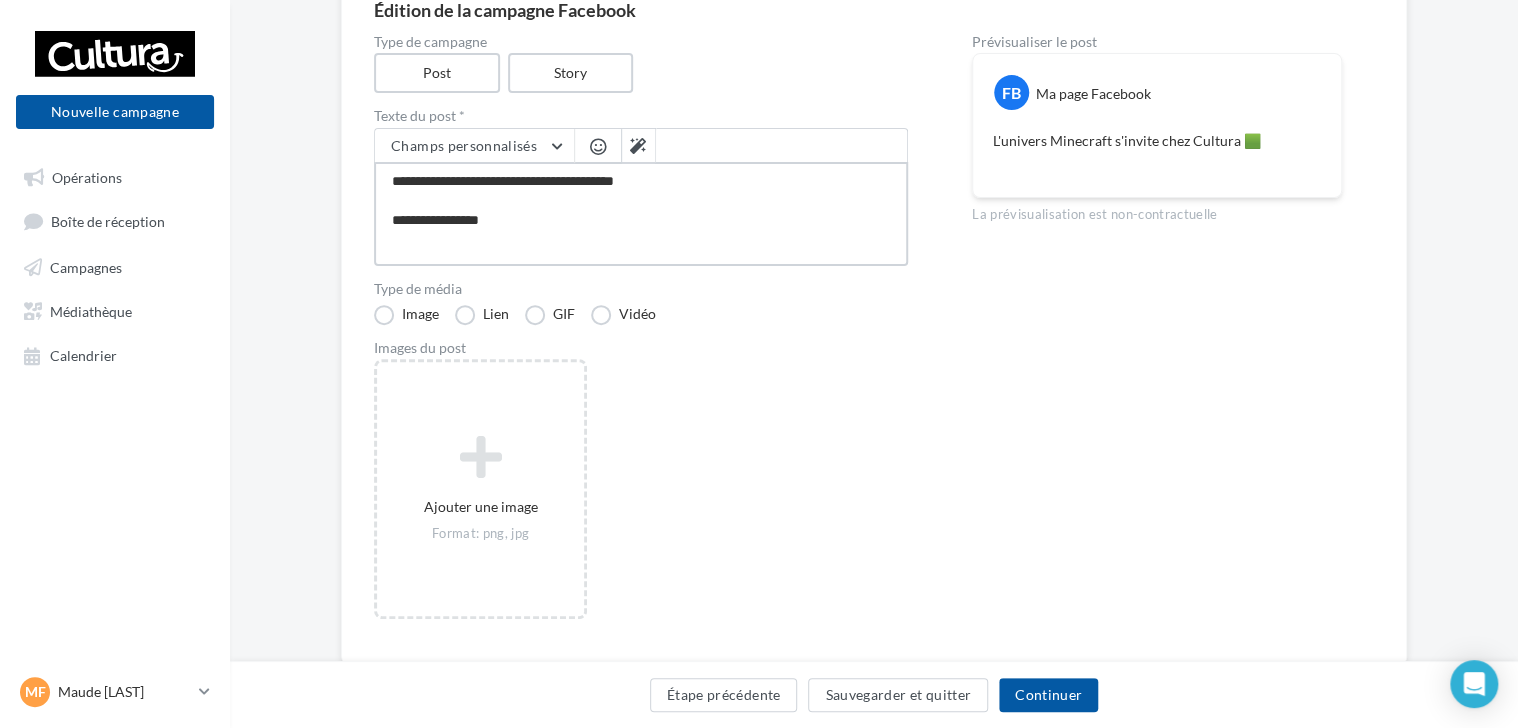 type on "**********" 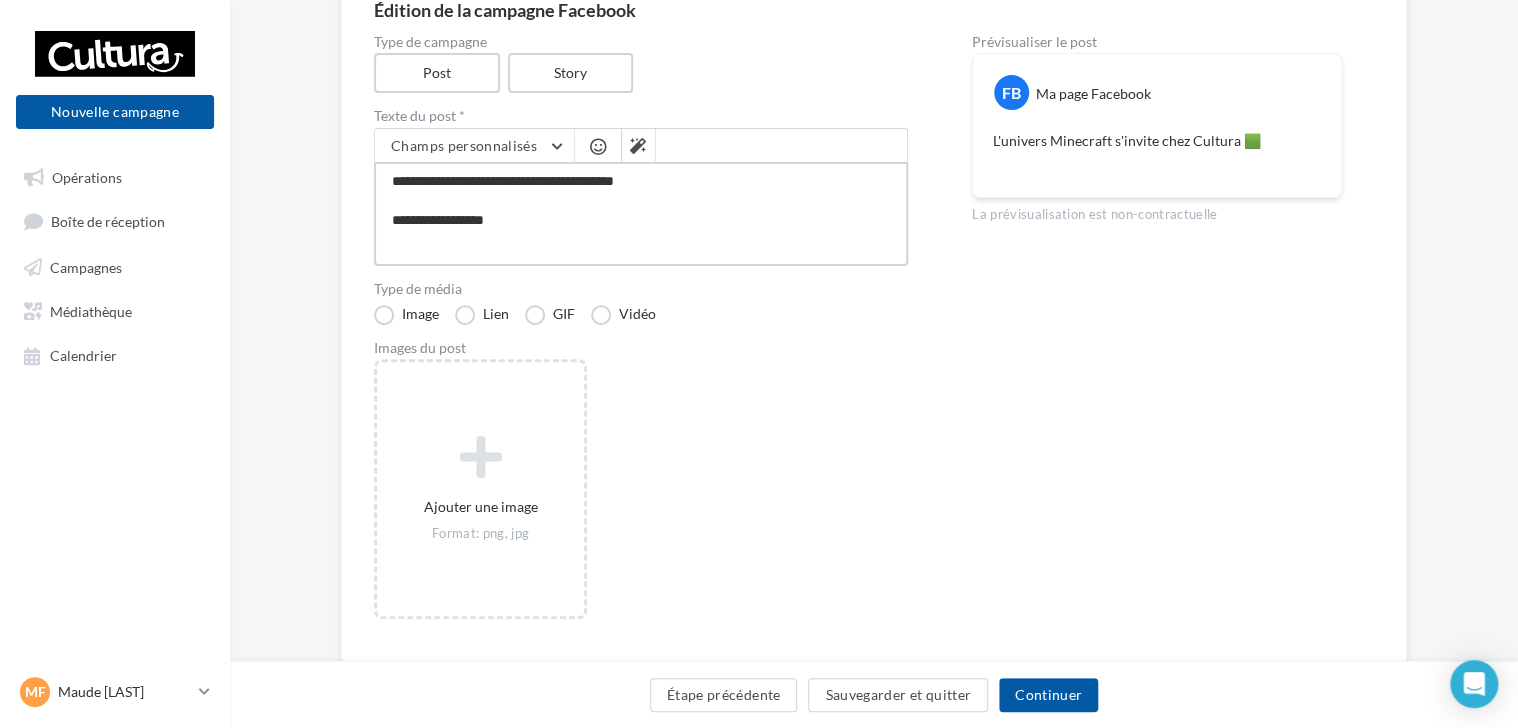 type on "**********" 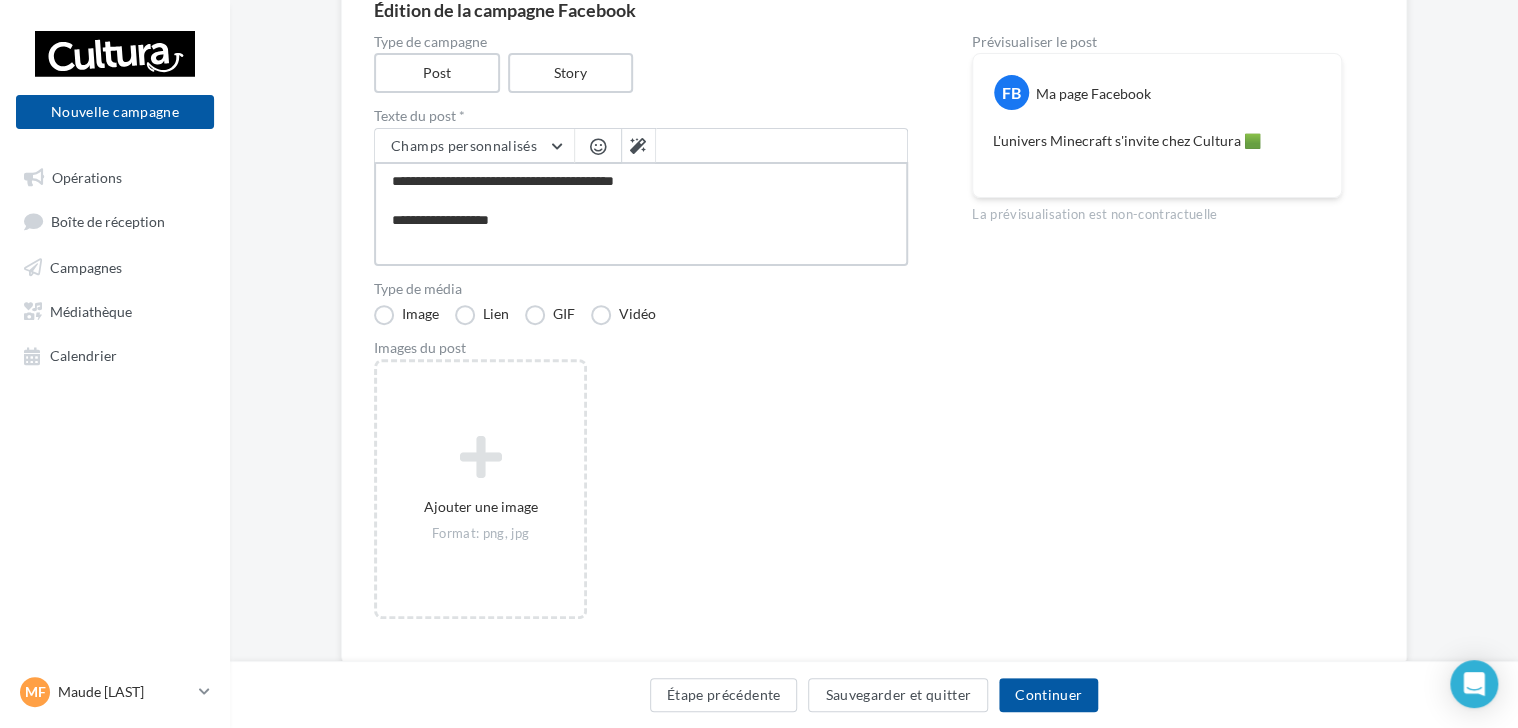 type on "**********" 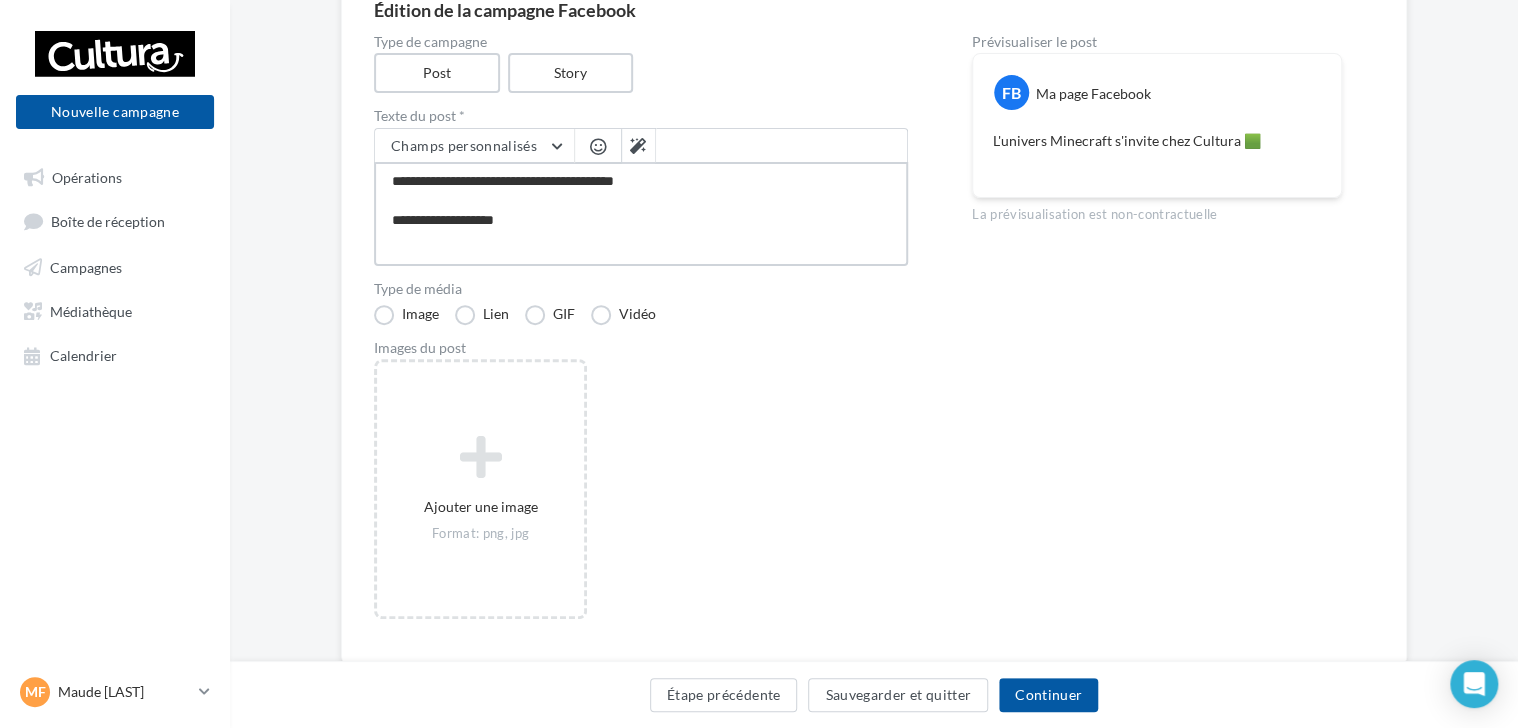 type on "**********" 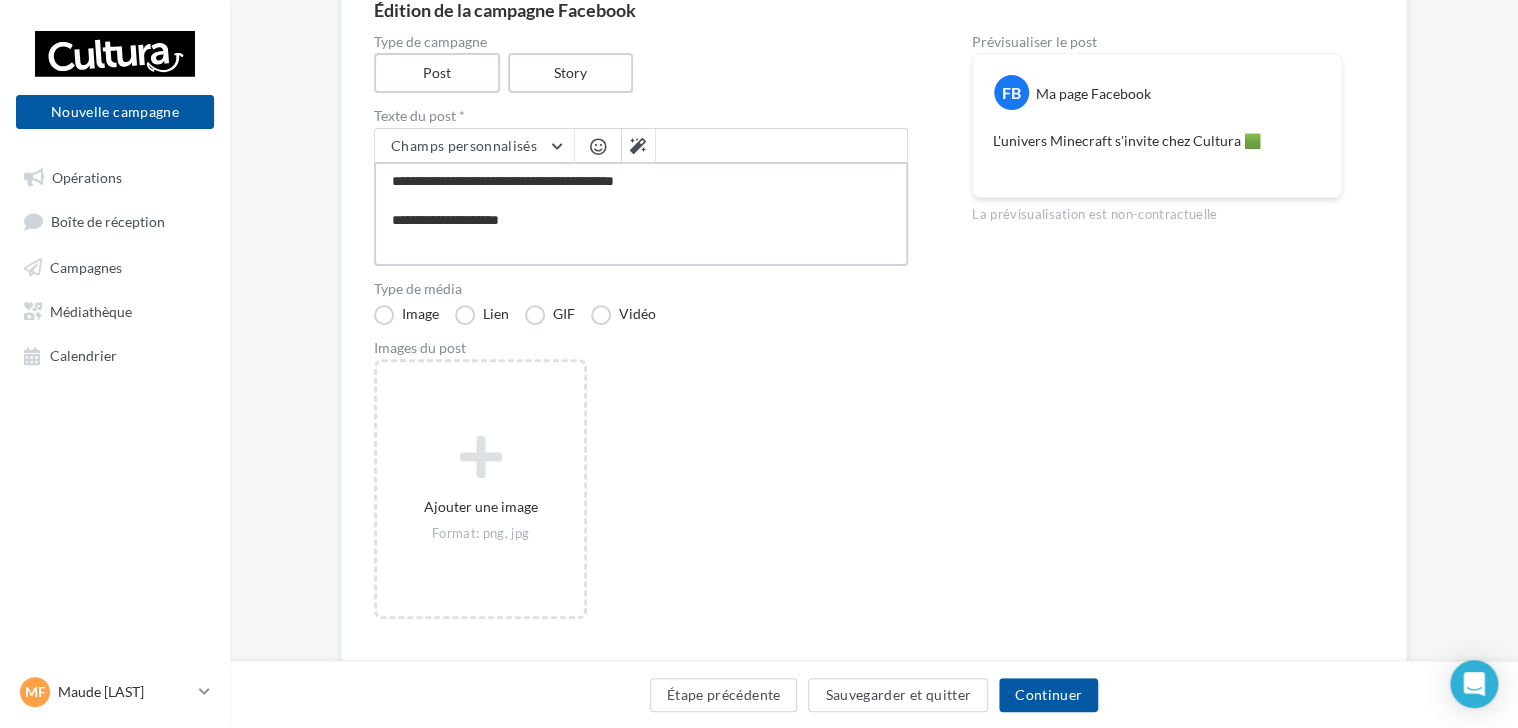 type on "**********" 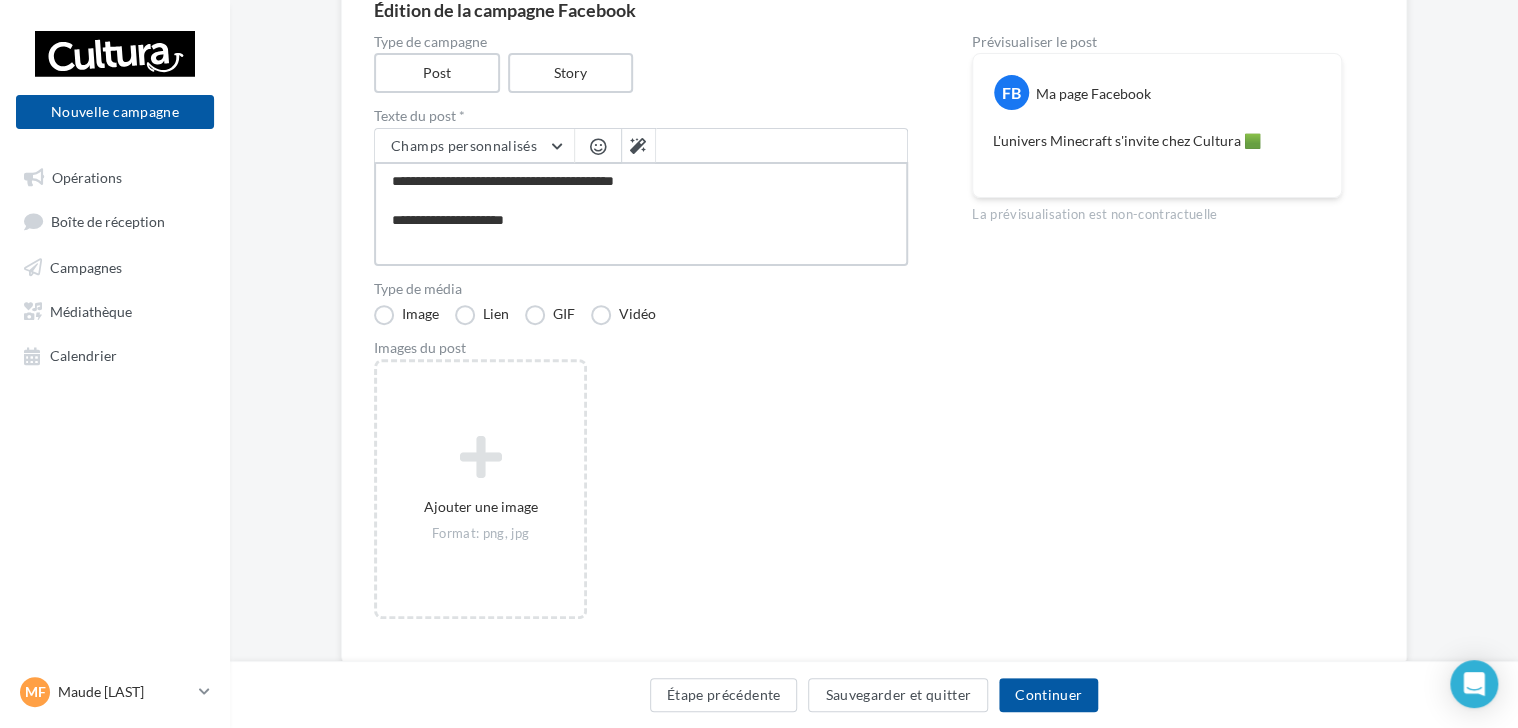 type on "**********" 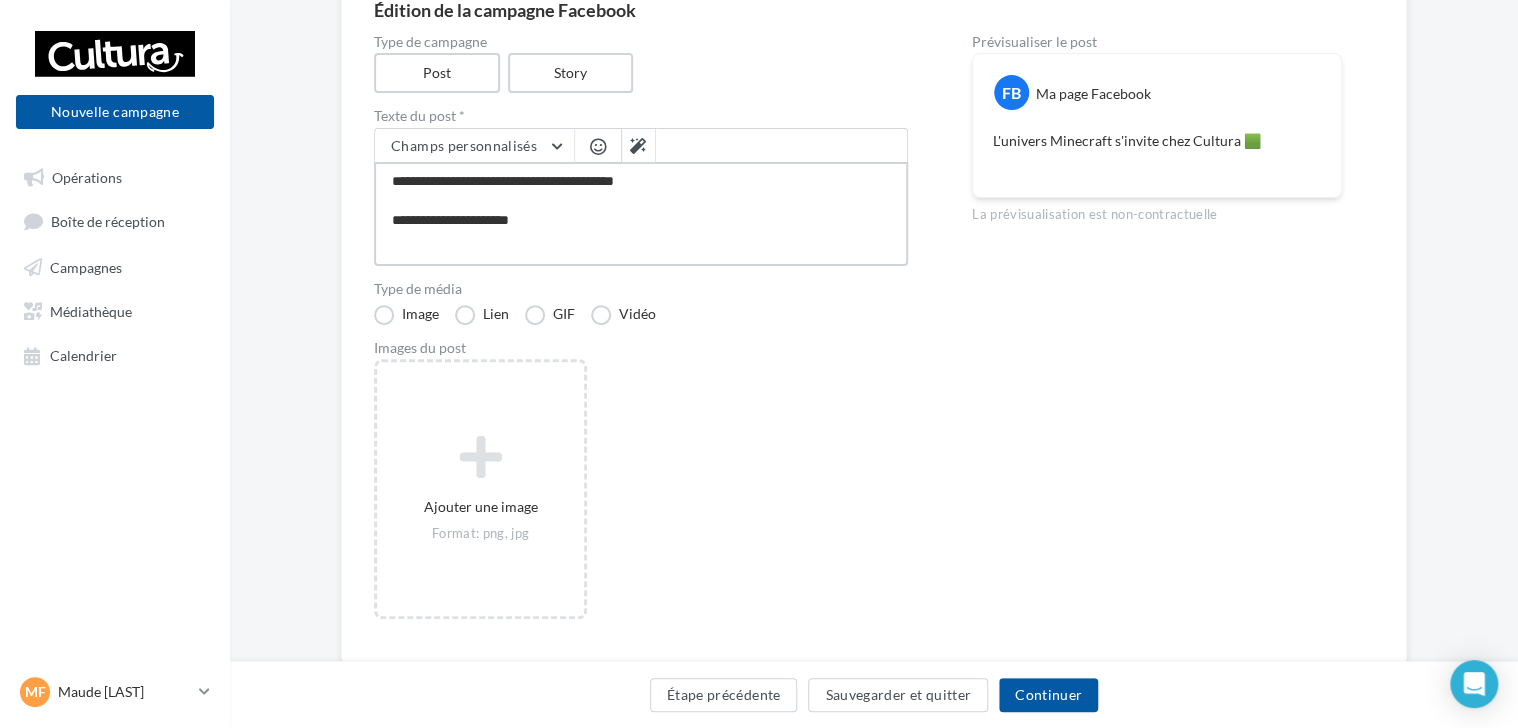 type on "**********" 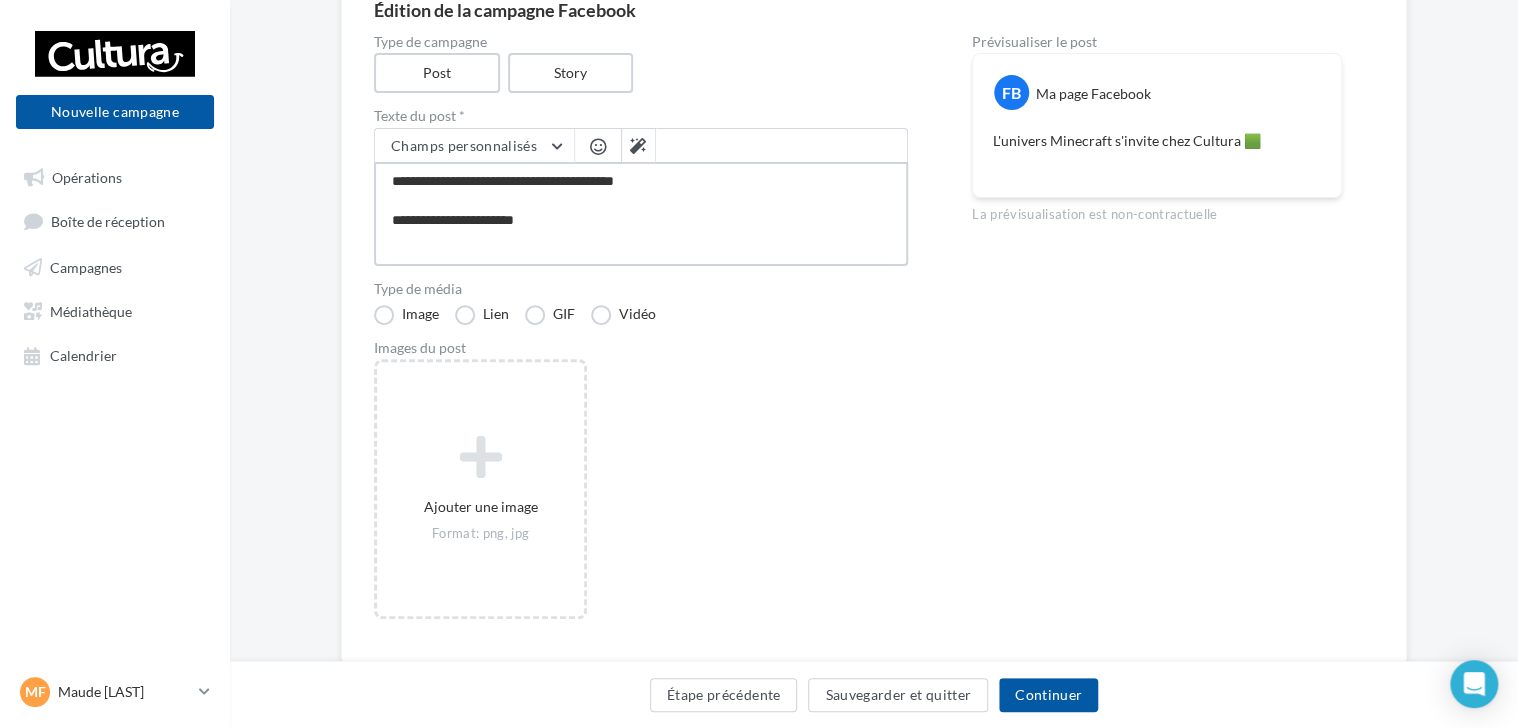 type on "**********" 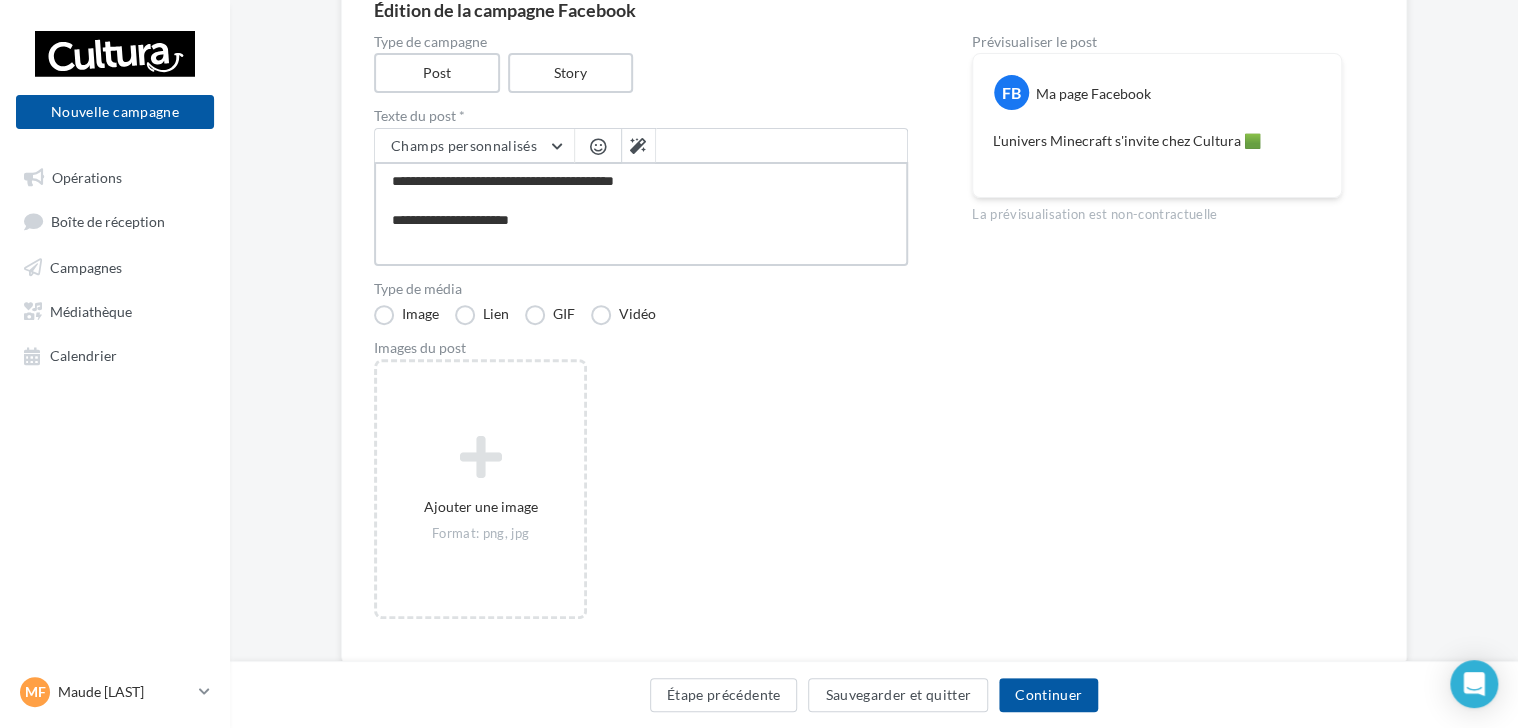 type on "**********" 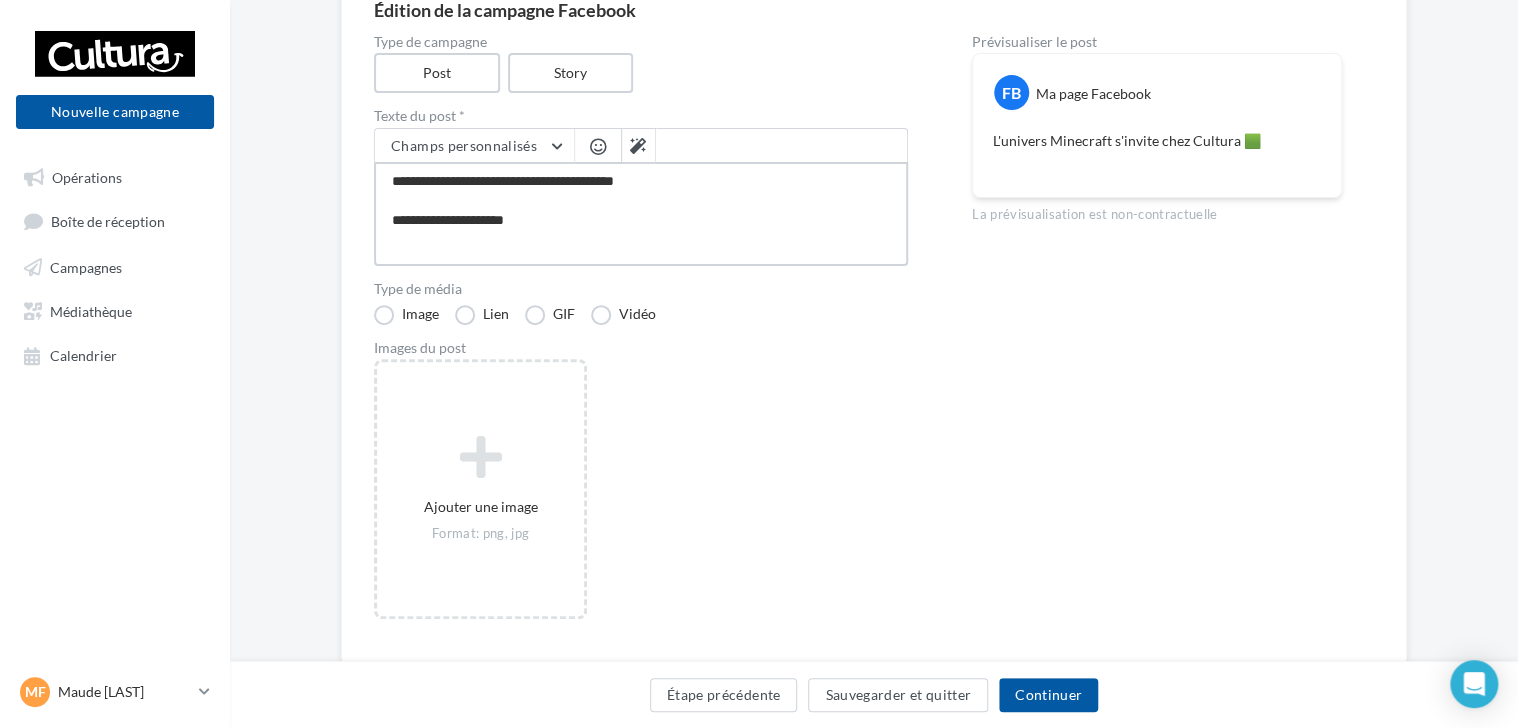 type on "**********" 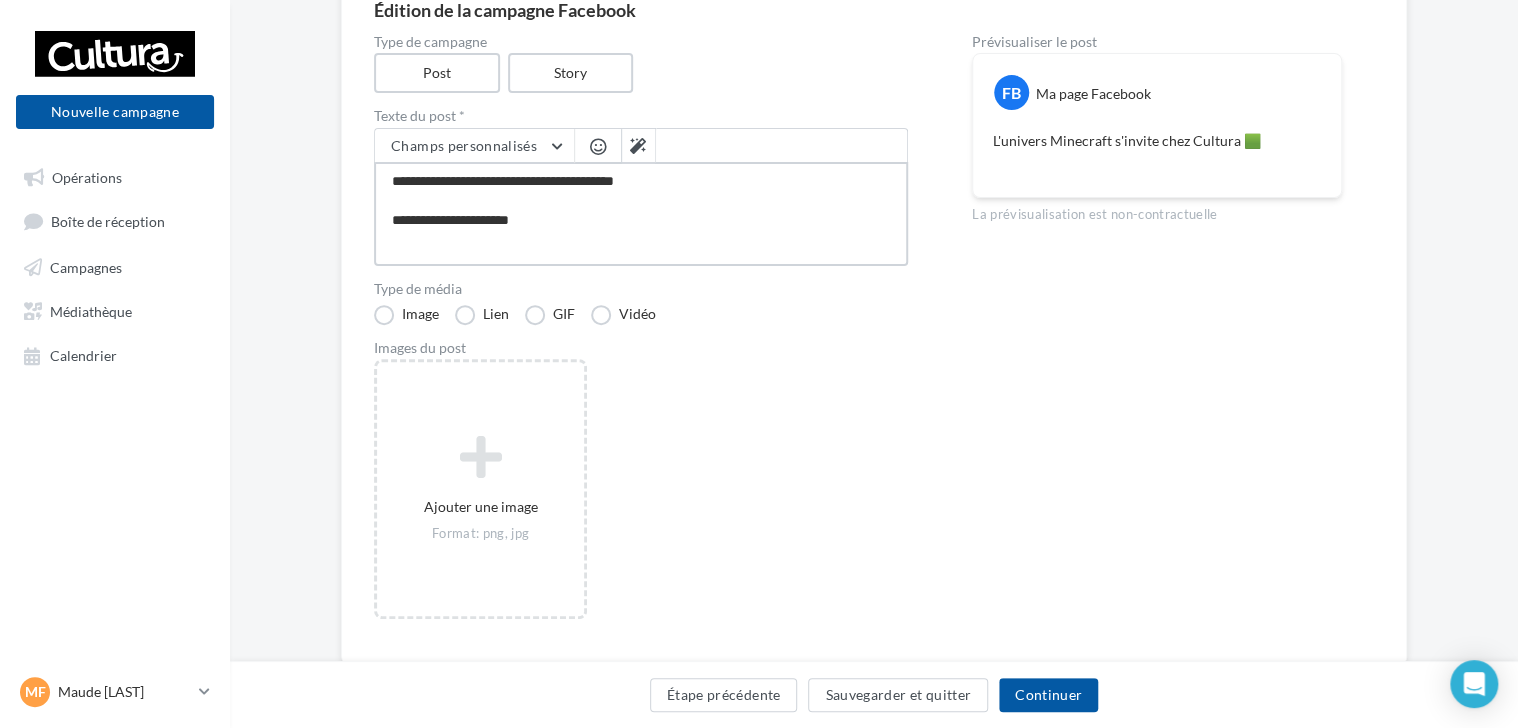 type on "**********" 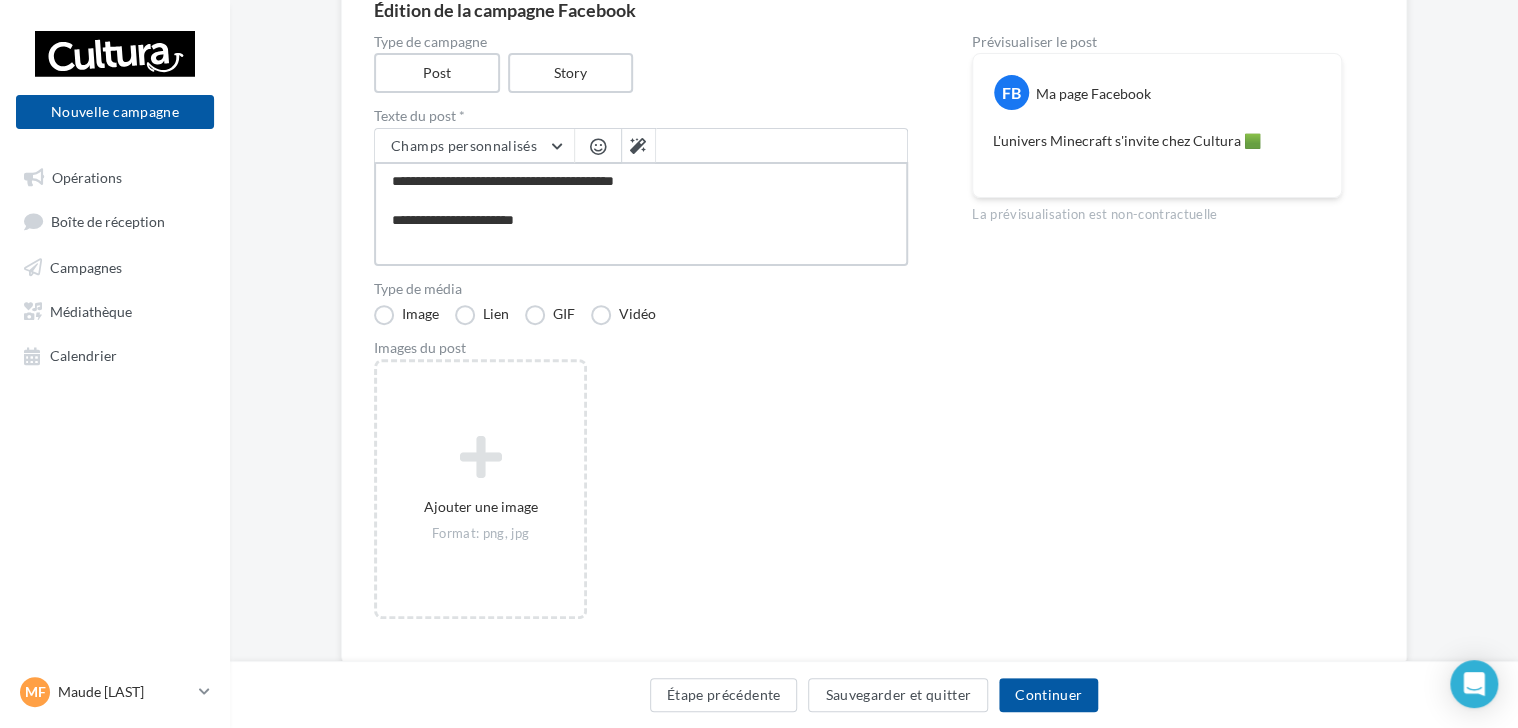 type on "**********" 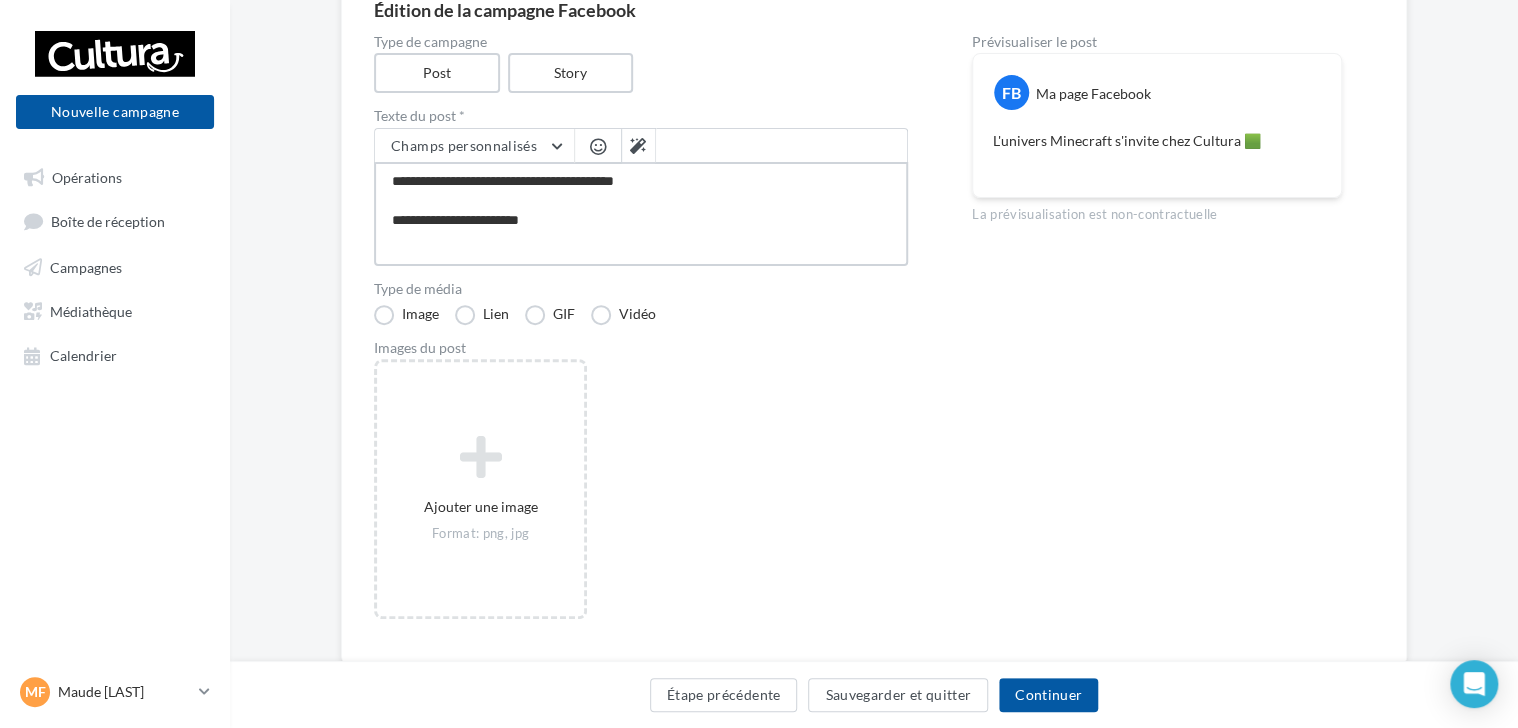 type on "**********" 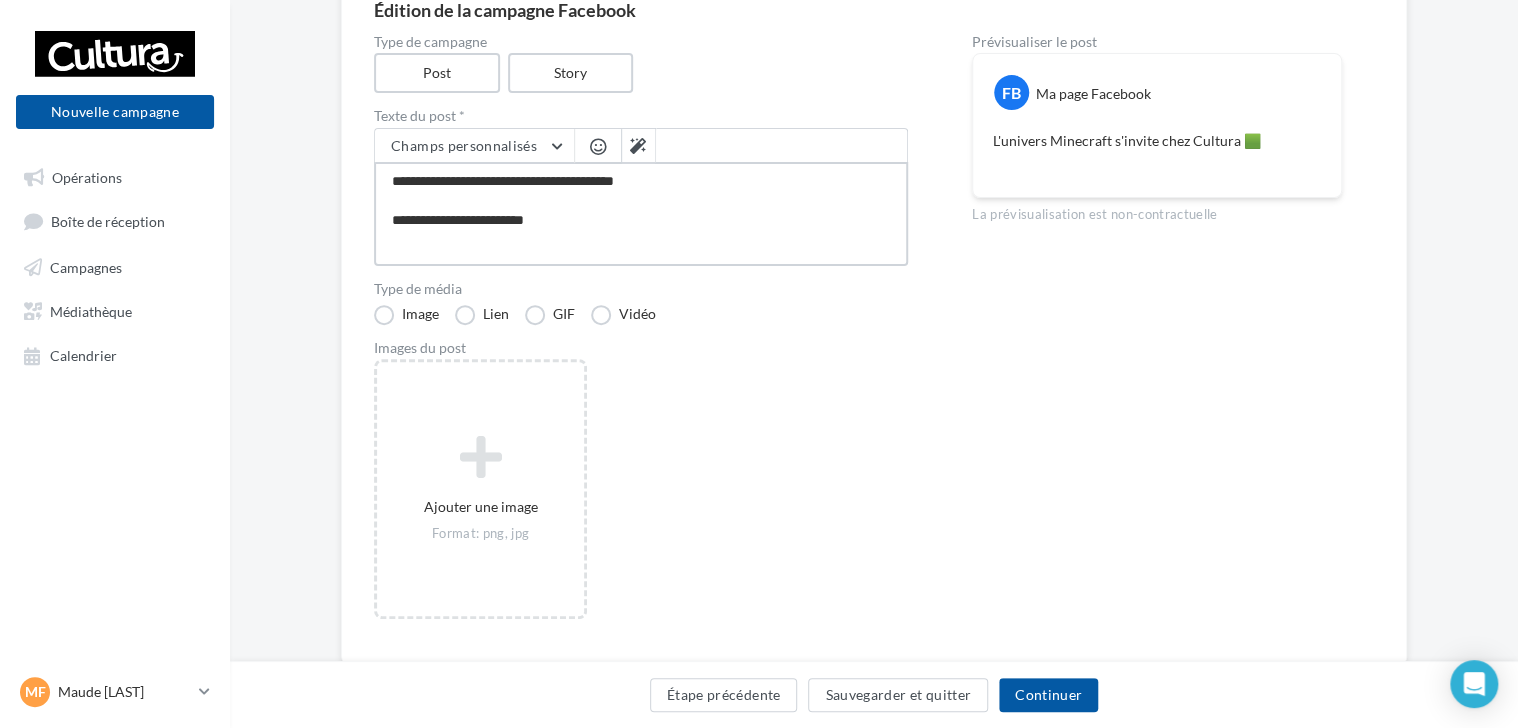 type on "**********" 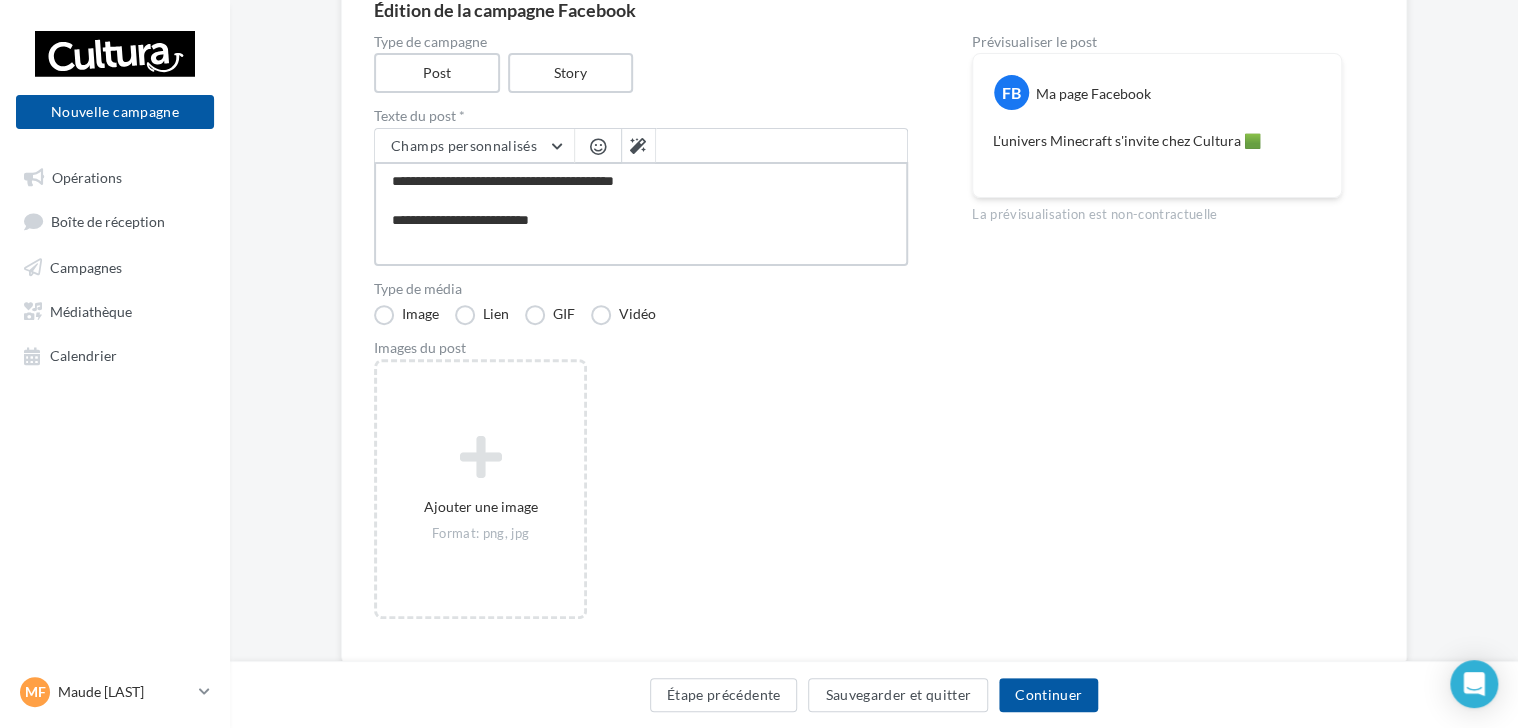 type on "**********" 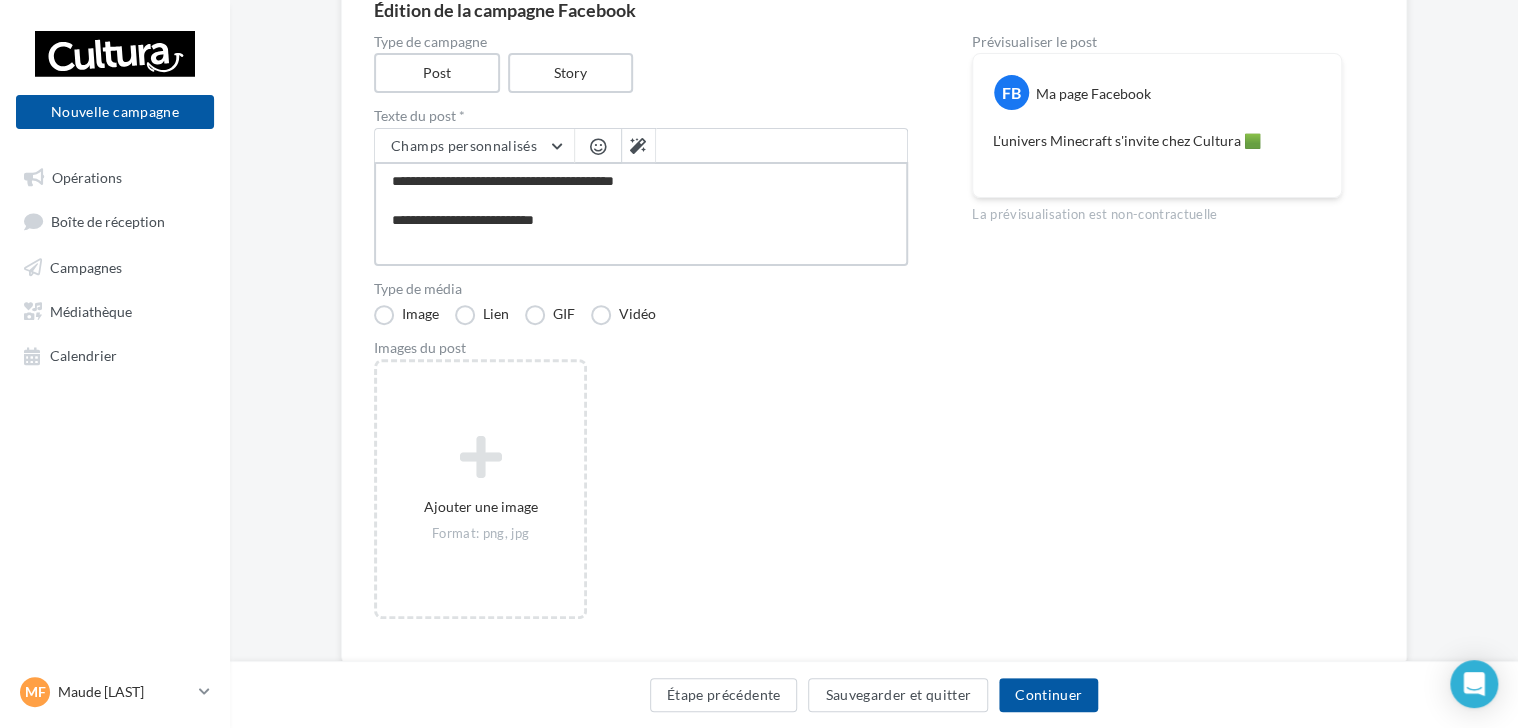 type on "**********" 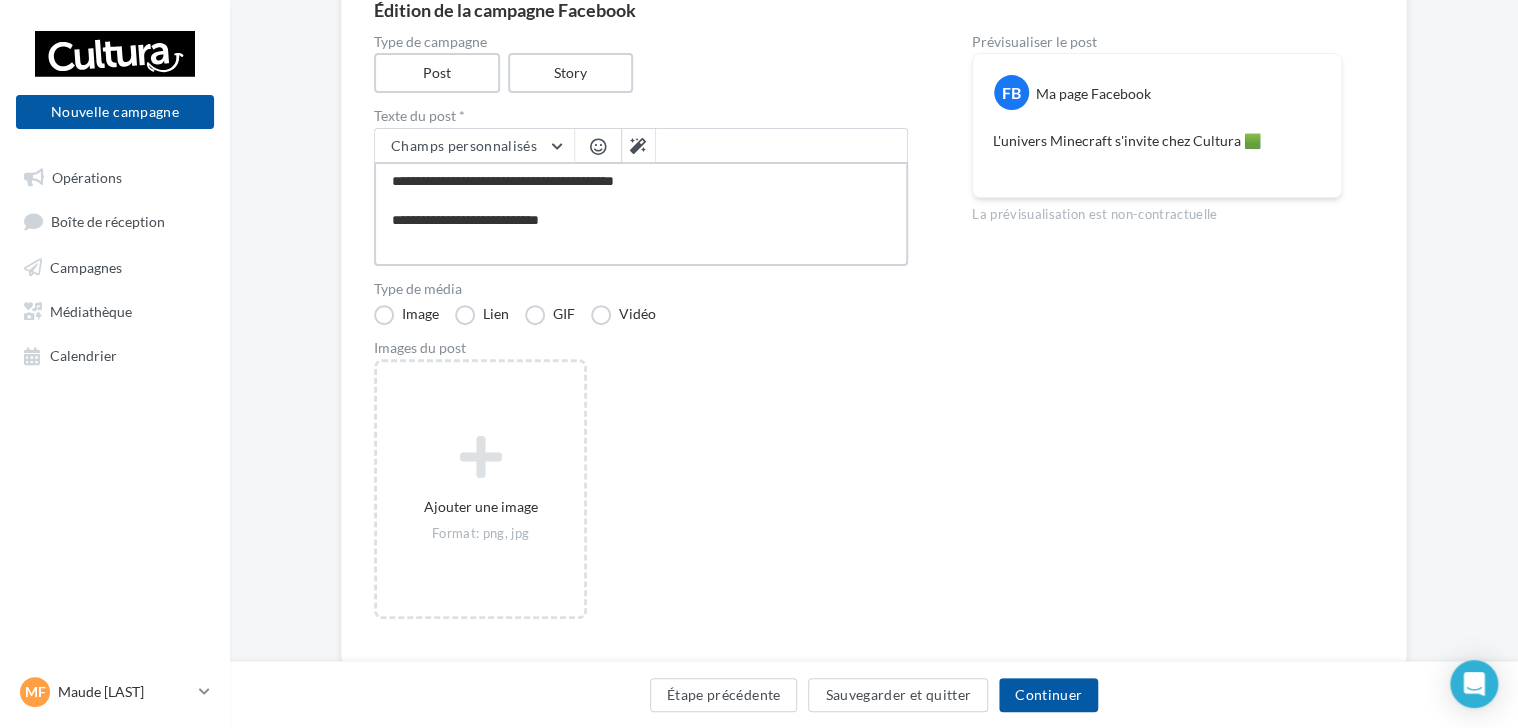 type on "**********" 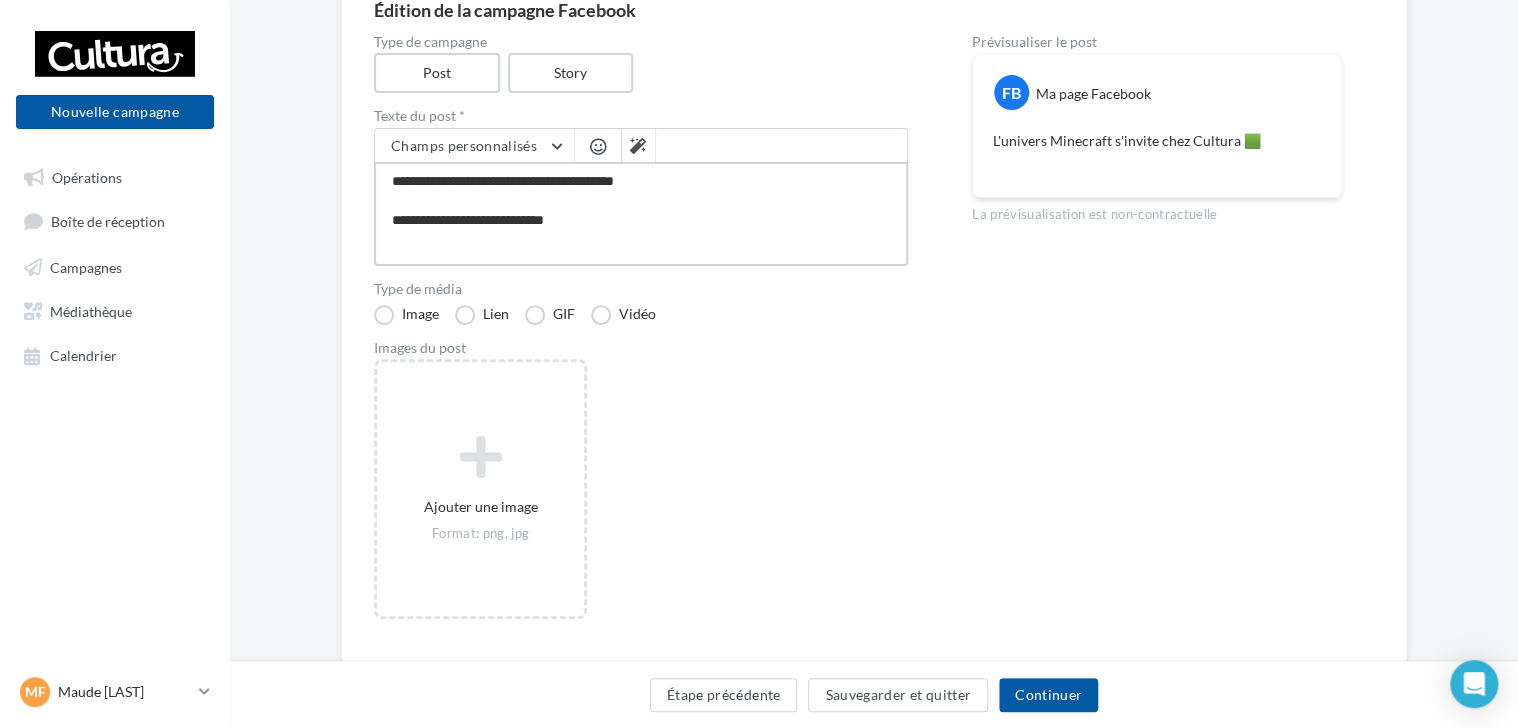 type on "**********" 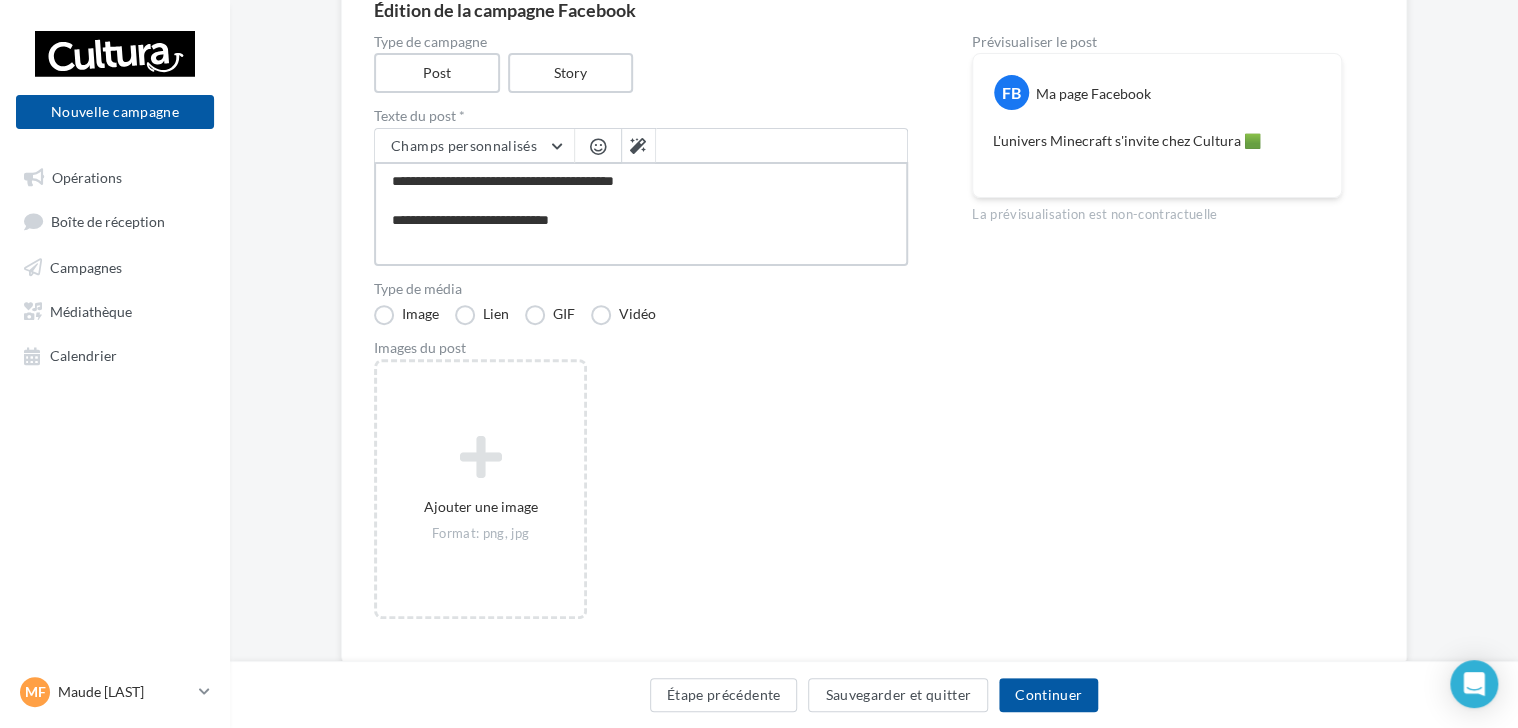 type on "**********" 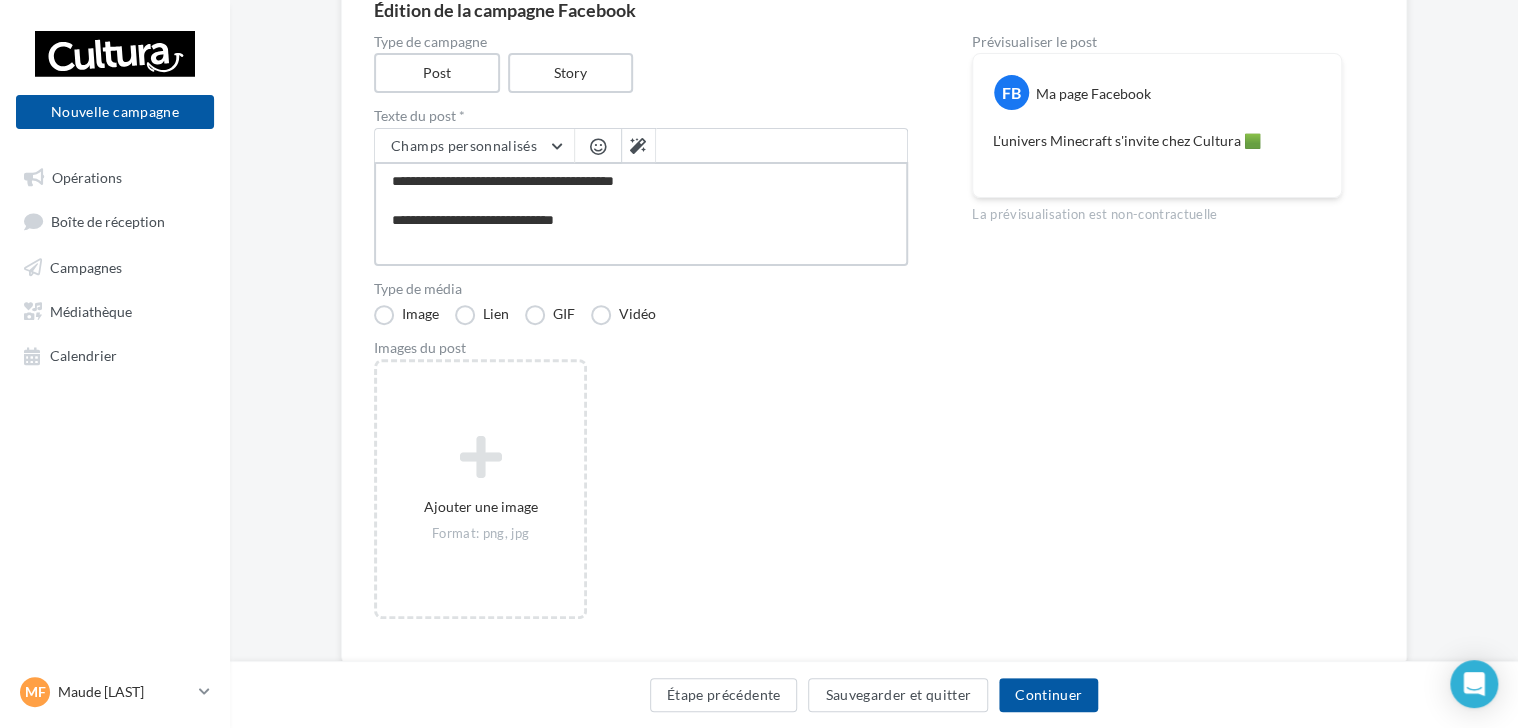 type on "**********" 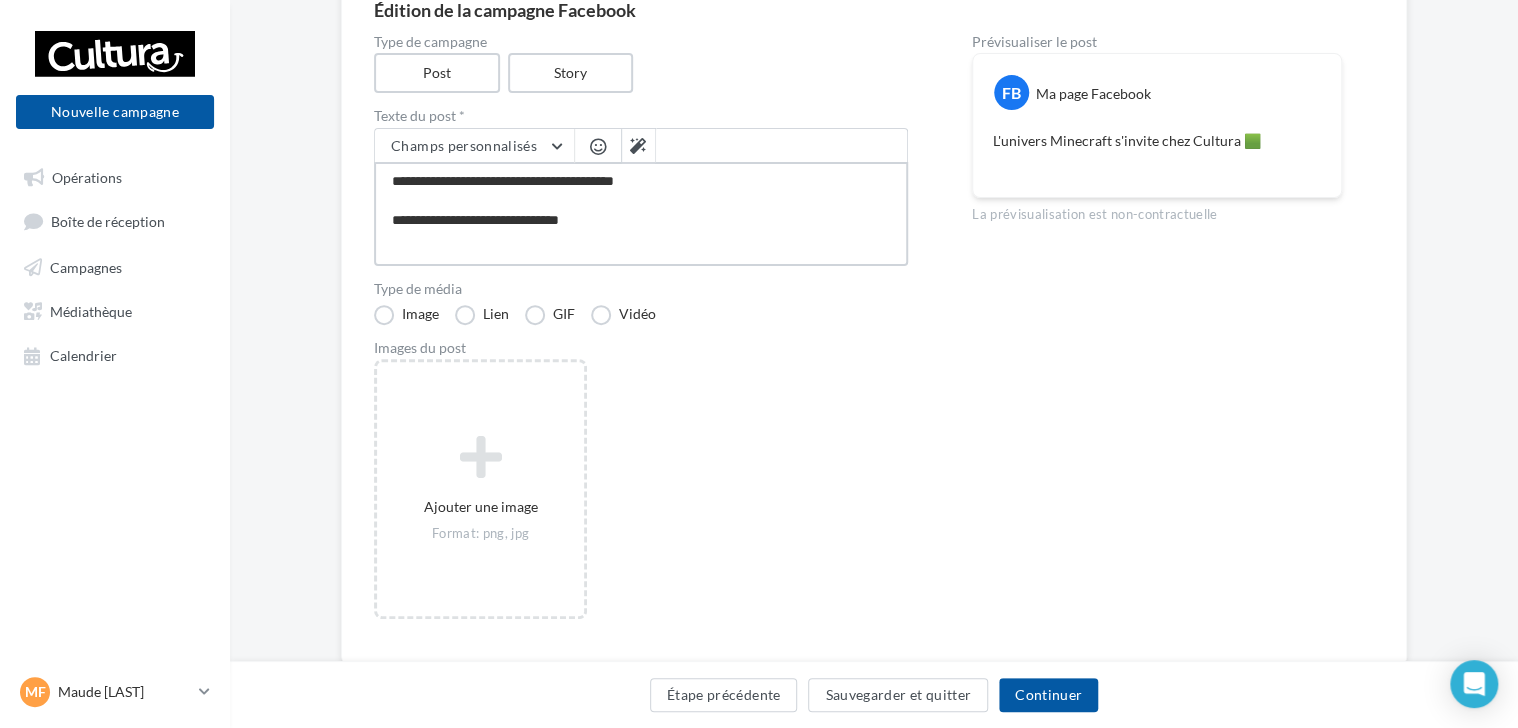 type on "**********" 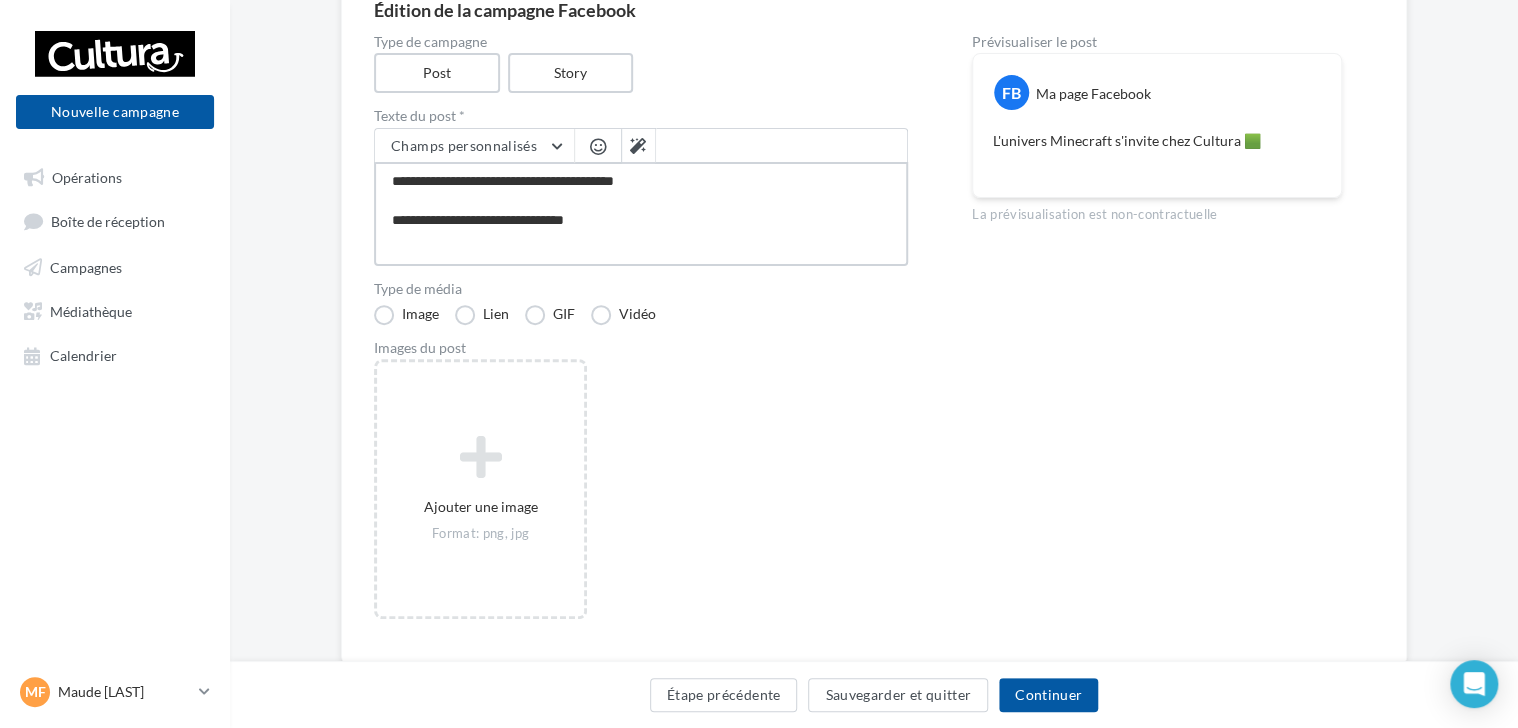 type on "**********" 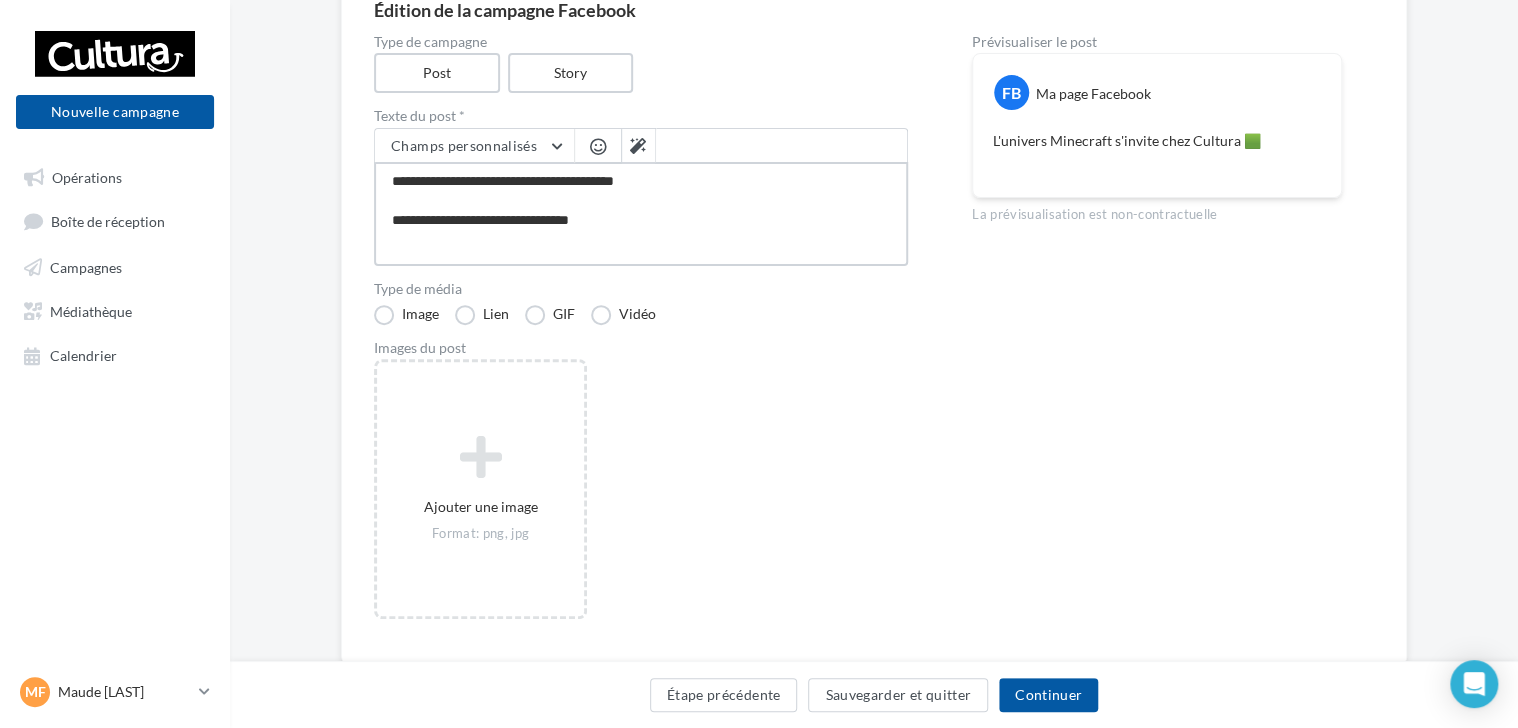 type on "**********" 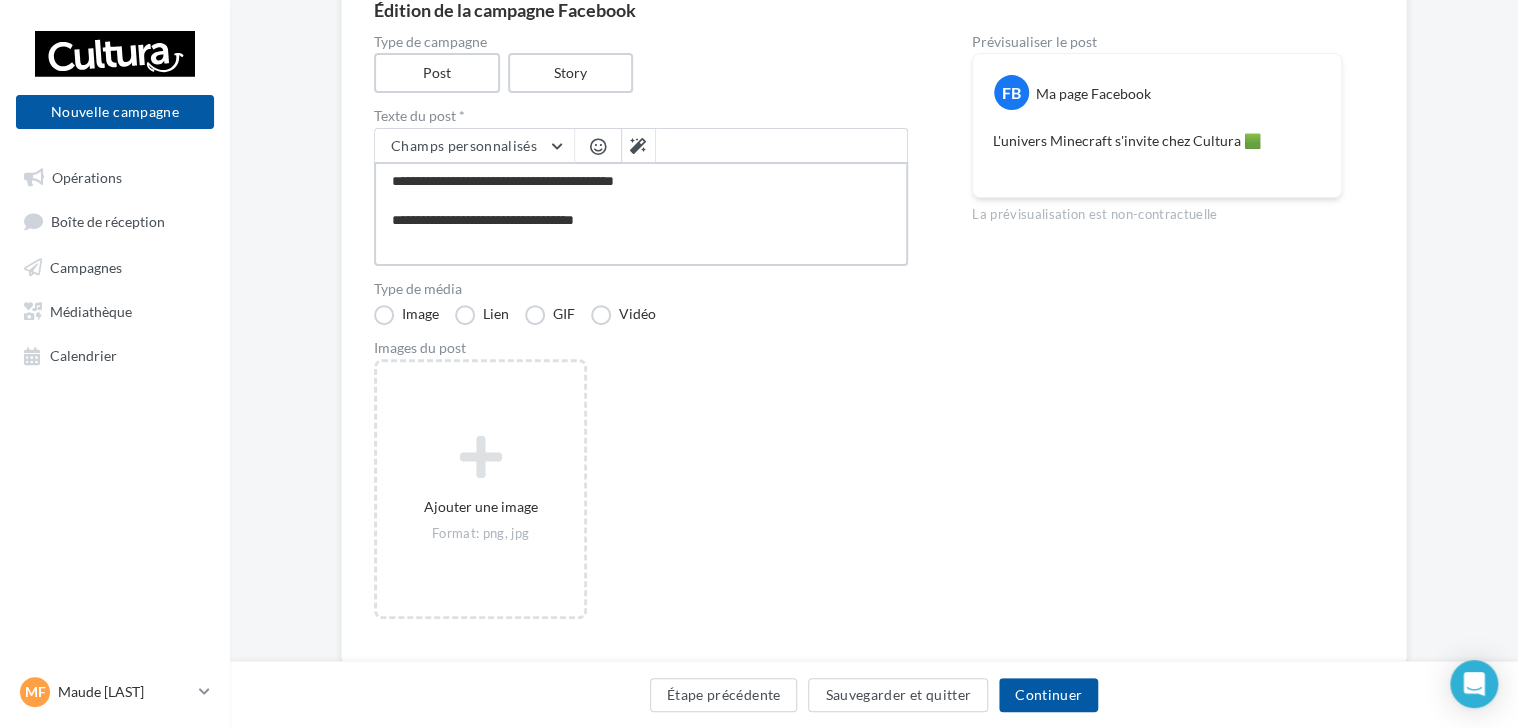 type on "**********" 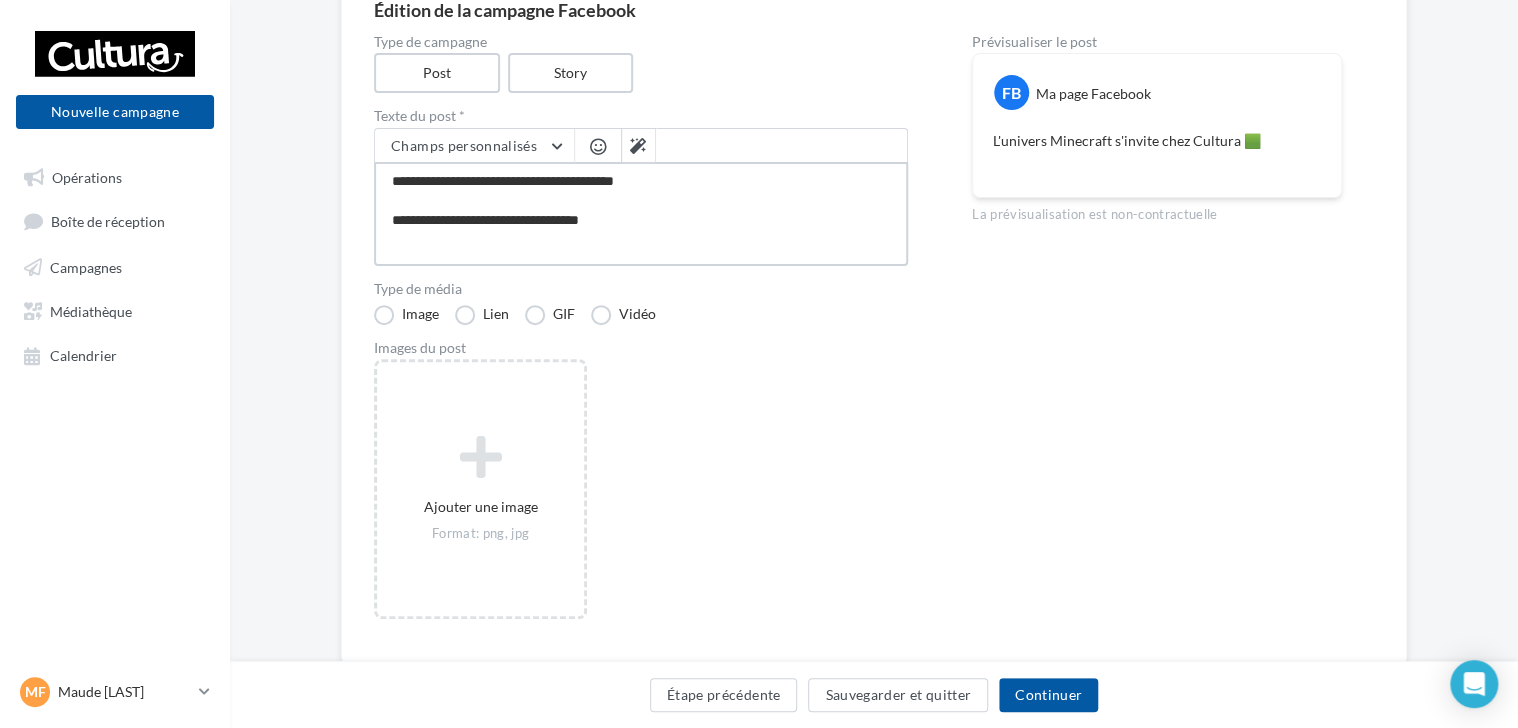 type on "**********" 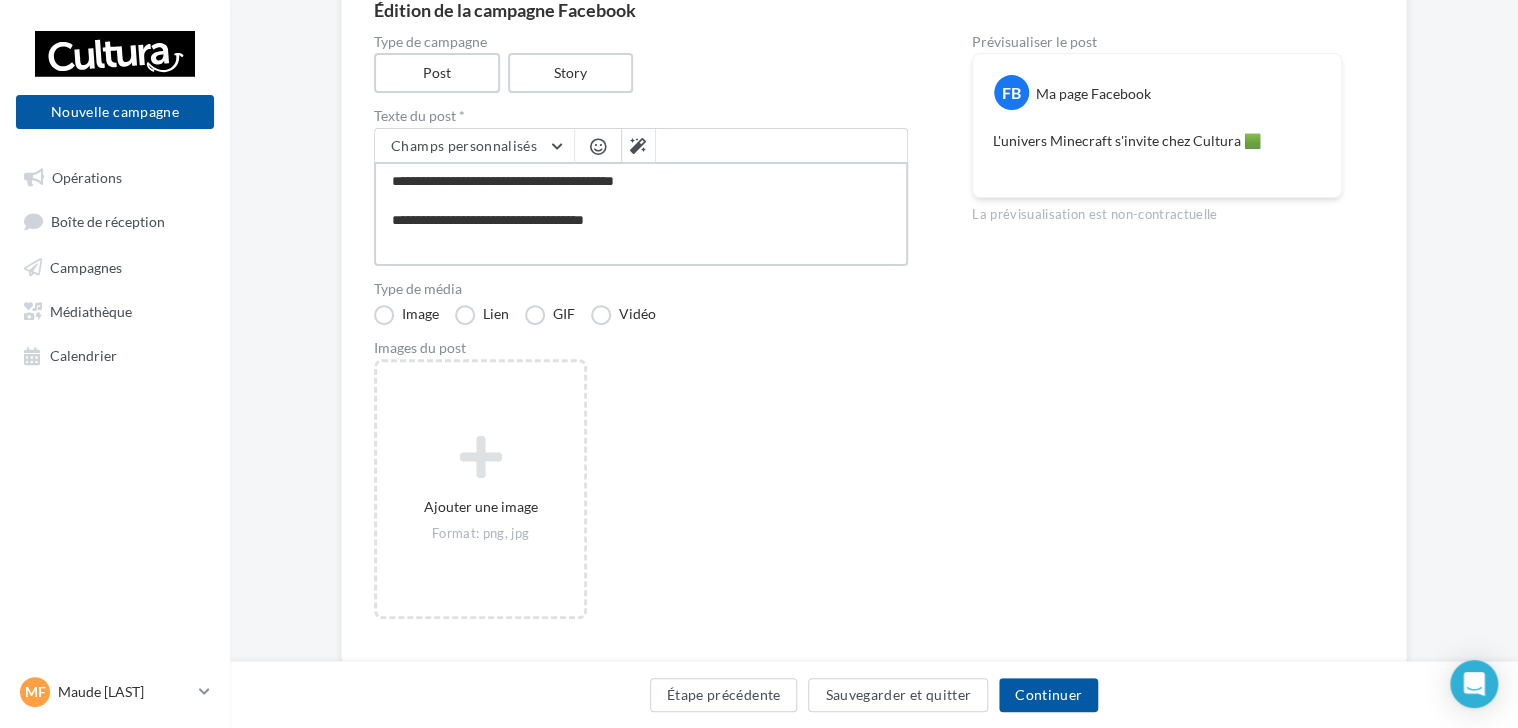 type on "**********" 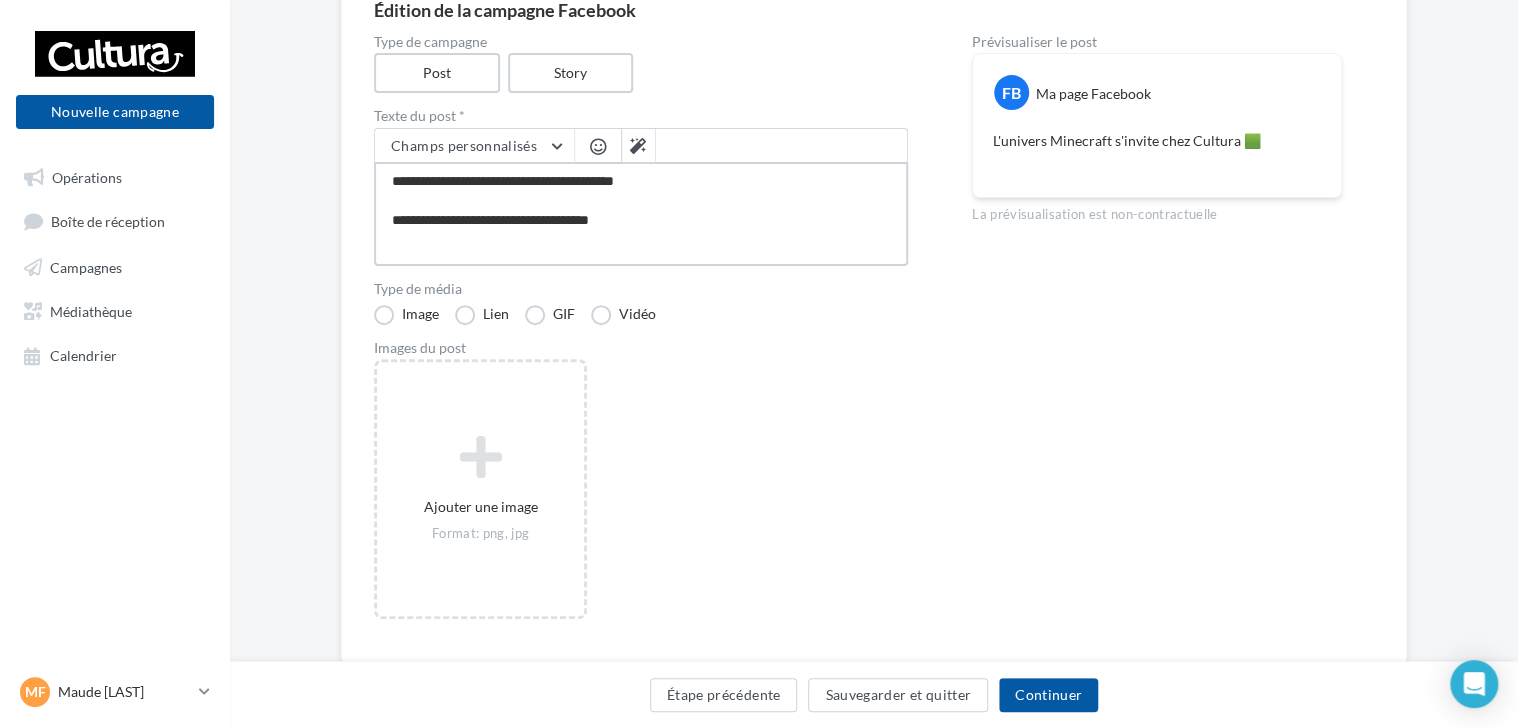 type on "**********" 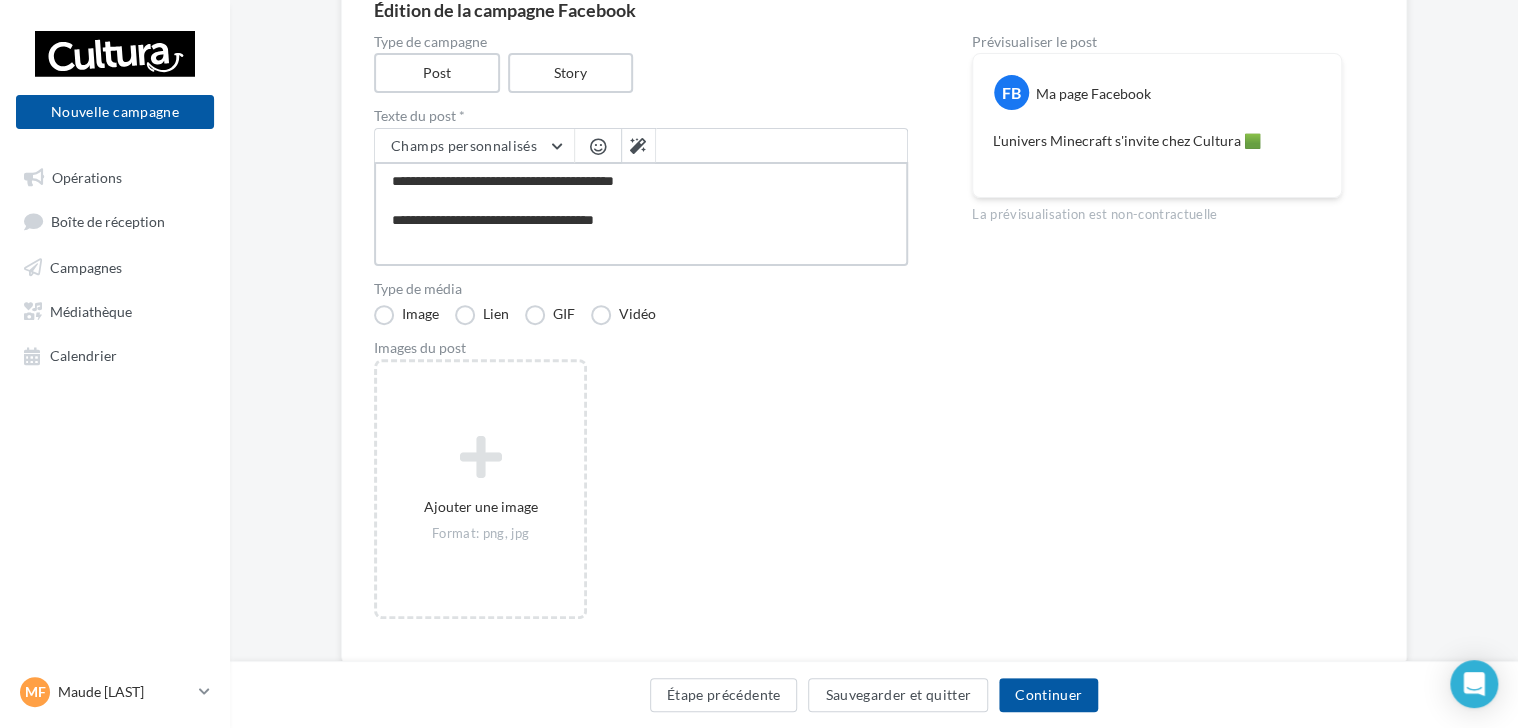 type on "**********" 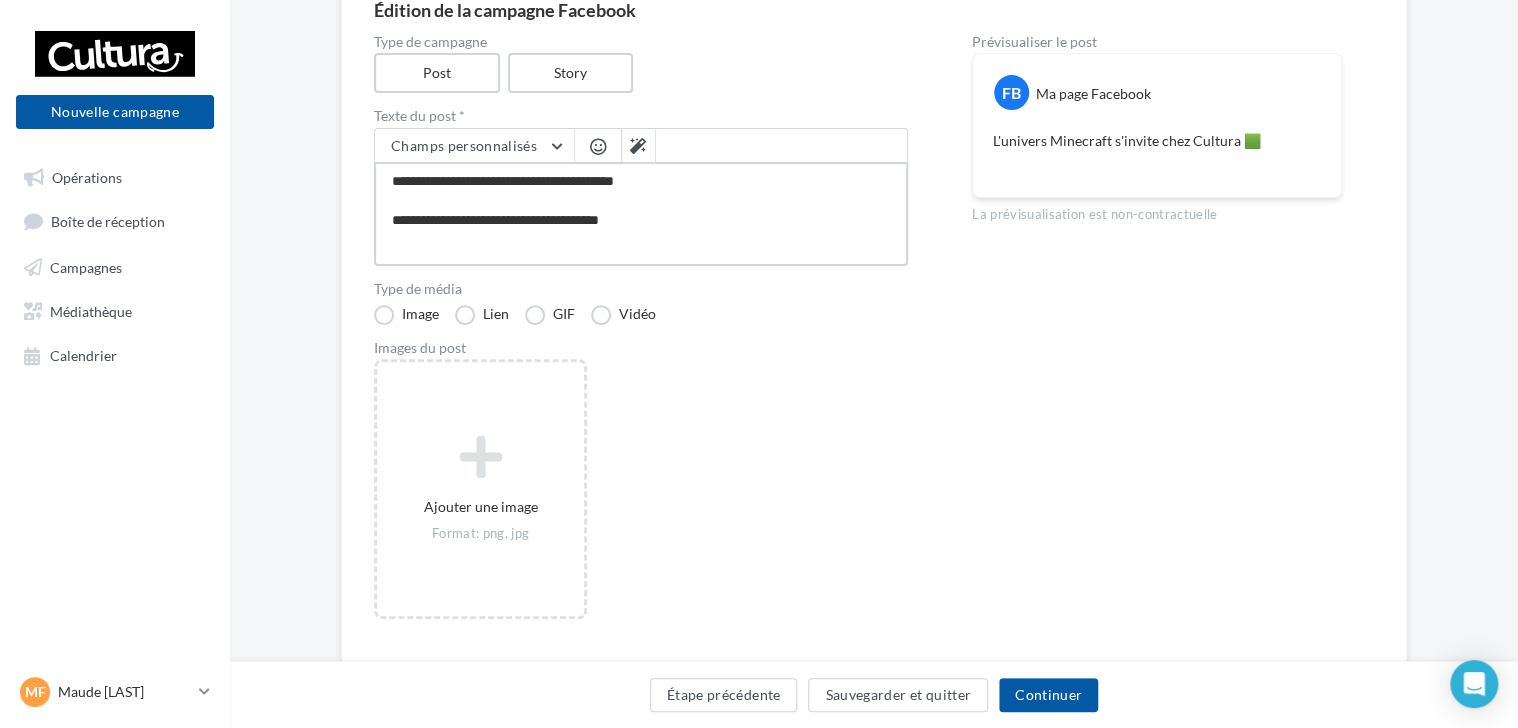 type on "**********" 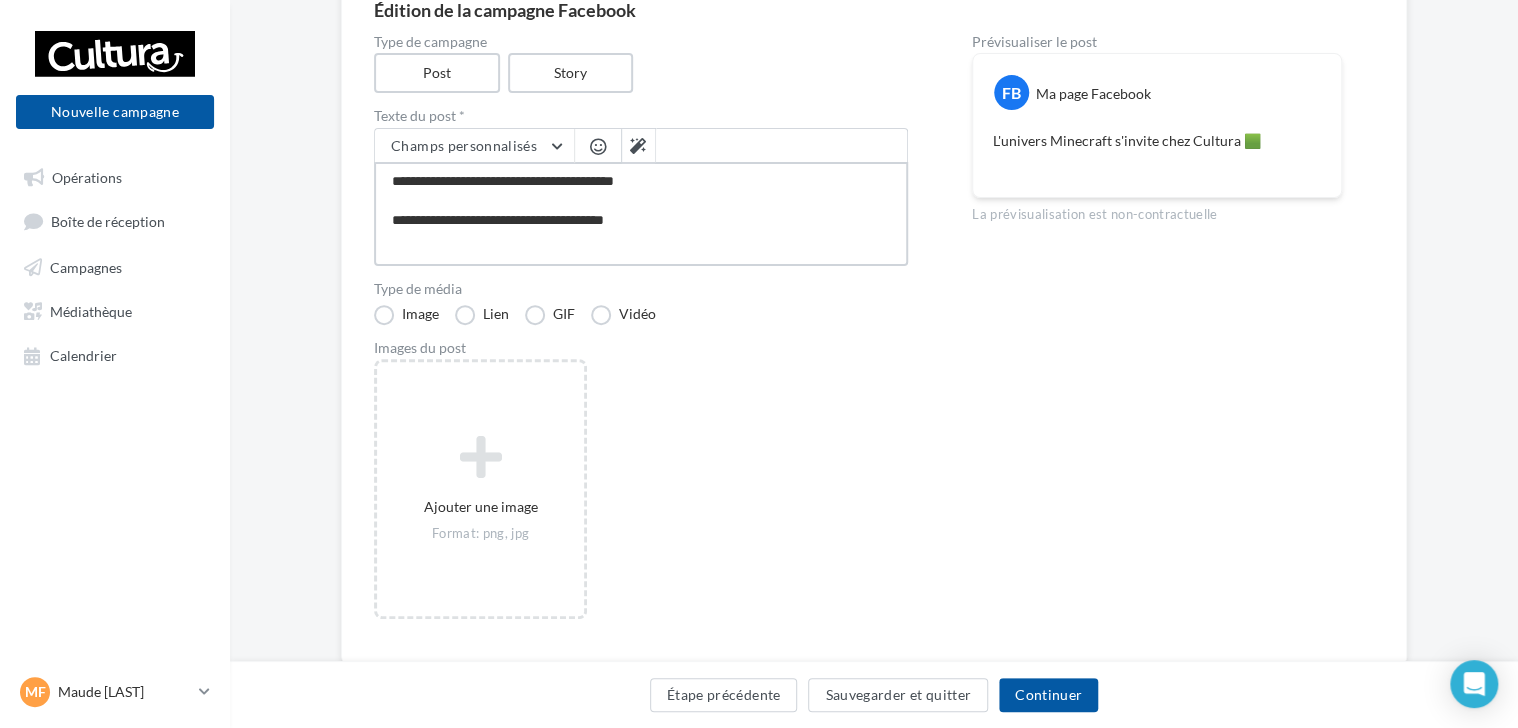 type on "**********" 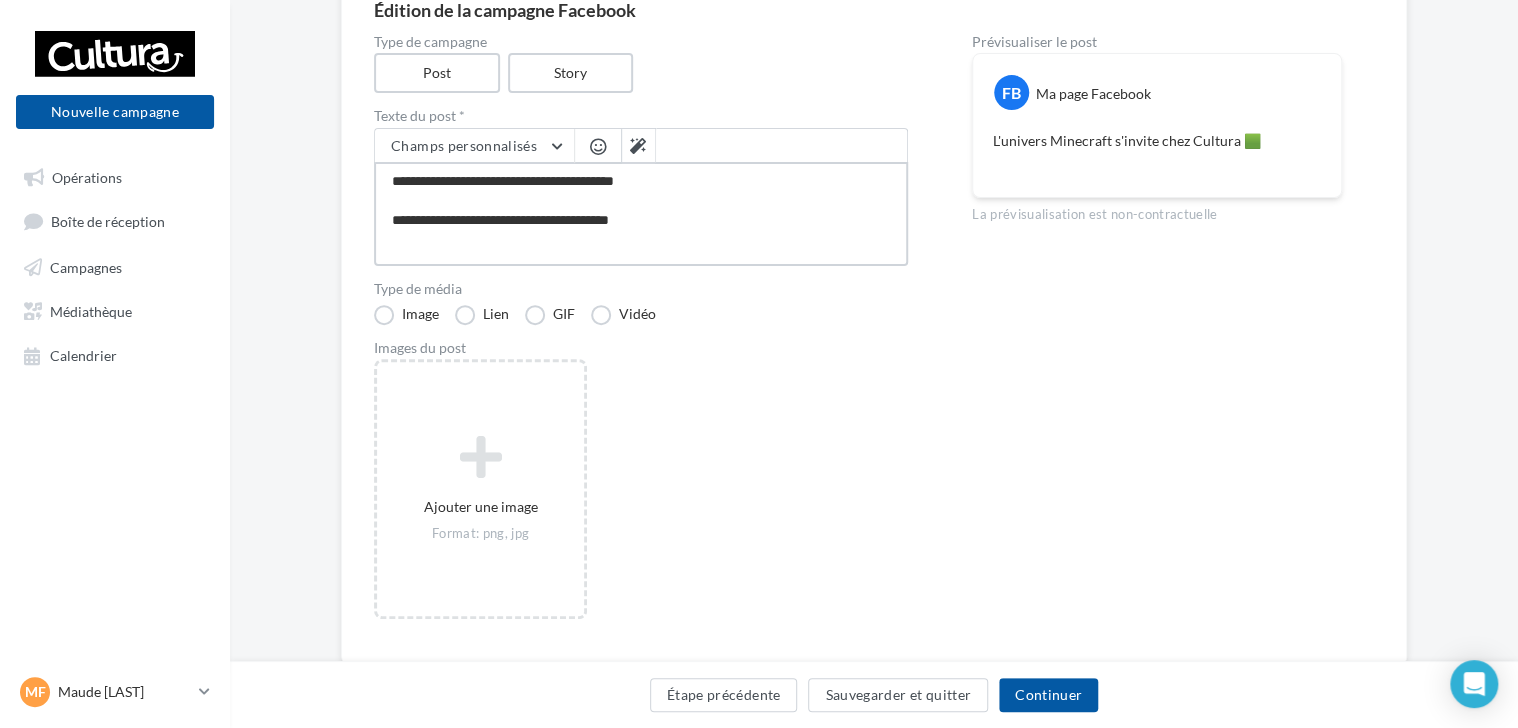 type on "**********" 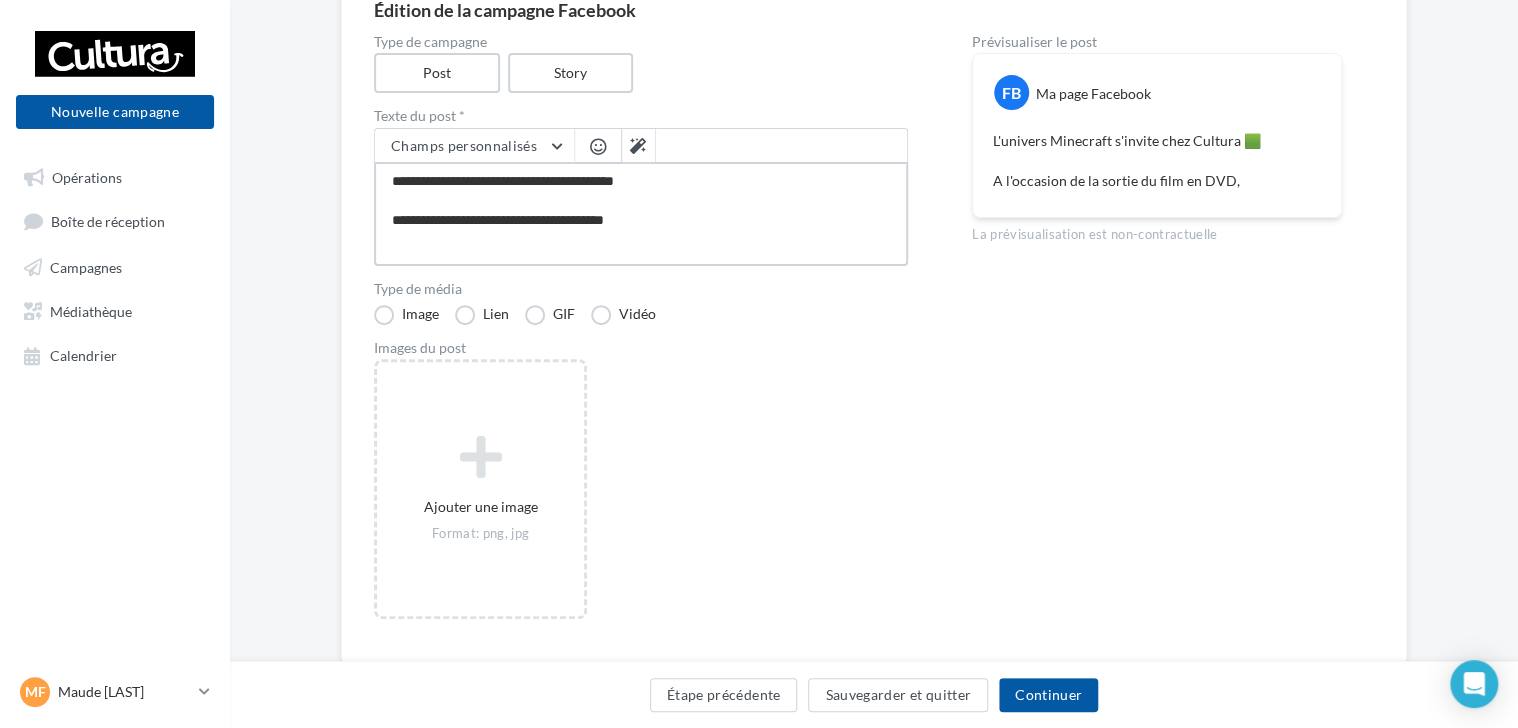 drag, startPoint x: 656, startPoint y: 218, endPoint x: 384, endPoint y: 215, distance: 272.01654 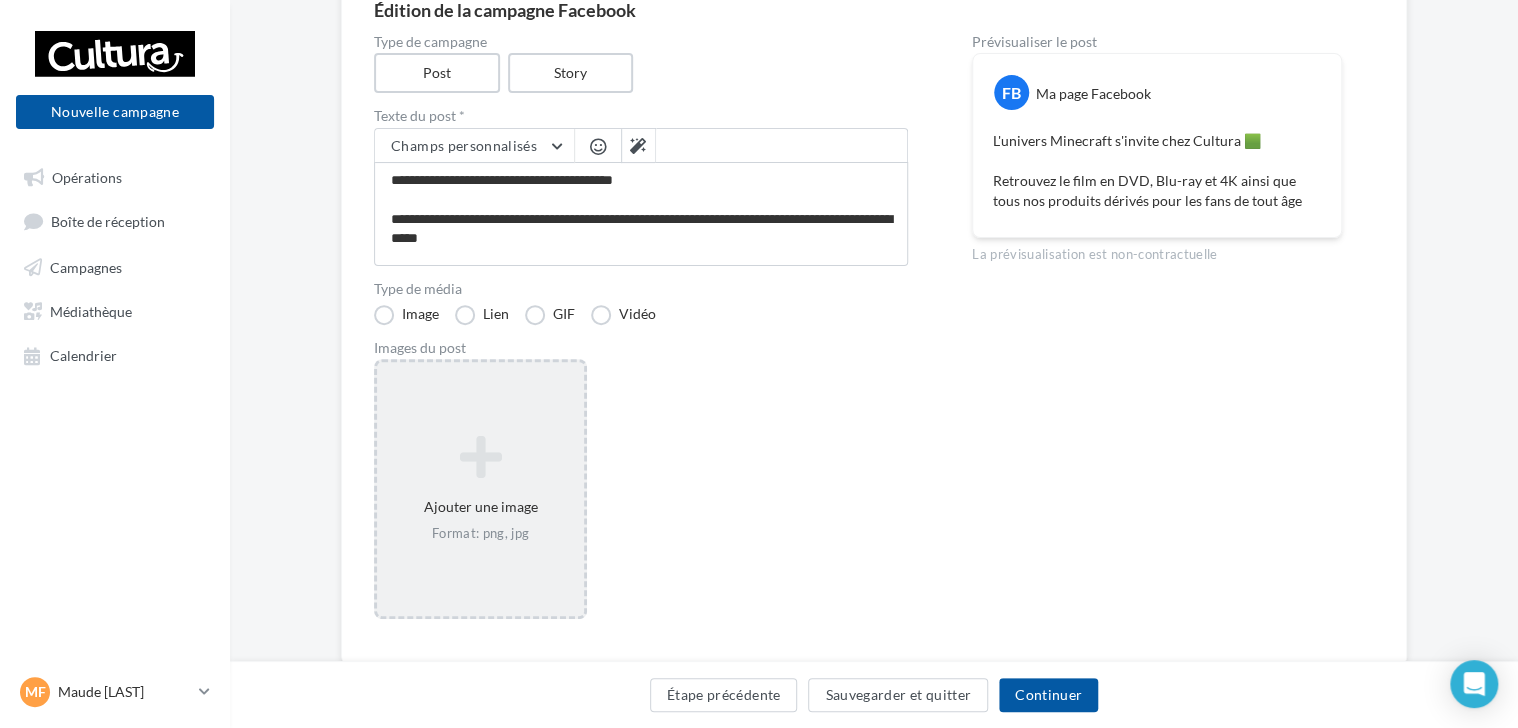 click on "Ajouter une image     Format: png, jpg" at bounding box center [480, 489] 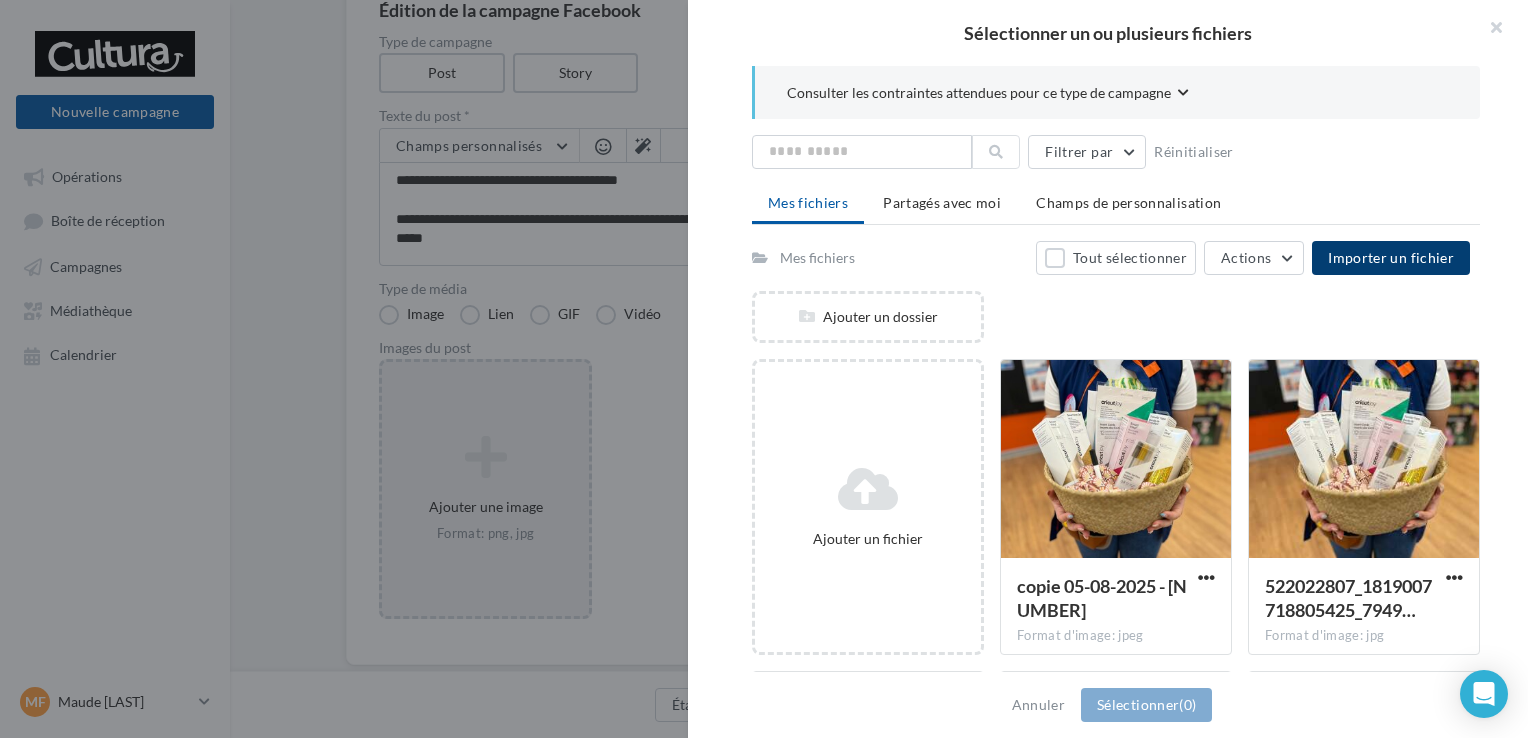 click on "Importer un fichier" at bounding box center [1391, 257] 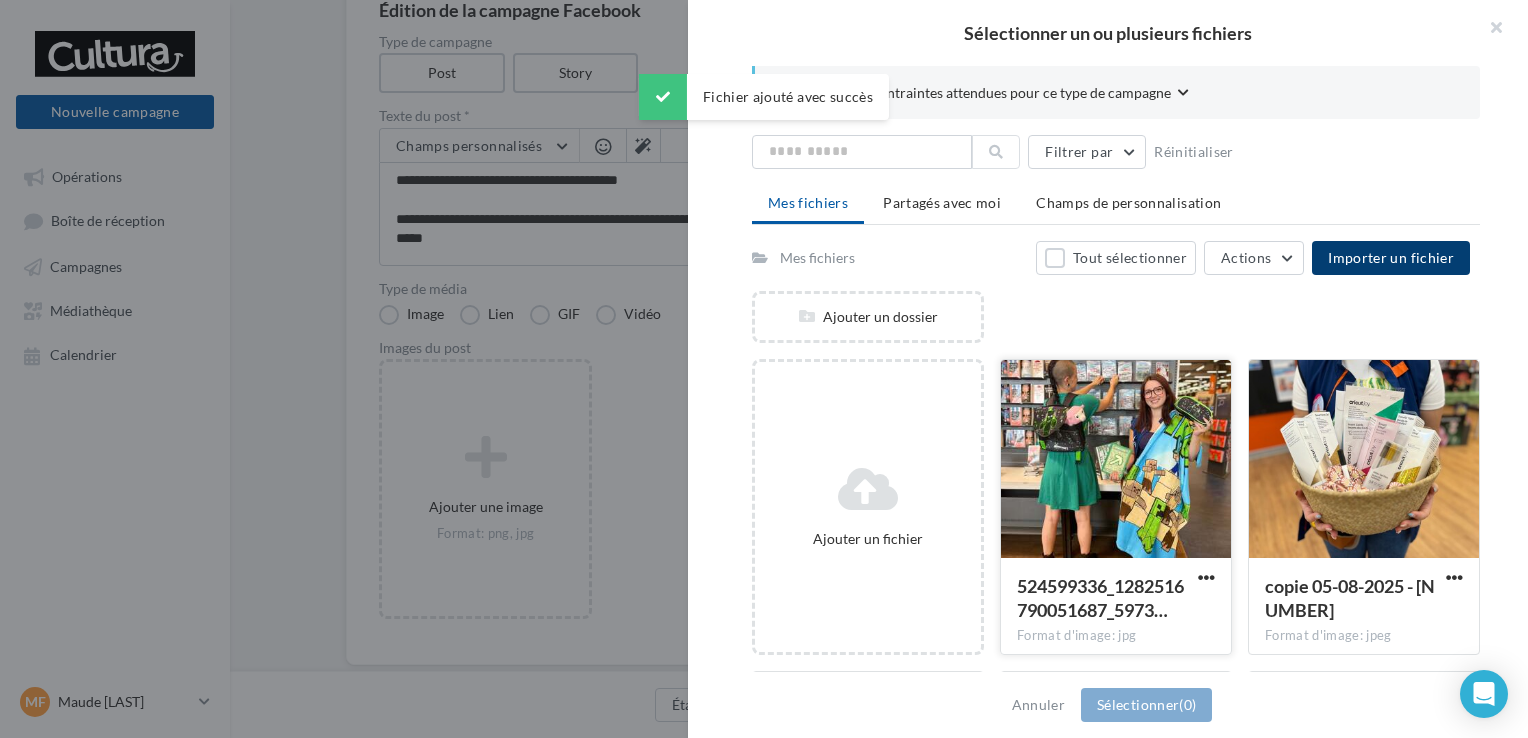 click at bounding box center (1116, 460) 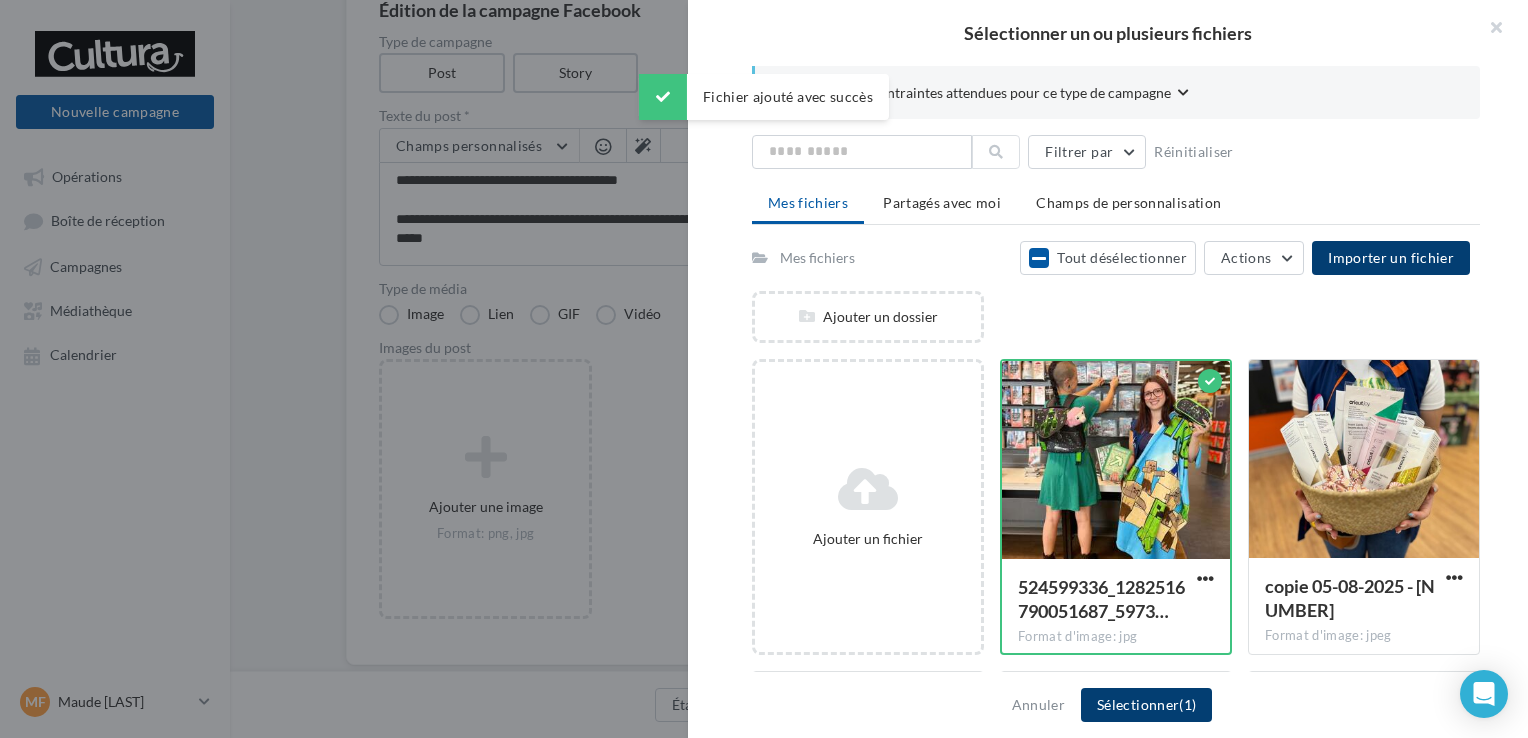 click on "Sélectionner   (1)" at bounding box center [1146, 705] 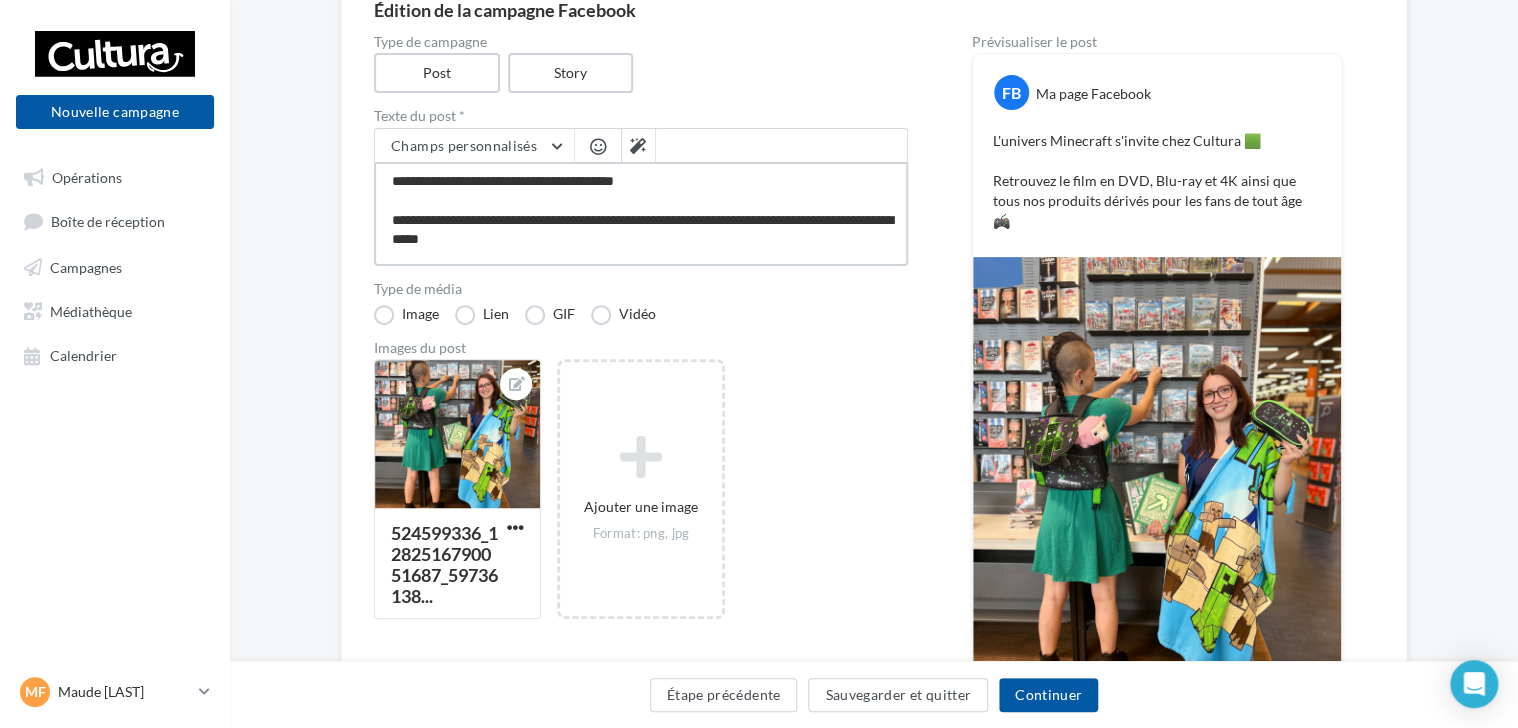 drag, startPoint x: 840, startPoint y: 217, endPoint x: 722, endPoint y: 218, distance: 118.004234 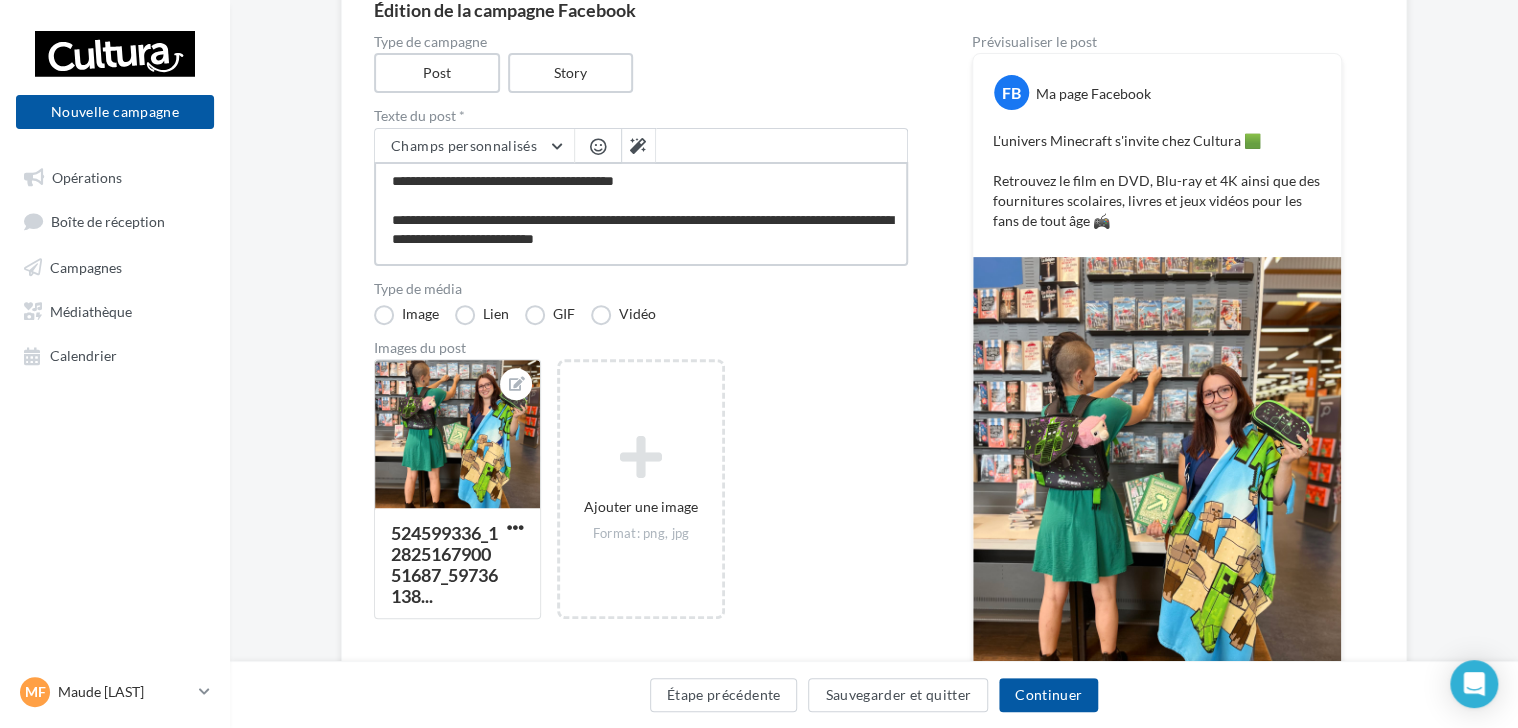 drag, startPoint x: 446, startPoint y: 181, endPoint x: 343, endPoint y: 182, distance: 103.00485 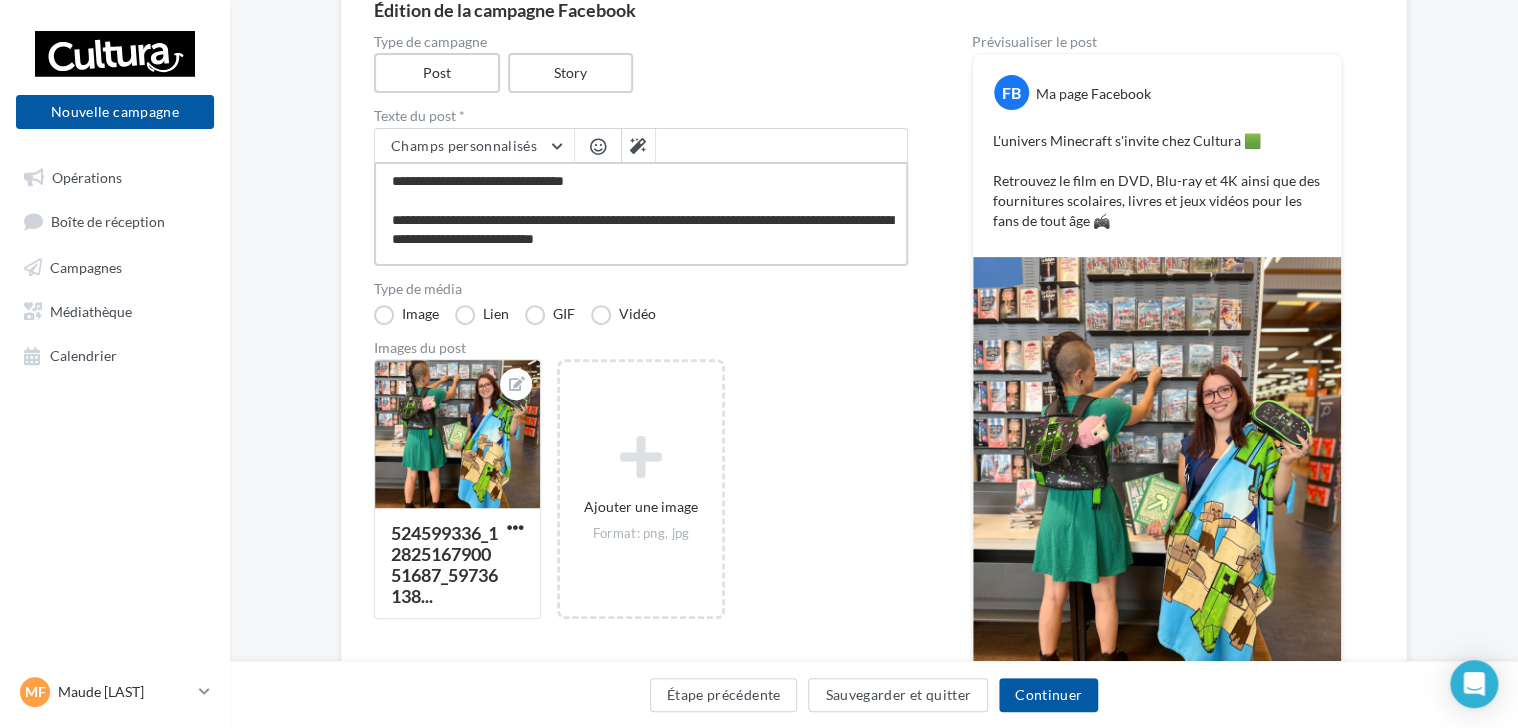 click on "**********" at bounding box center [641, 214] 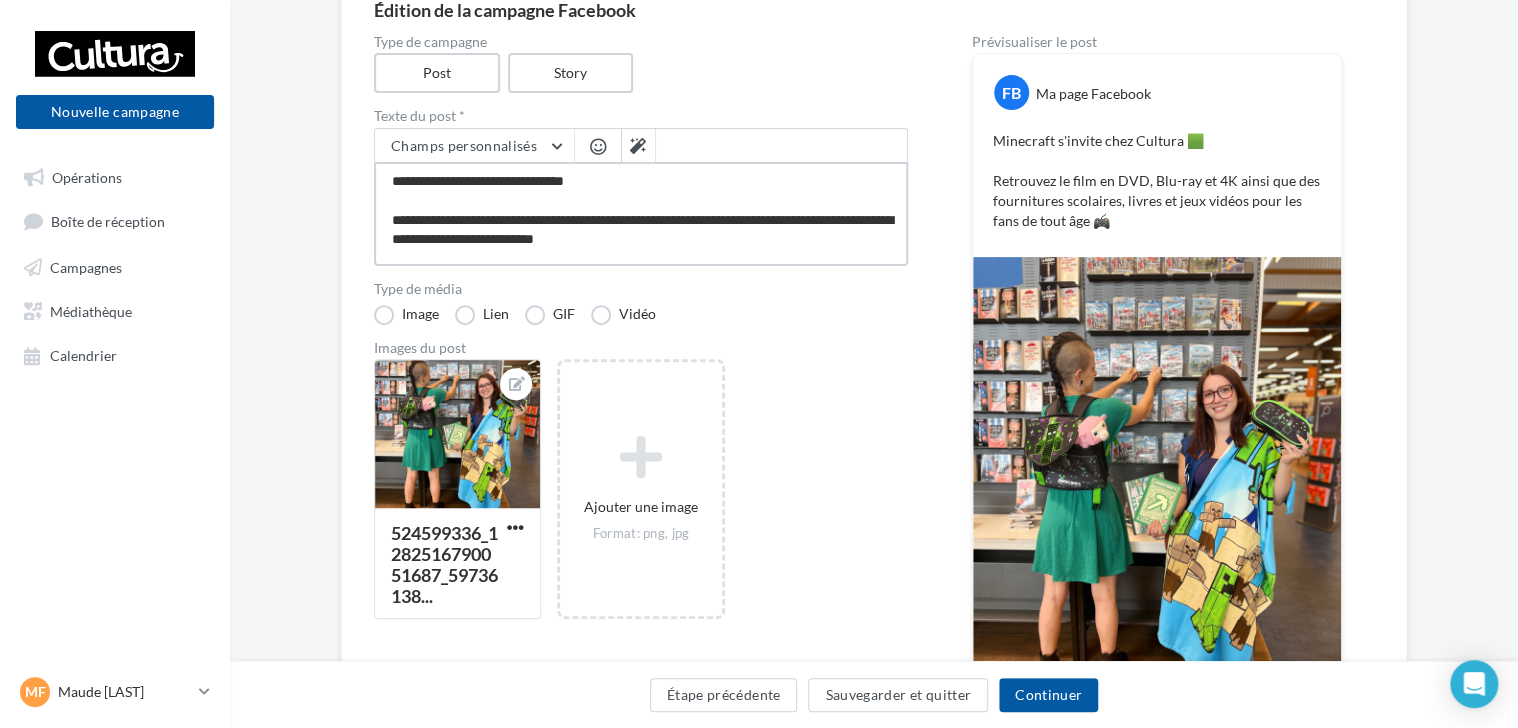 click on "**********" at bounding box center [641, 214] 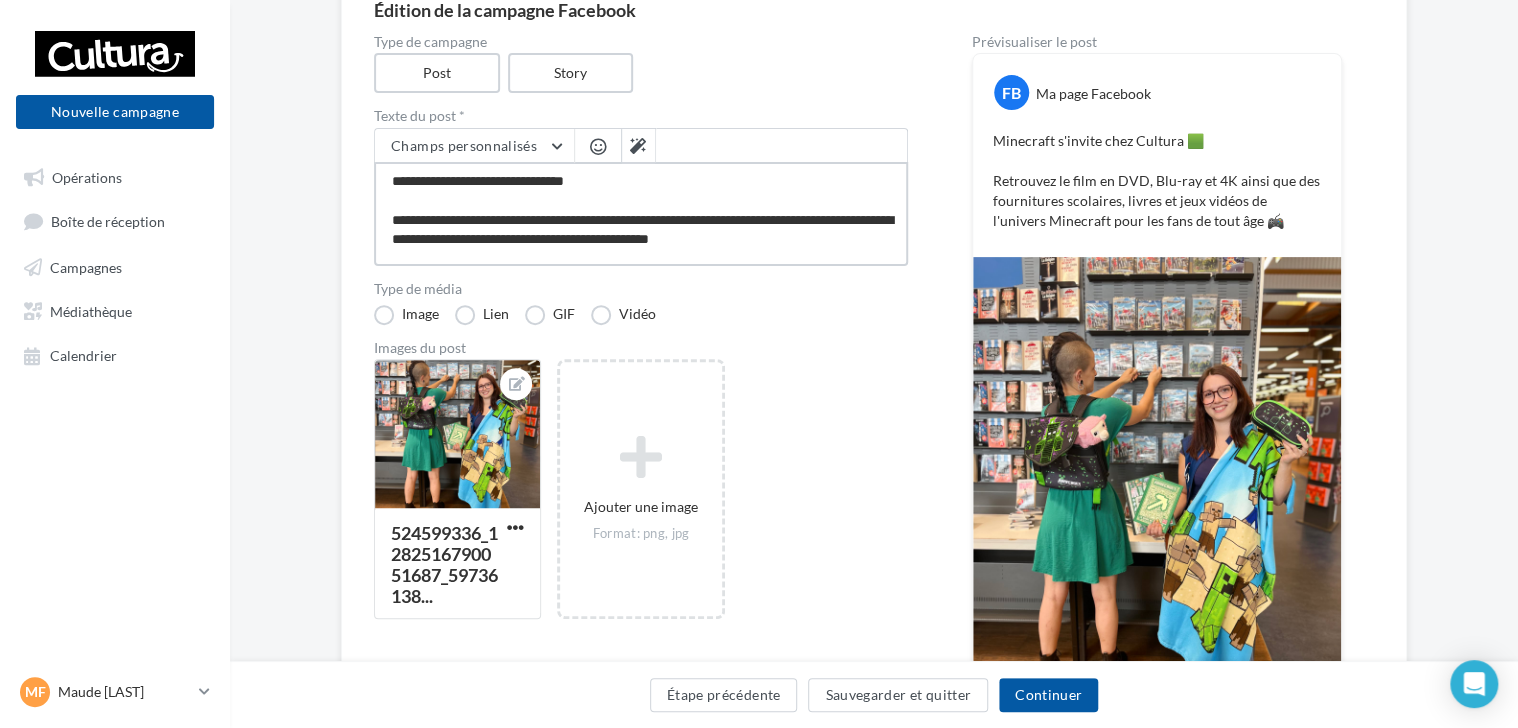 click on "**********" at bounding box center (641, 214) 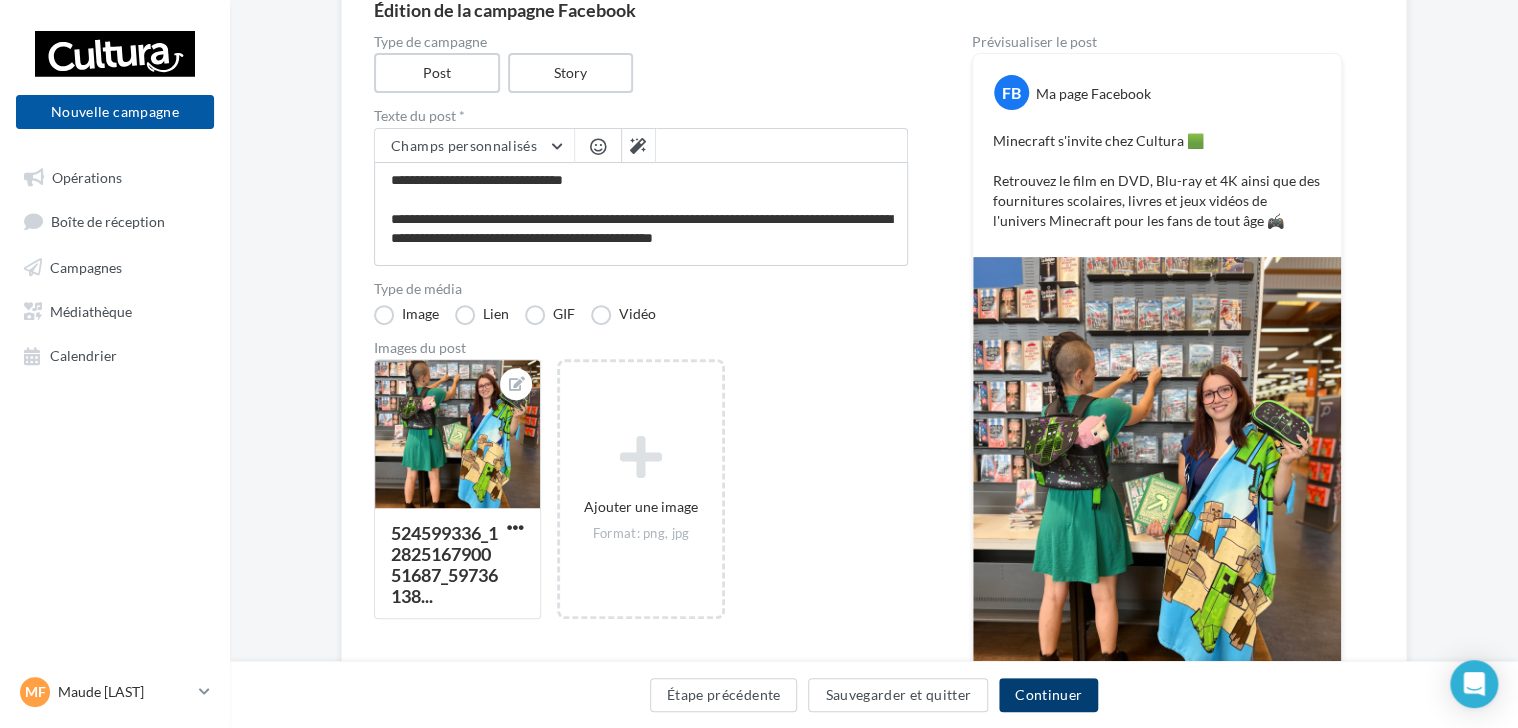 click on "Continuer" at bounding box center [1048, 695] 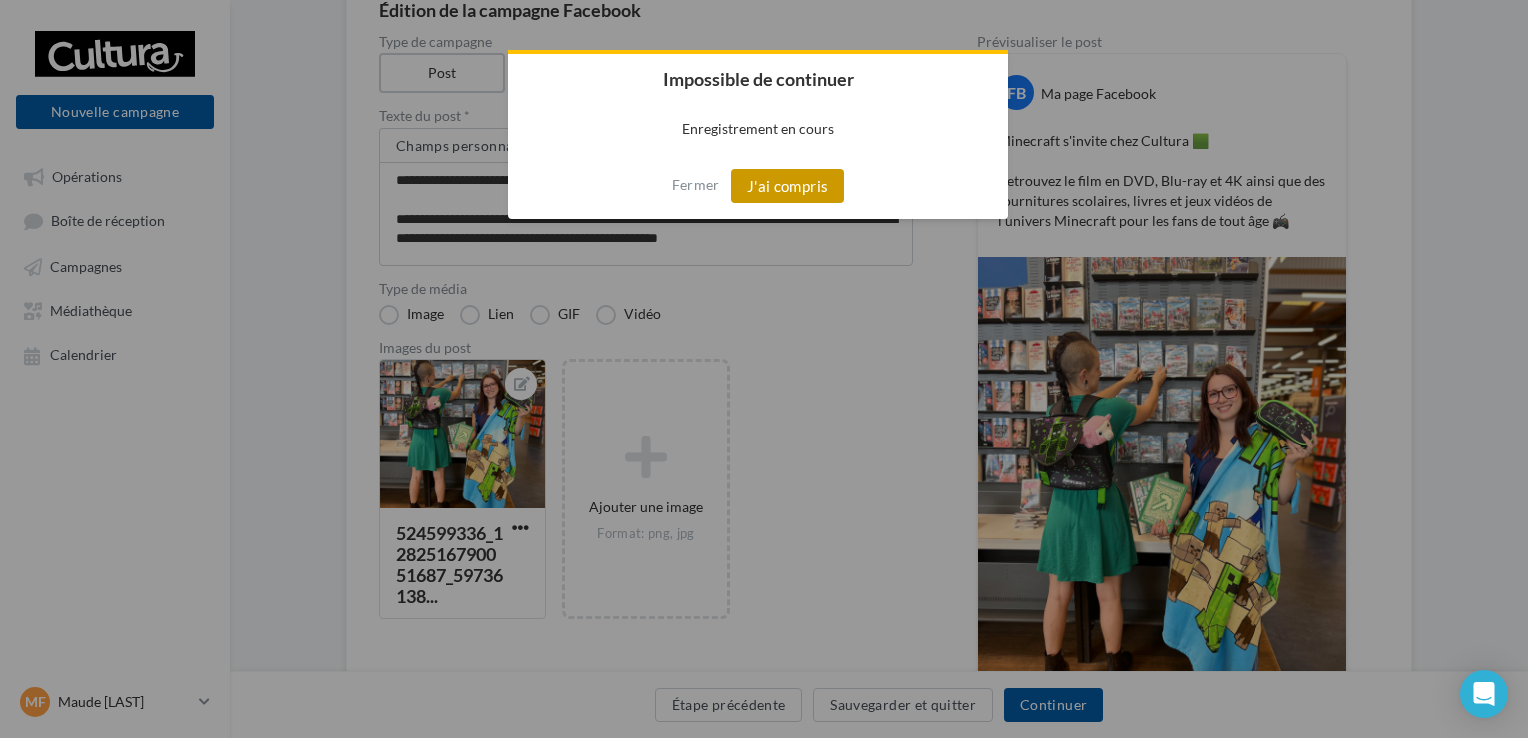 click on "J'ai compris" at bounding box center [788, 186] 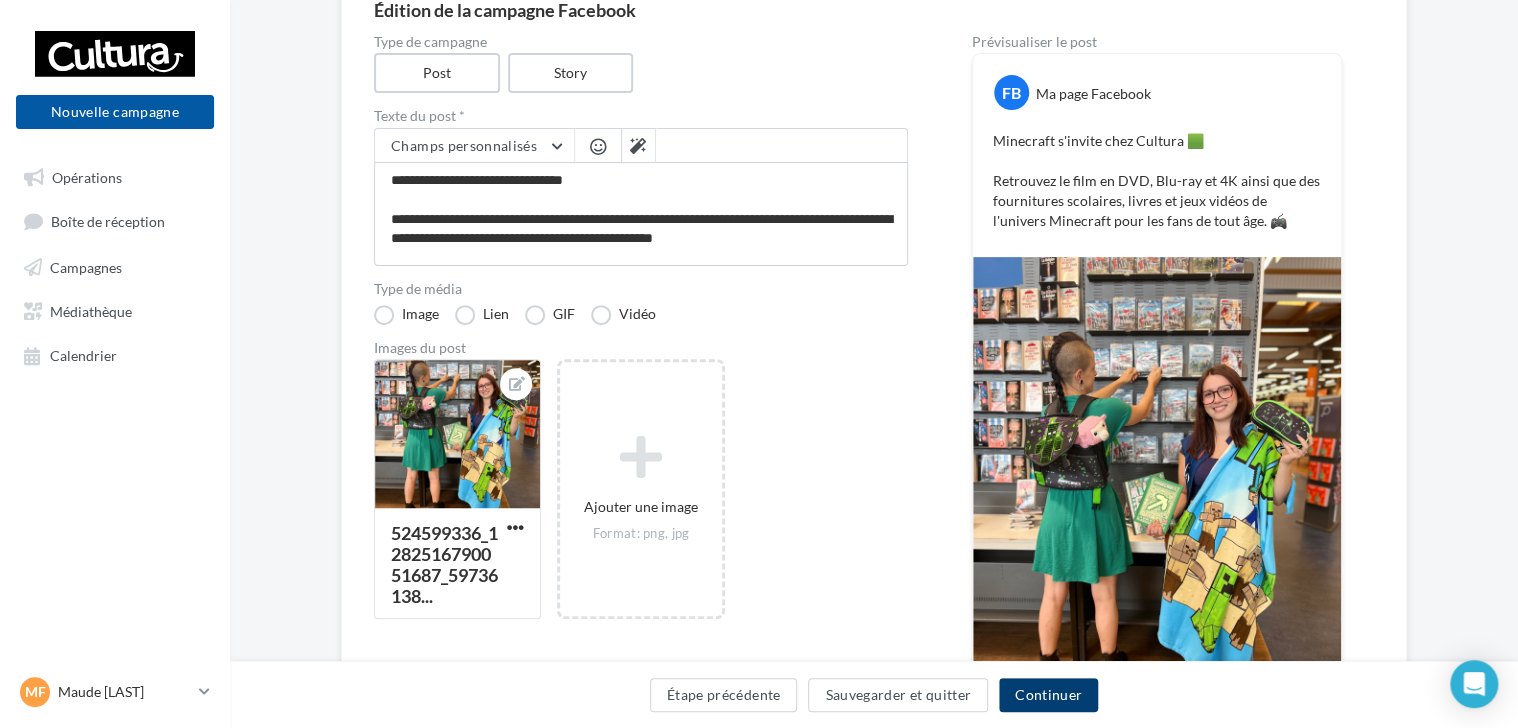 click on "Continuer" at bounding box center [1048, 695] 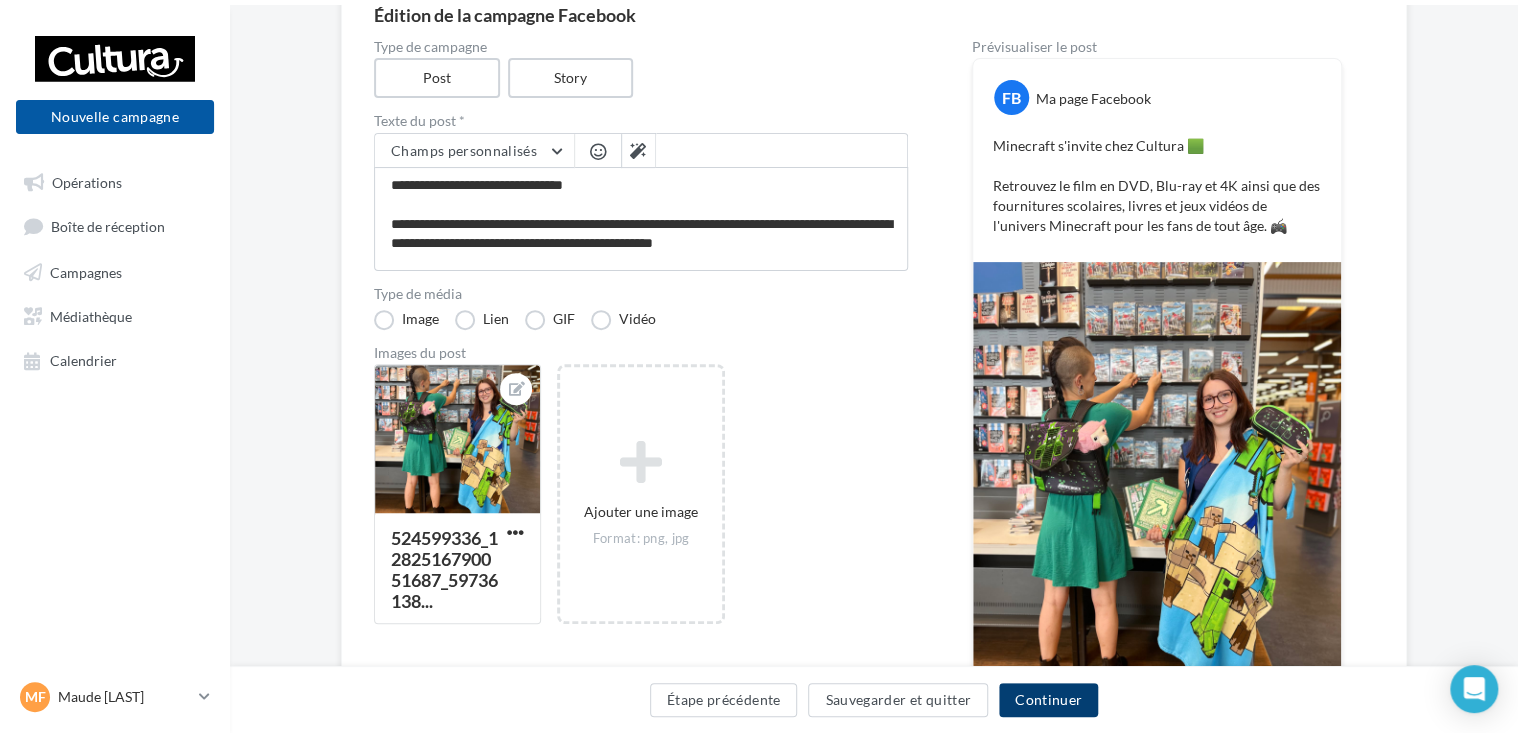 scroll, scrollTop: 0, scrollLeft: 0, axis: both 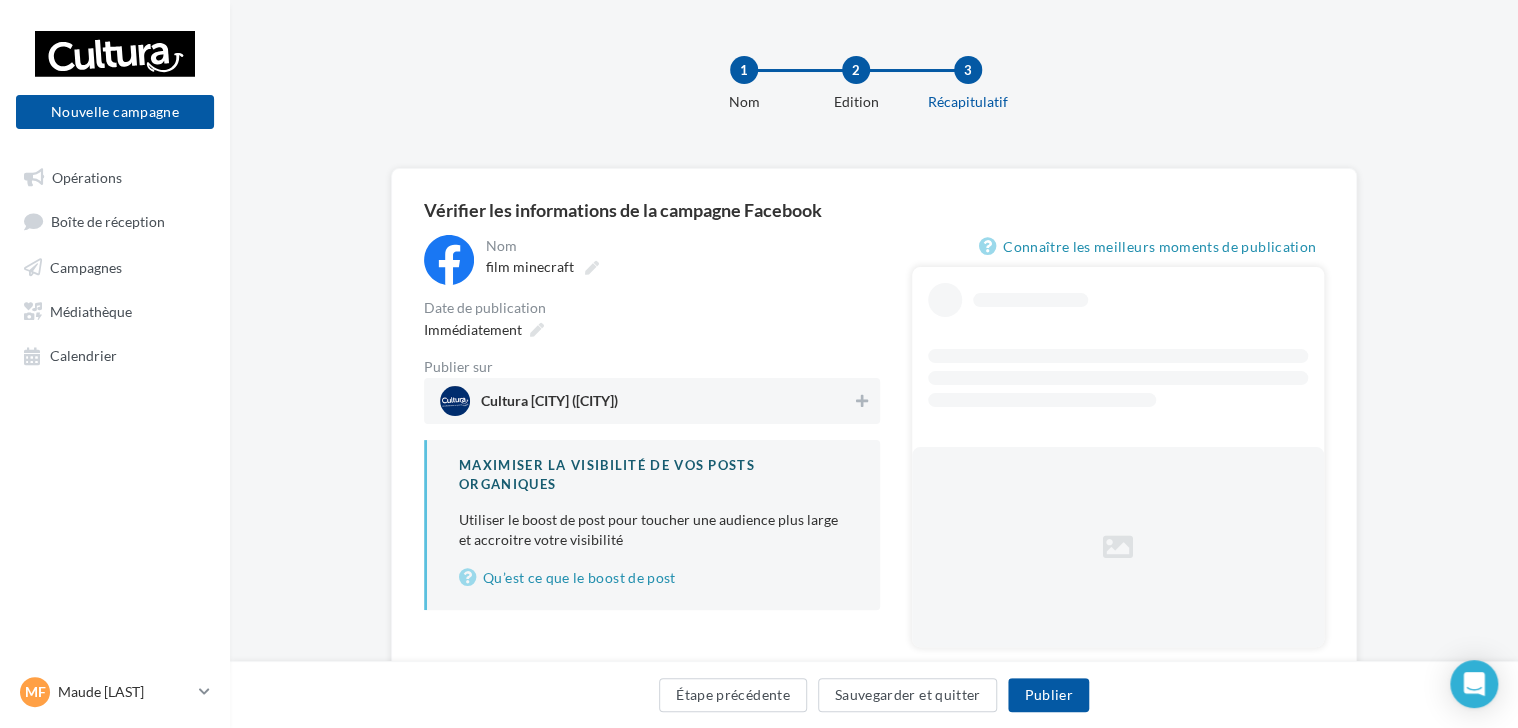 click on "Cultura Wittenheim (Wittenheim)" at bounding box center [646, 401] 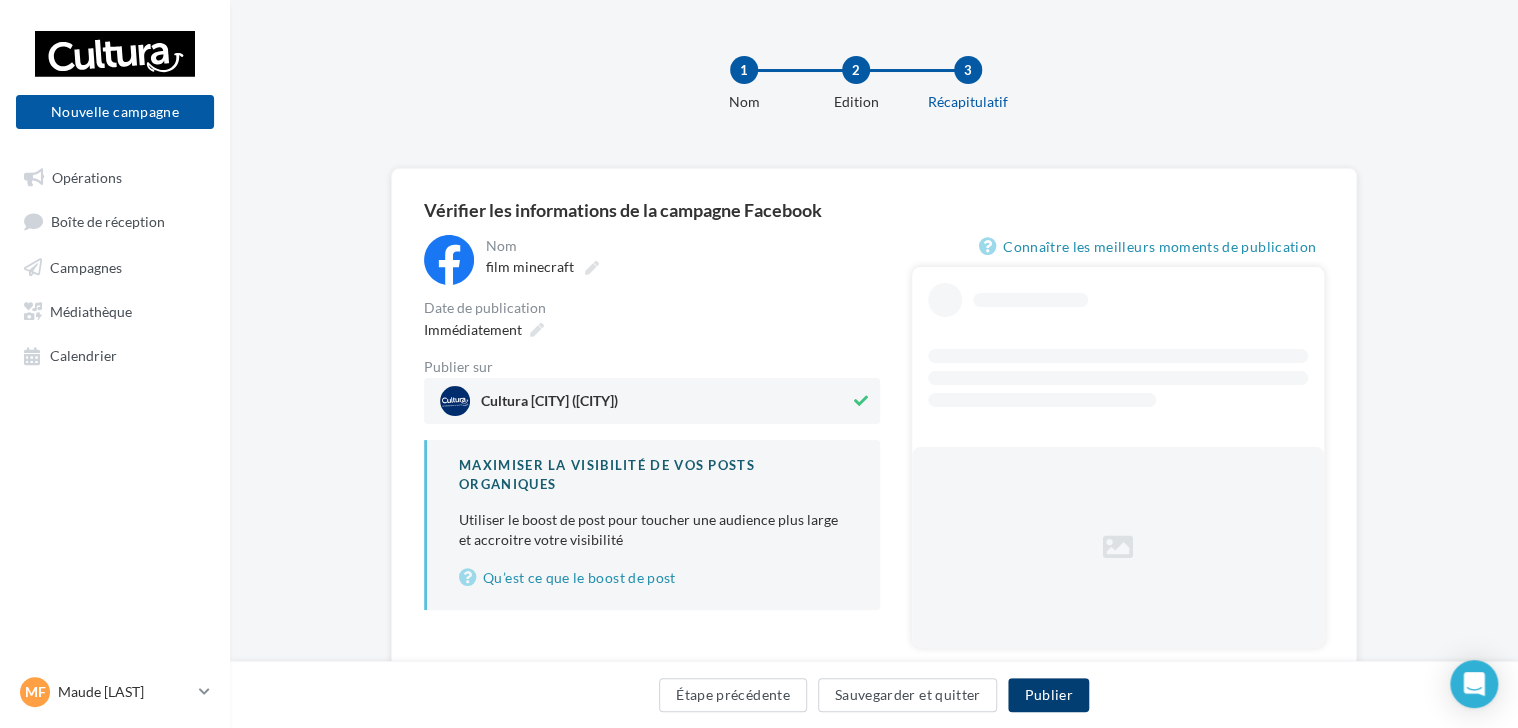 click on "Publier" at bounding box center [1048, 695] 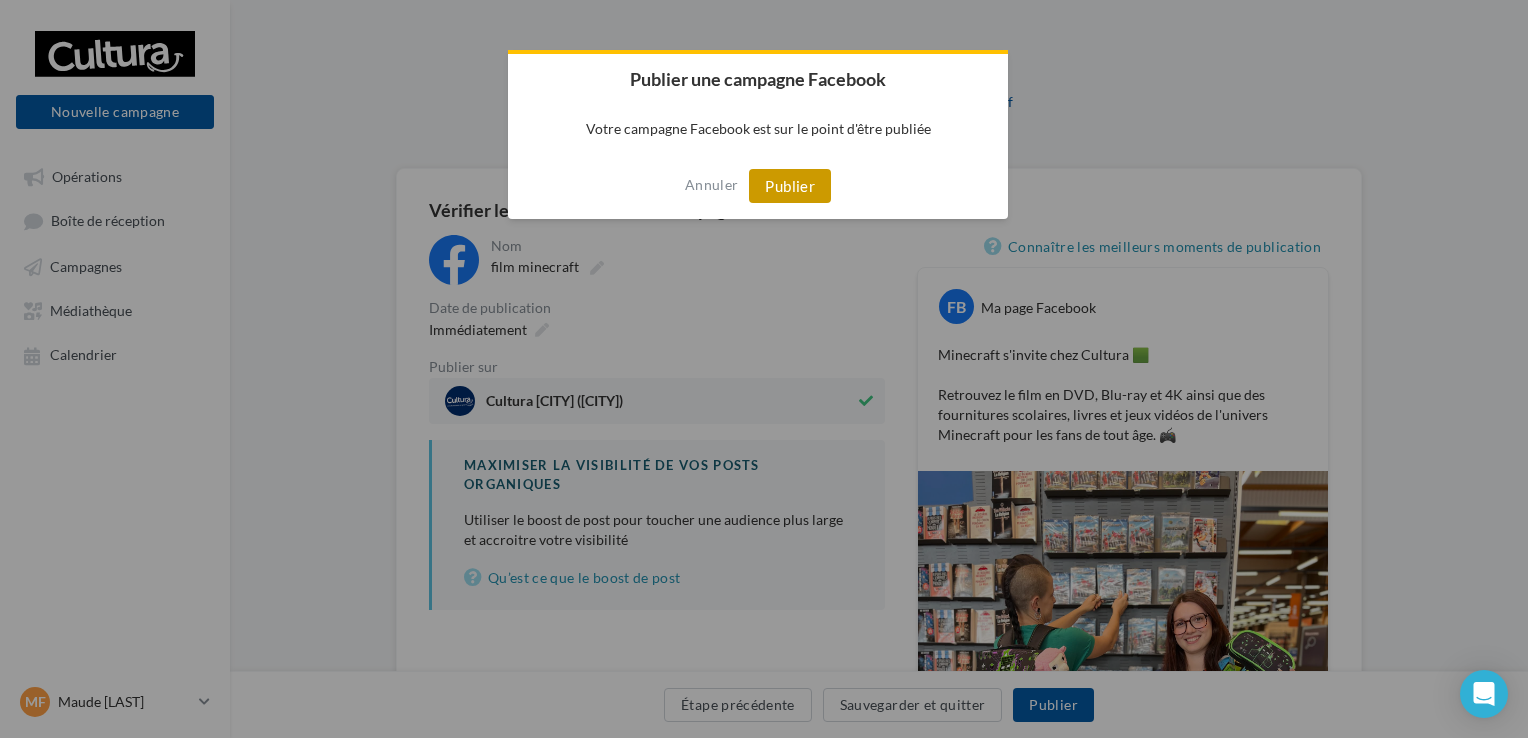 click on "Publier" at bounding box center [790, 186] 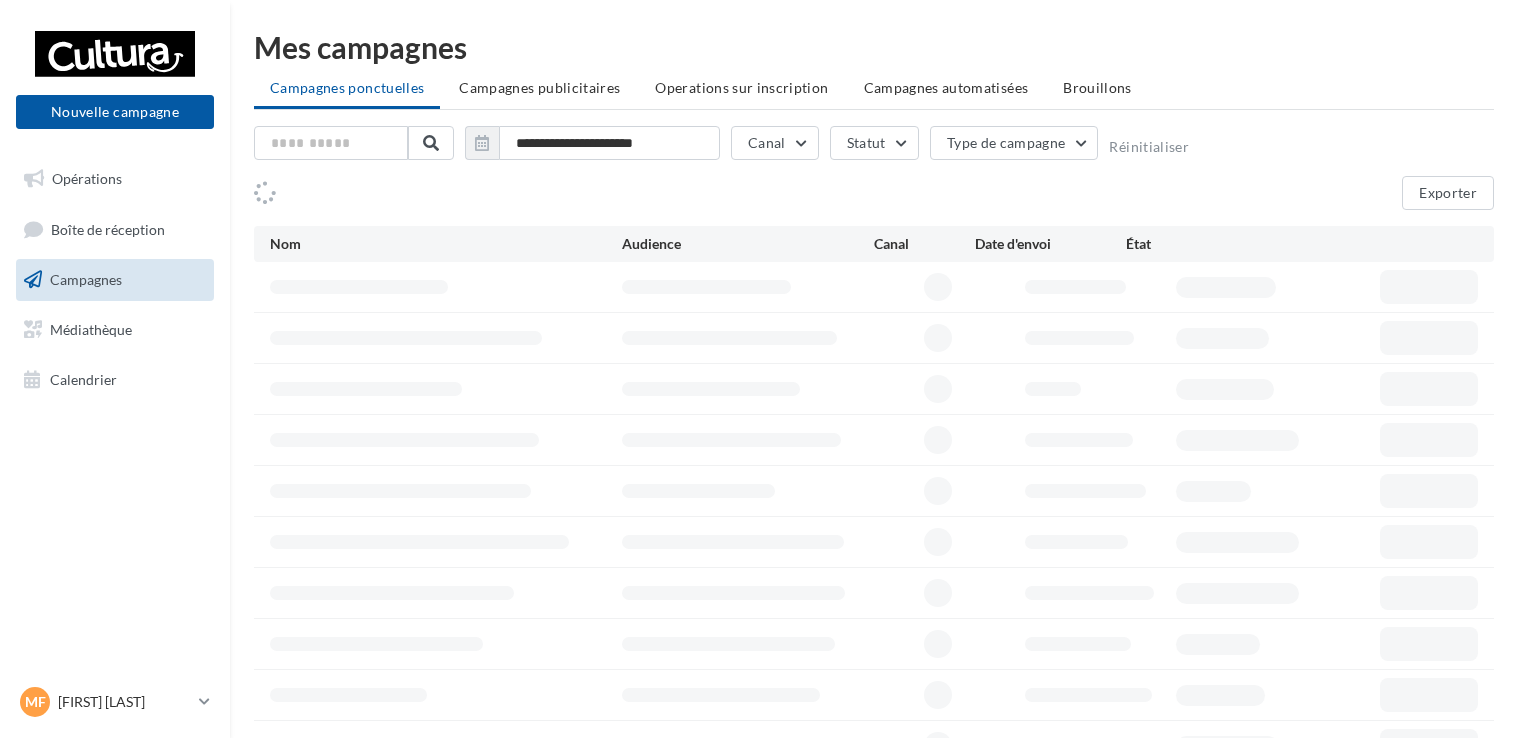 scroll, scrollTop: 0, scrollLeft: 0, axis: both 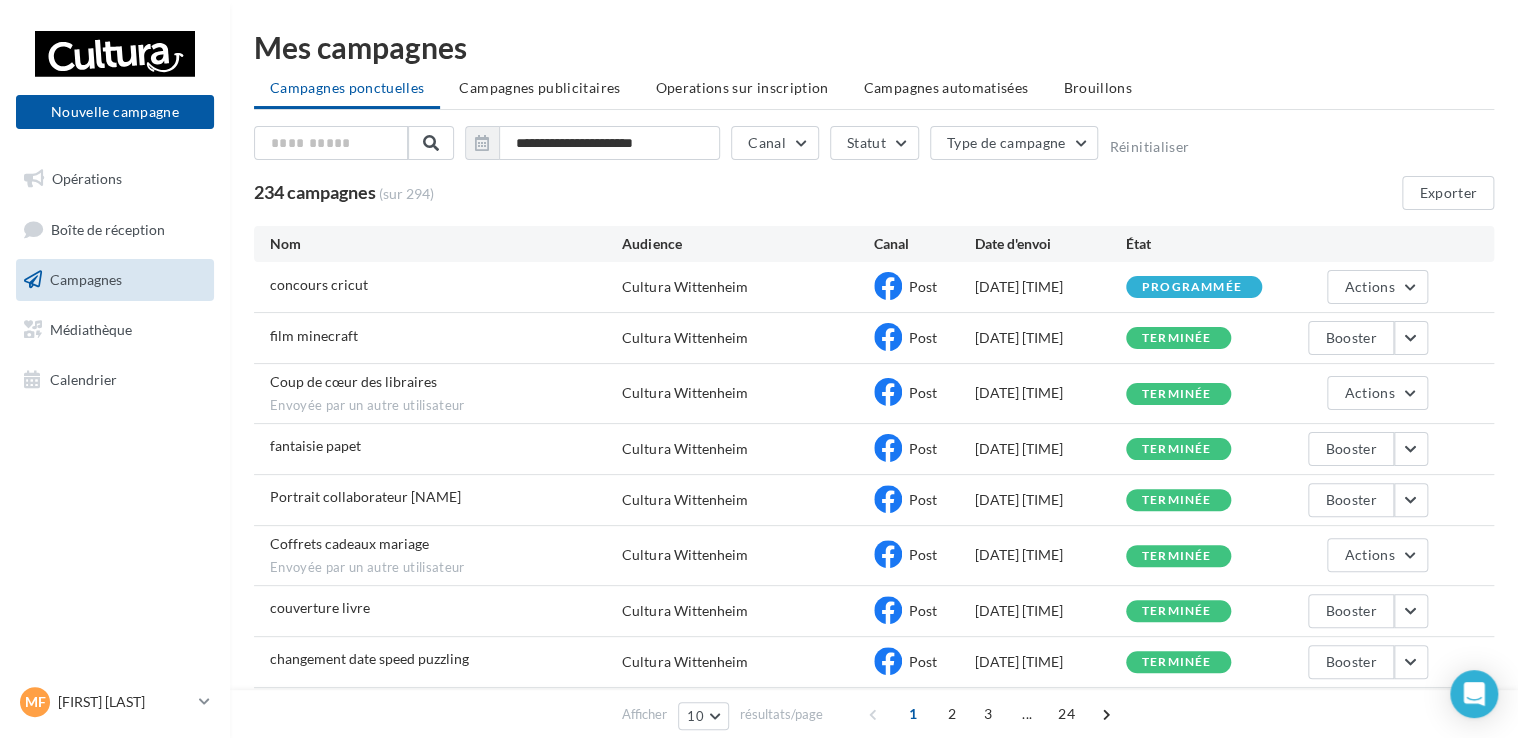 click on "Nouvelle campagne
Nouvelle campagne" at bounding box center [115, 87] 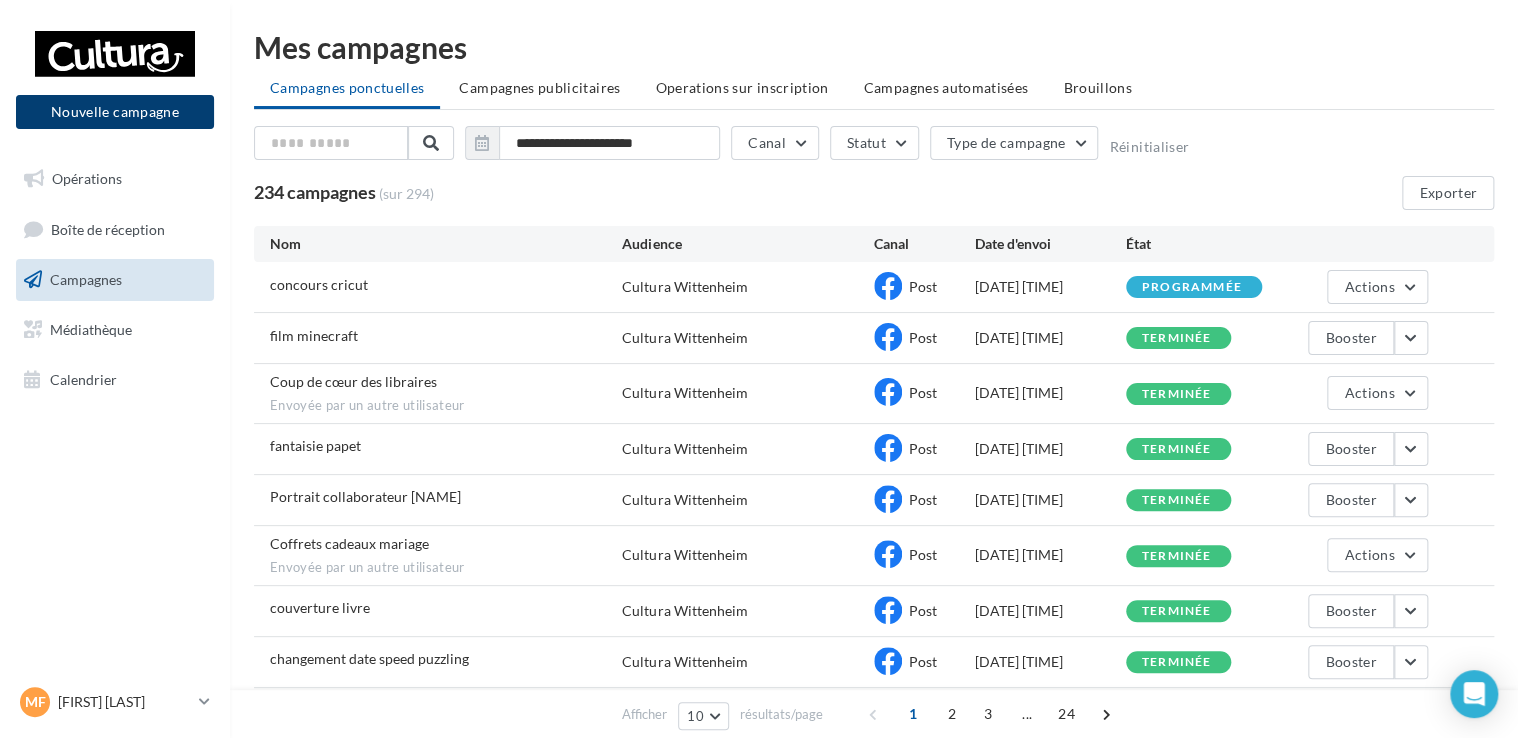 click on "Nouvelle campagne" at bounding box center (115, 112) 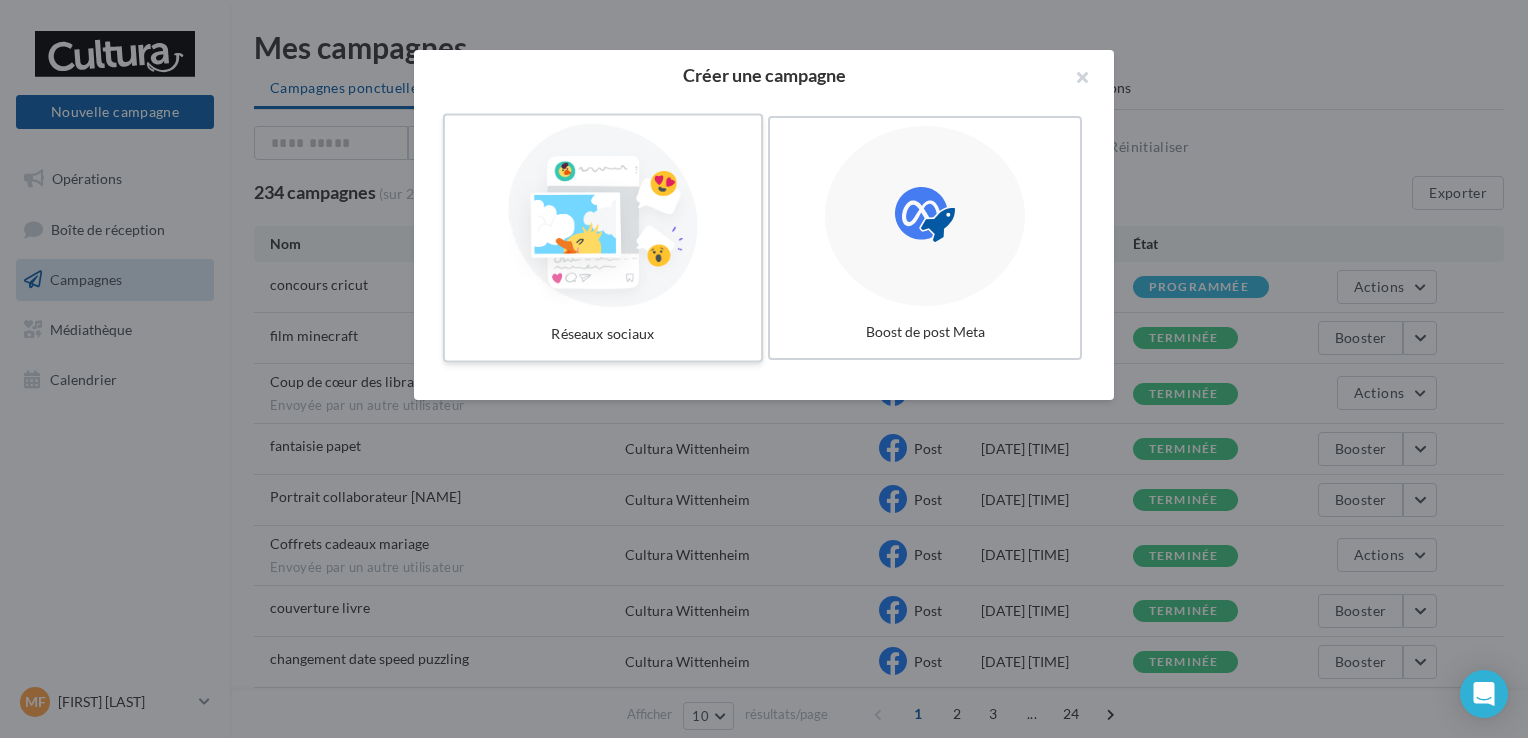 click at bounding box center (603, 216) 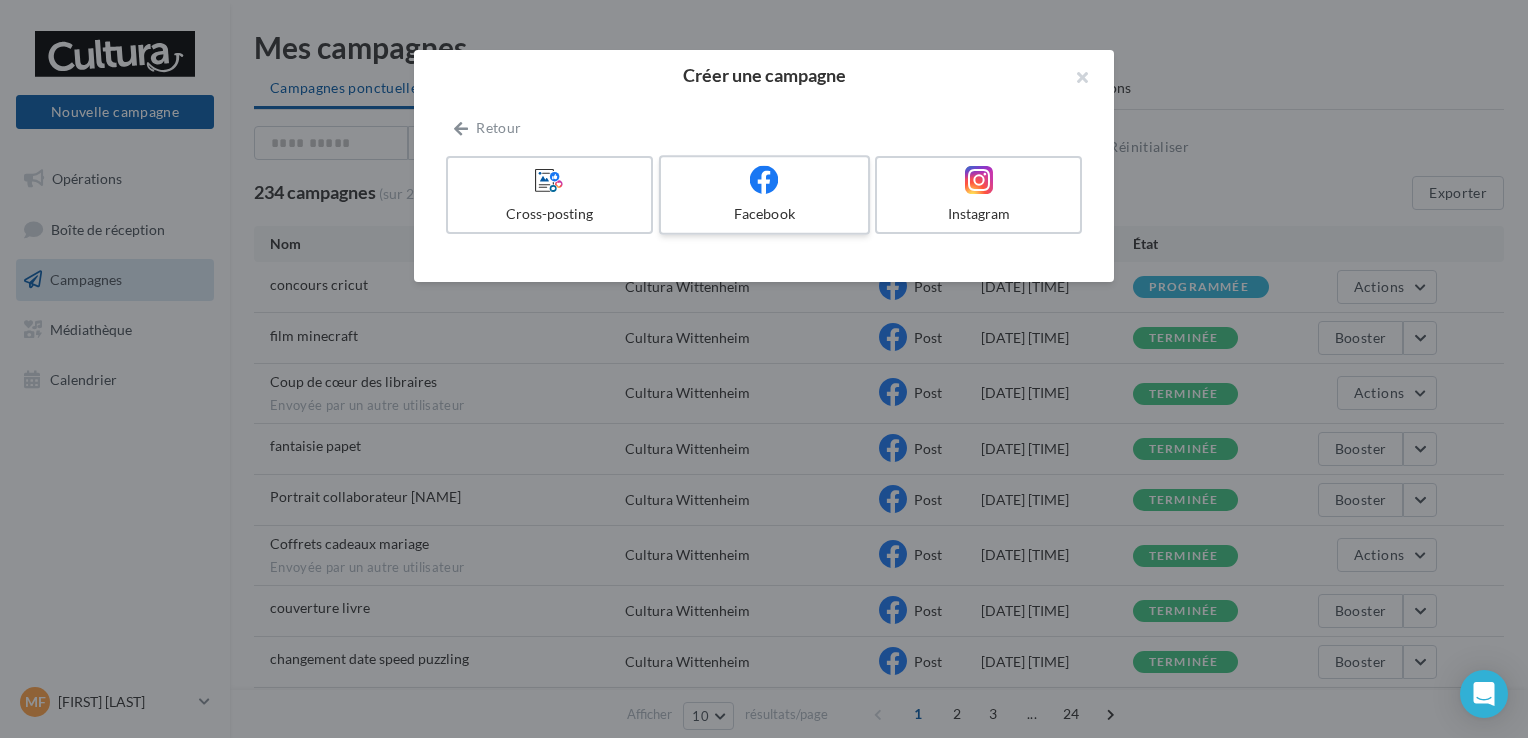 click on "Facebook" at bounding box center (764, 214) 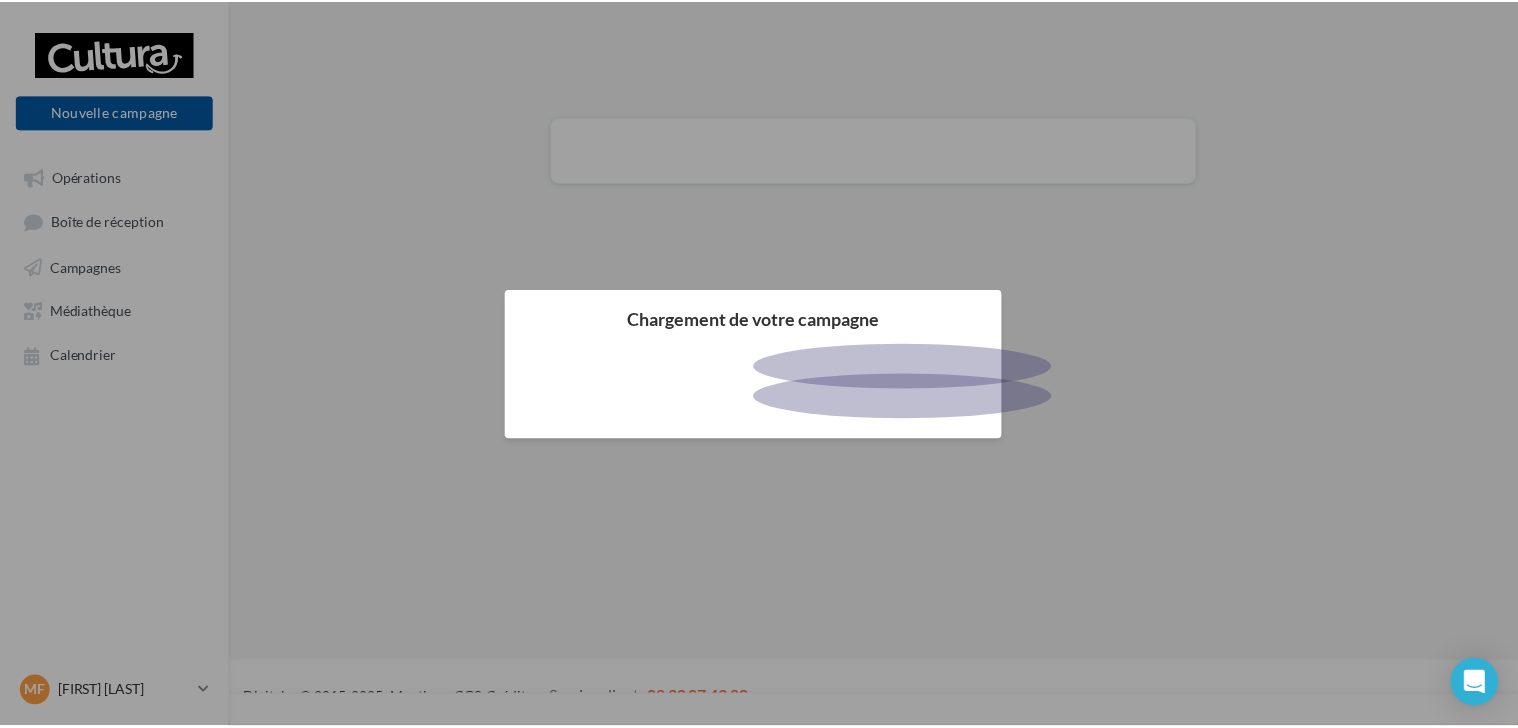 scroll, scrollTop: 0, scrollLeft: 0, axis: both 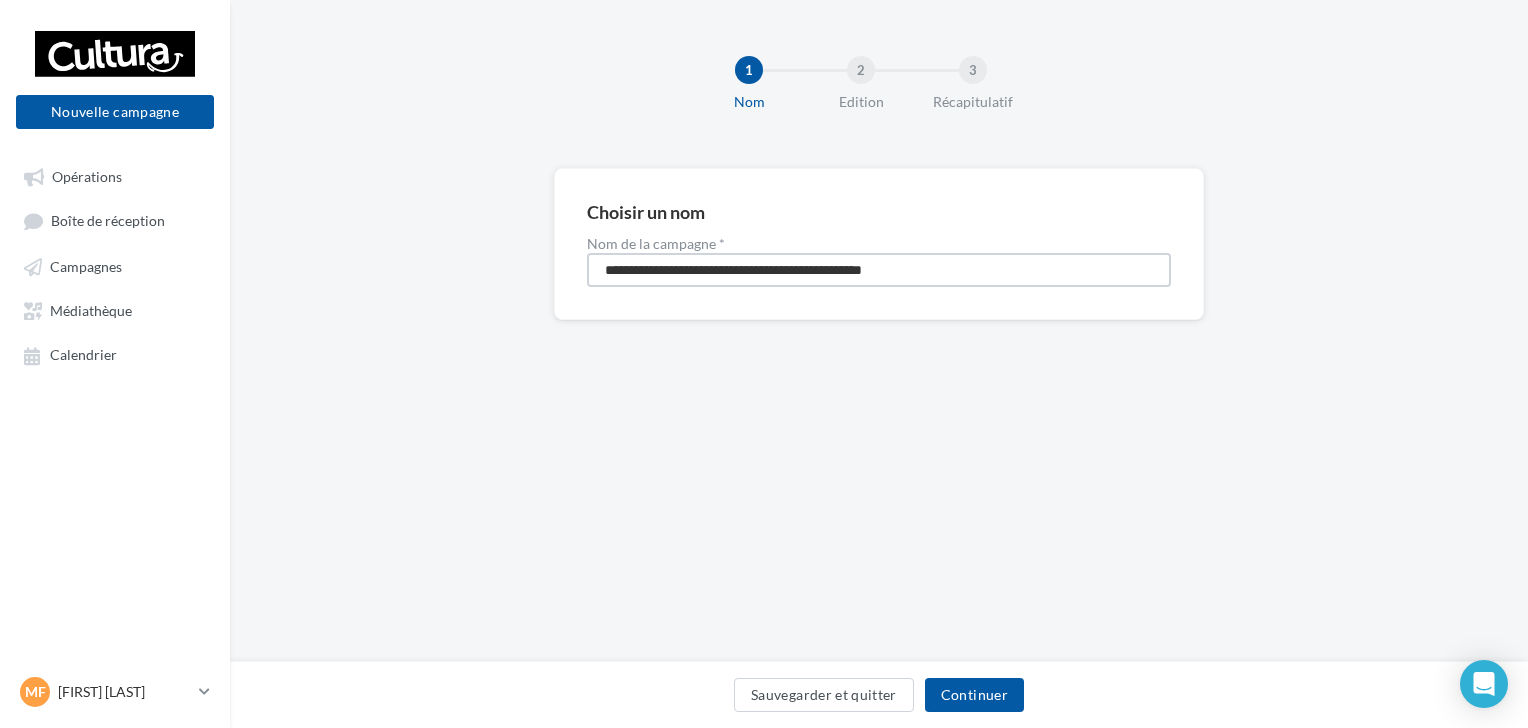 click on "**********" at bounding box center [879, 270] 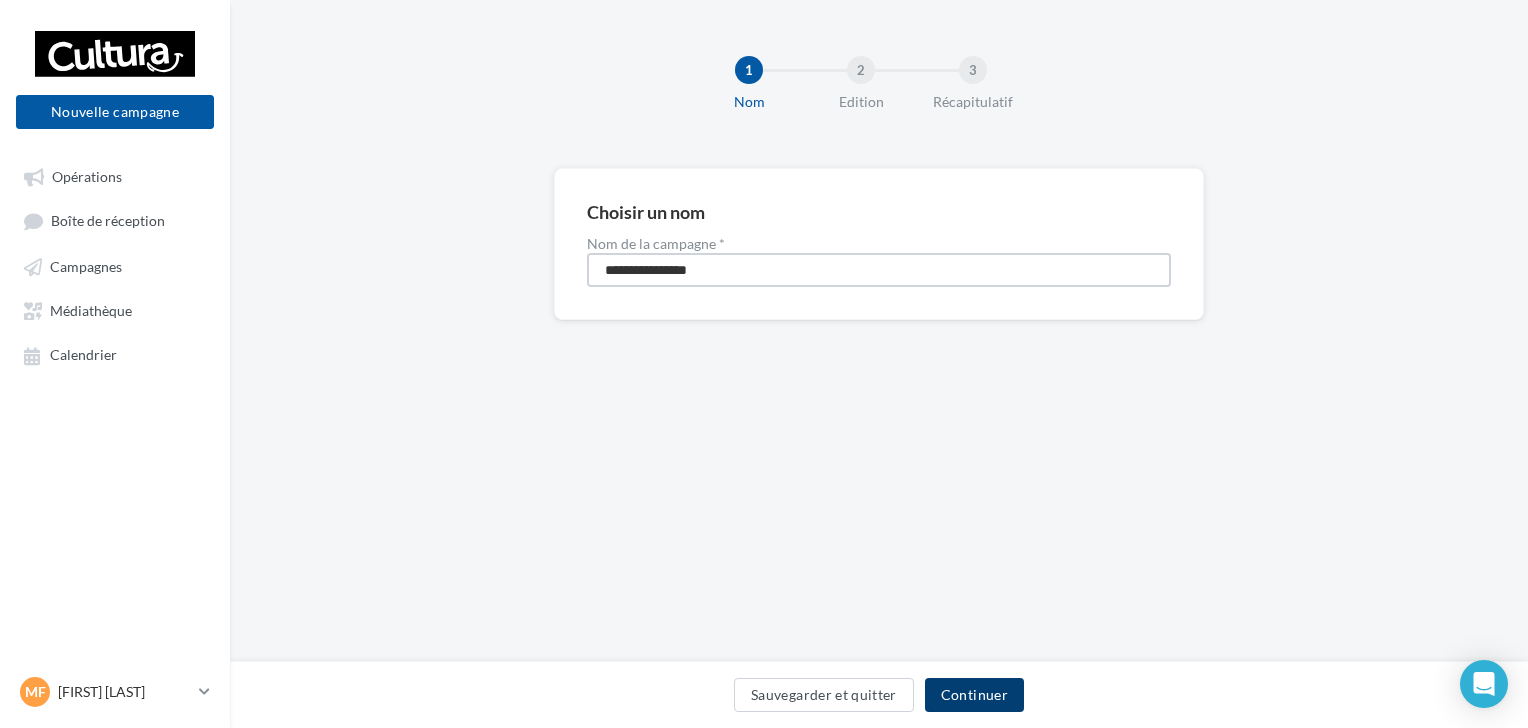 type on "**********" 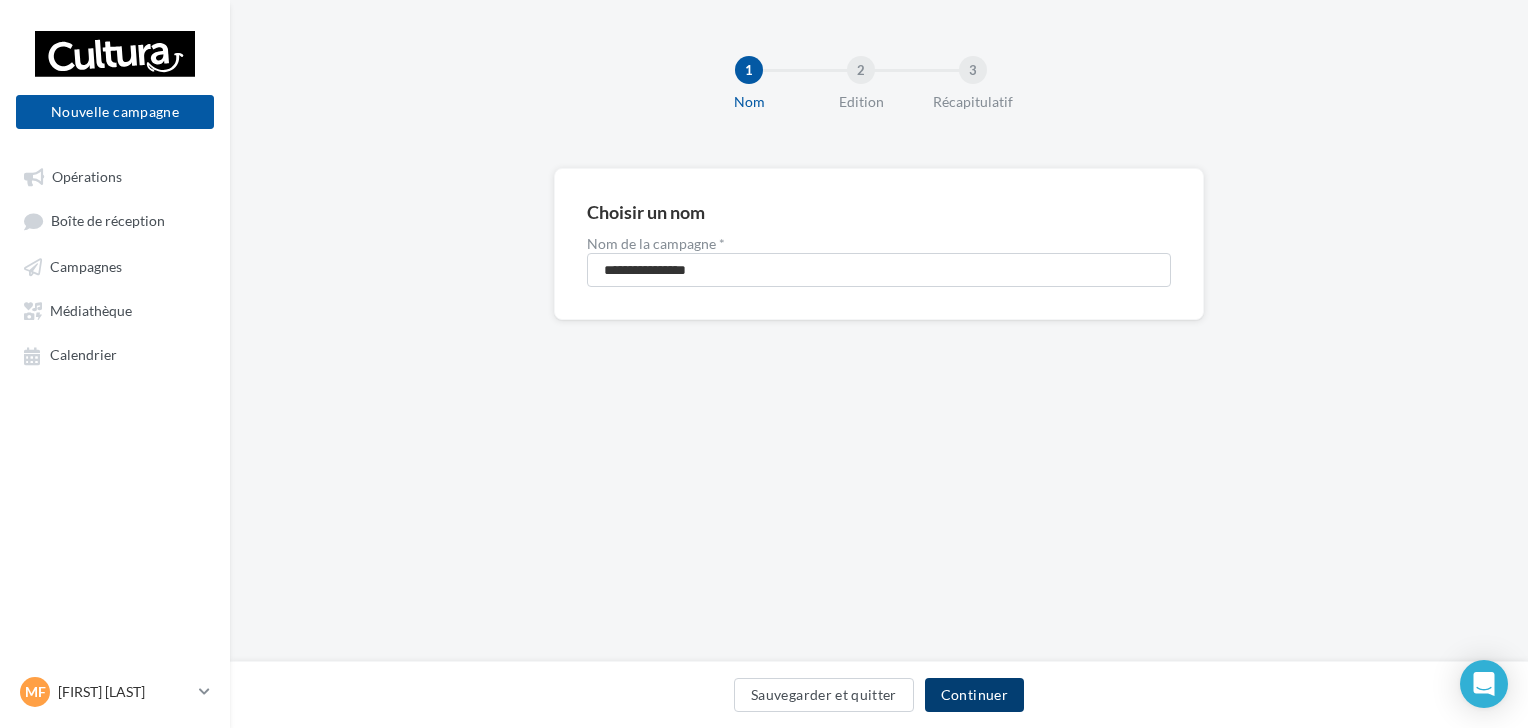 click on "Continuer" at bounding box center (974, 695) 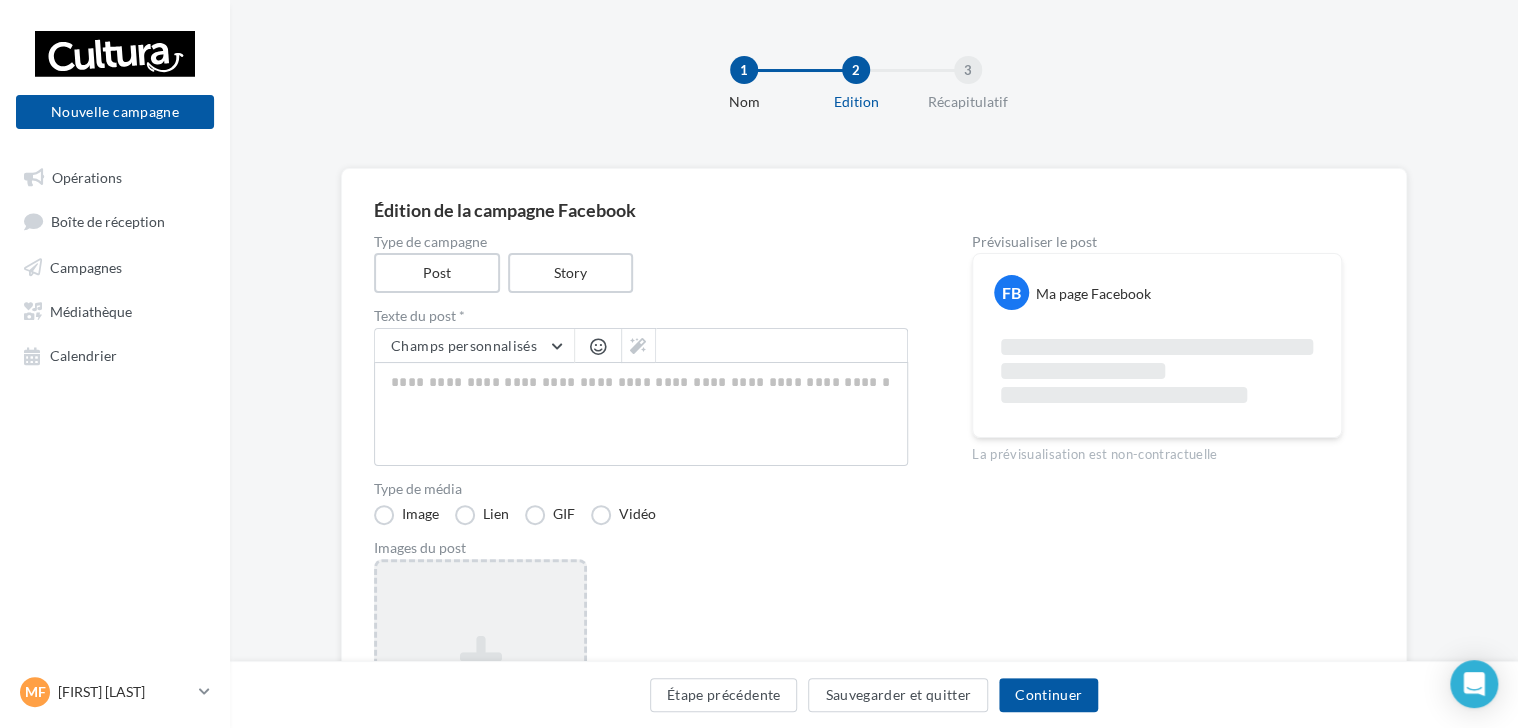click on "Ajouter une image     Format: png, jpg" at bounding box center (480, 689) 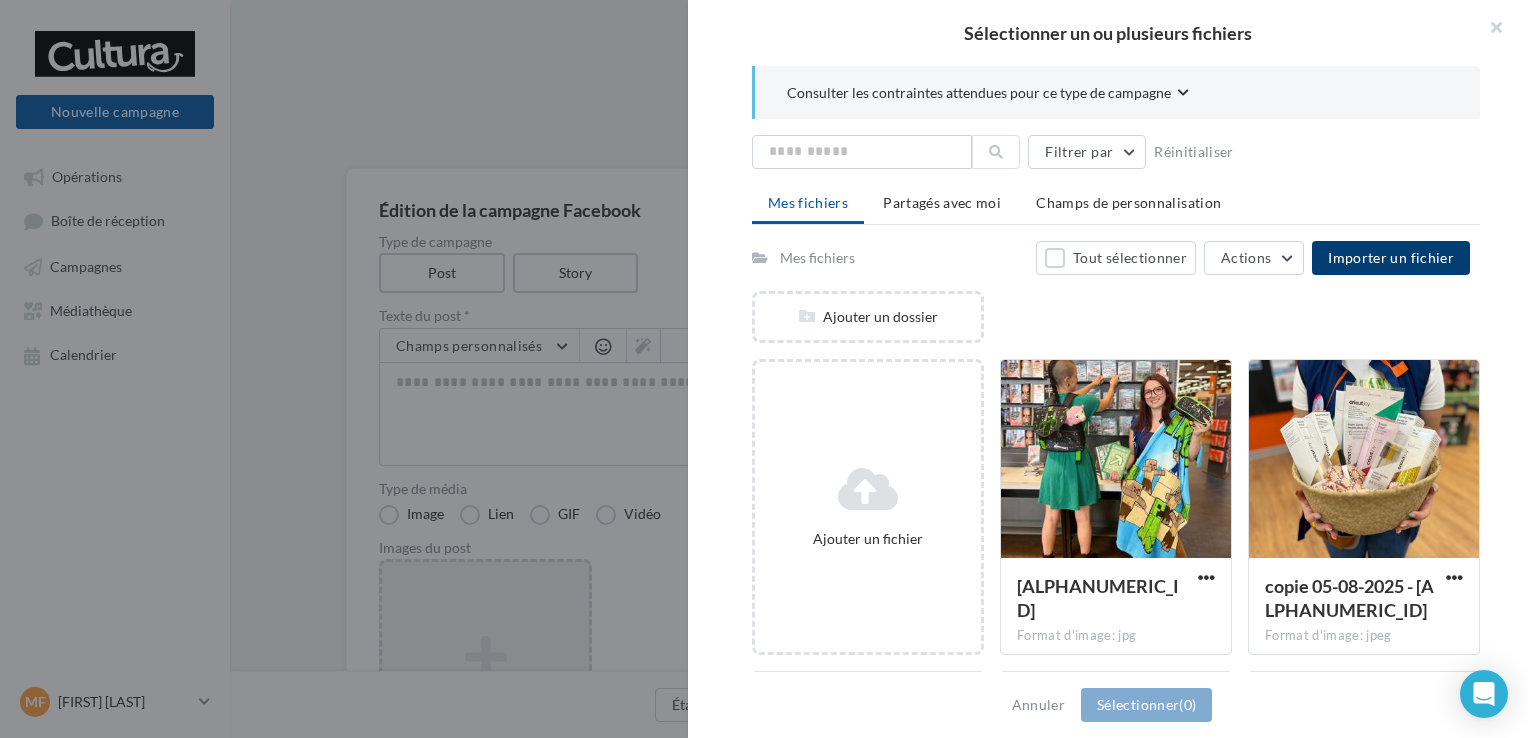 click on "Importer un fichier" at bounding box center [1391, 258] 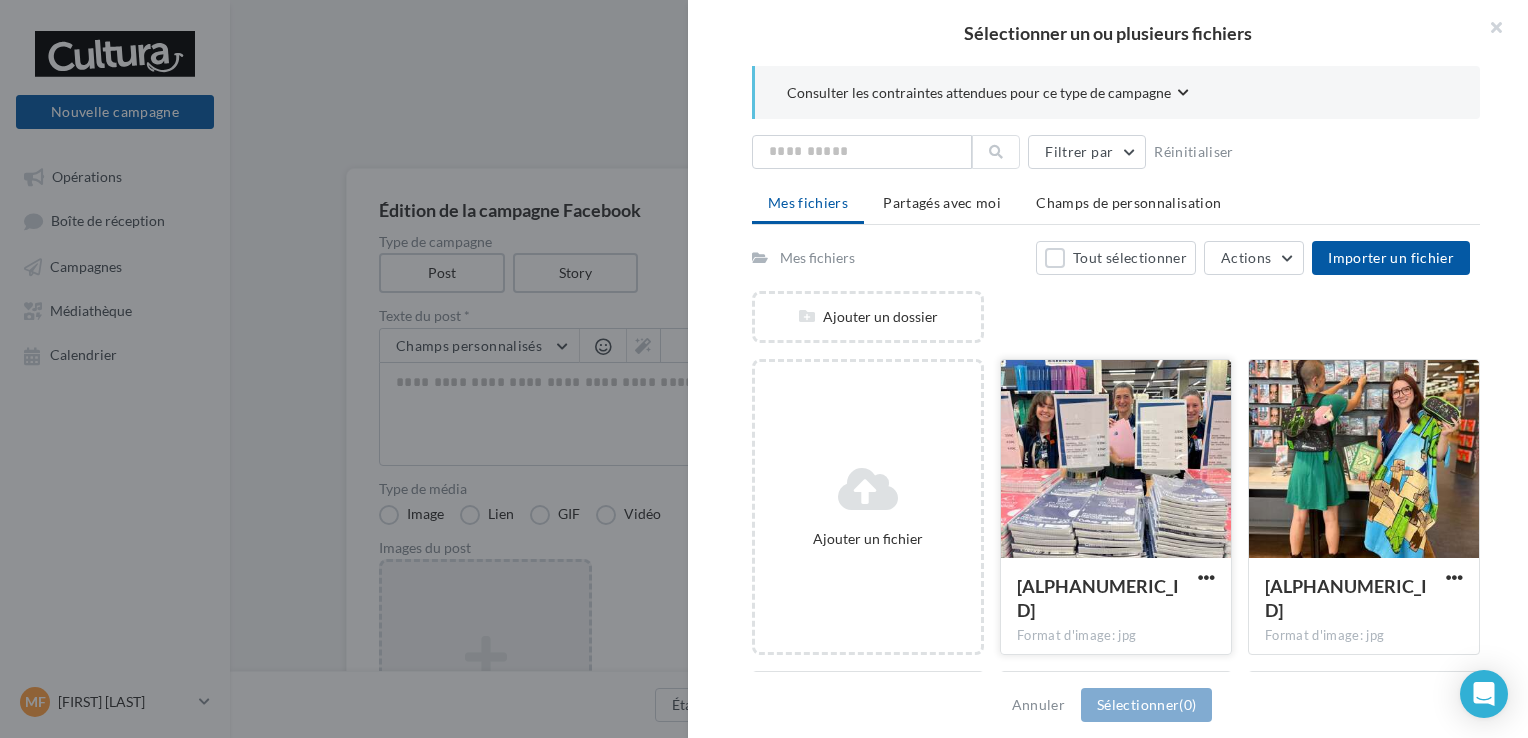 click at bounding box center (1116, 460) 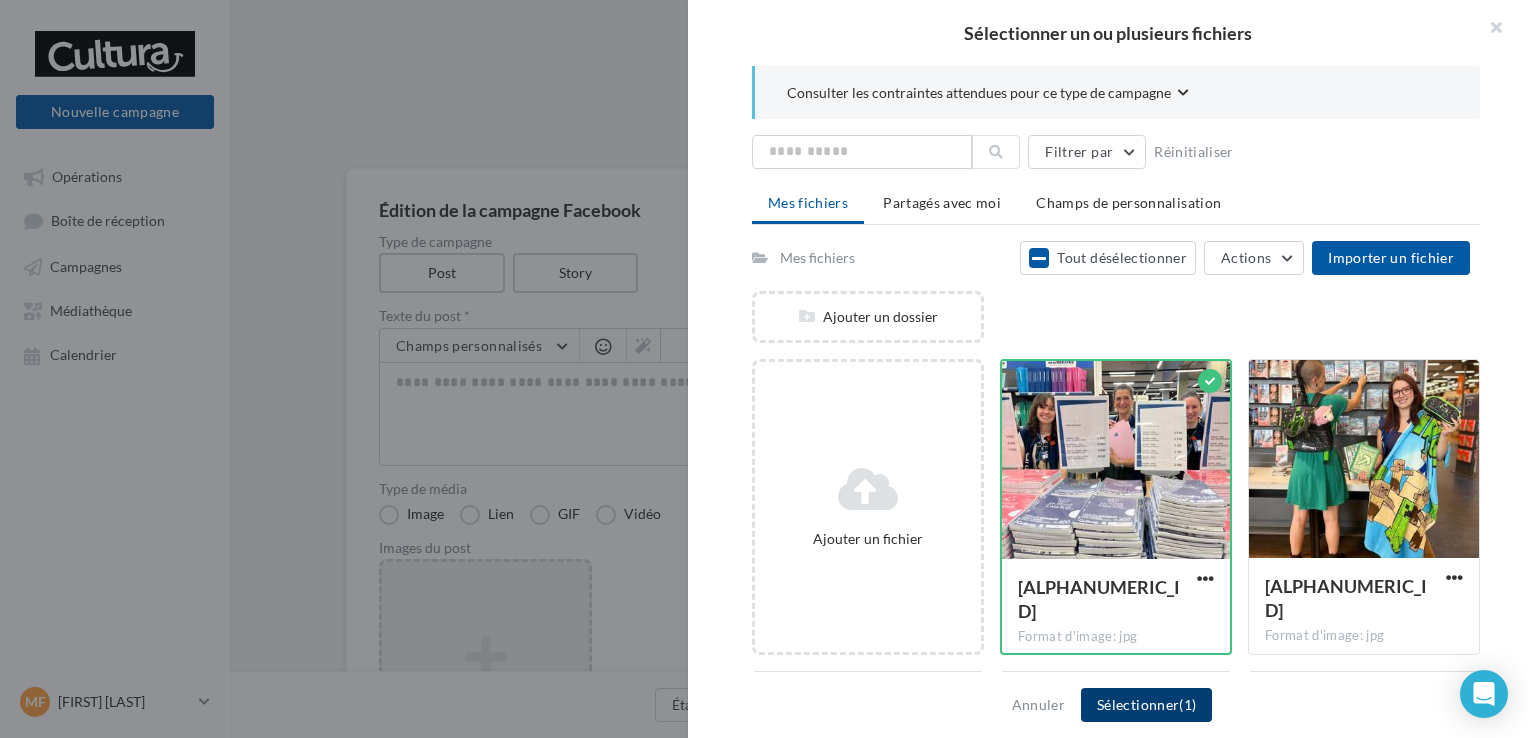 click on "Sélectionner   (1)" at bounding box center [1146, 705] 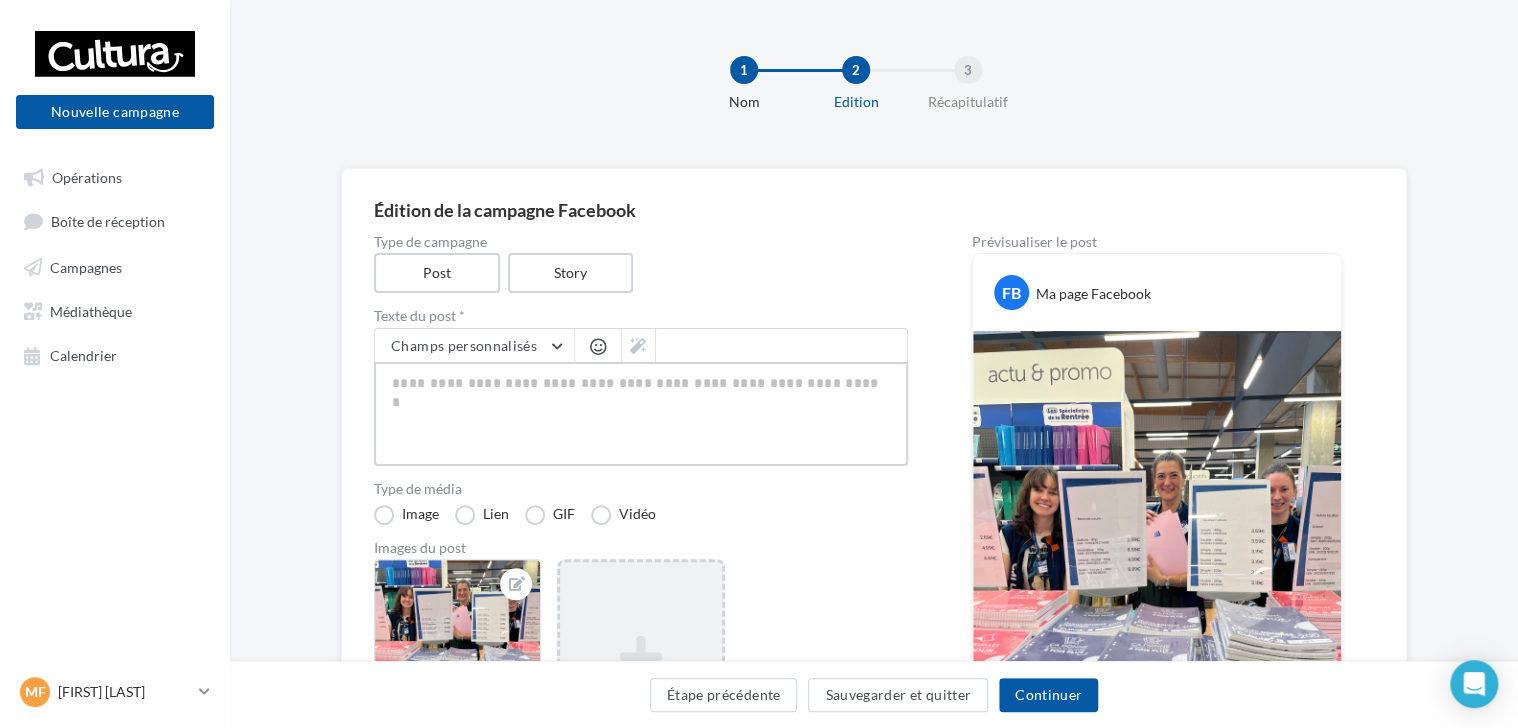 click at bounding box center [641, 414] 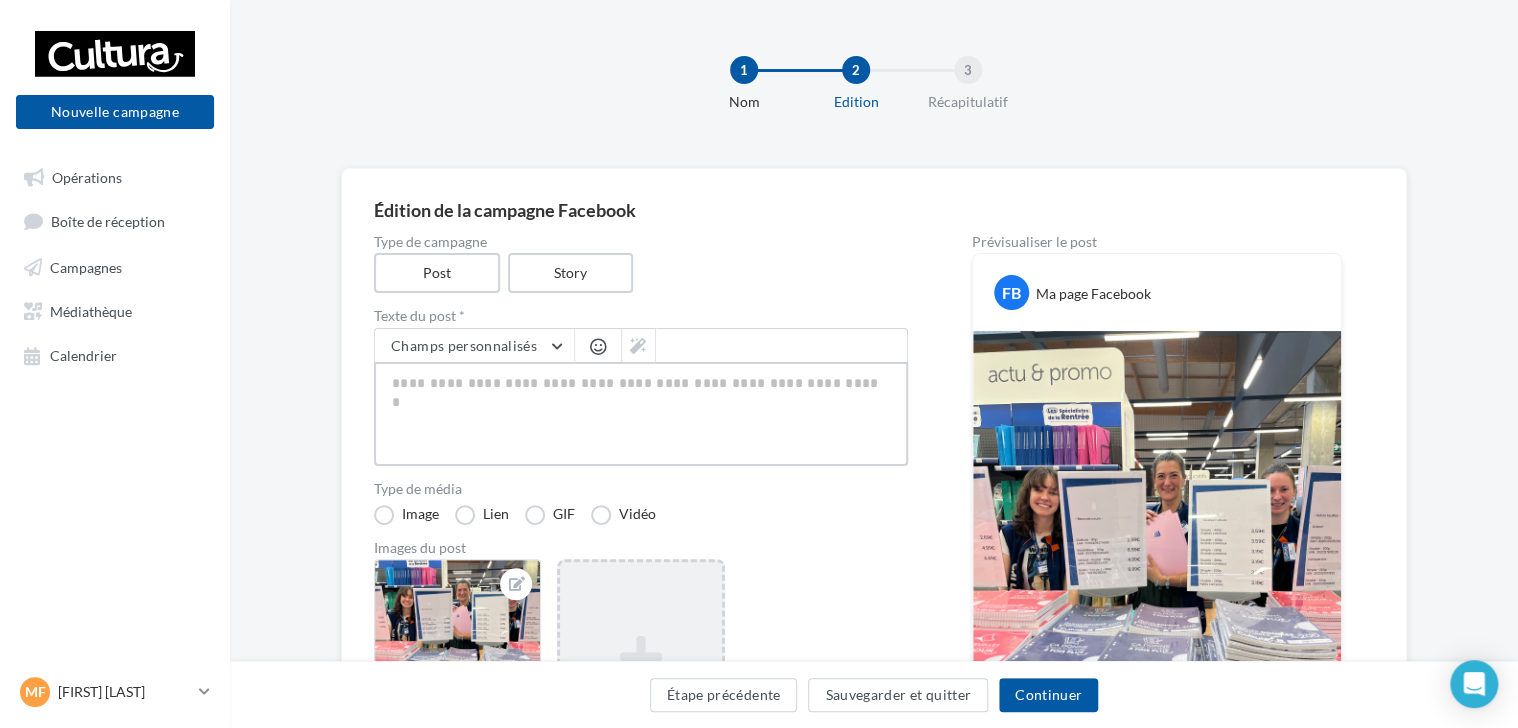 type on "*" 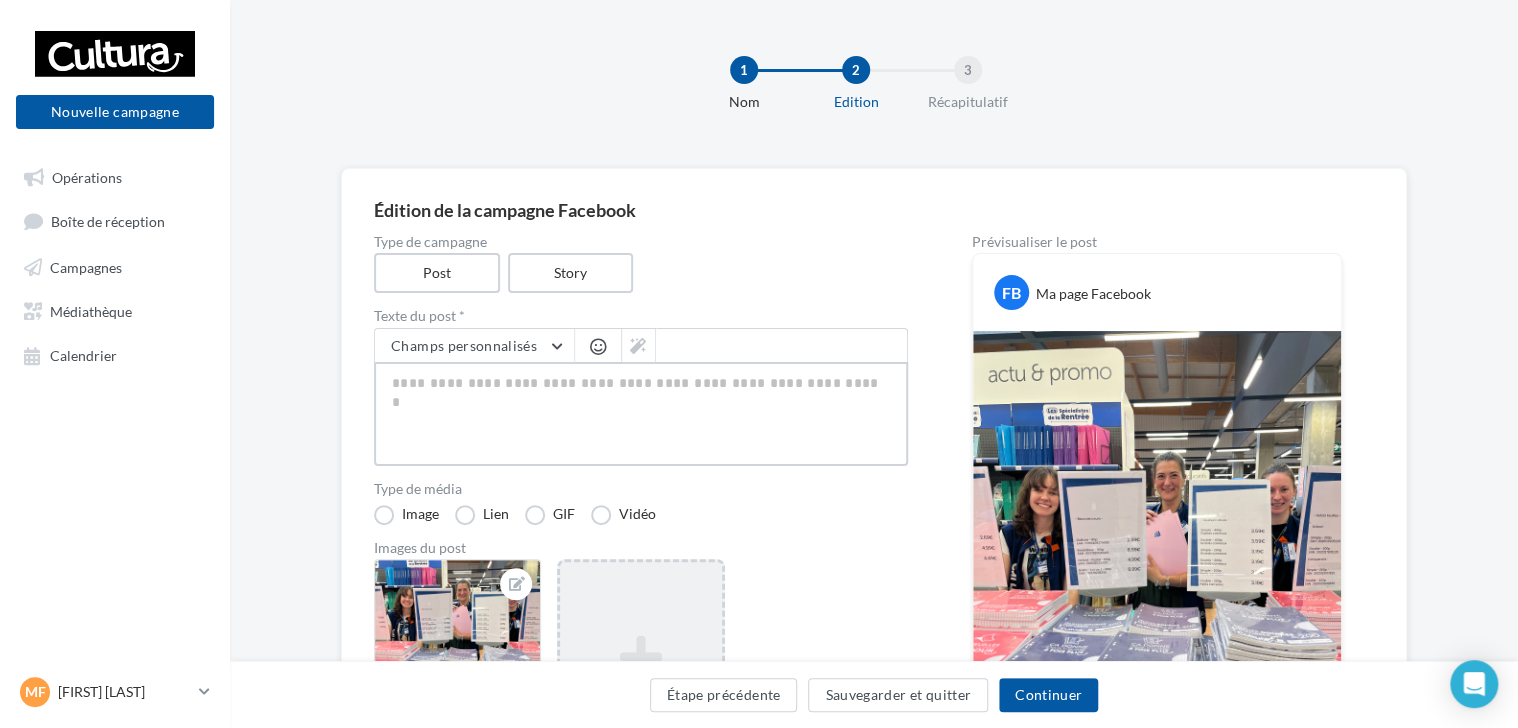 type on "*" 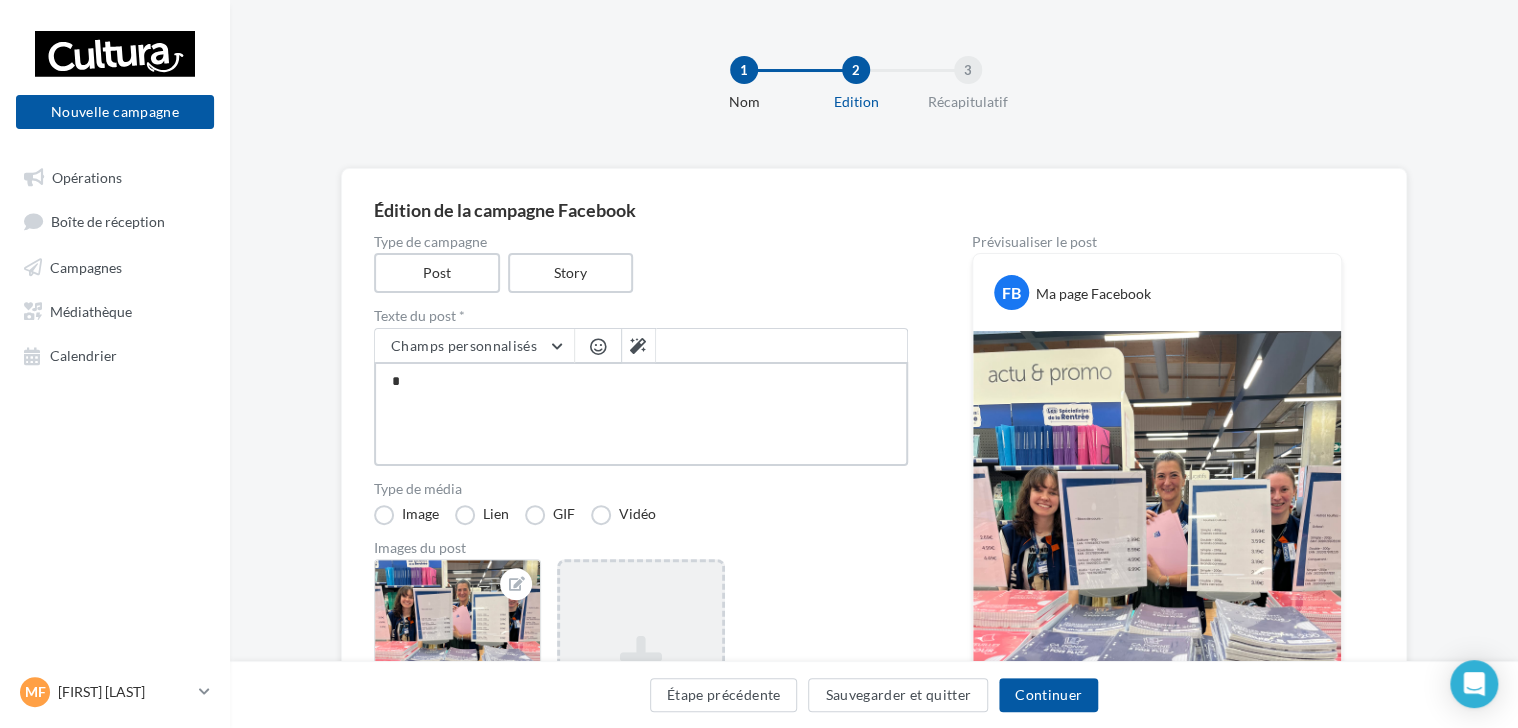 type 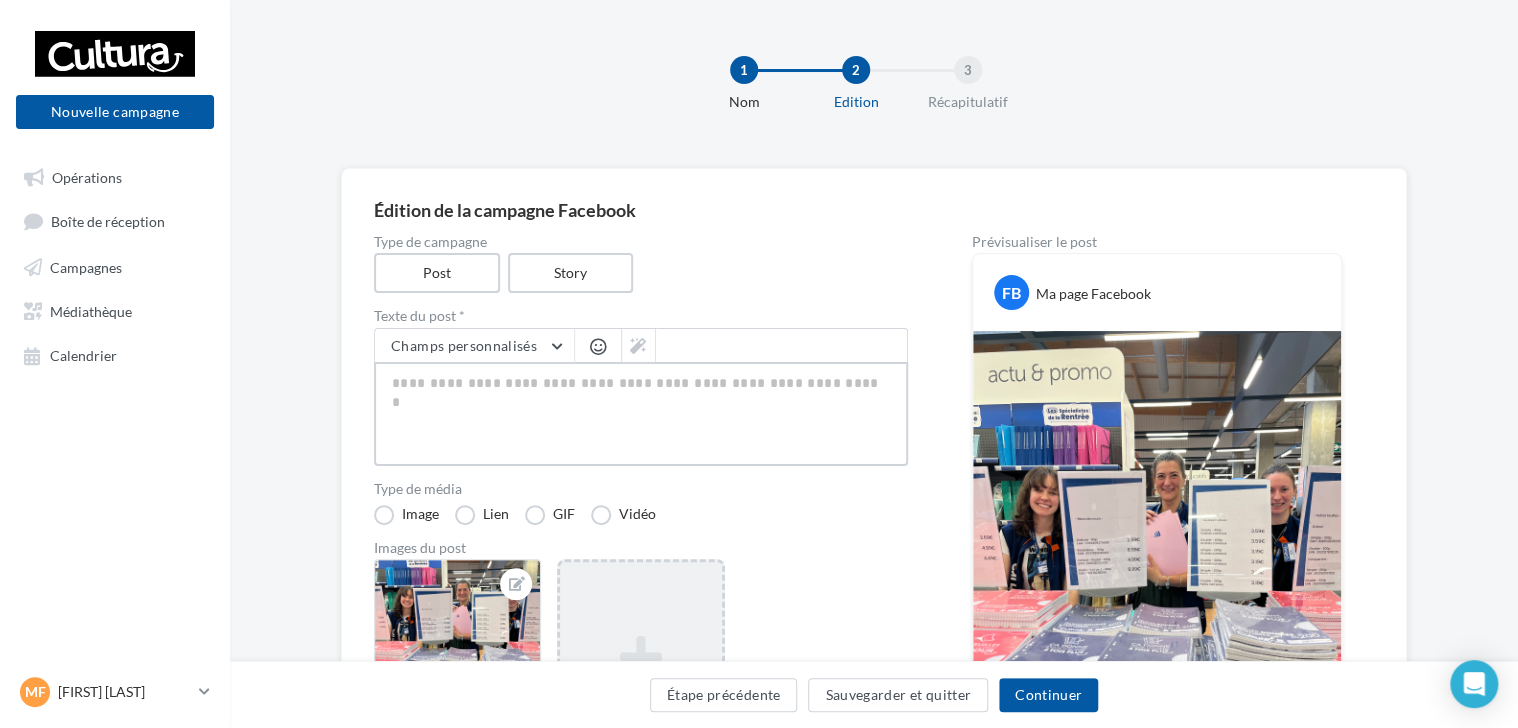 type on "*" 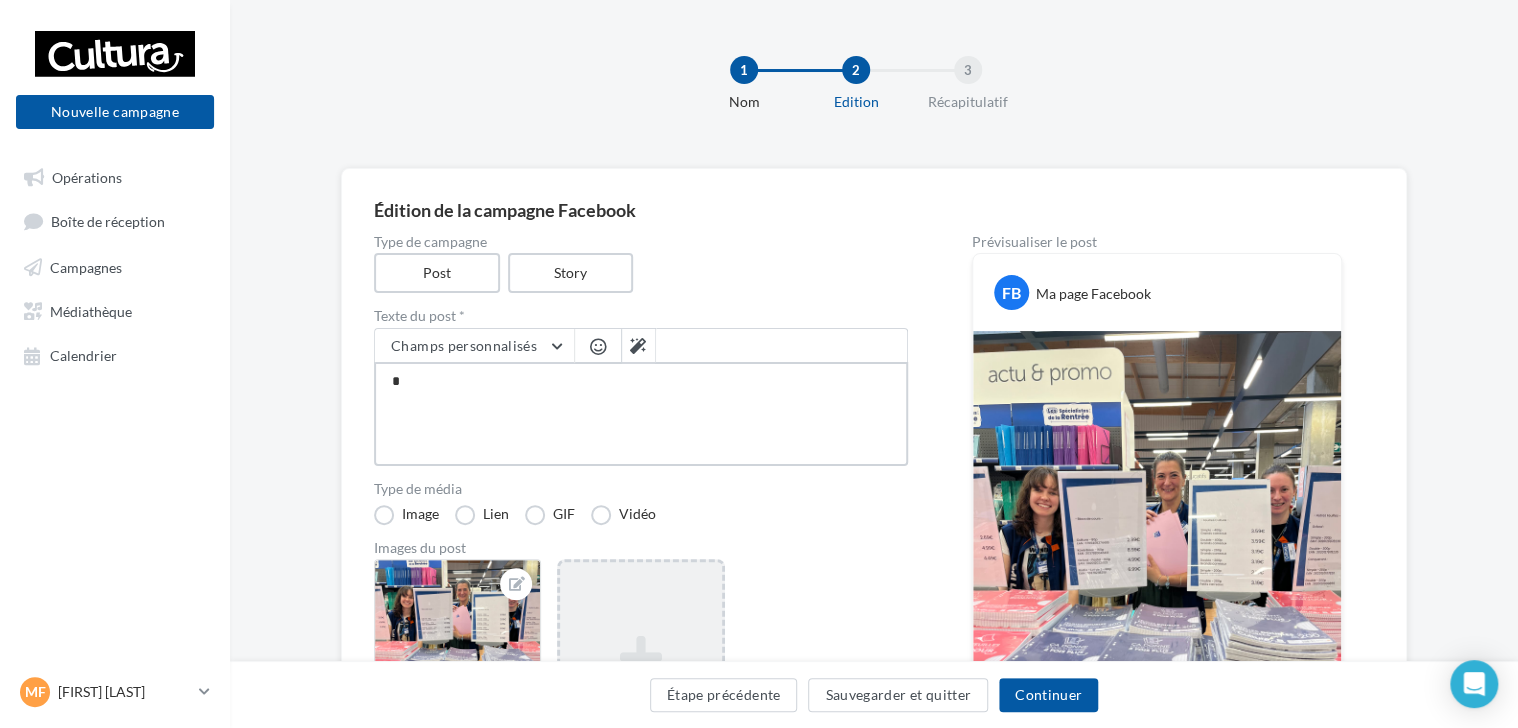 type on "**" 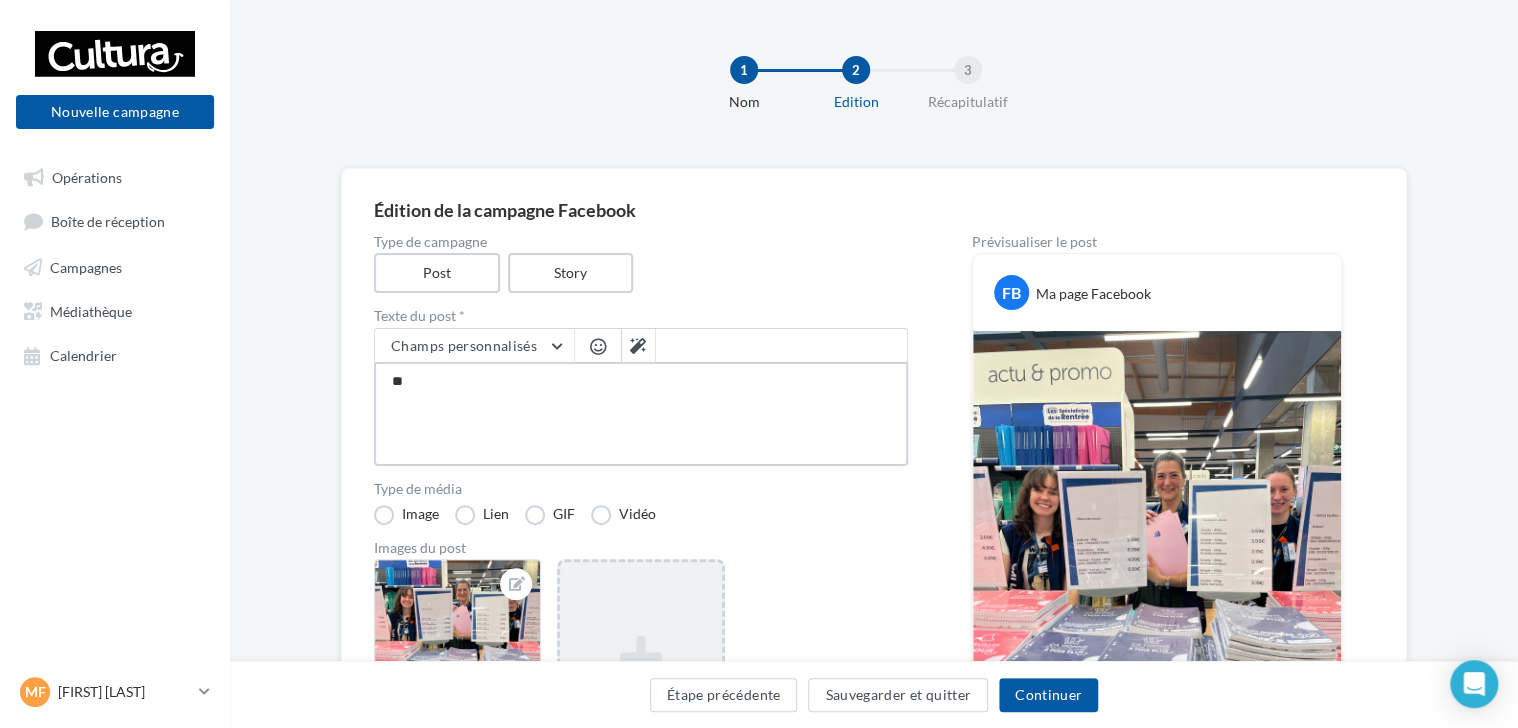 type on "***" 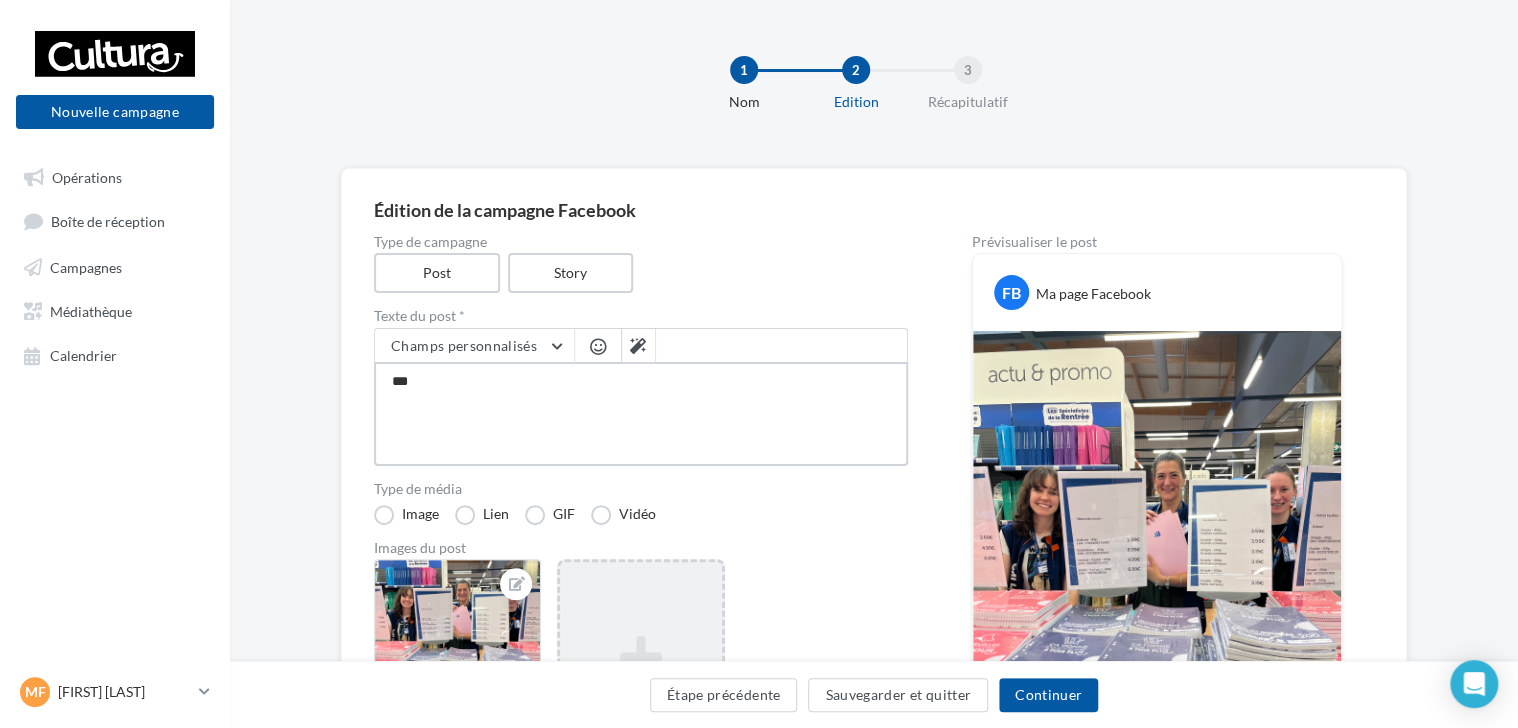 type on "****" 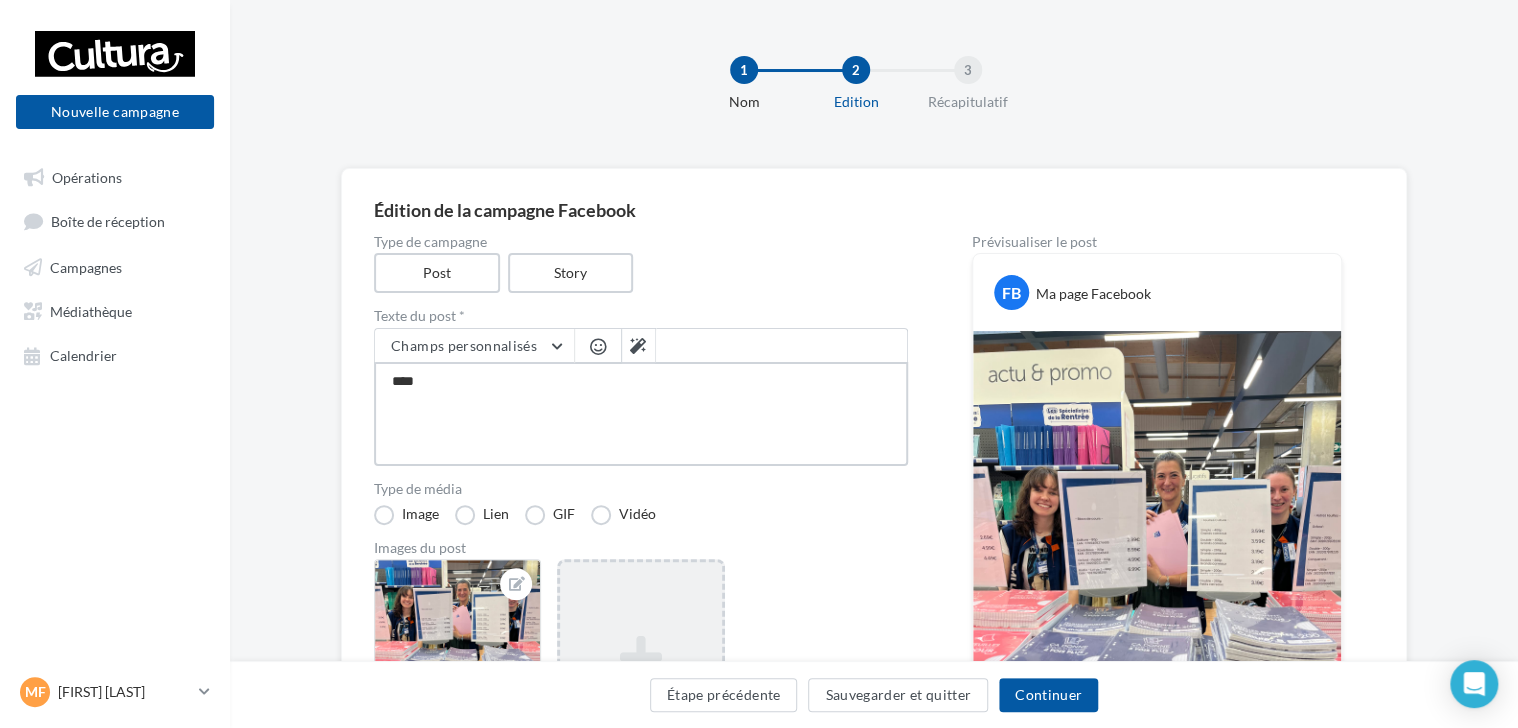 type on "****" 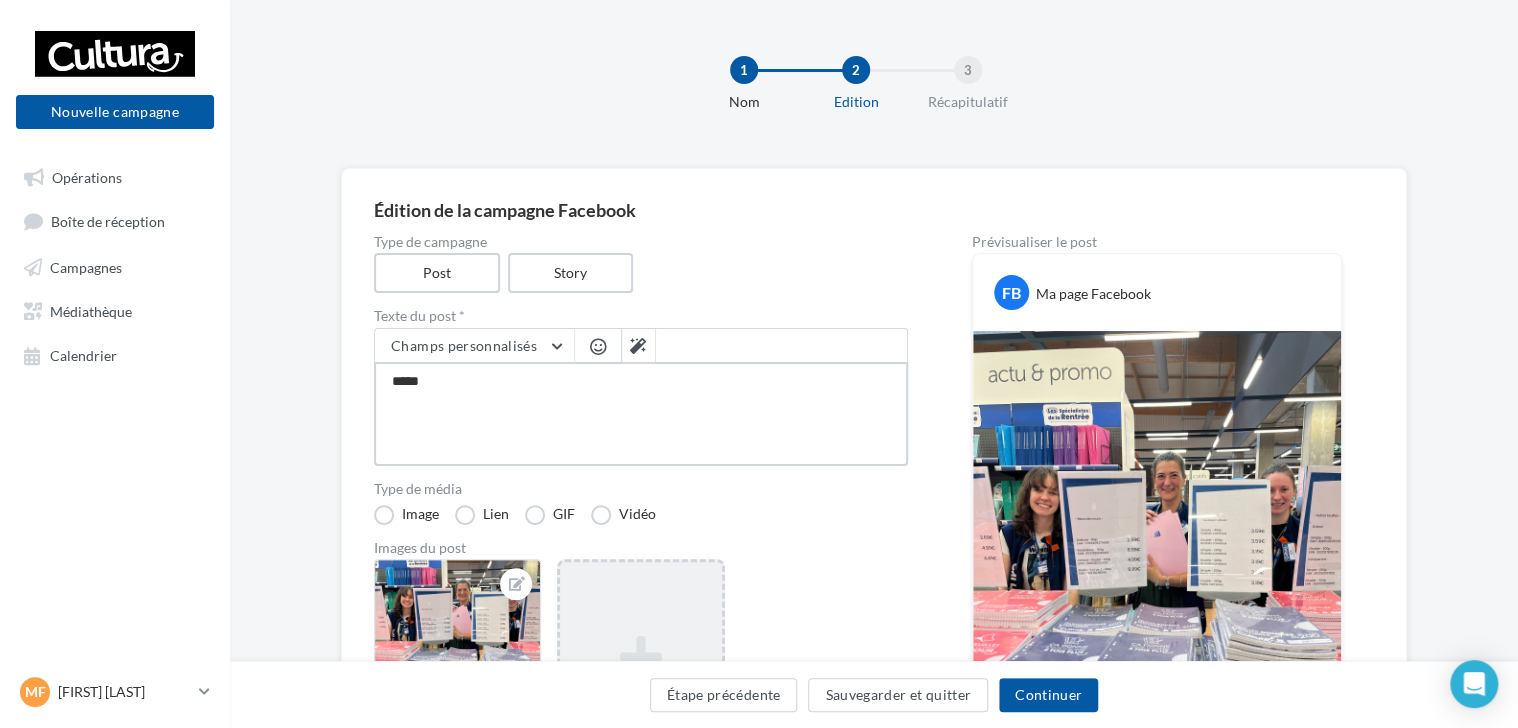 type on "******" 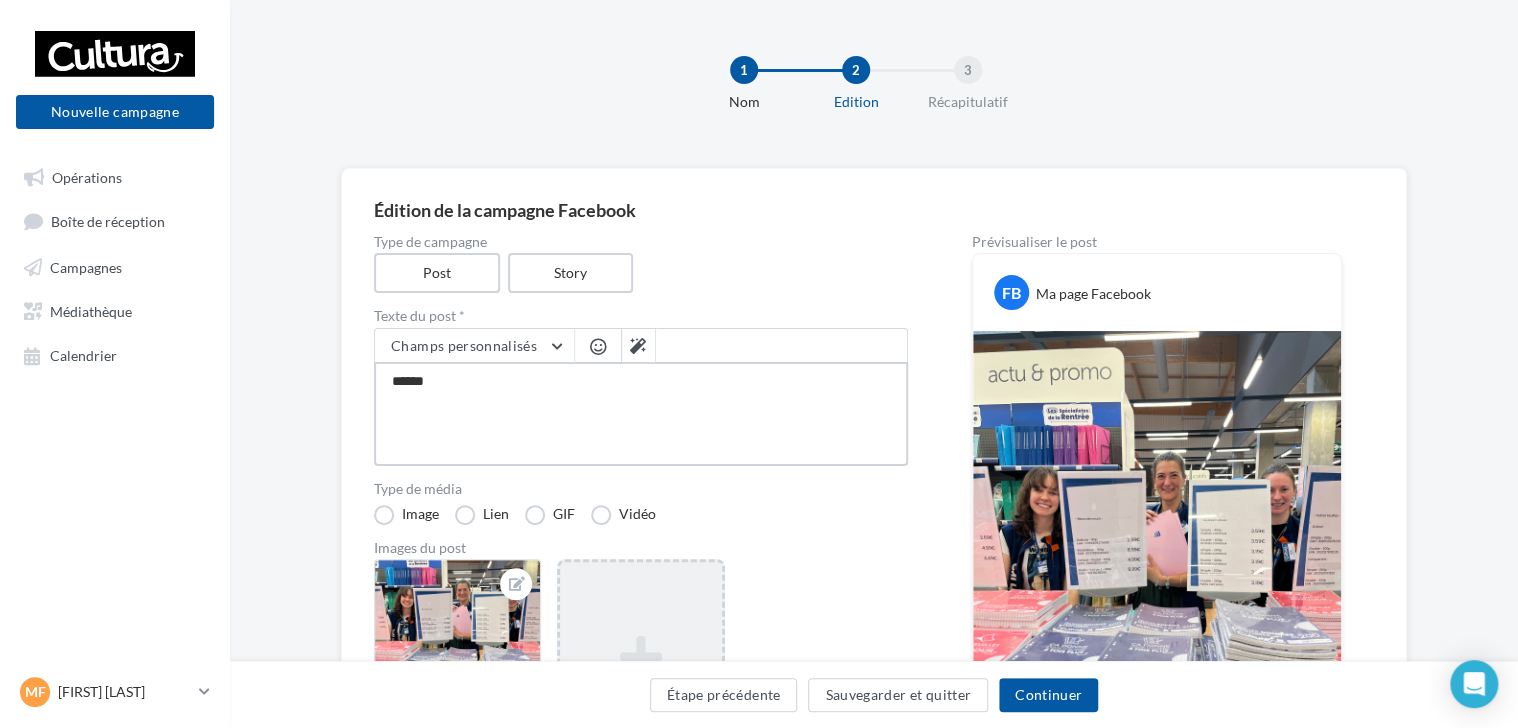 type on "*******" 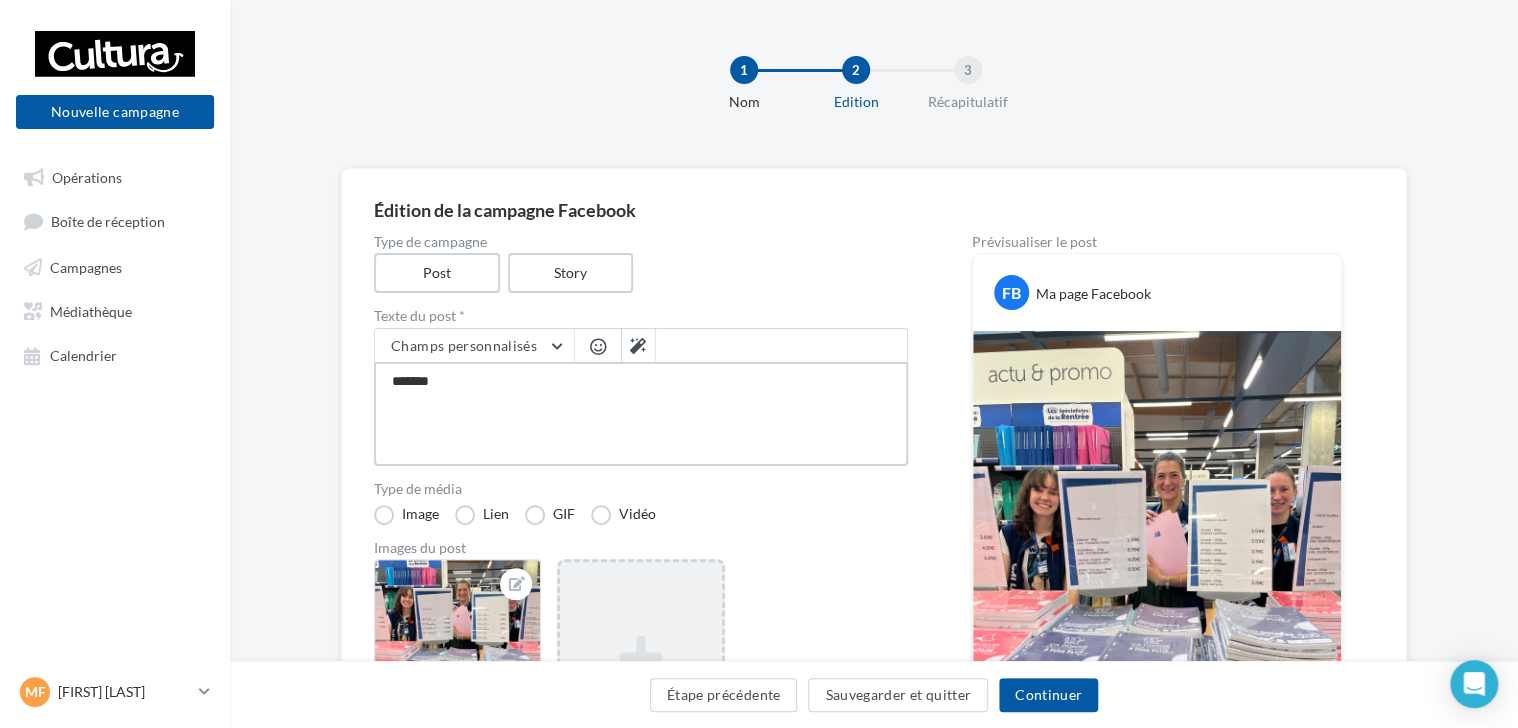type on "********" 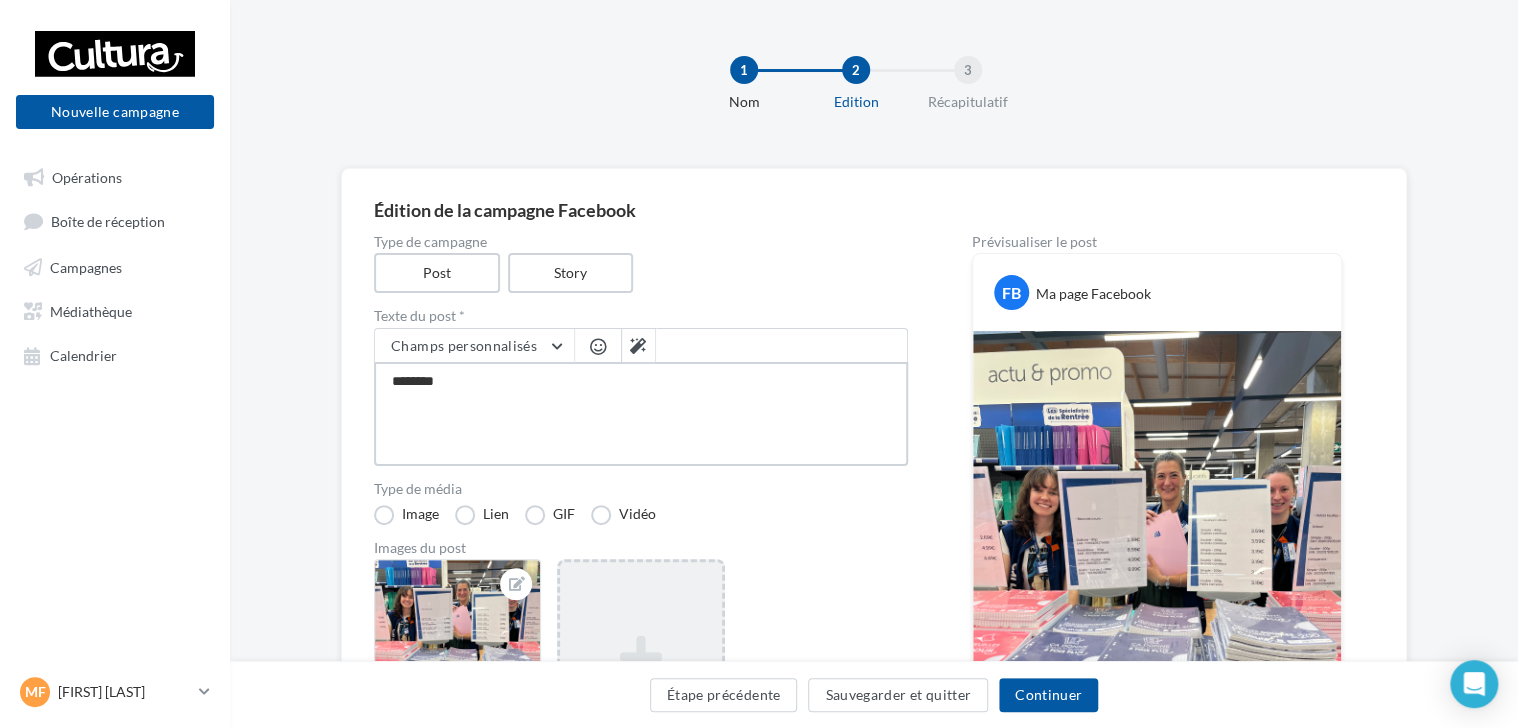 type on "*******" 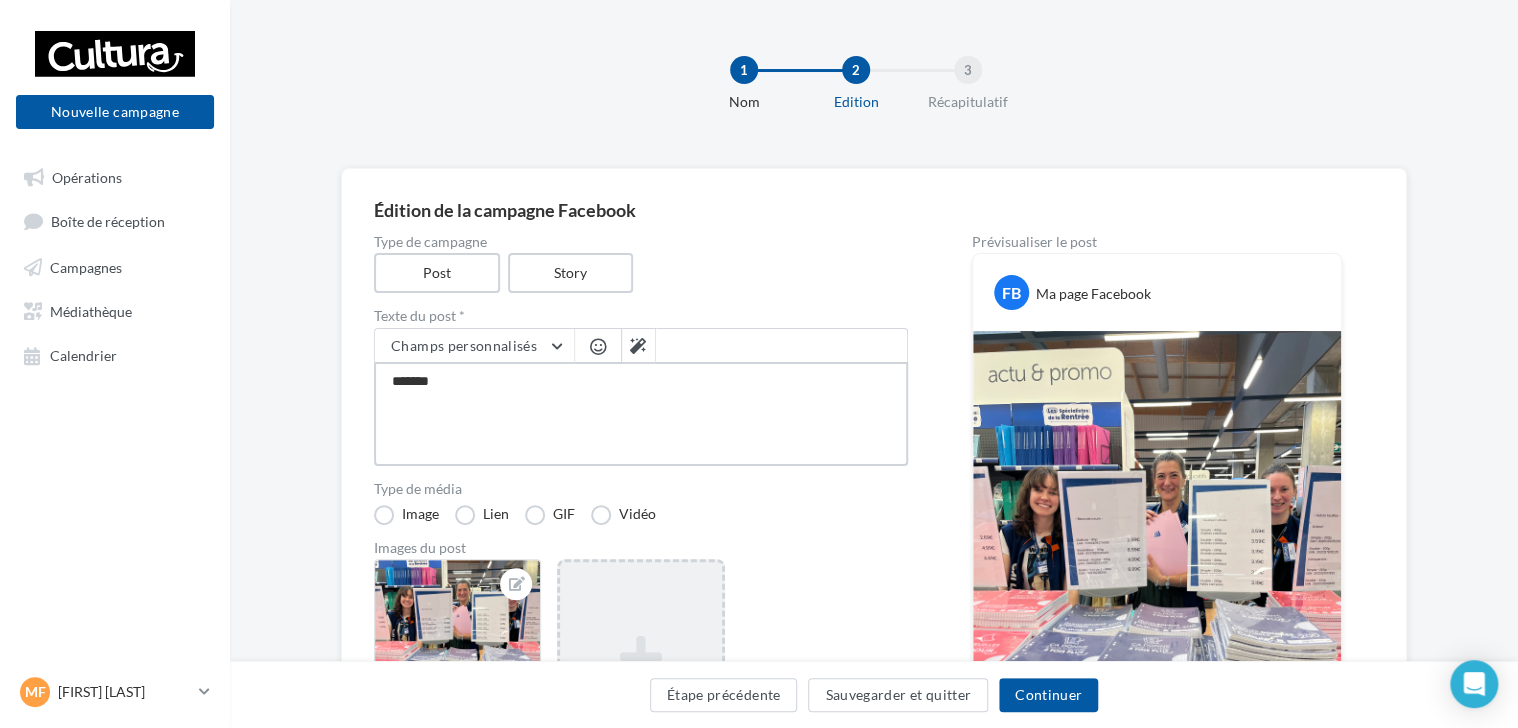 type on "********" 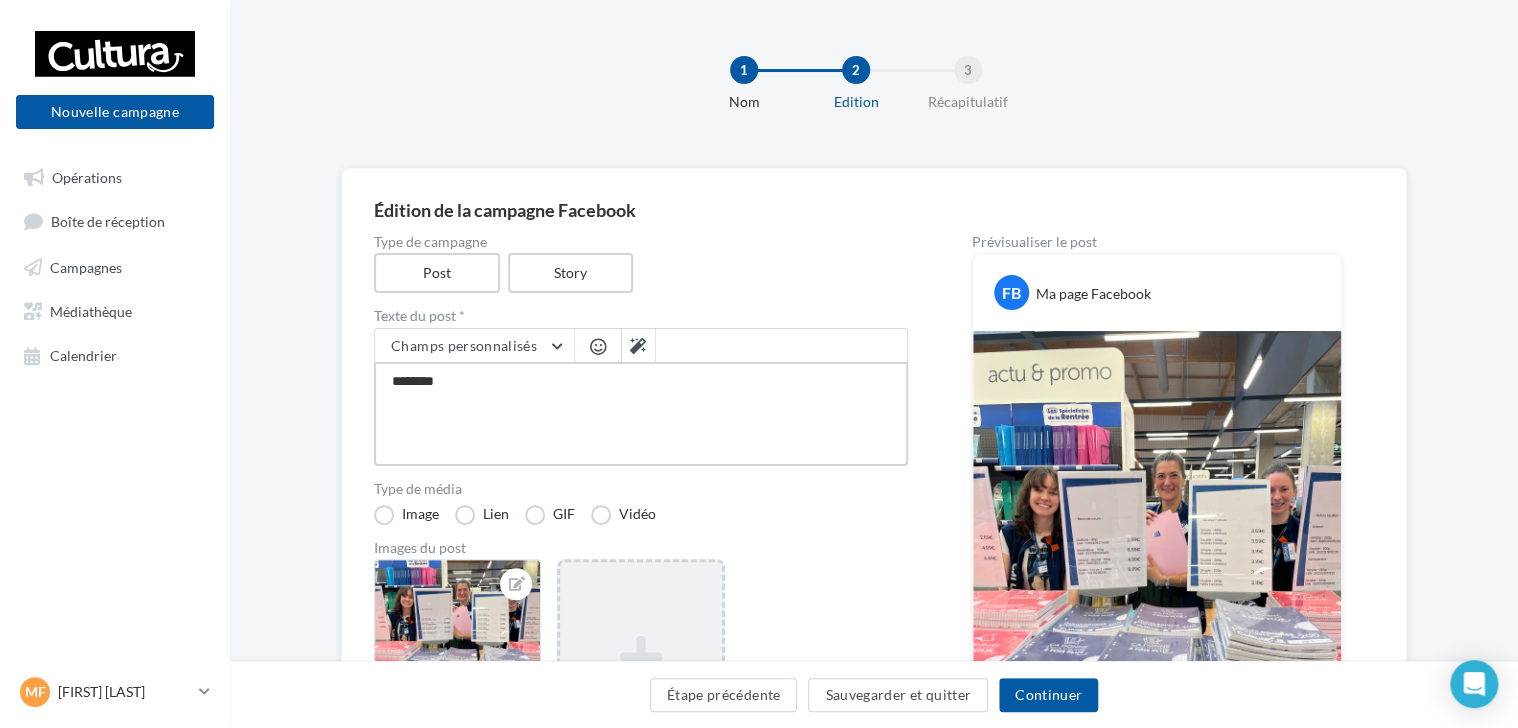 type on "*********" 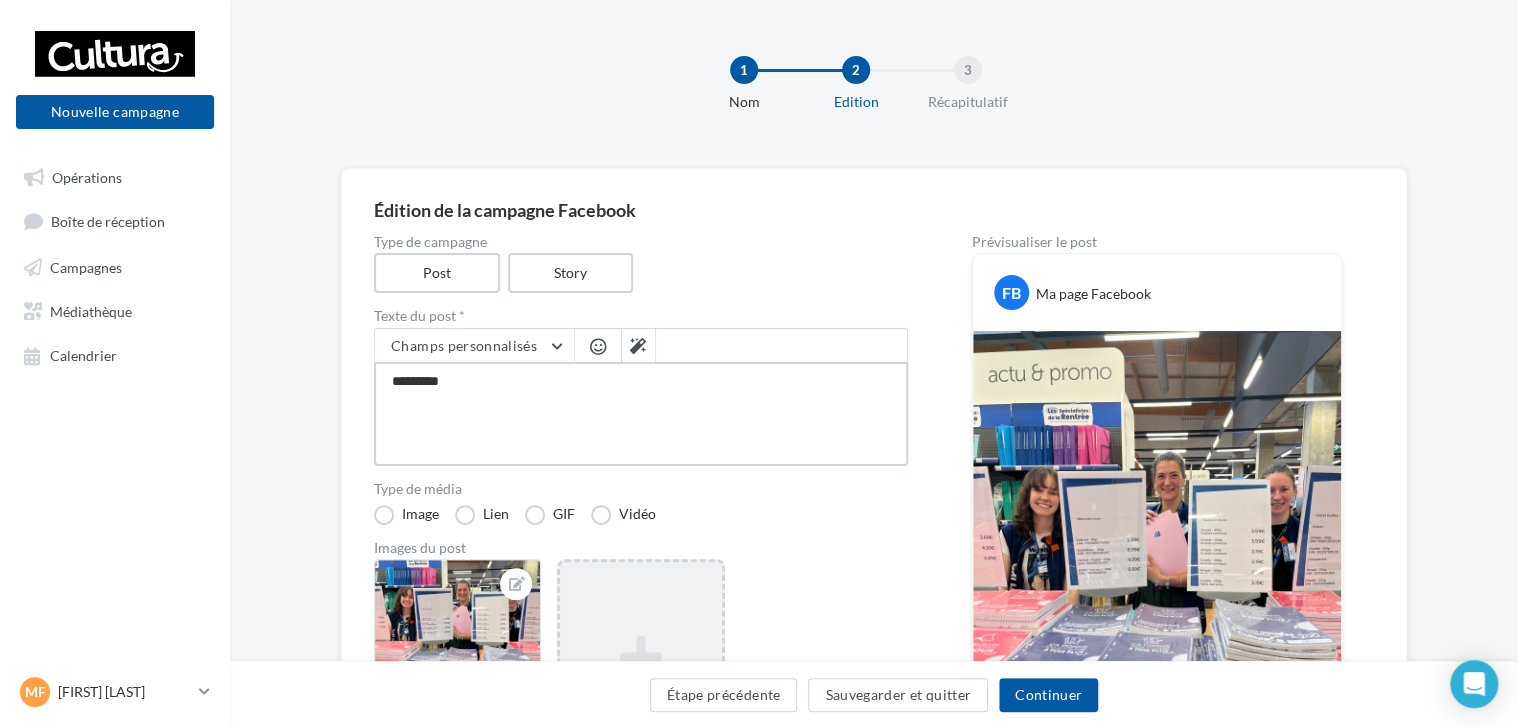type on "**********" 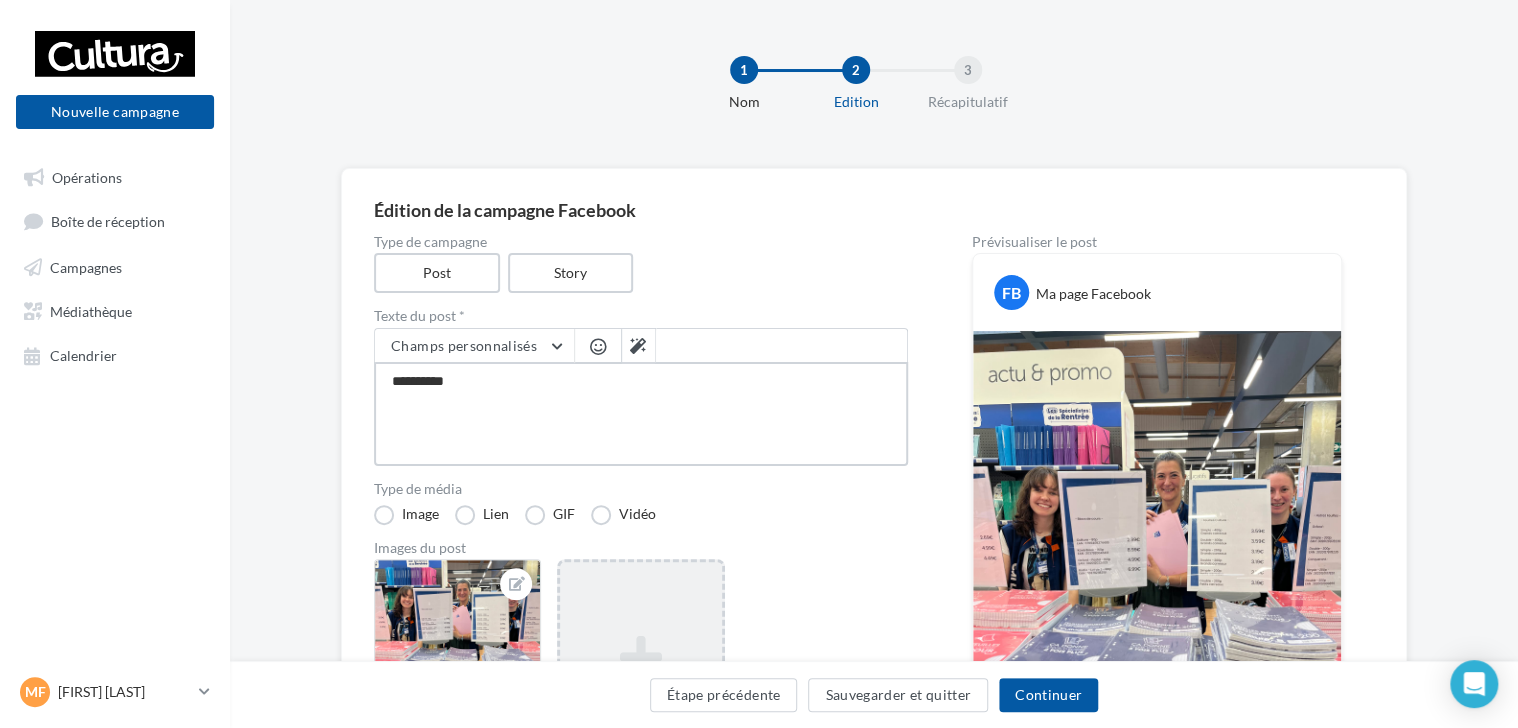 type on "**********" 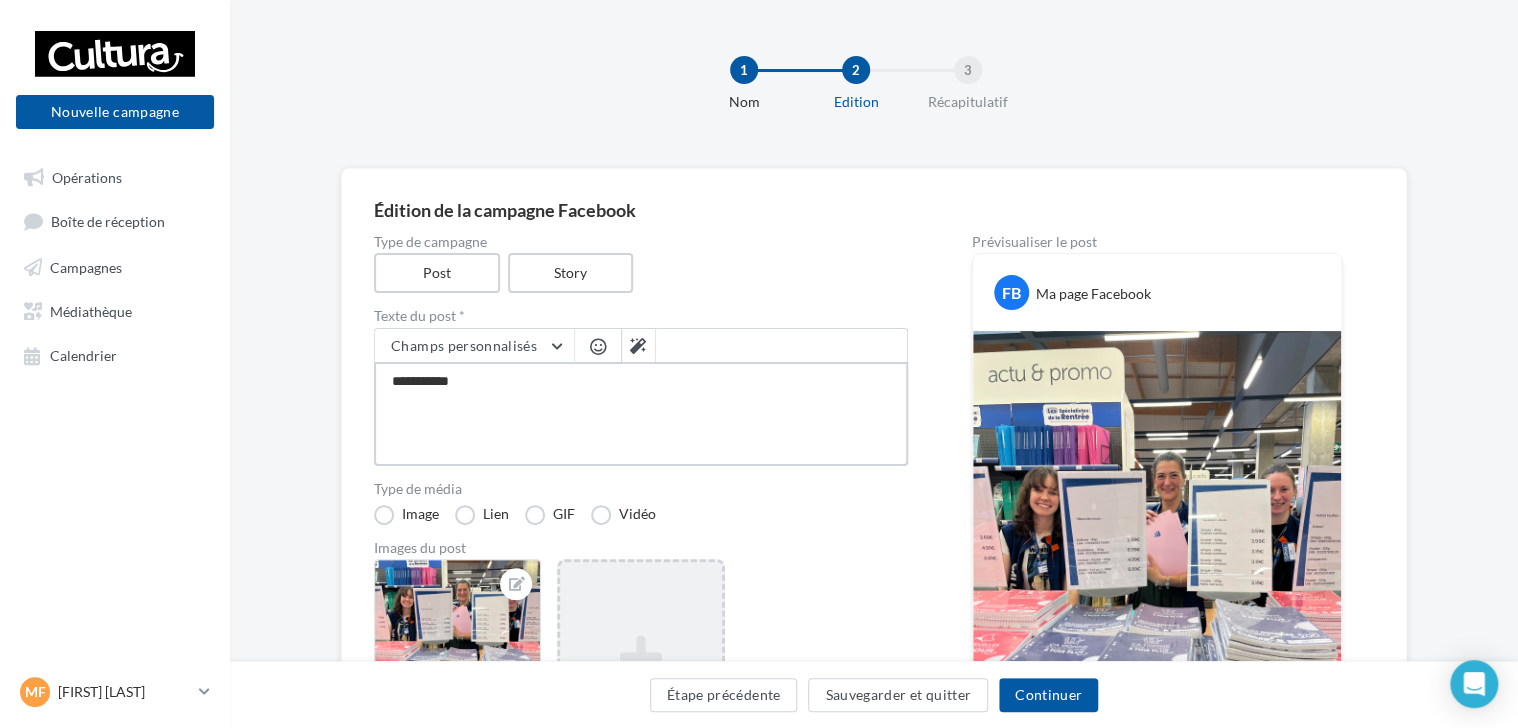type on "**********" 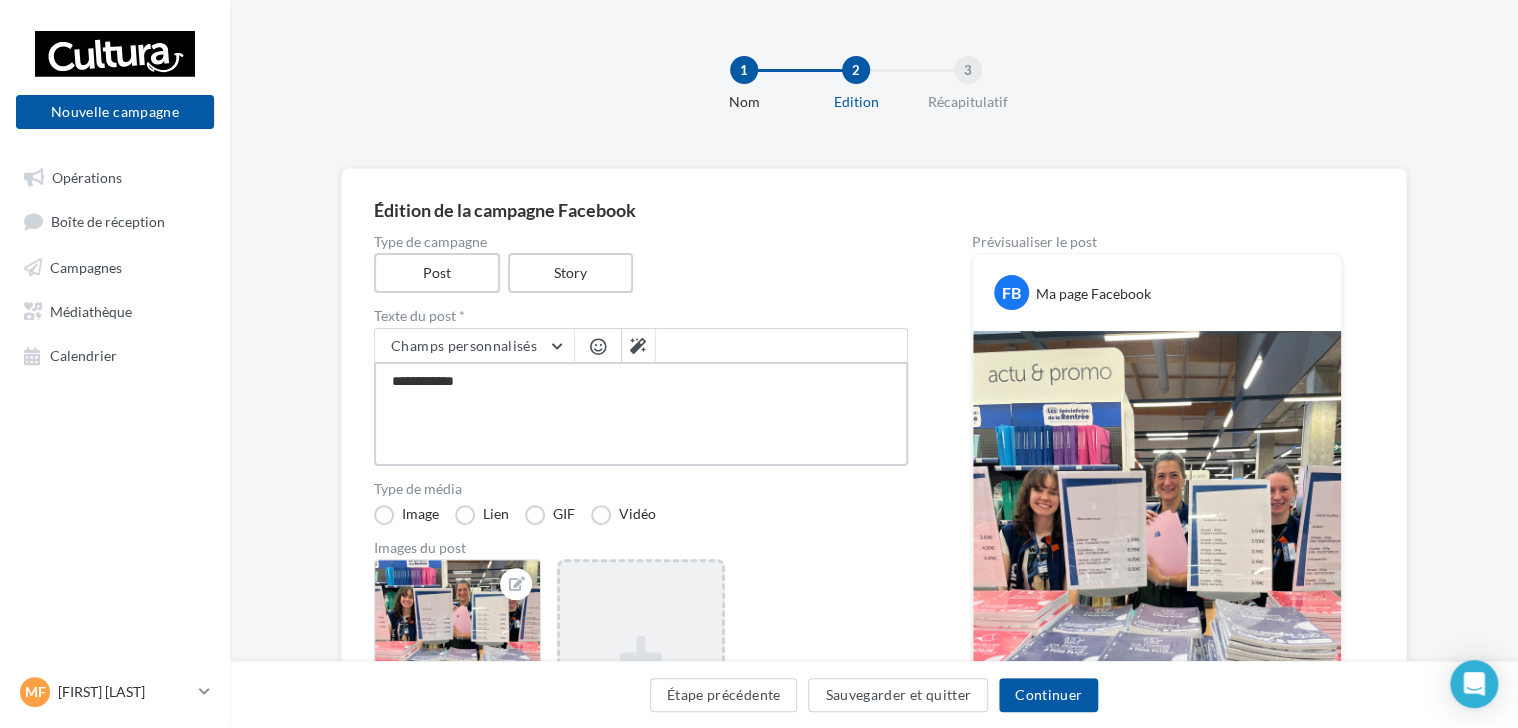 type on "**********" 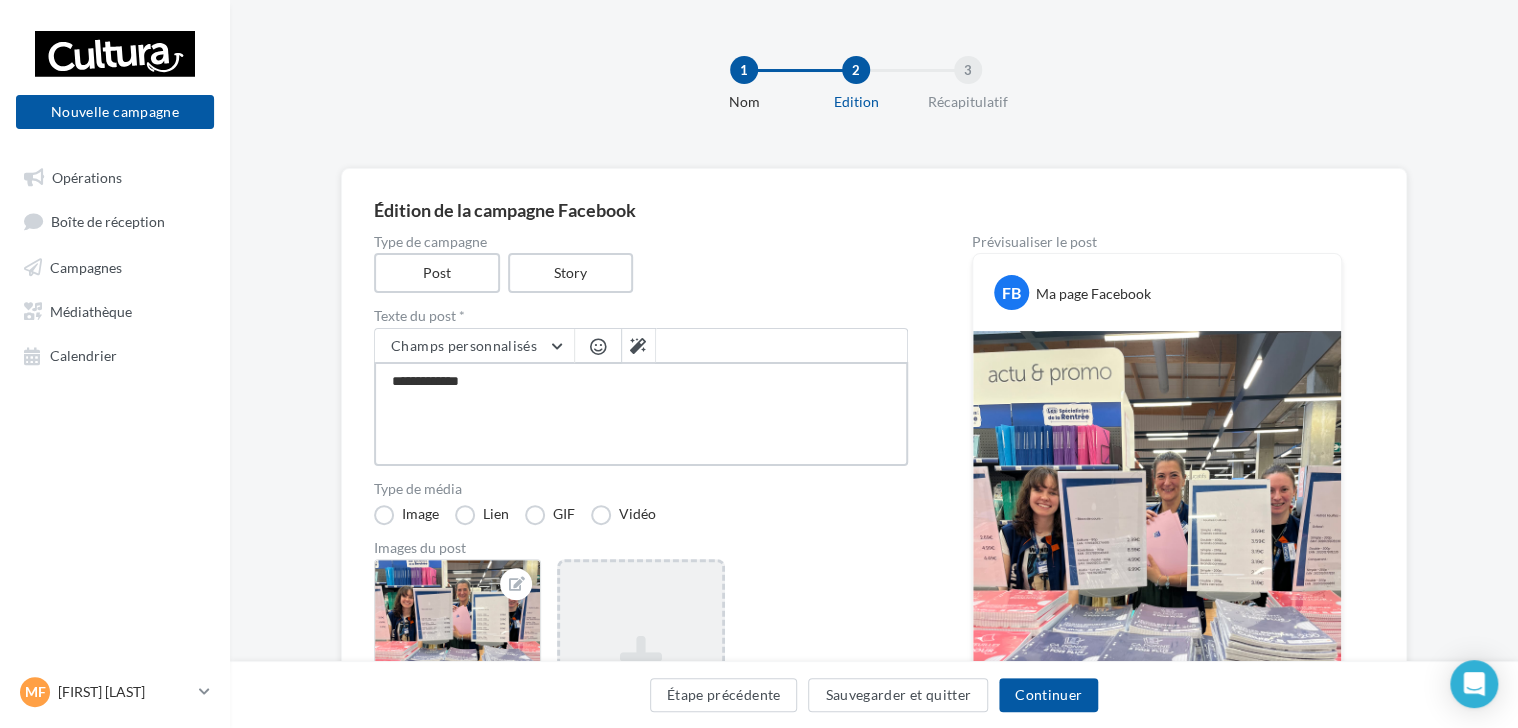 type on "**********" 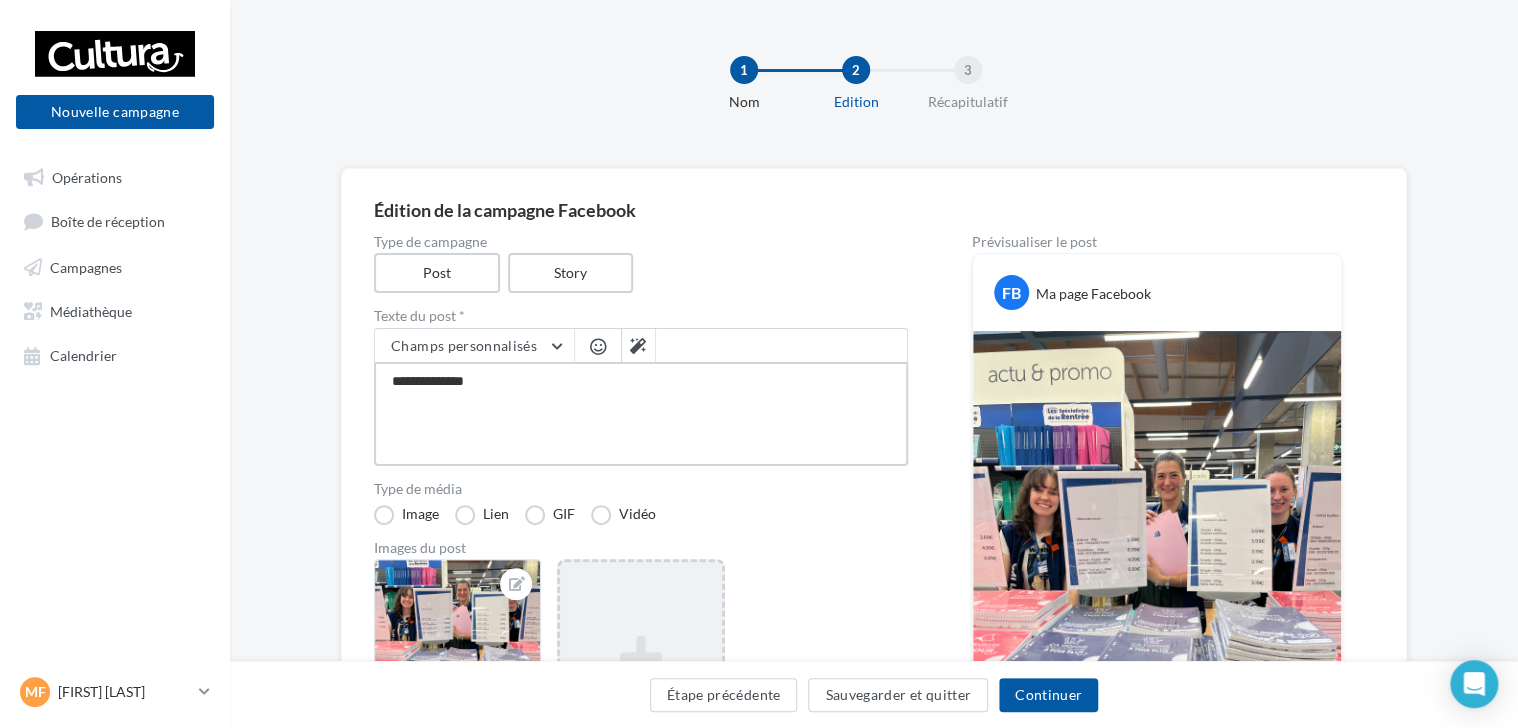type on "**********" 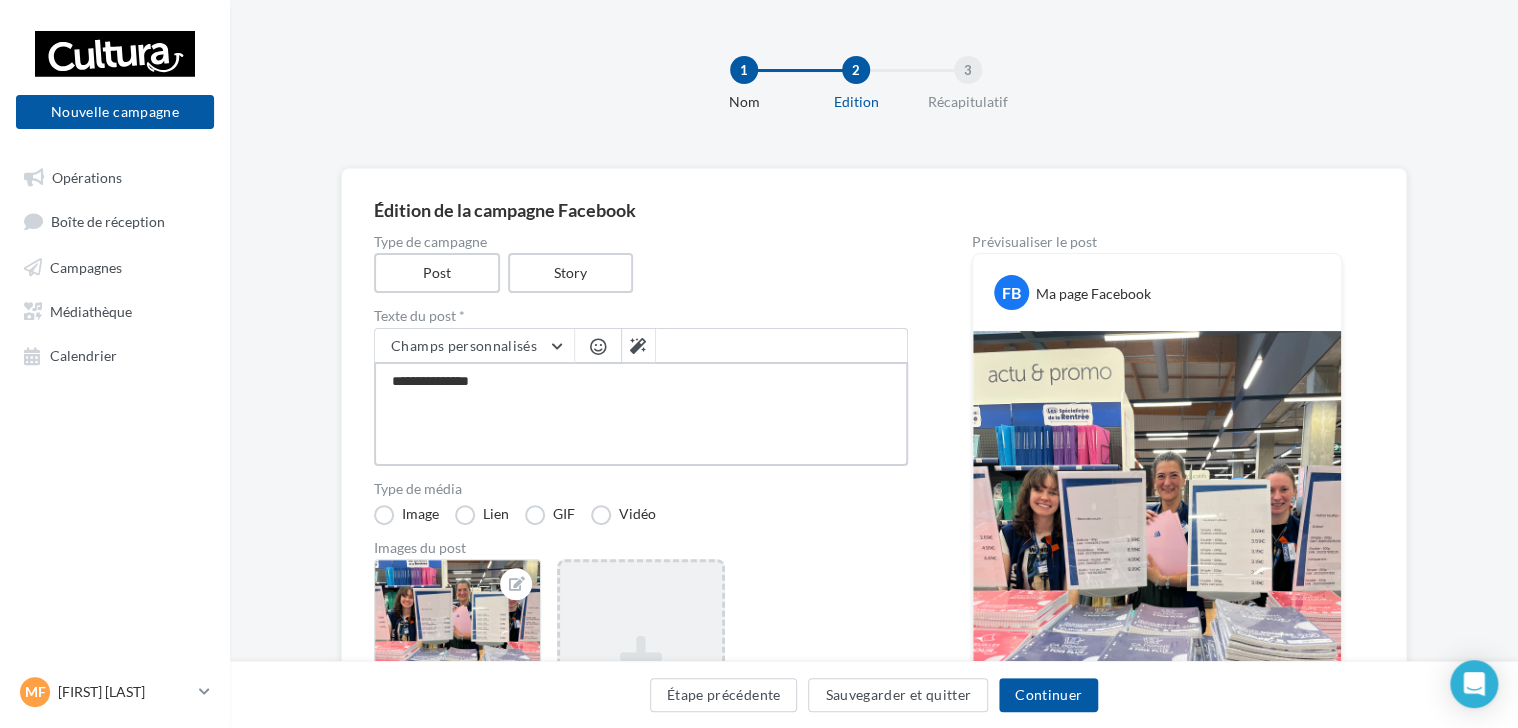 type on "**********" 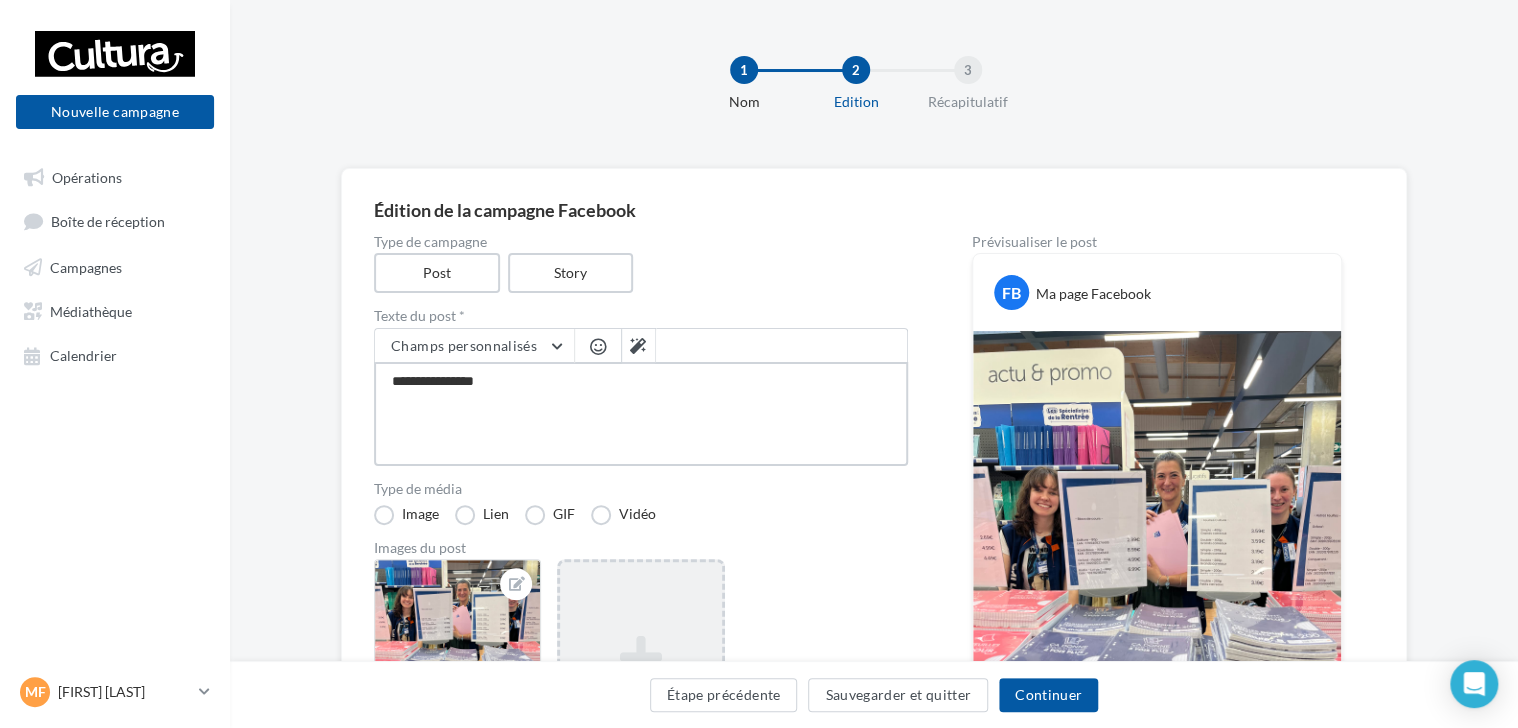 type on "**********" 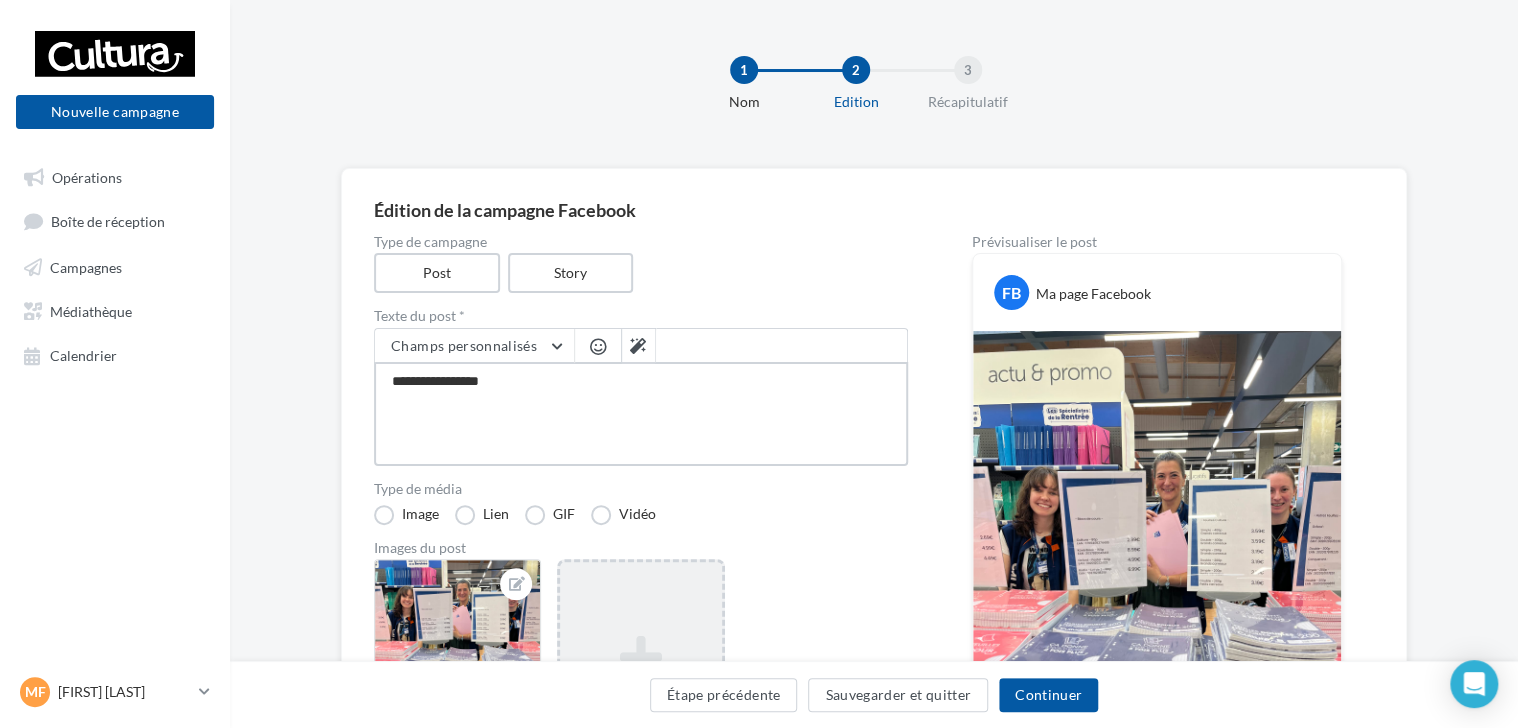 type on "**********" 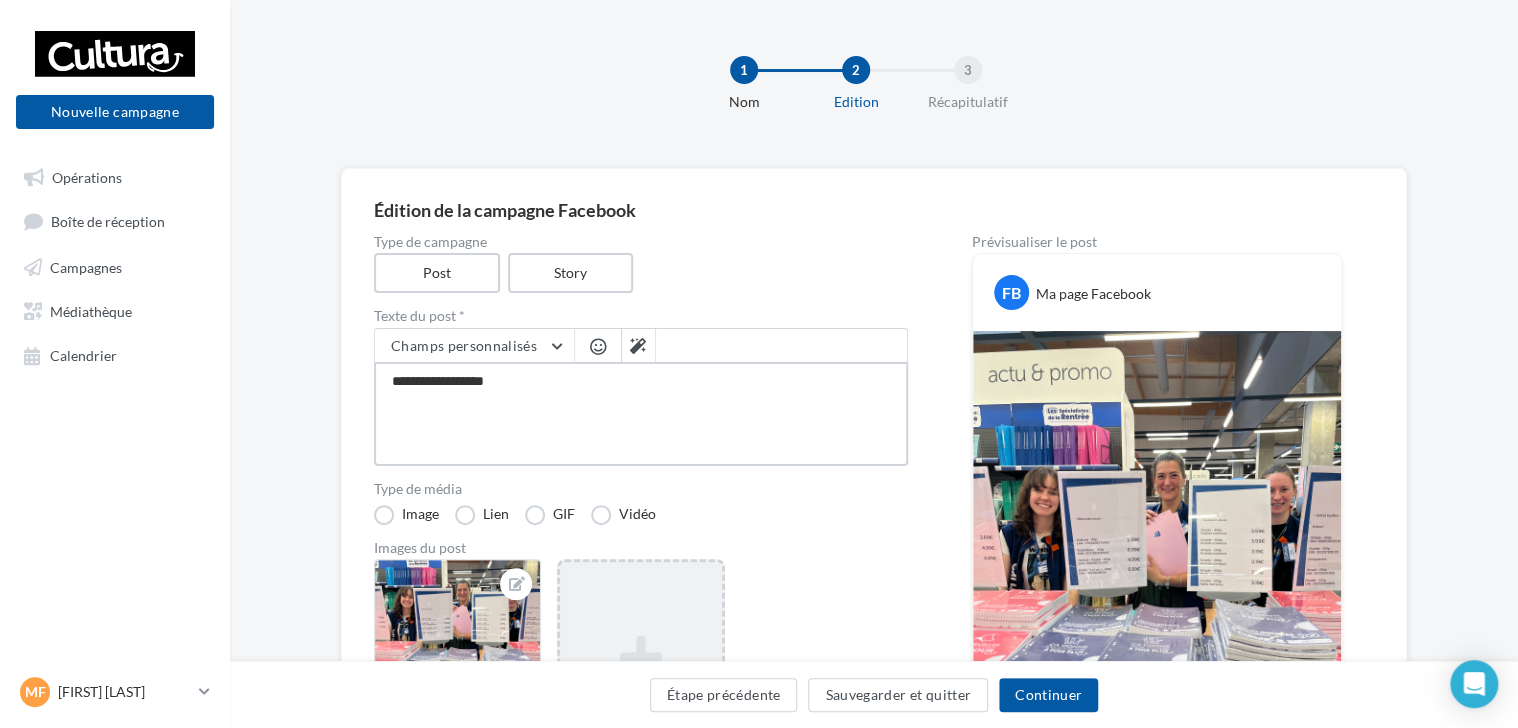 type on "**********" 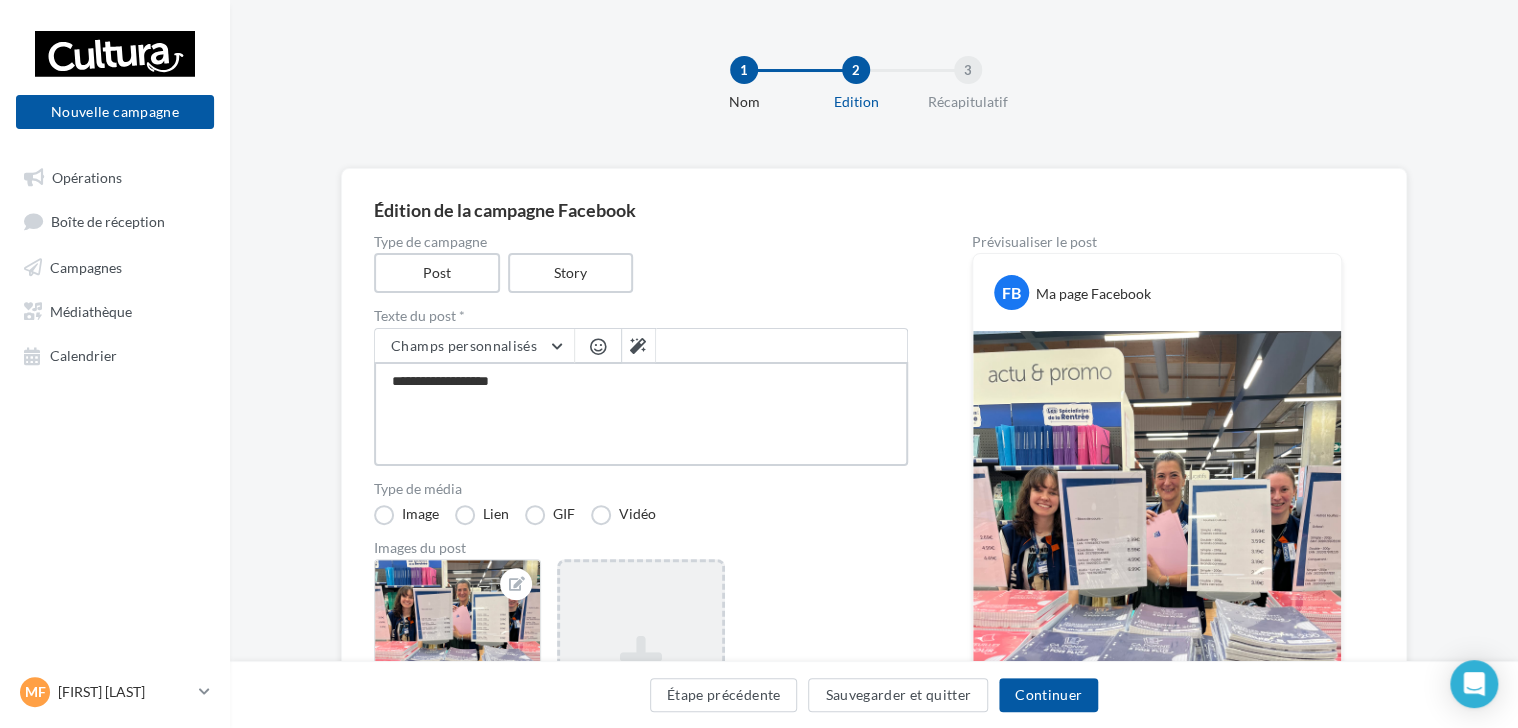 type on "**********" 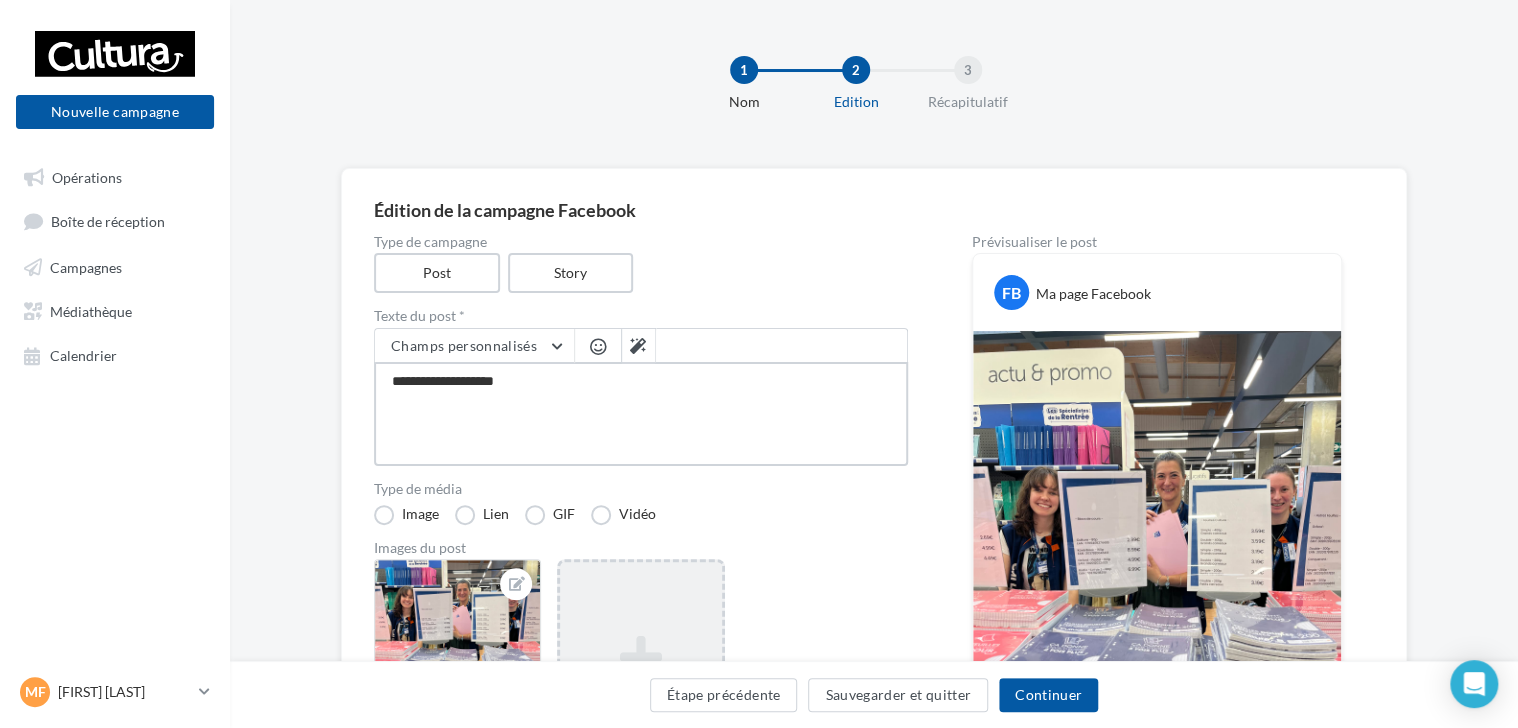 type on "**********" 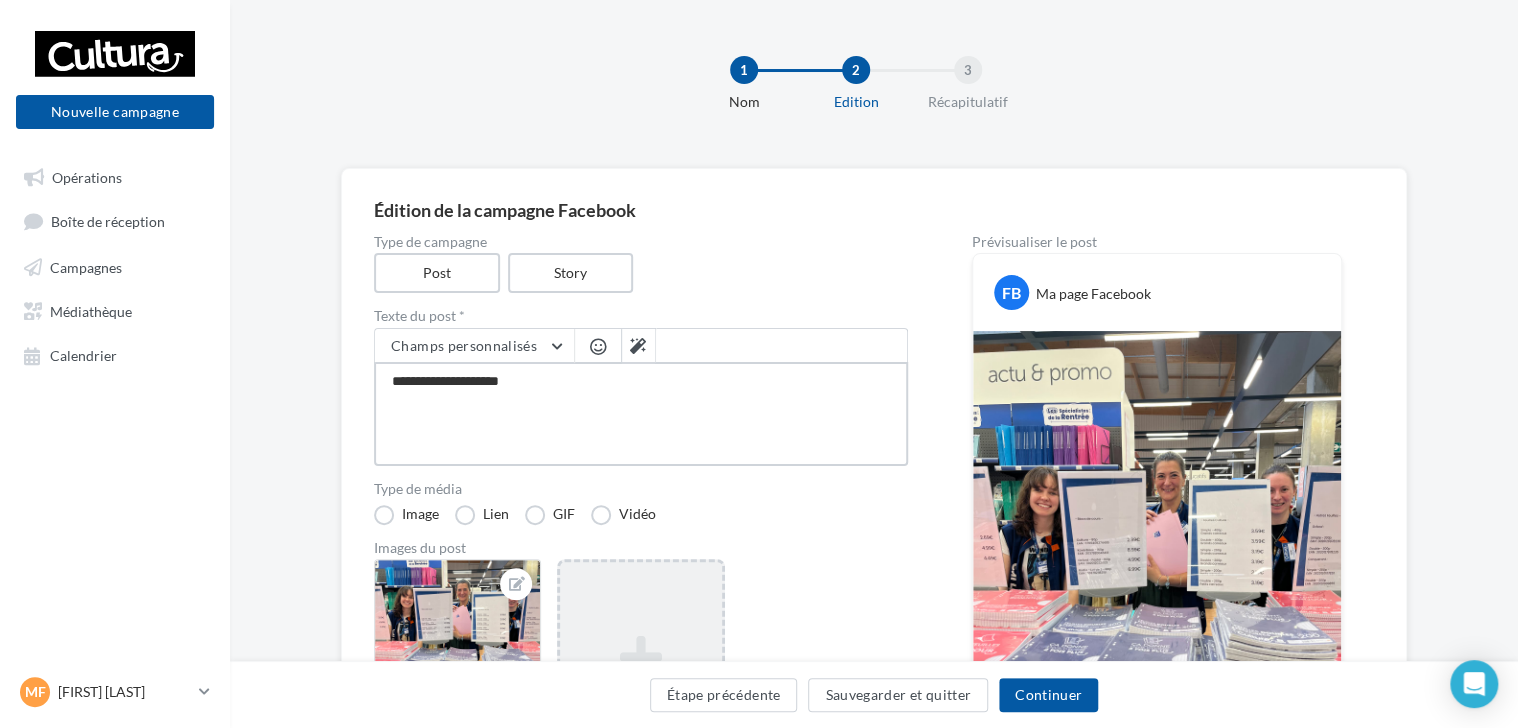 type on "**********" 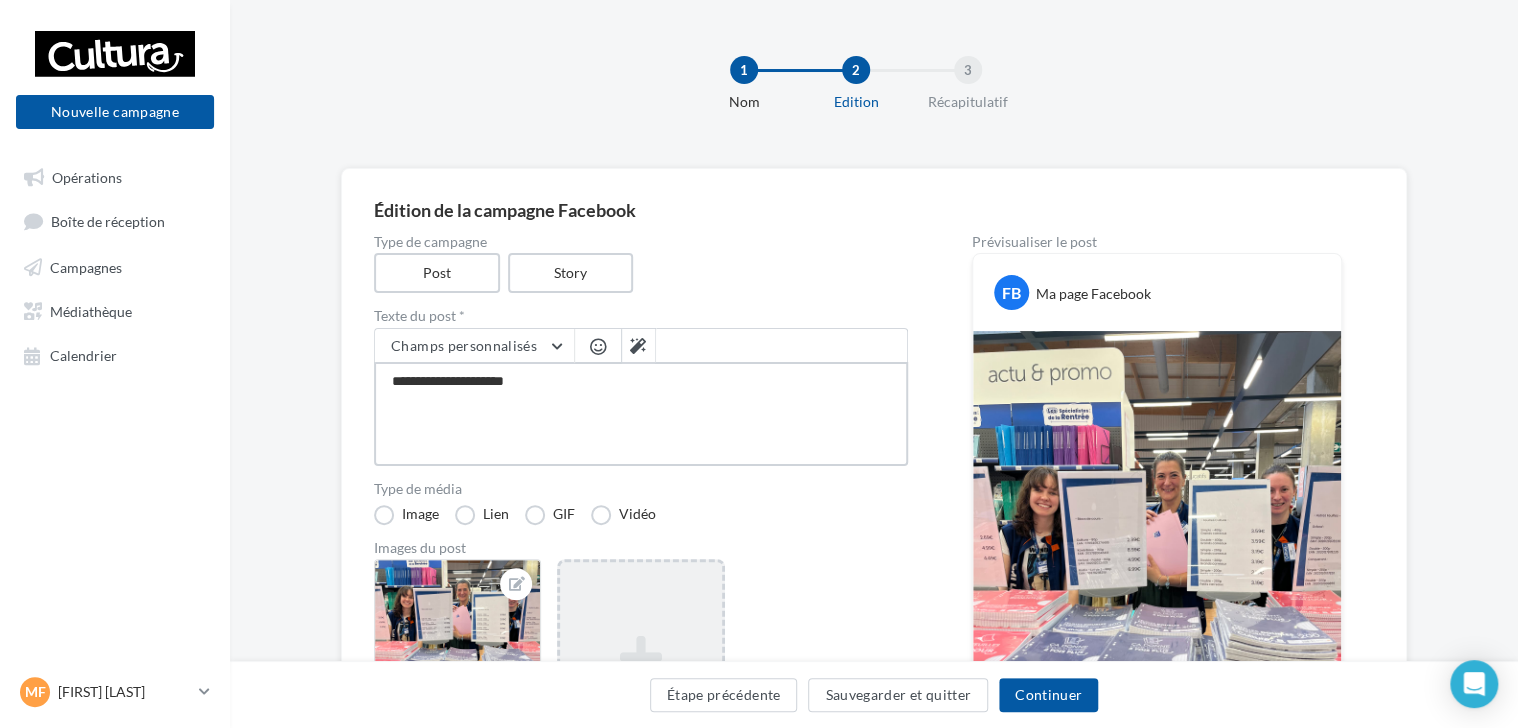 type on "**********" 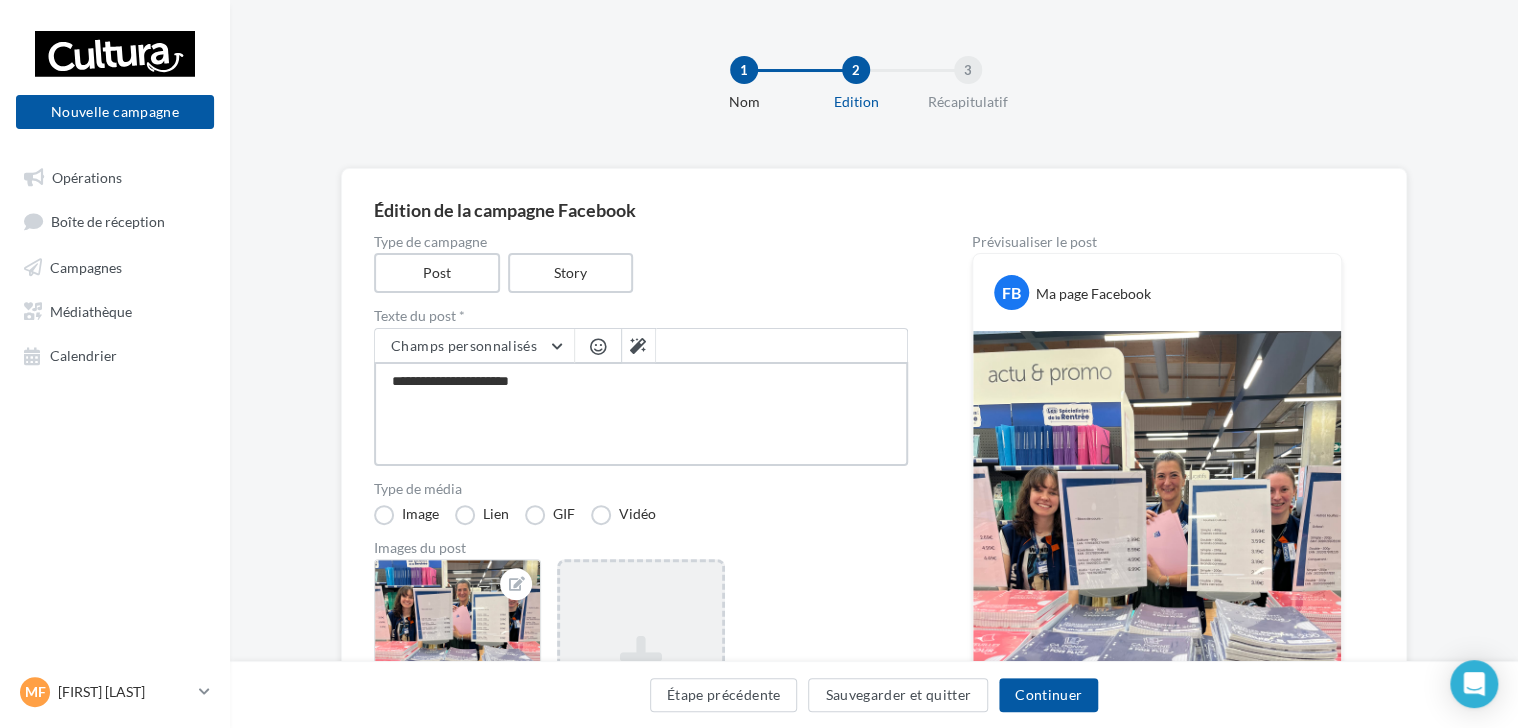 type on "**********" 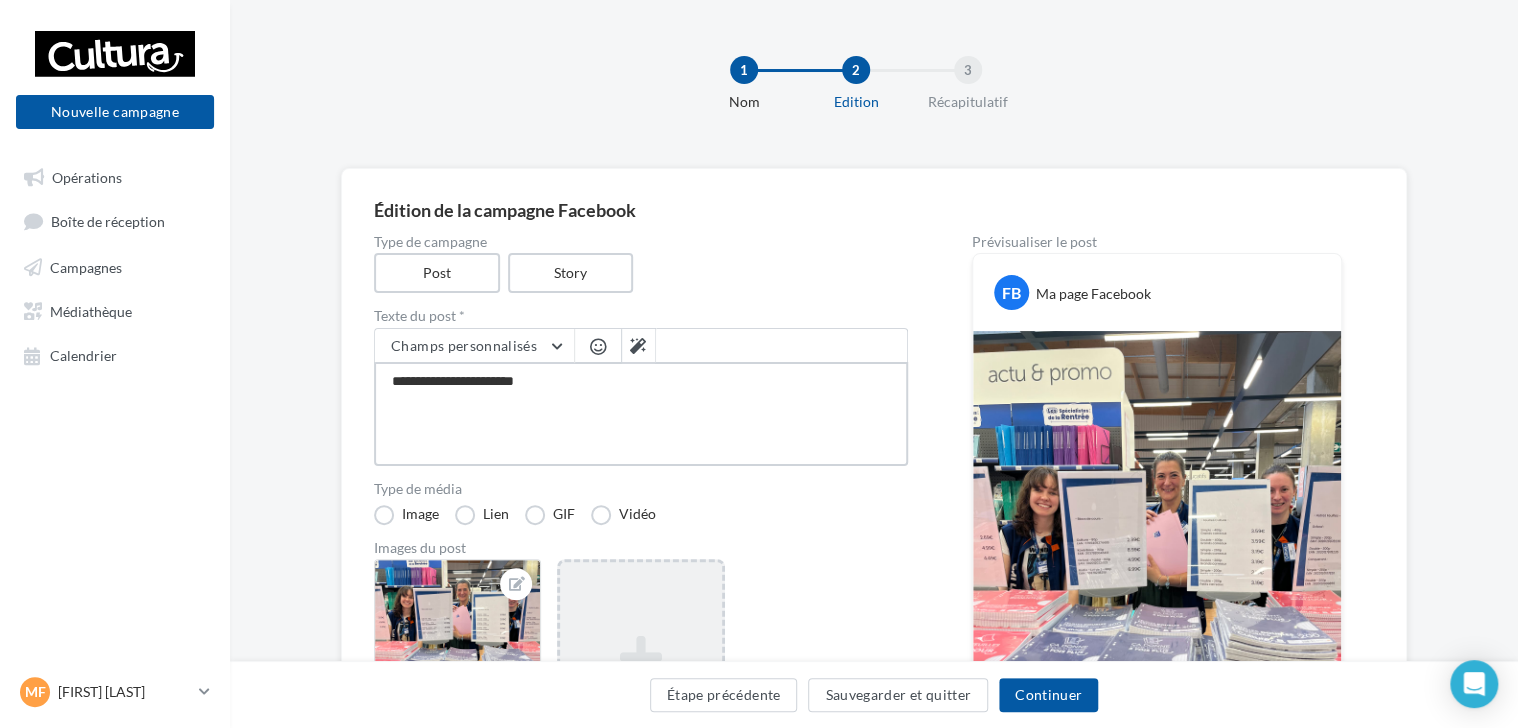 type on "**********" 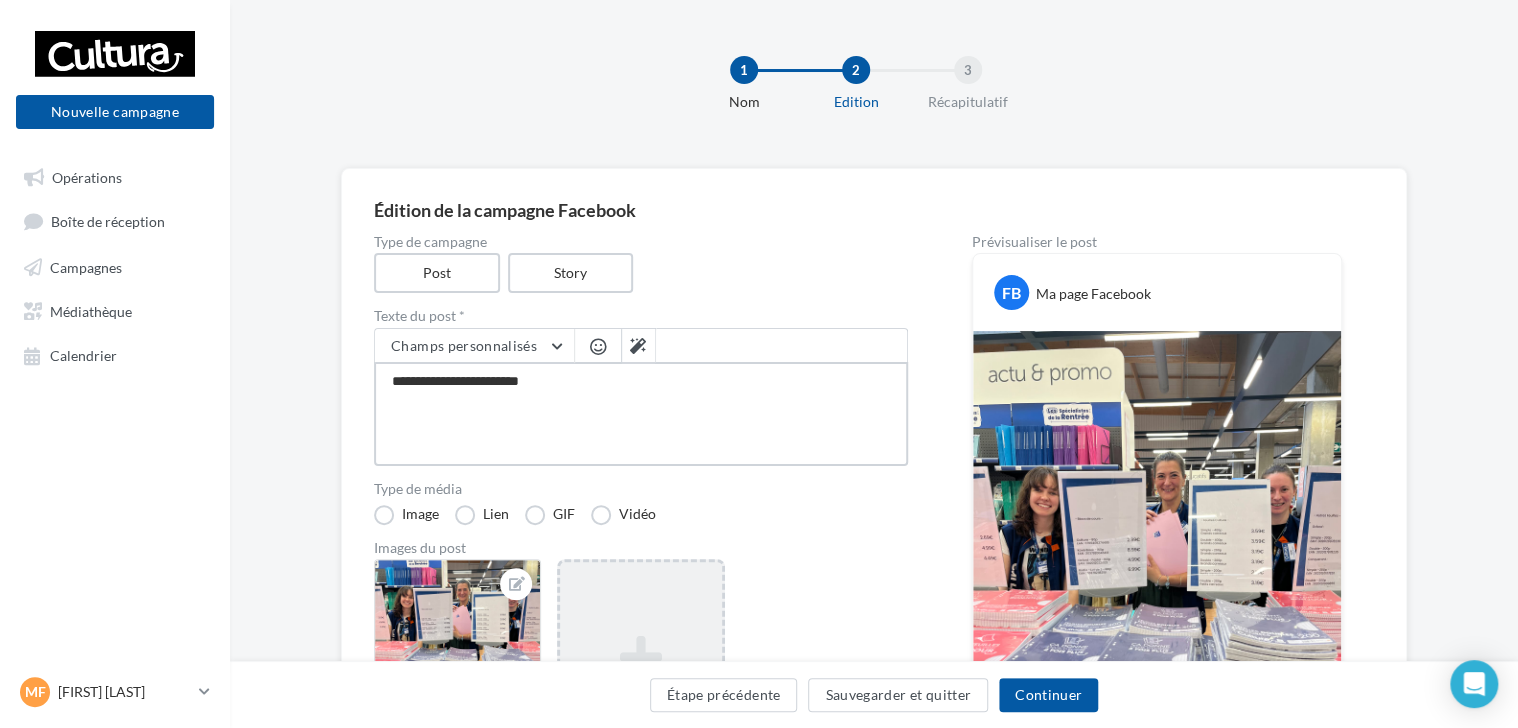 type on "**********" 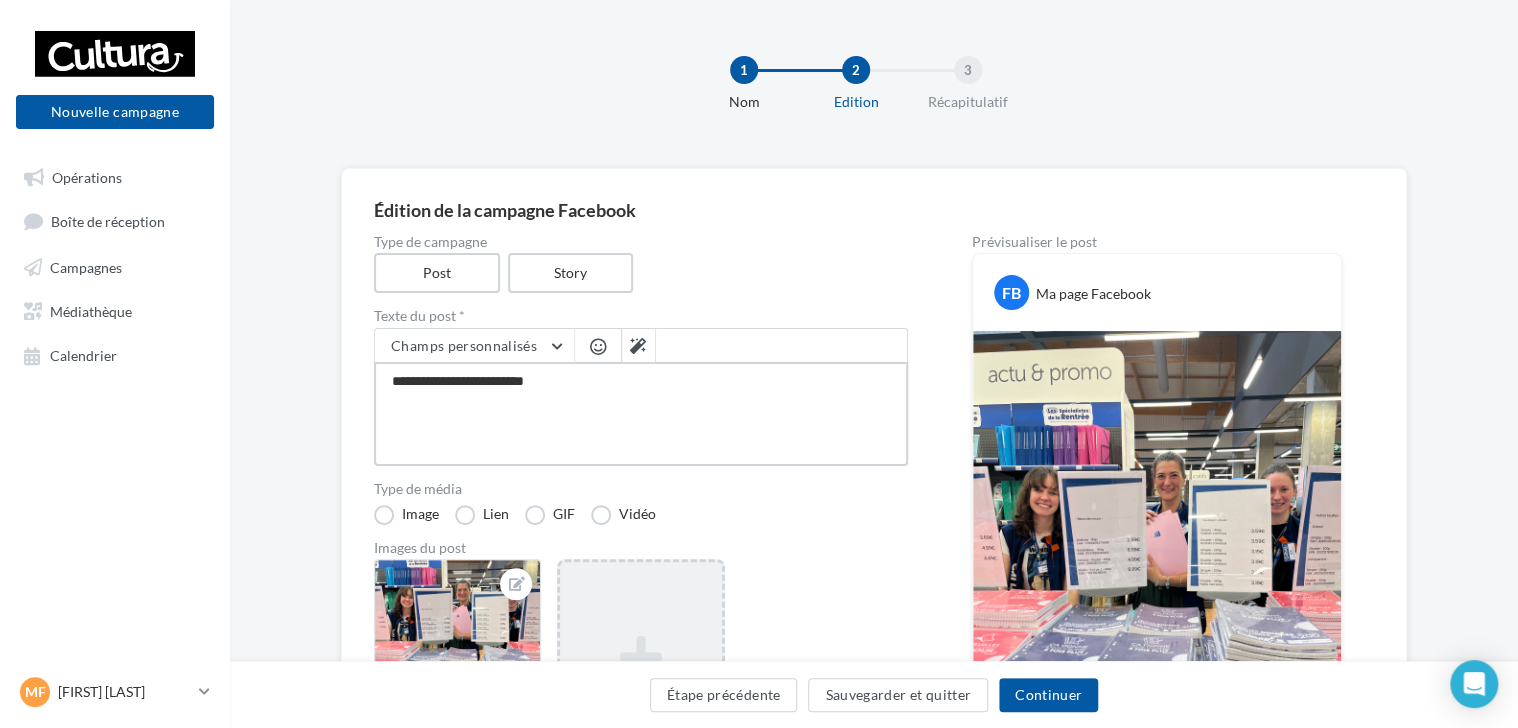 type on "**********" 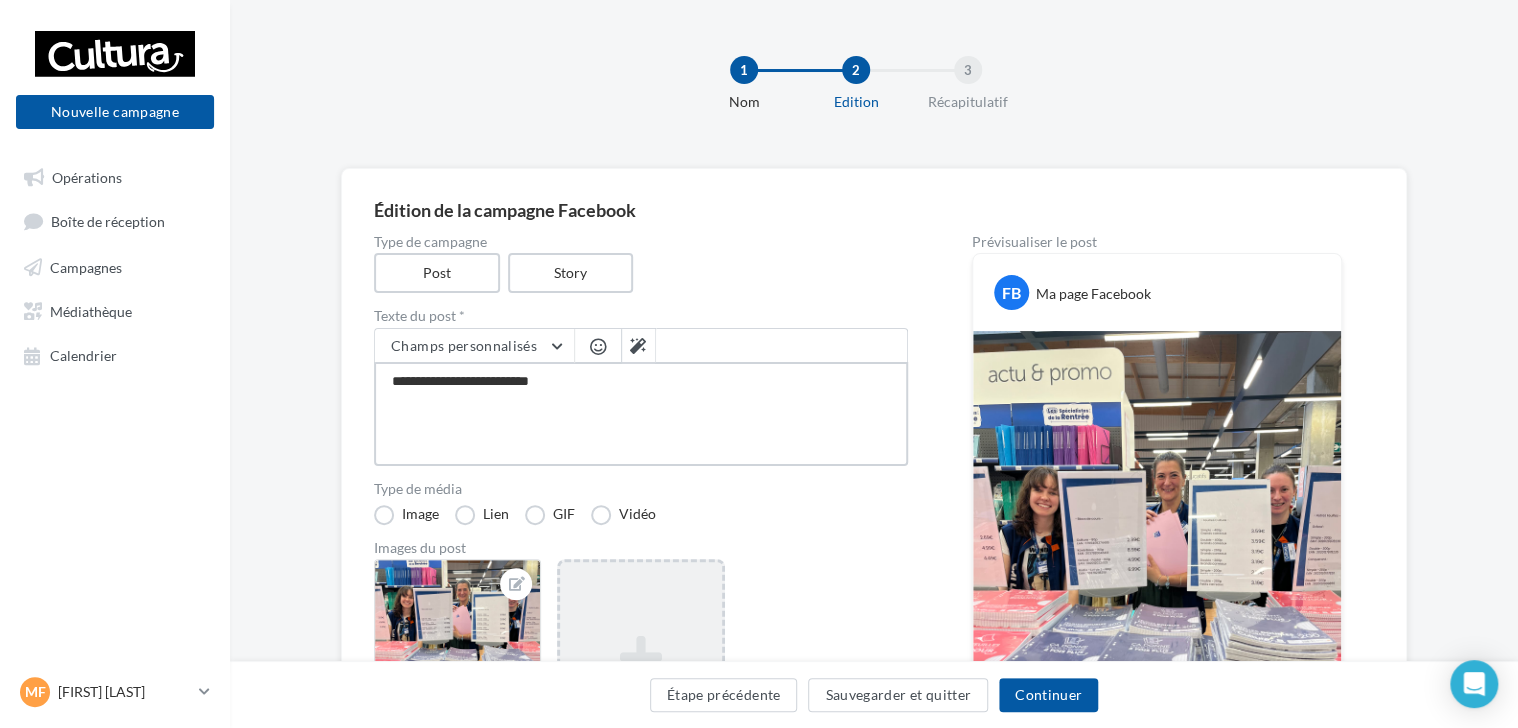 type on "**********" 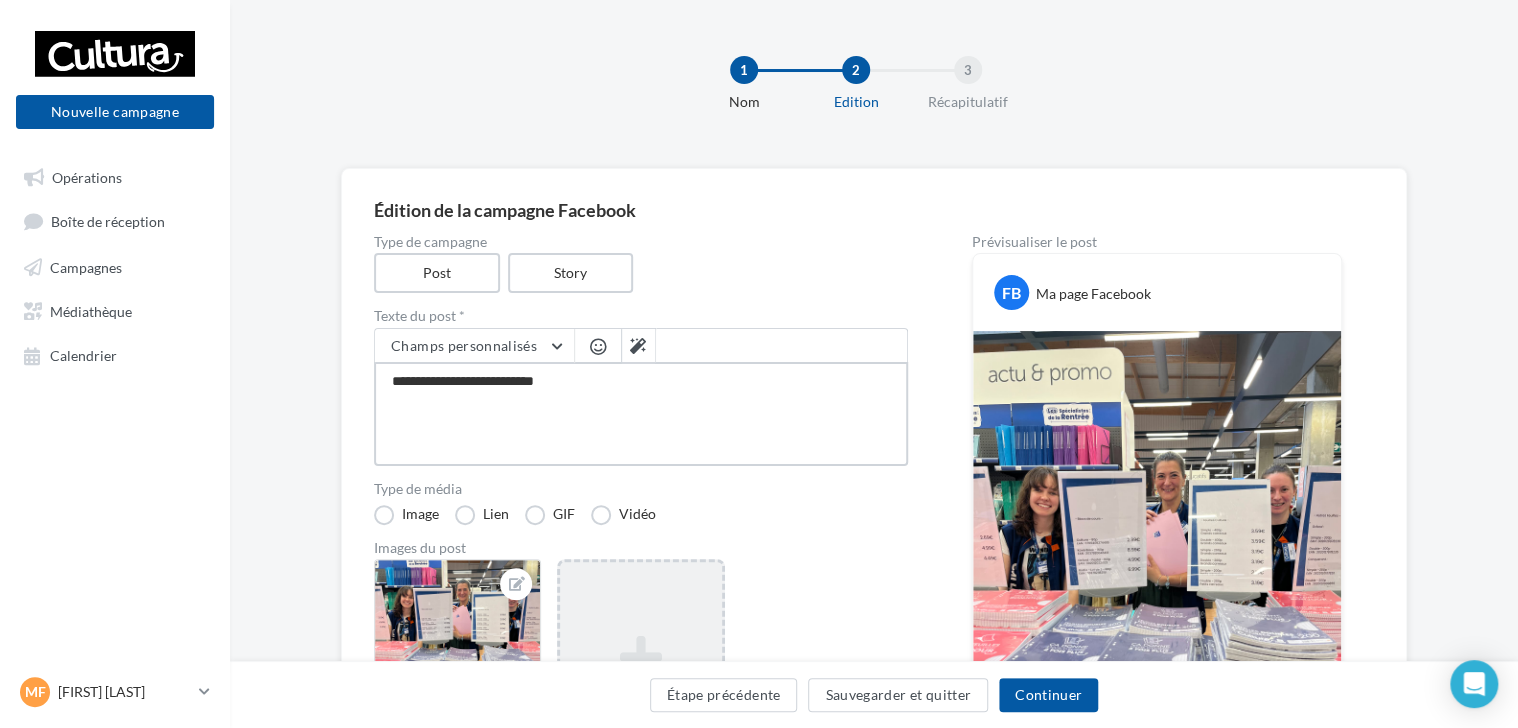 type on "**********" 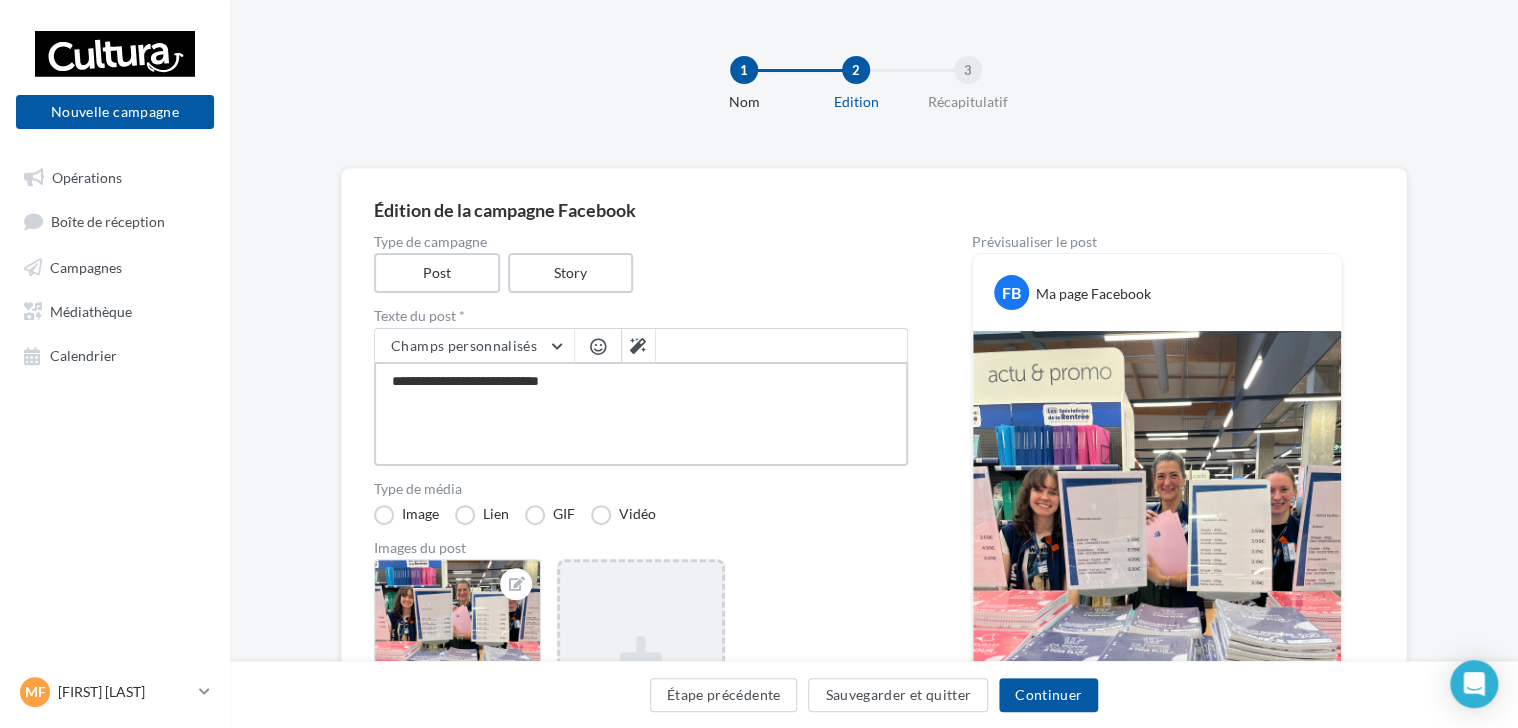 type on "**********" 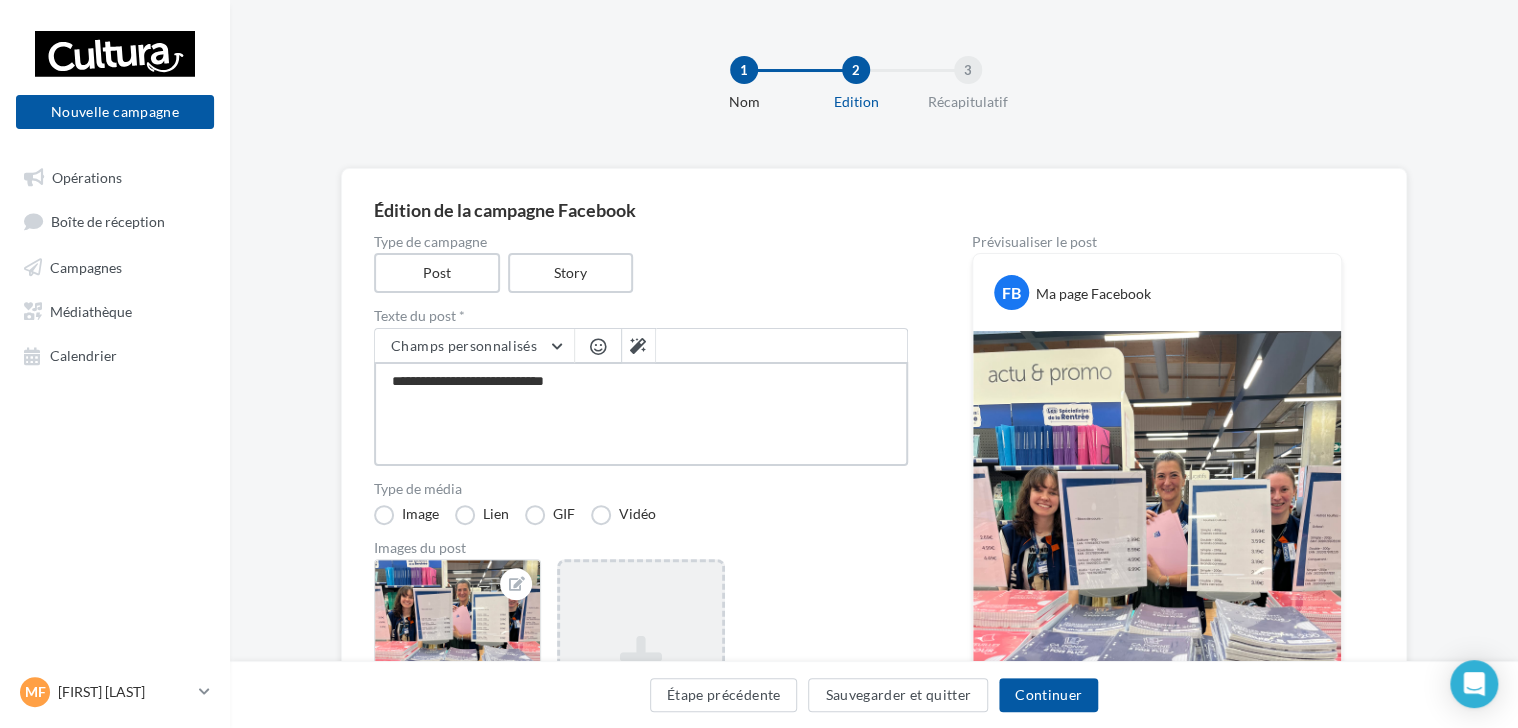 type on "**********" 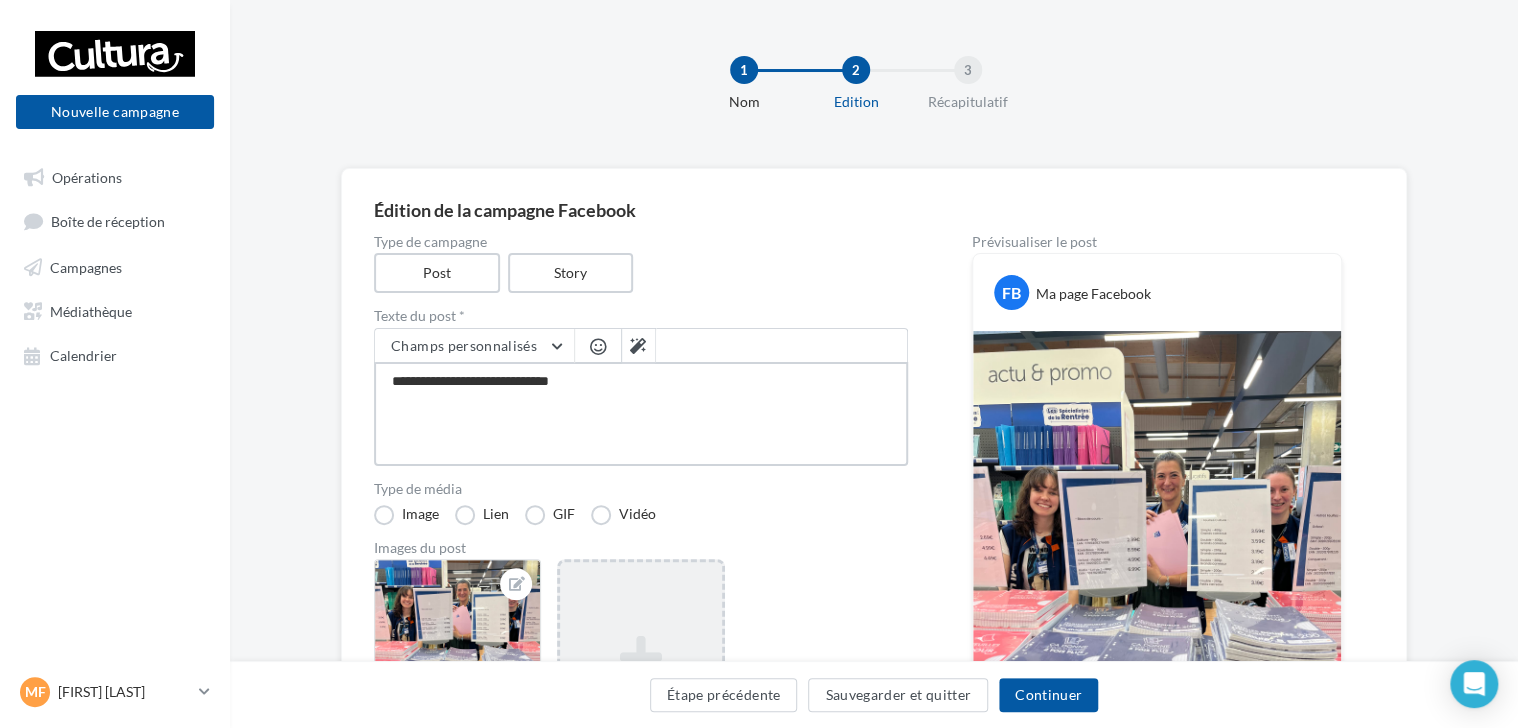 type on "**********" 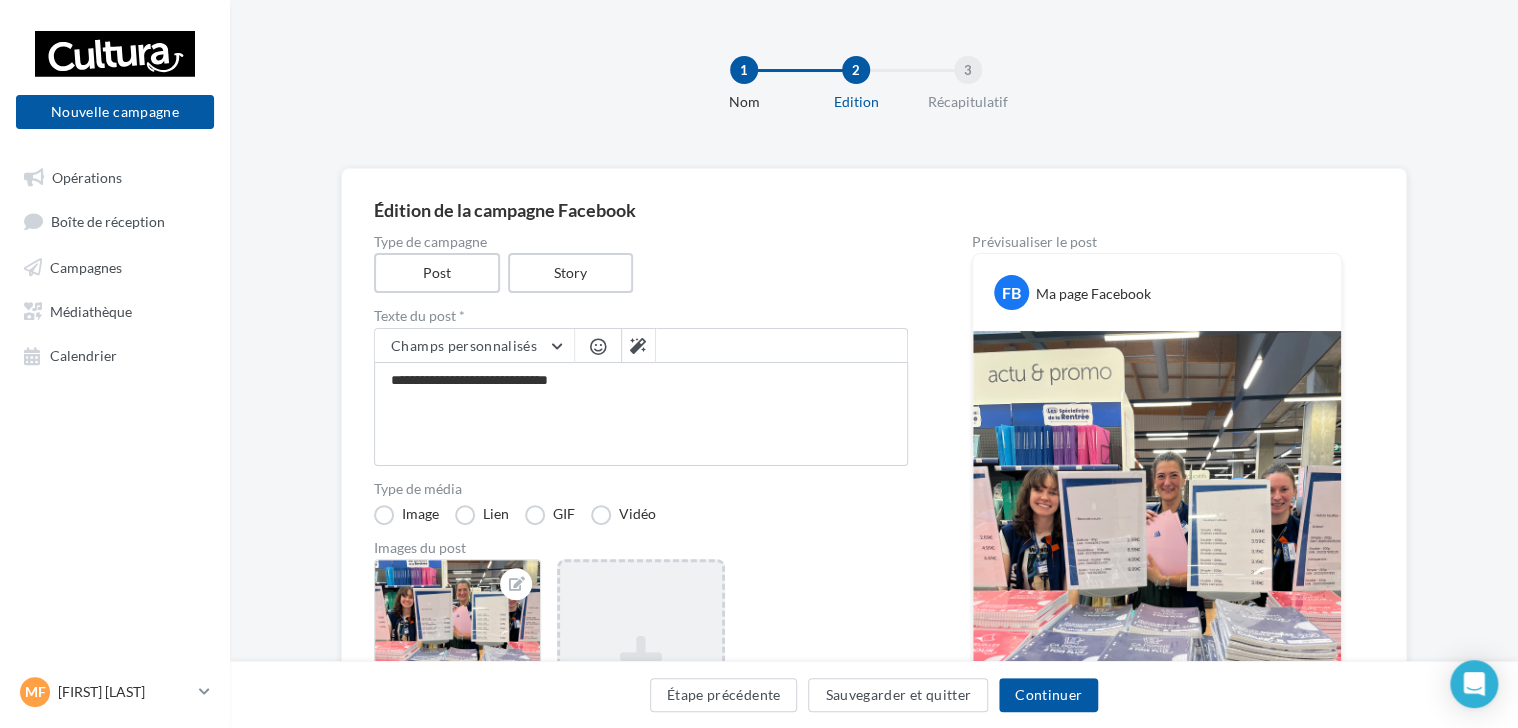 click at bounding box center (598, 346) 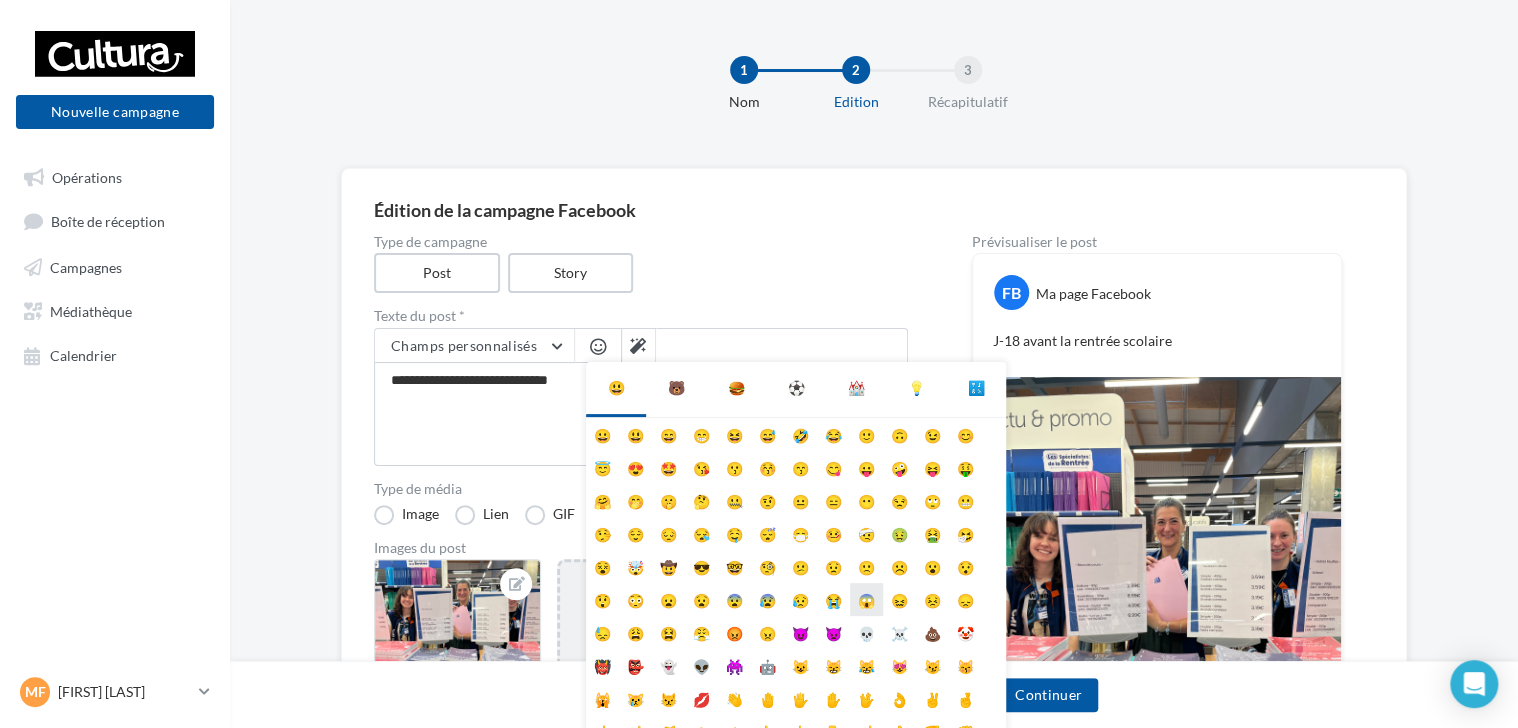 click on "😱" at bounding box center [866, 599] 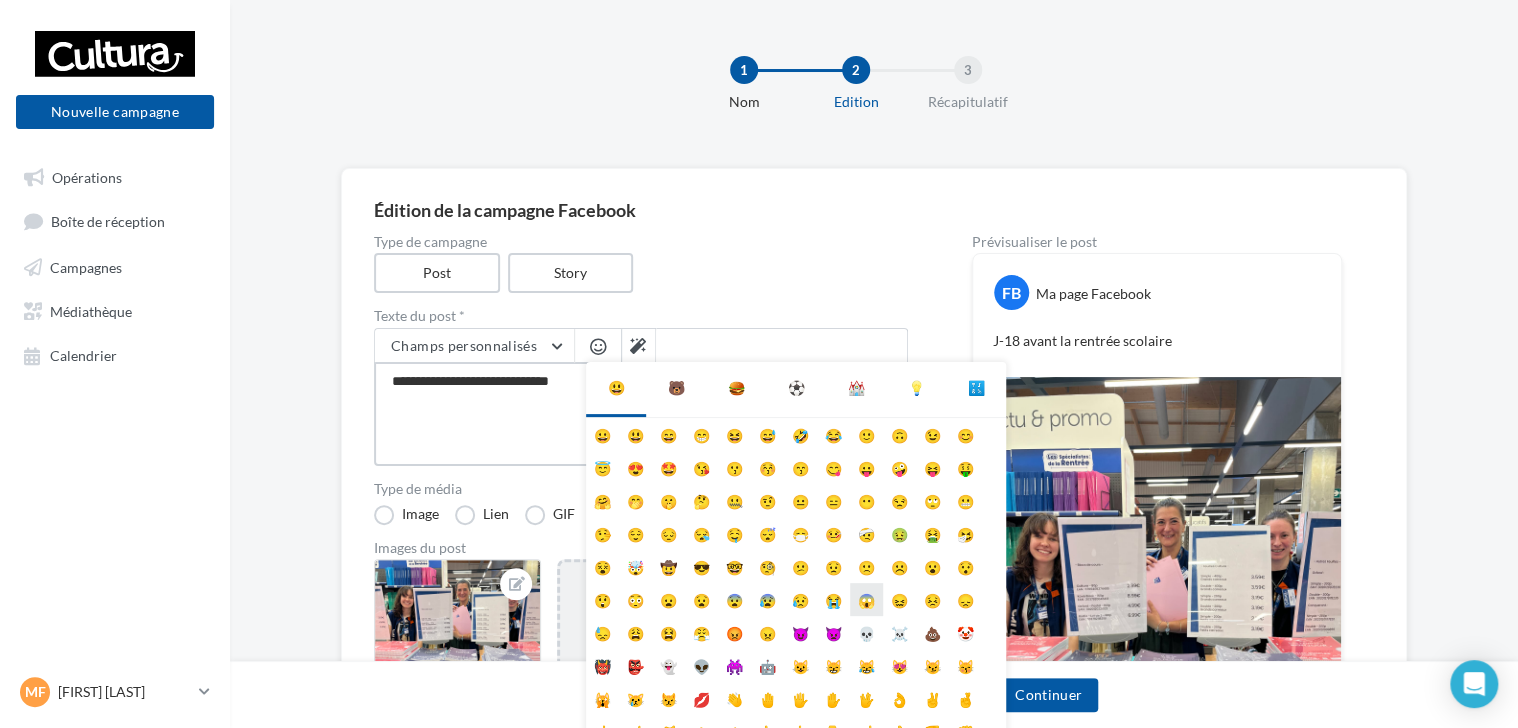 type on "**********" 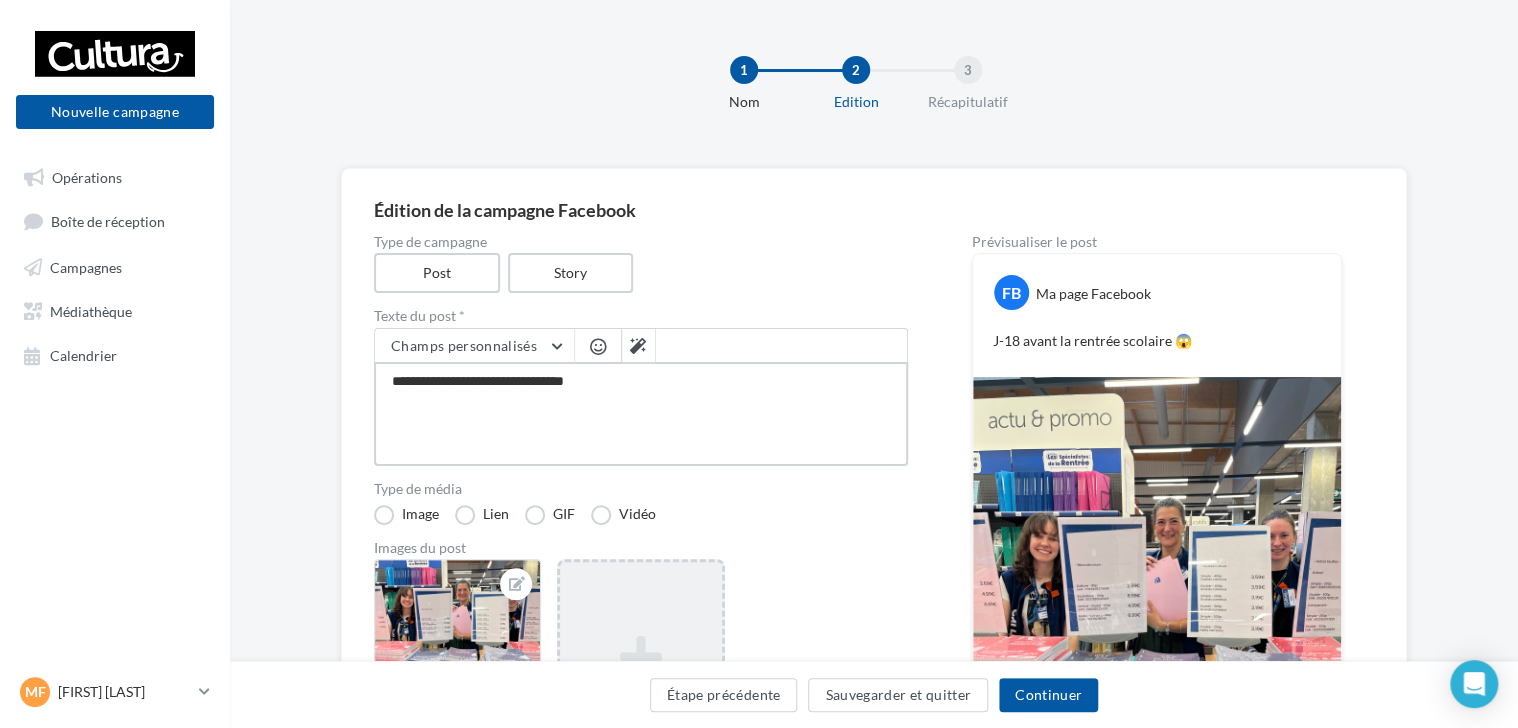 type on "**********" 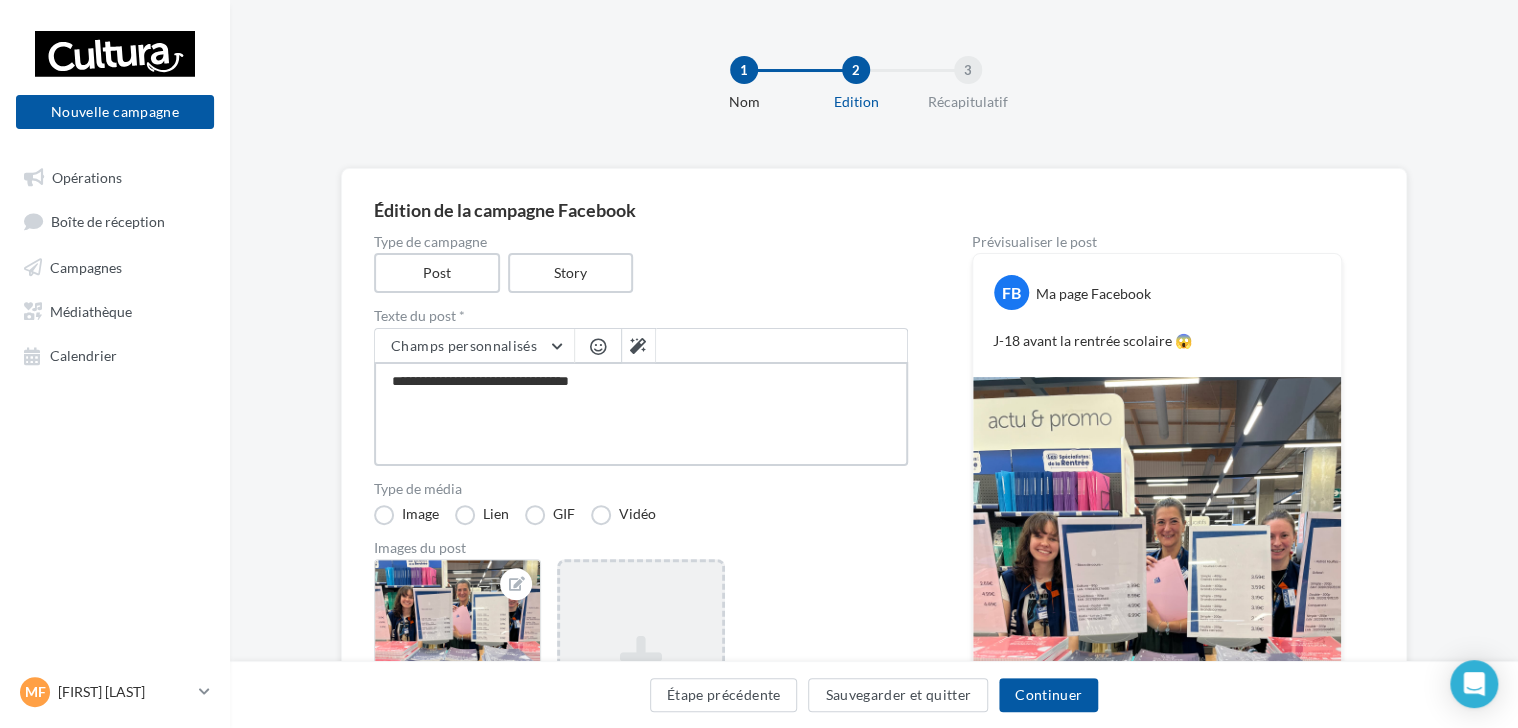 type on "**********" 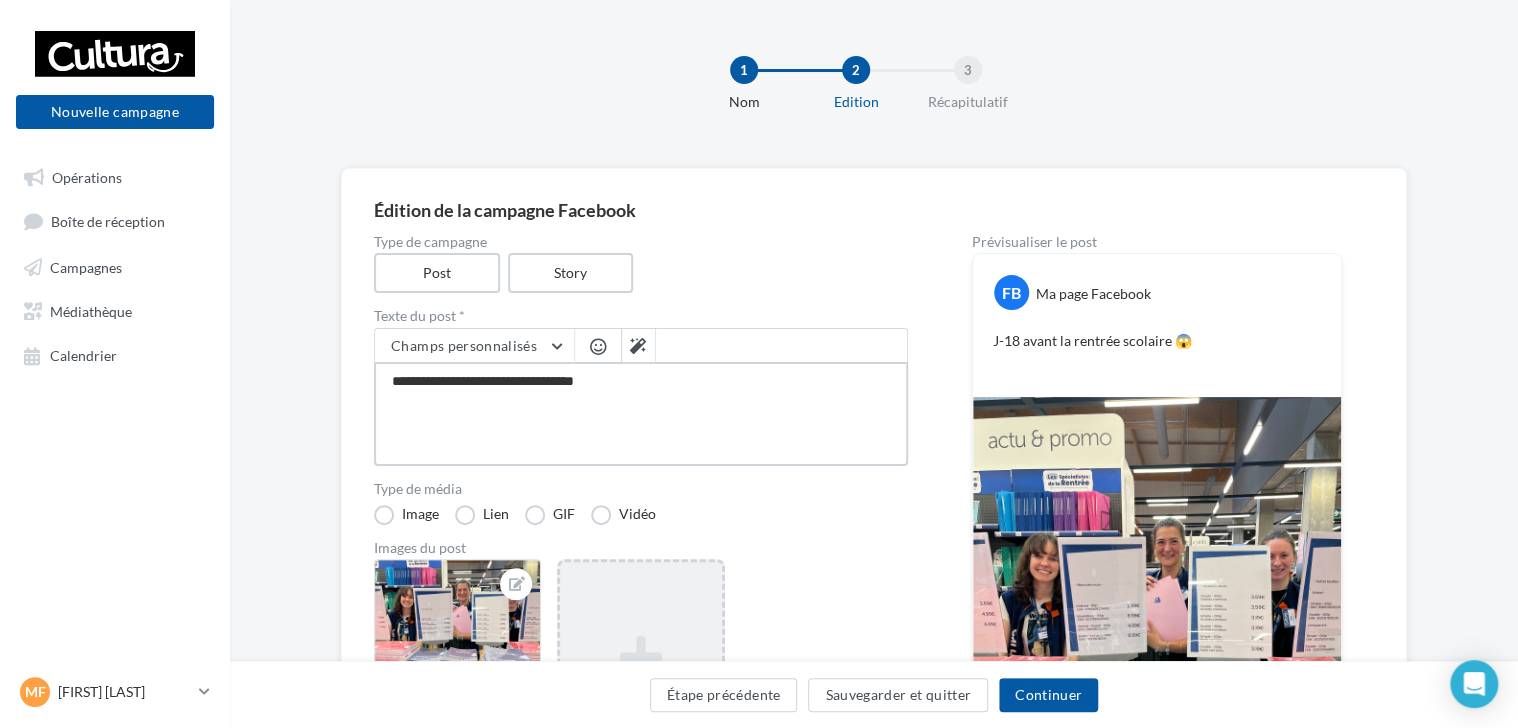 click on "**********" at bounding box center (641, 414) 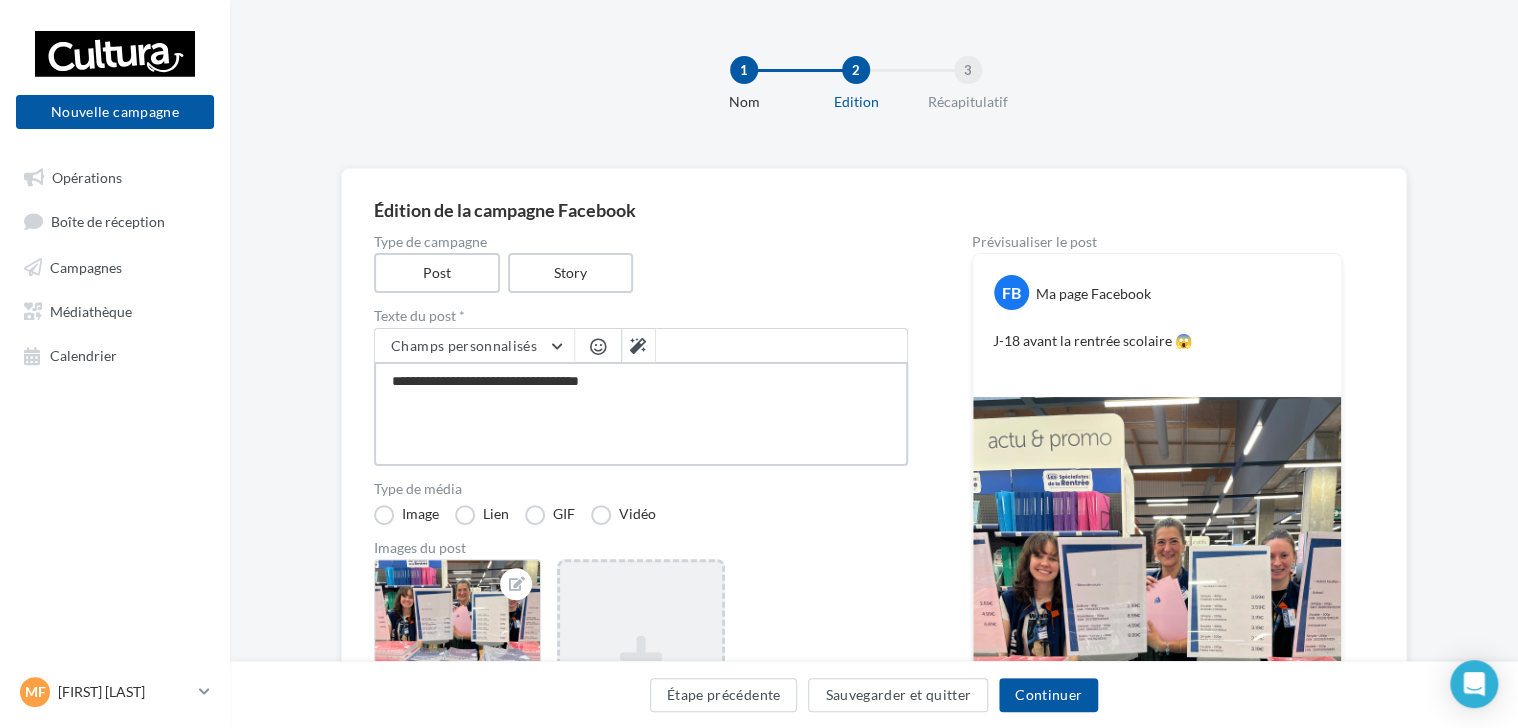 type on "**********" 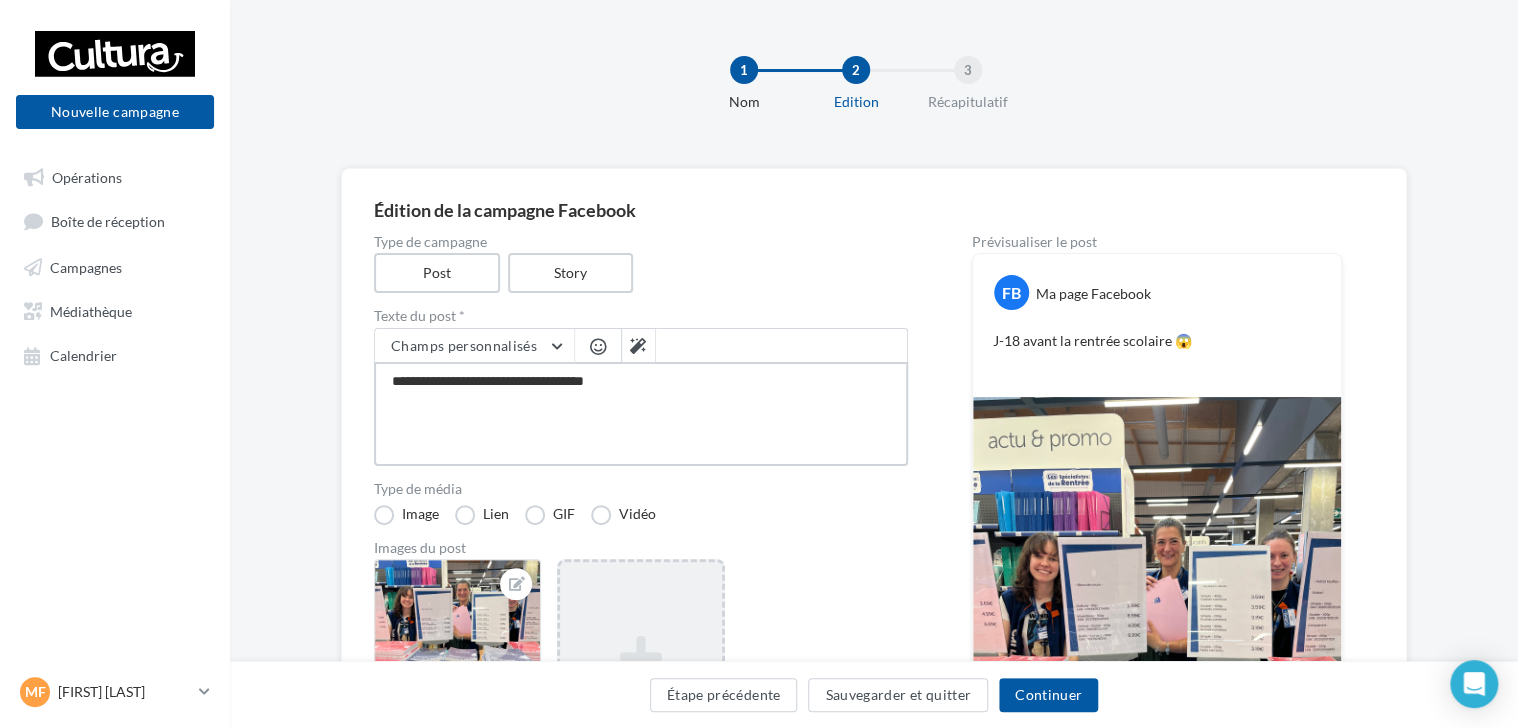 type on "**********" 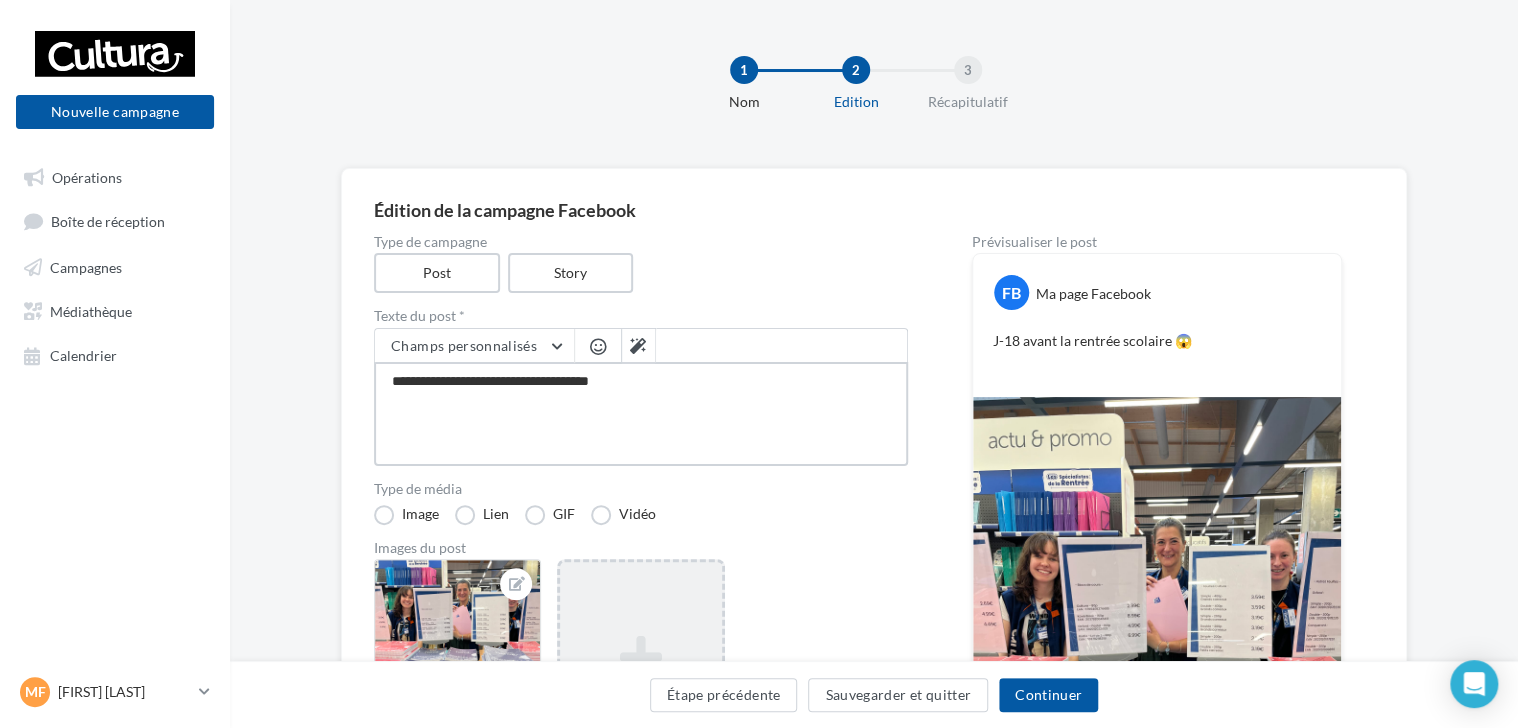 type on "**********" 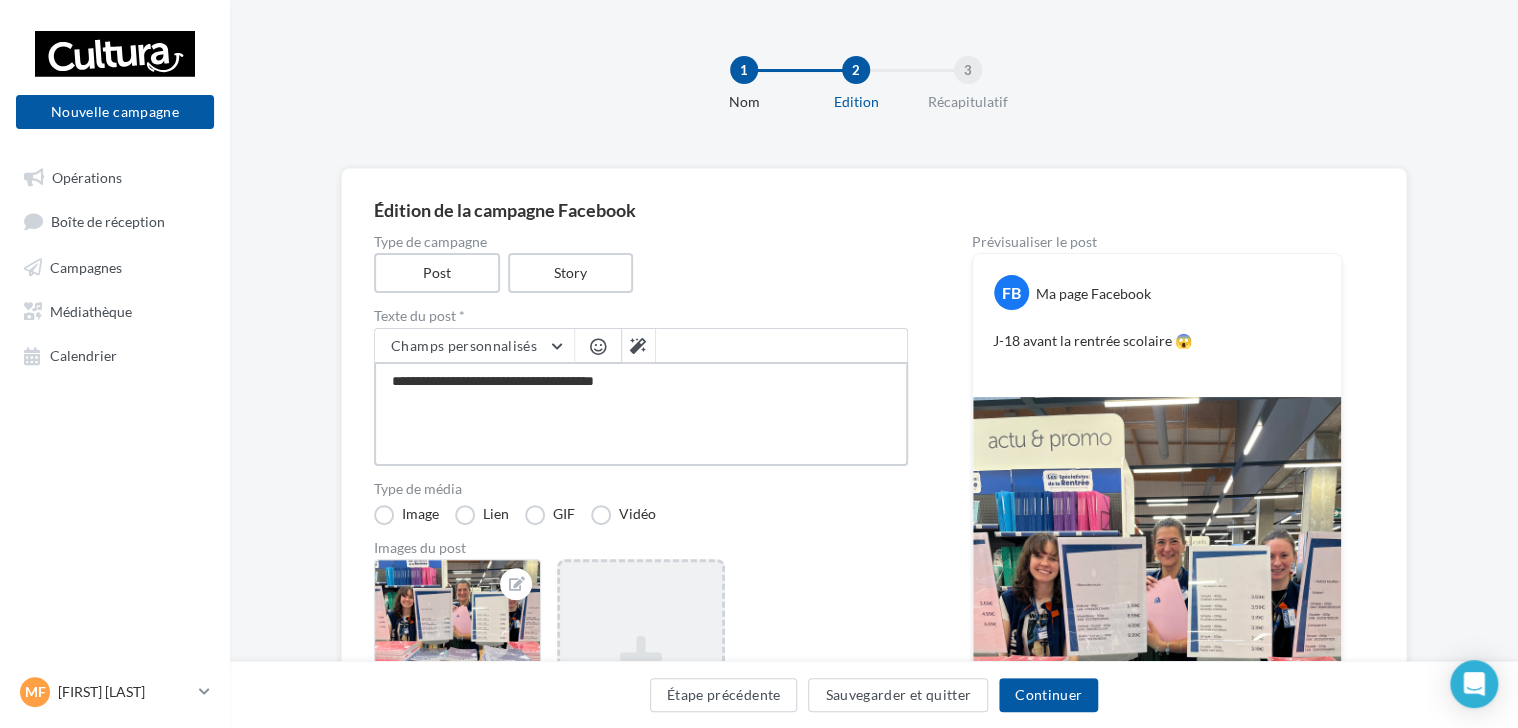 type on "**********" 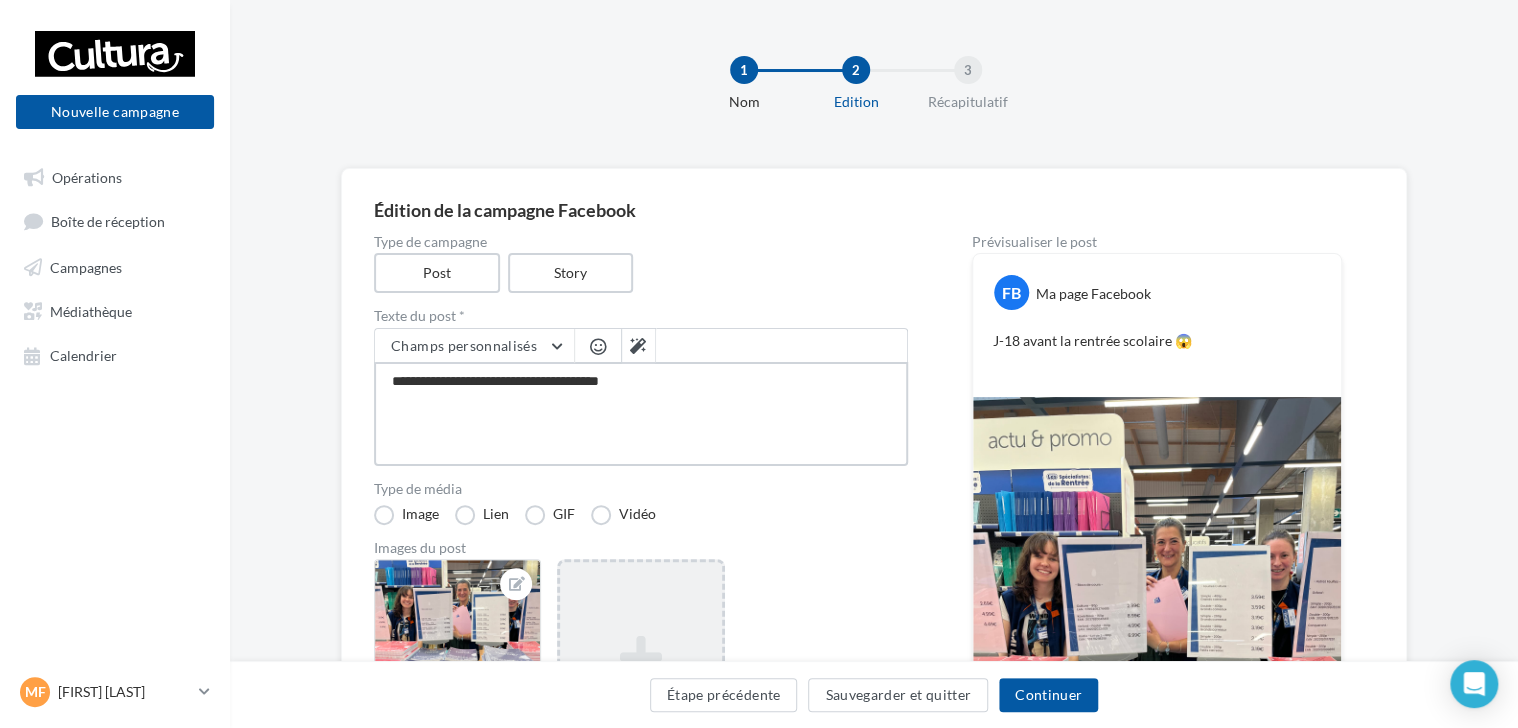 type on "**********" 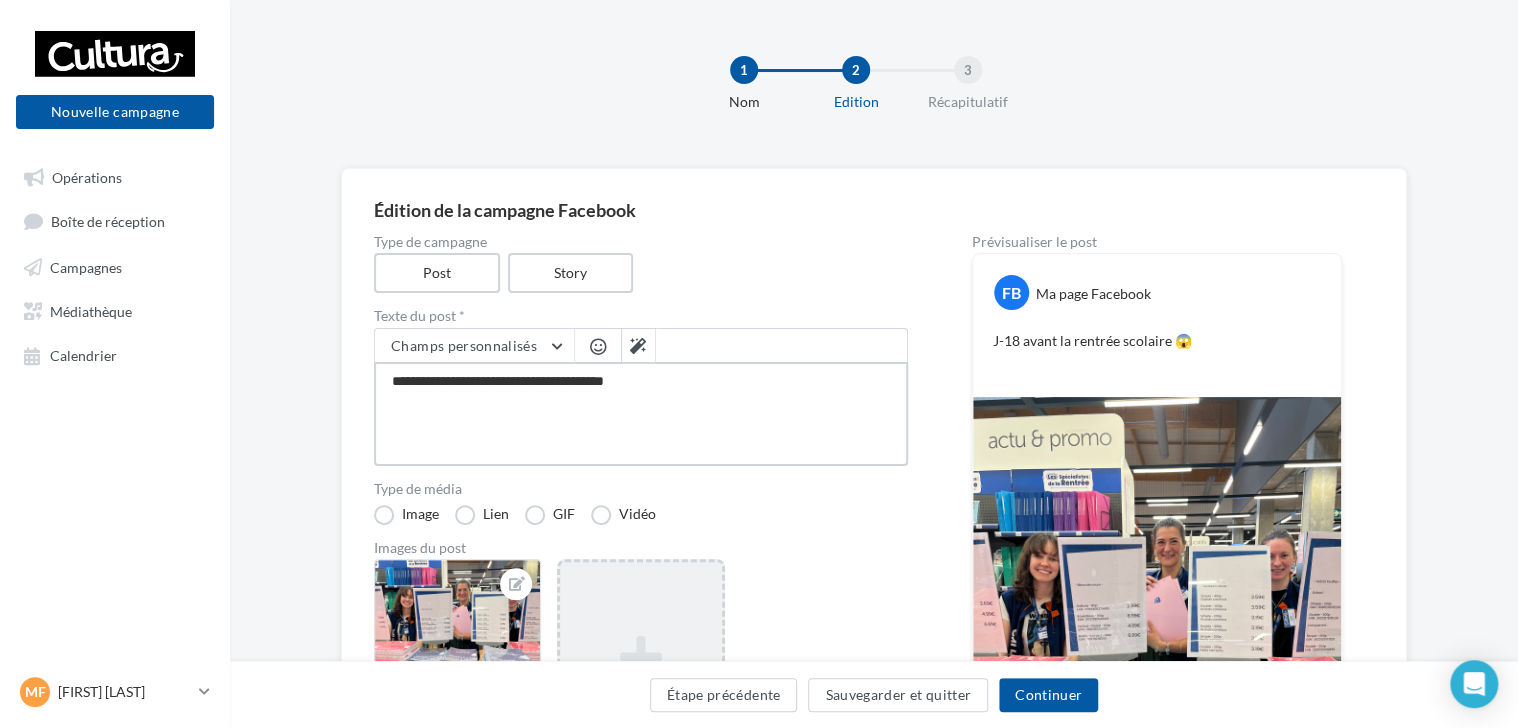 type on "**********" 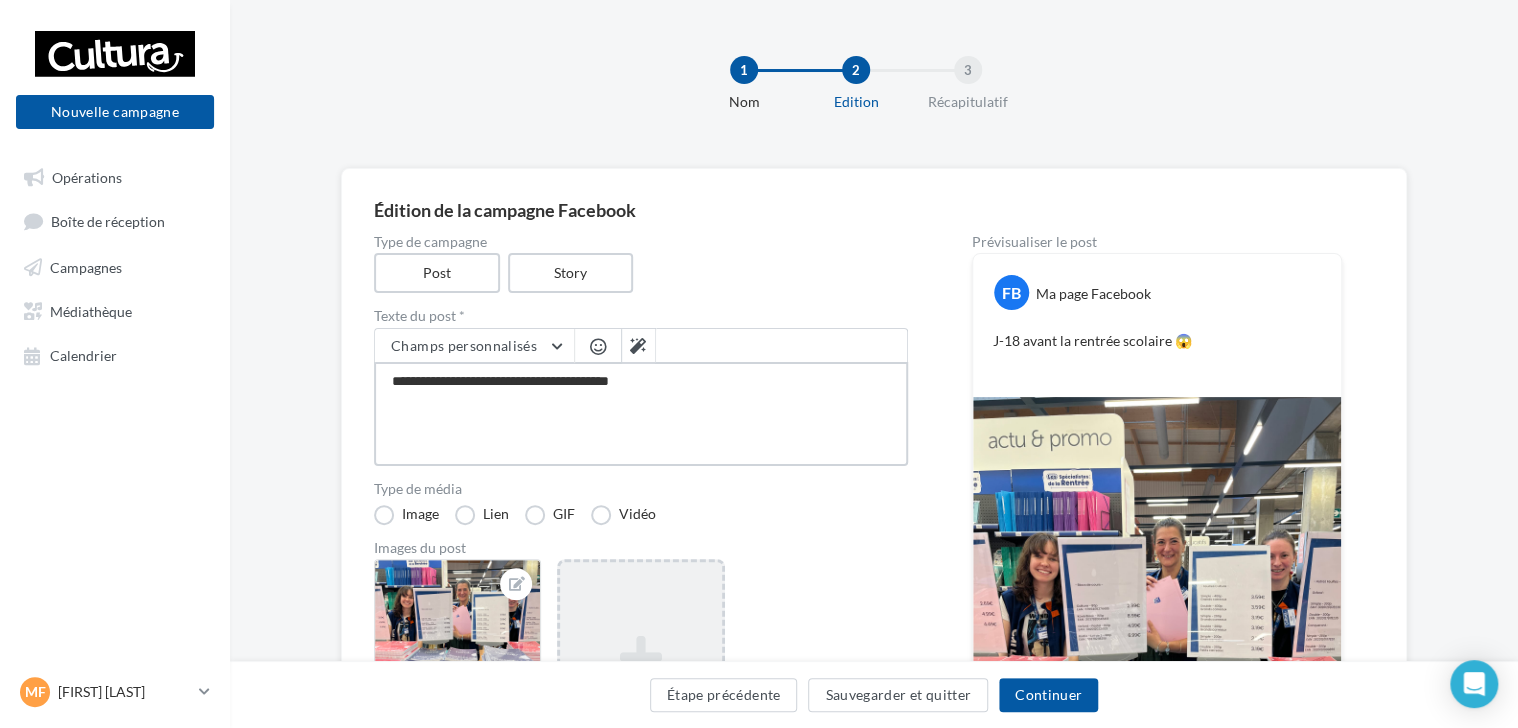 type on "**********" 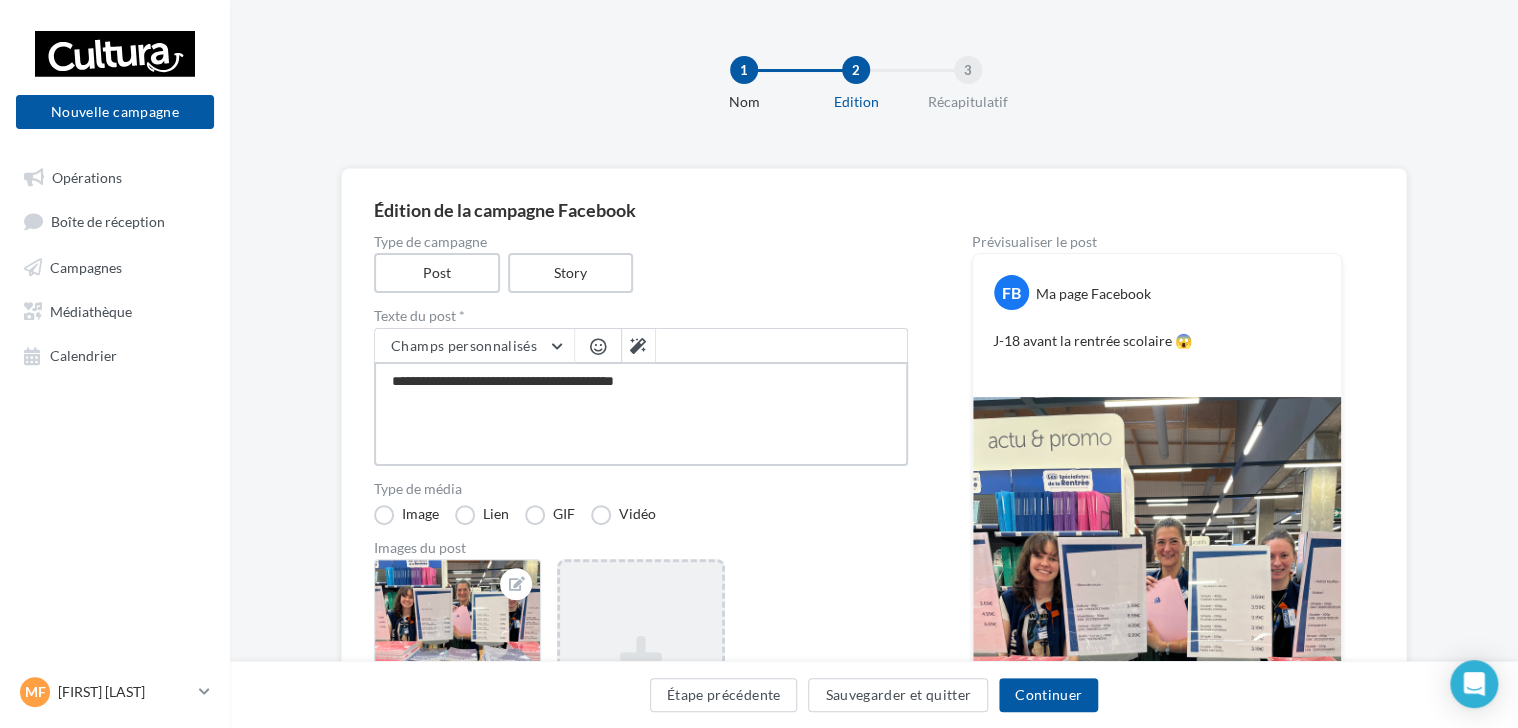type on "**********" 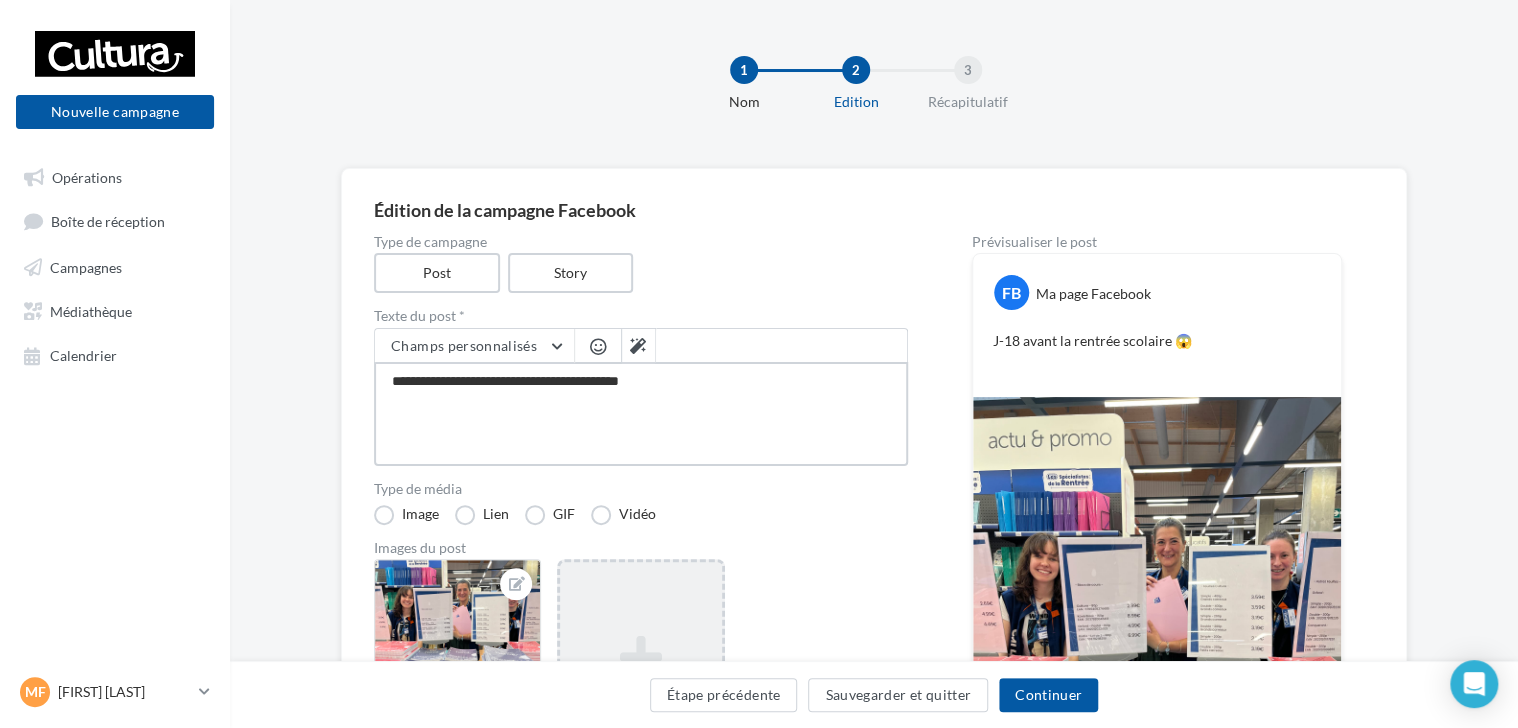 type on "**********" 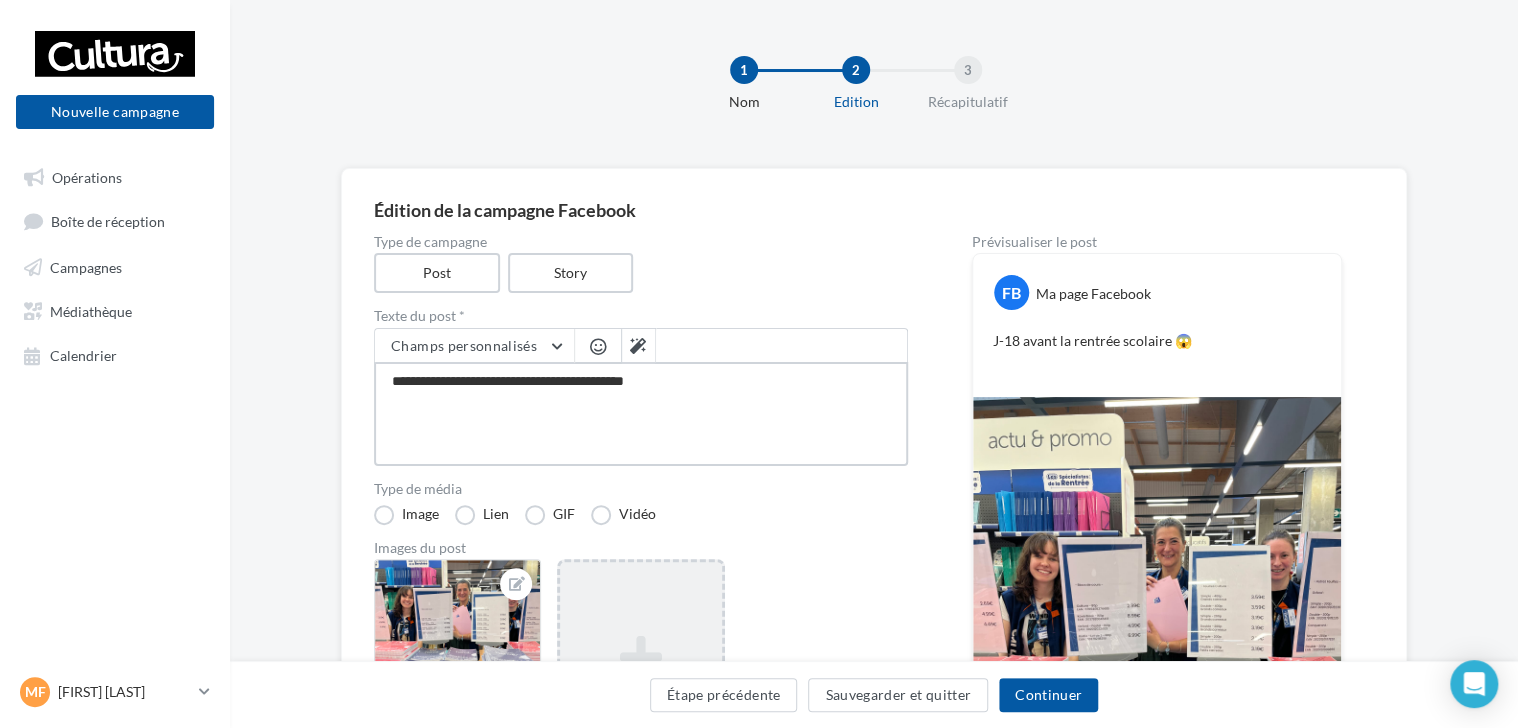 type on "**********" 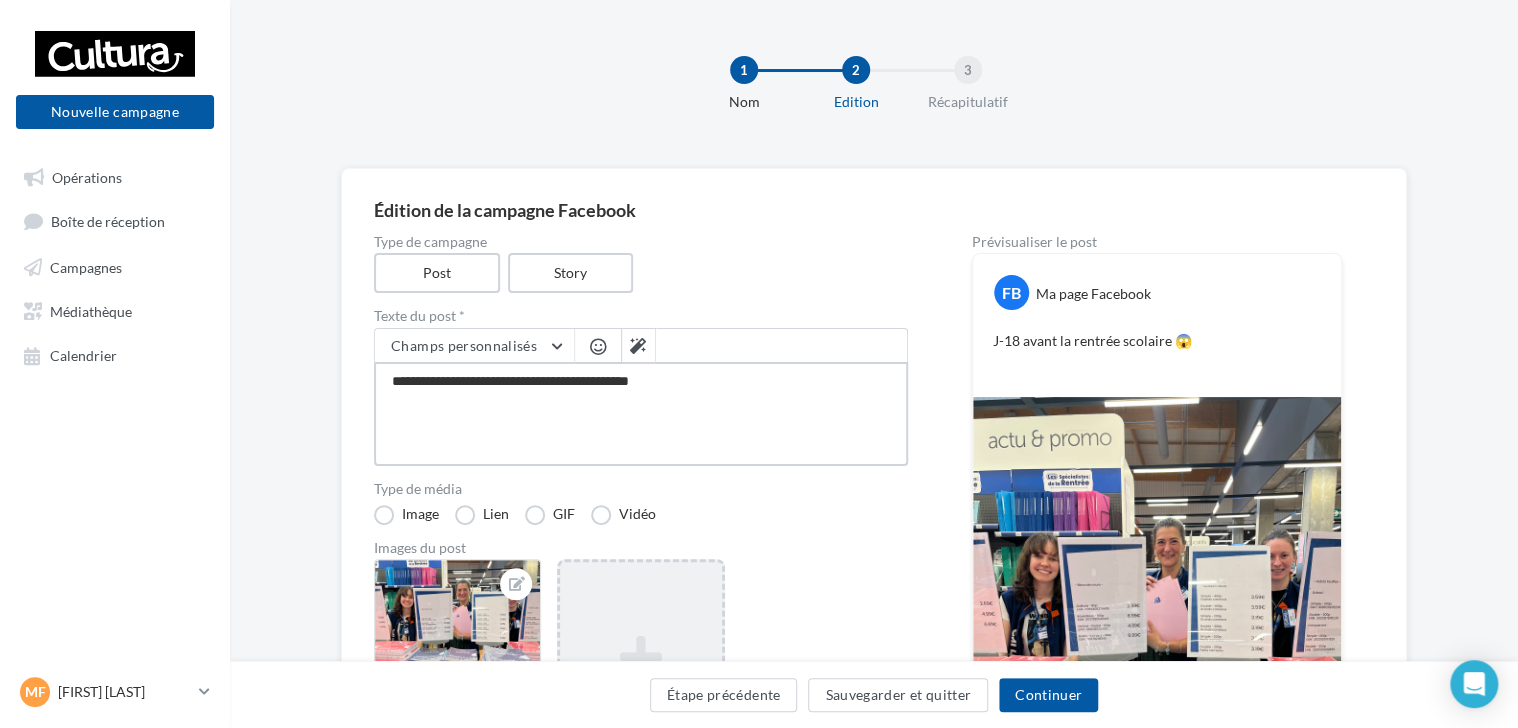 type on "**********" 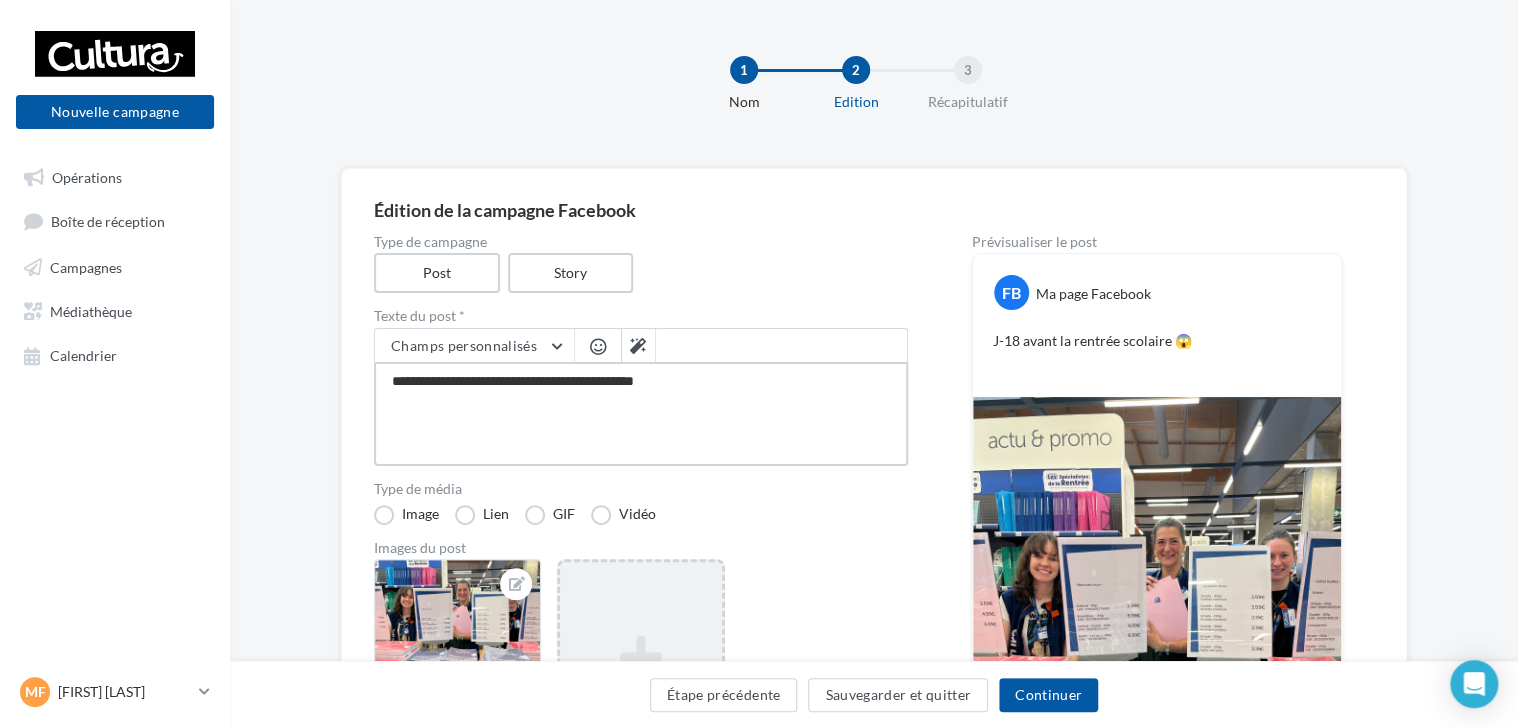 type on "**********" 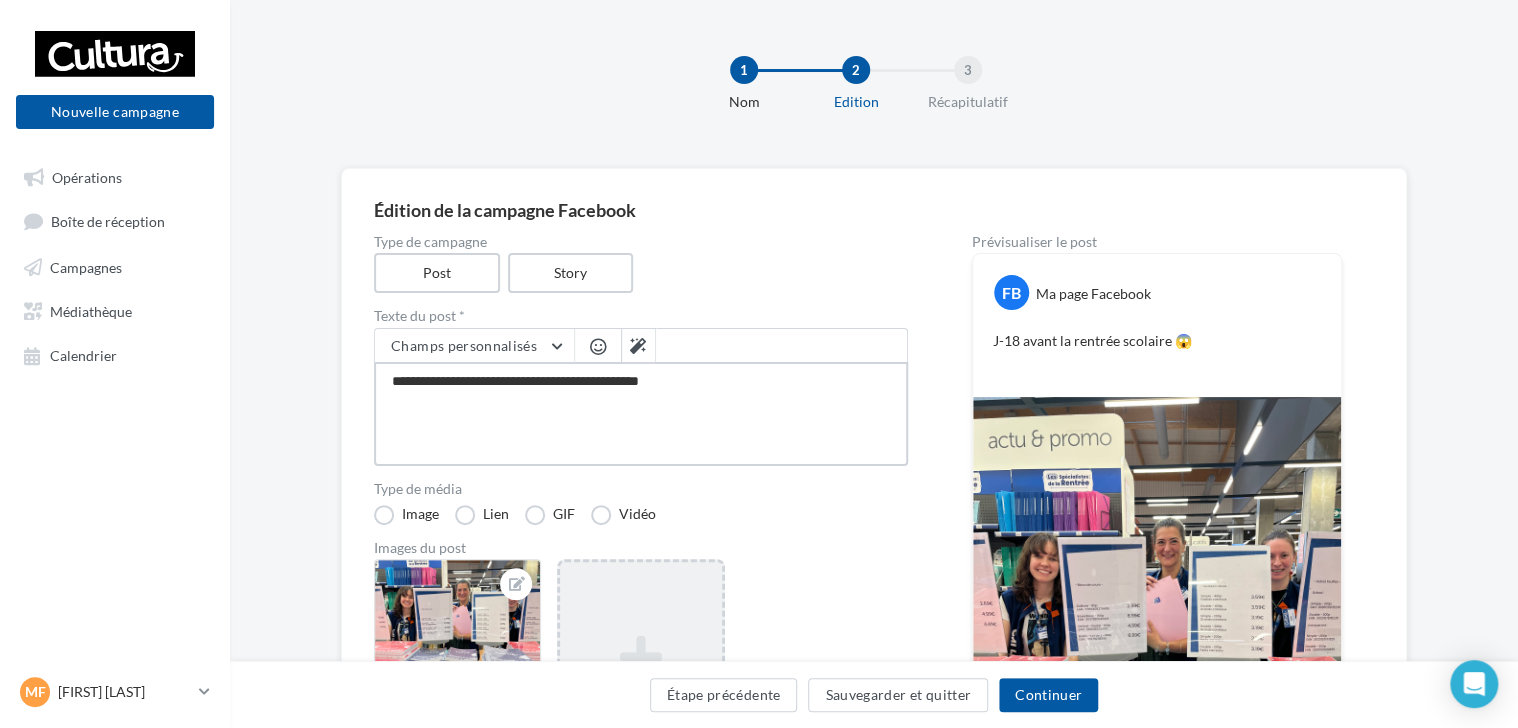type on "**********" 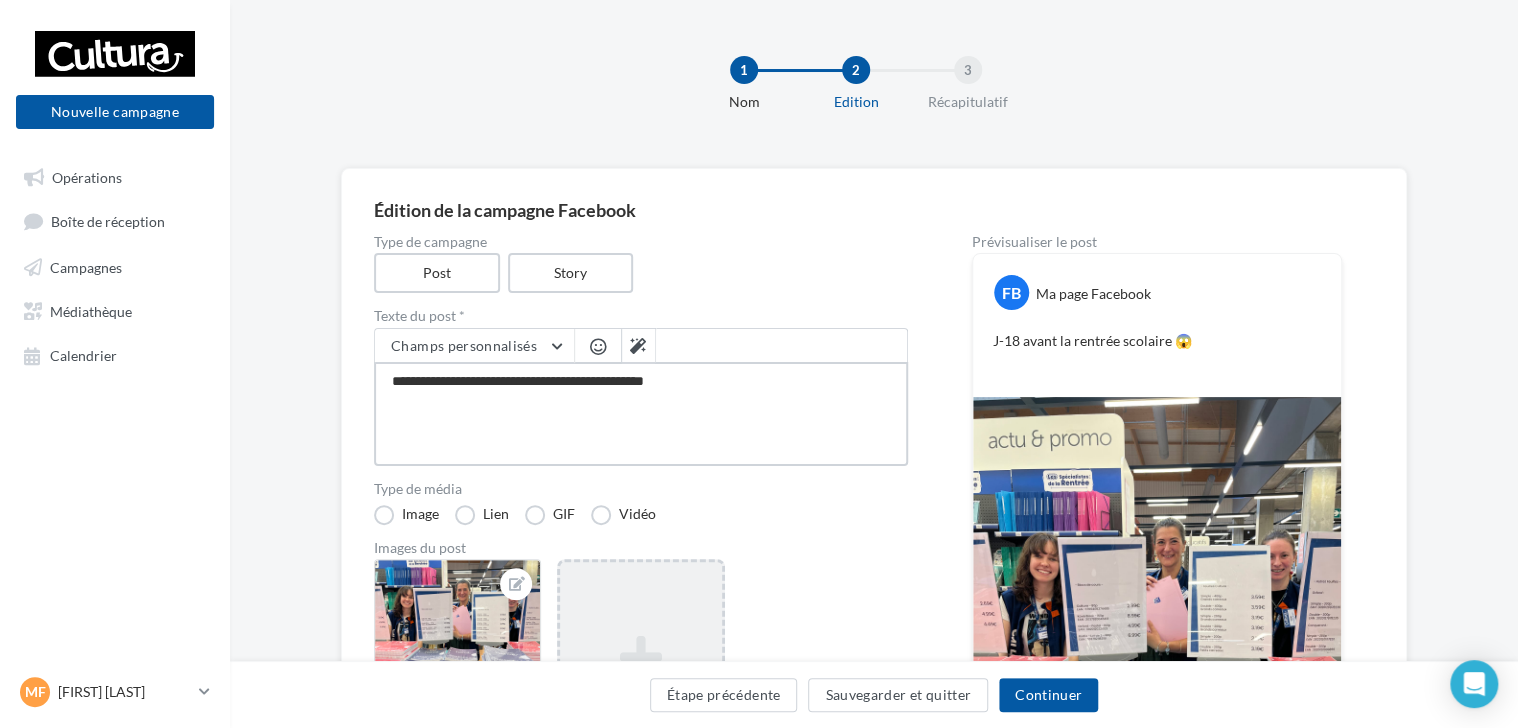 type on "**********" 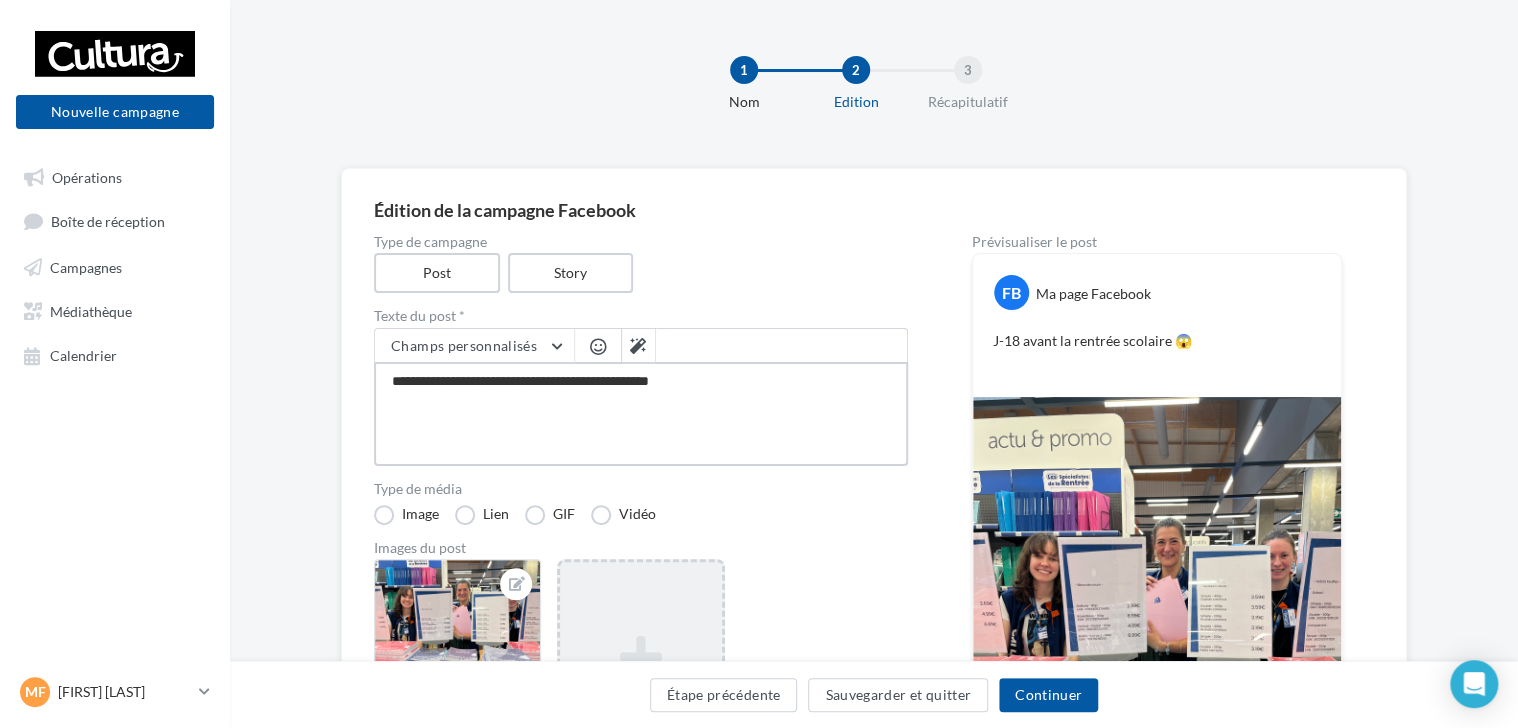 type on "**********" 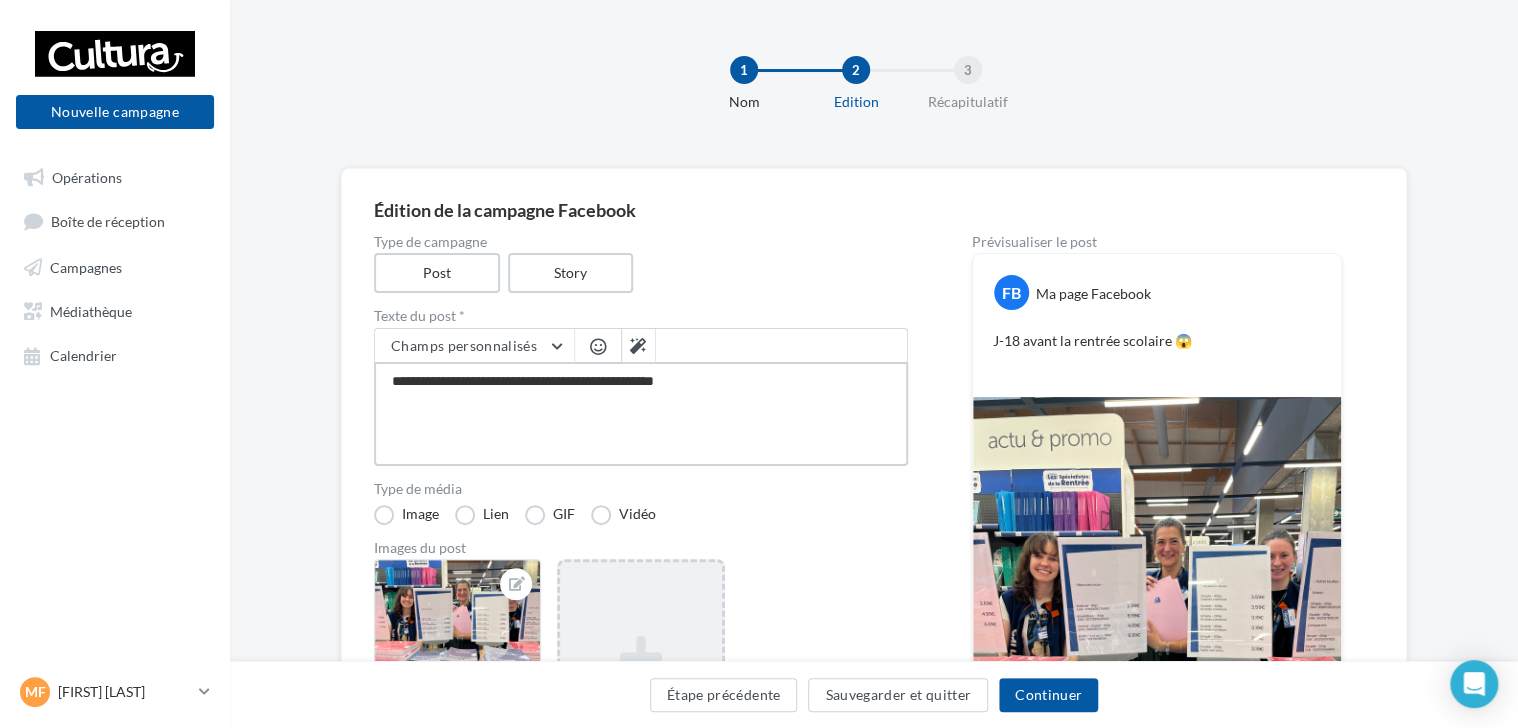 type on "**********" 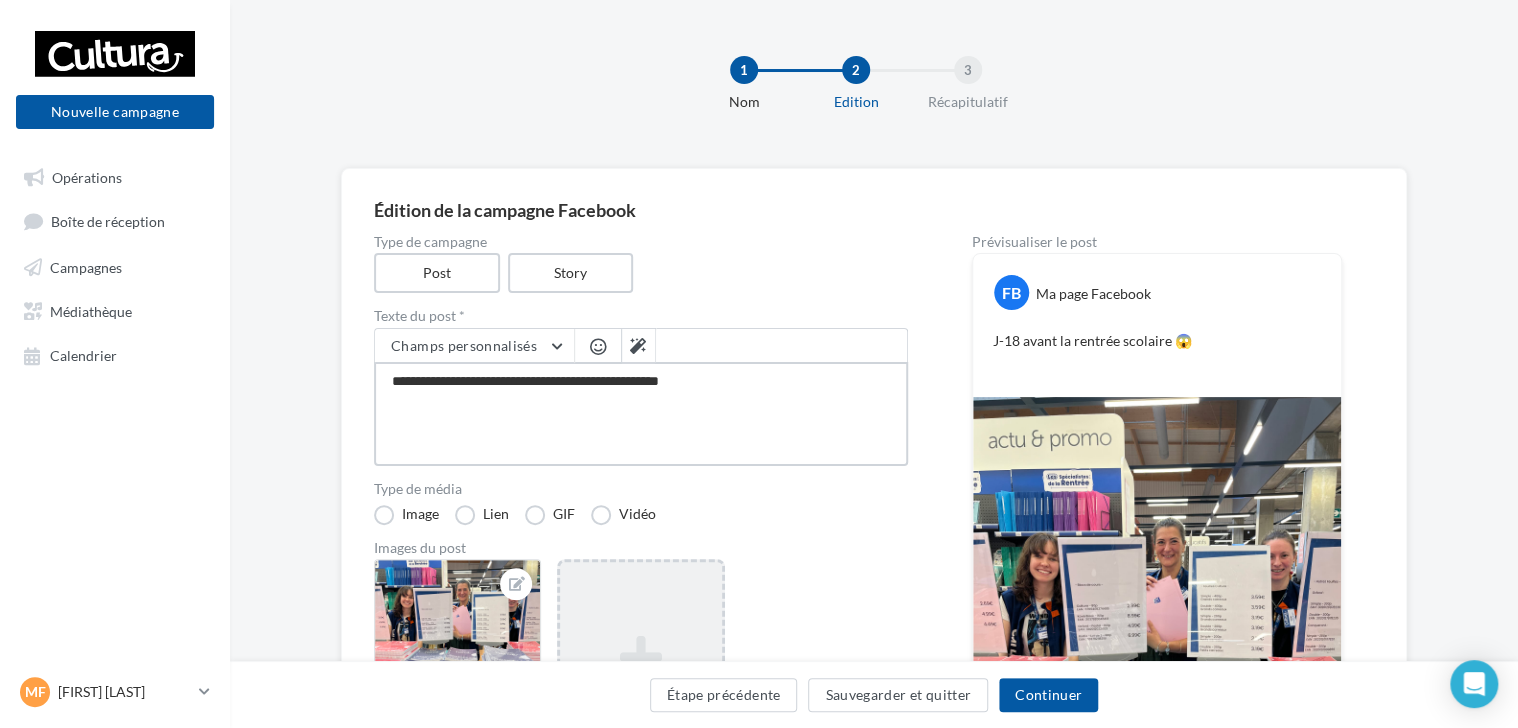 type on "**********" 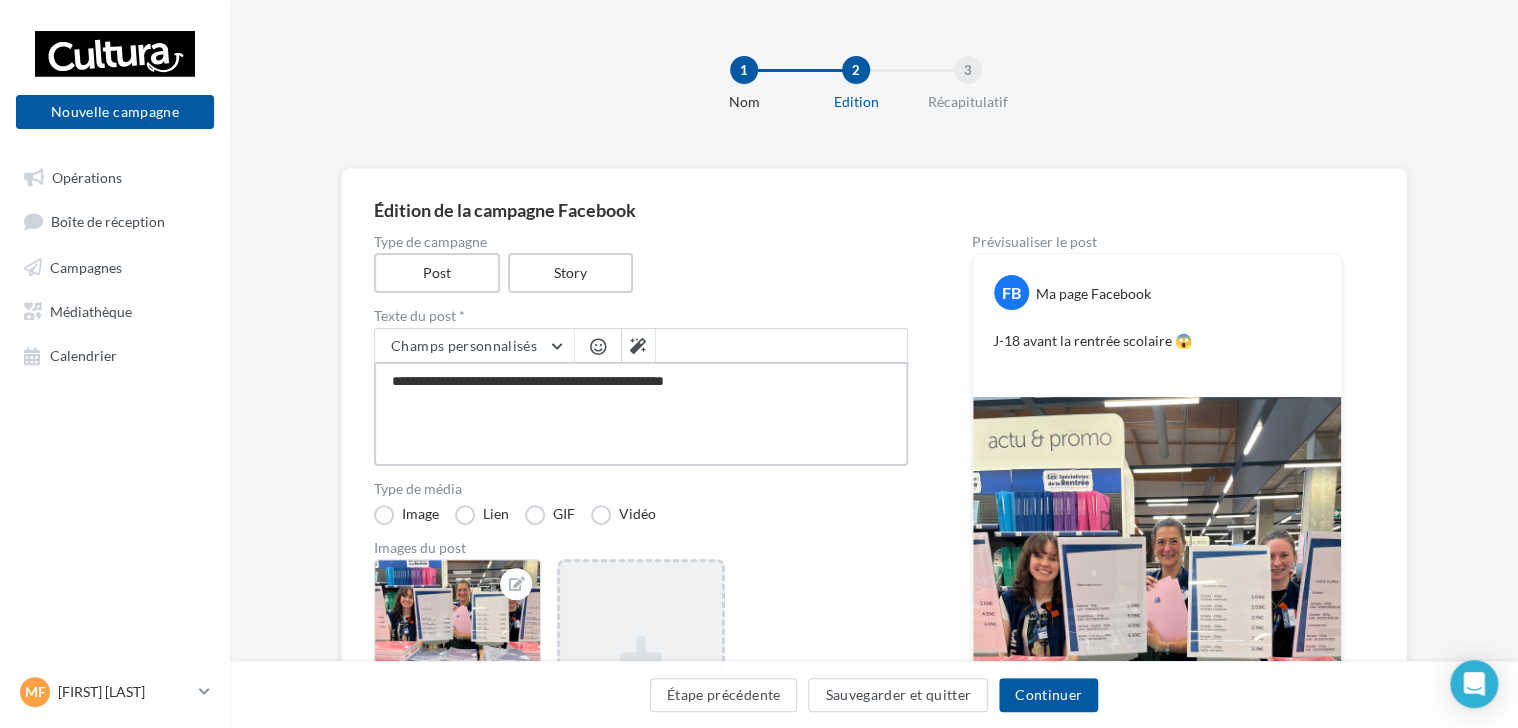 type on "**********" 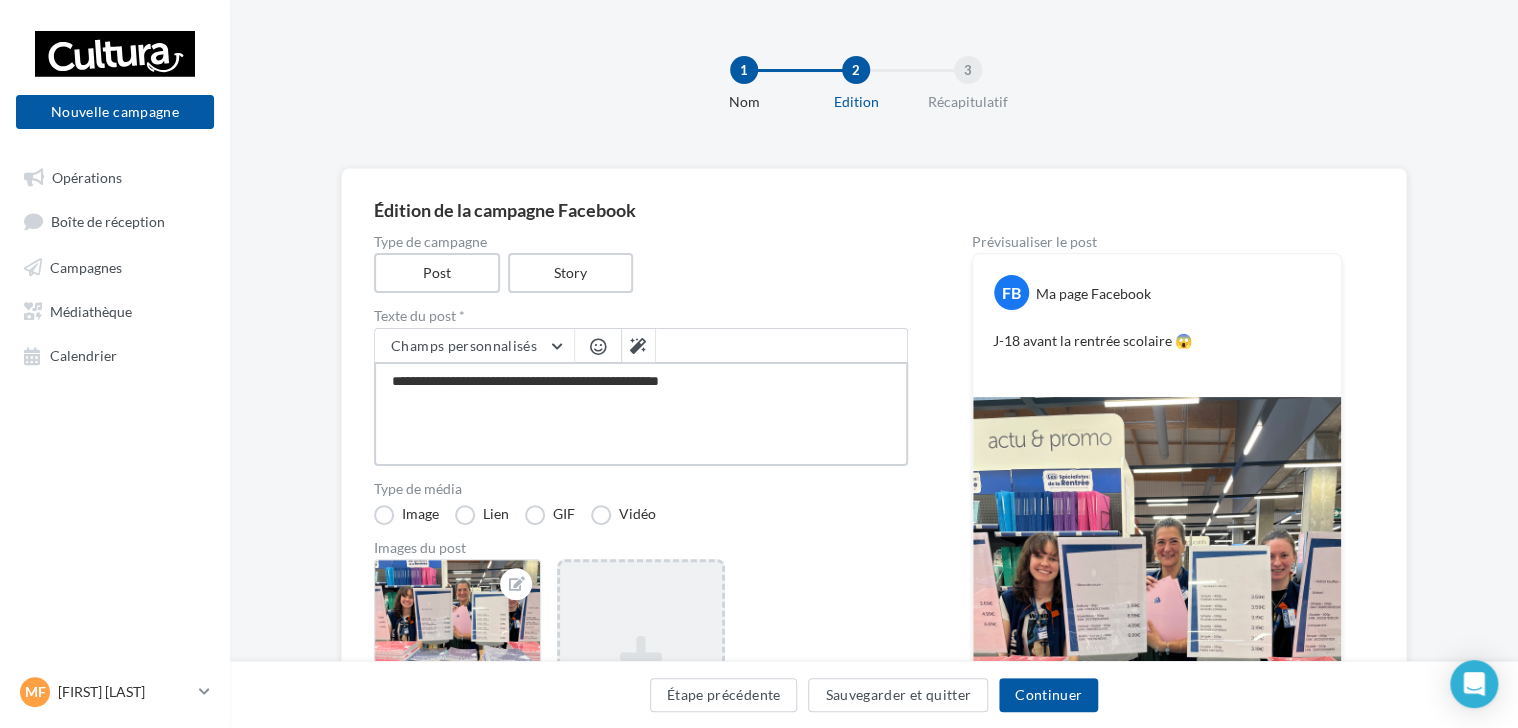 type on "**********" 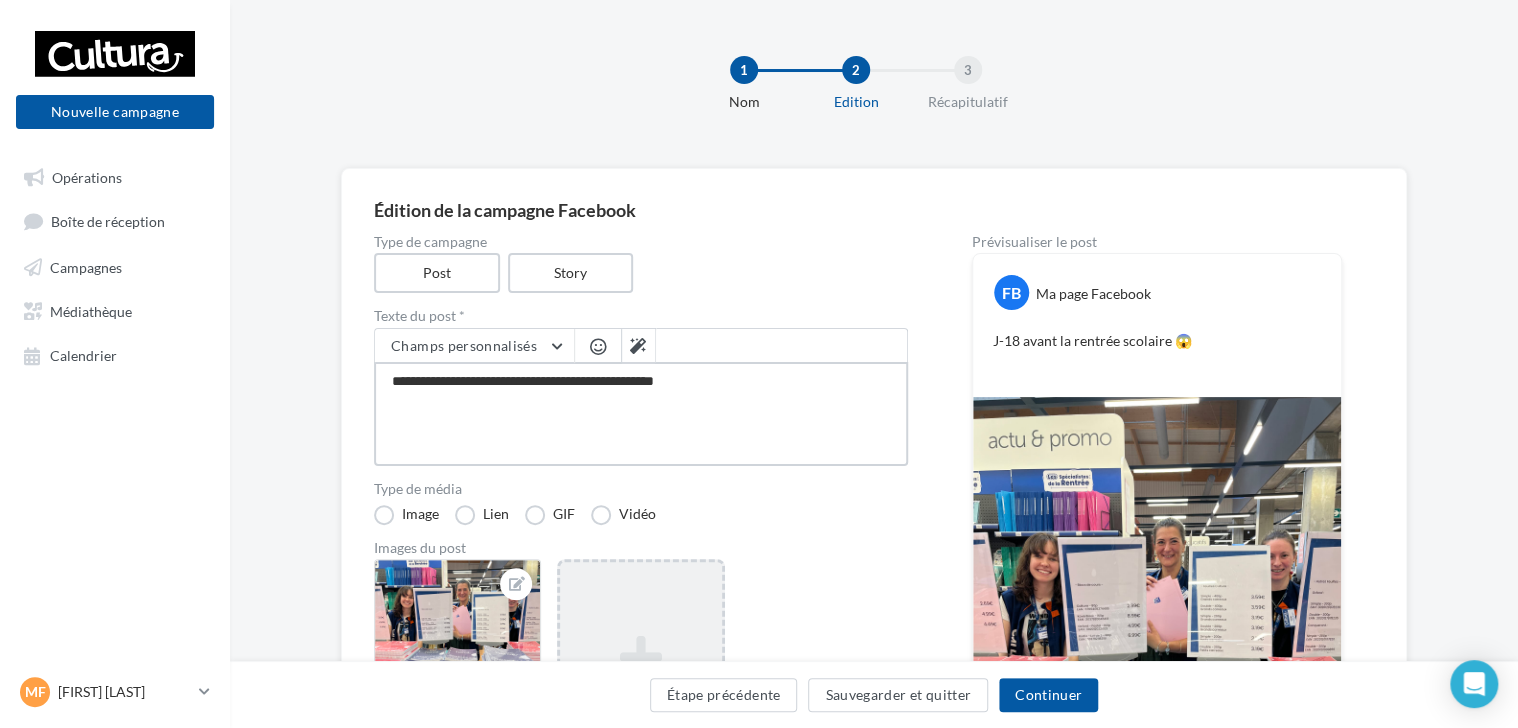 type on "**********" 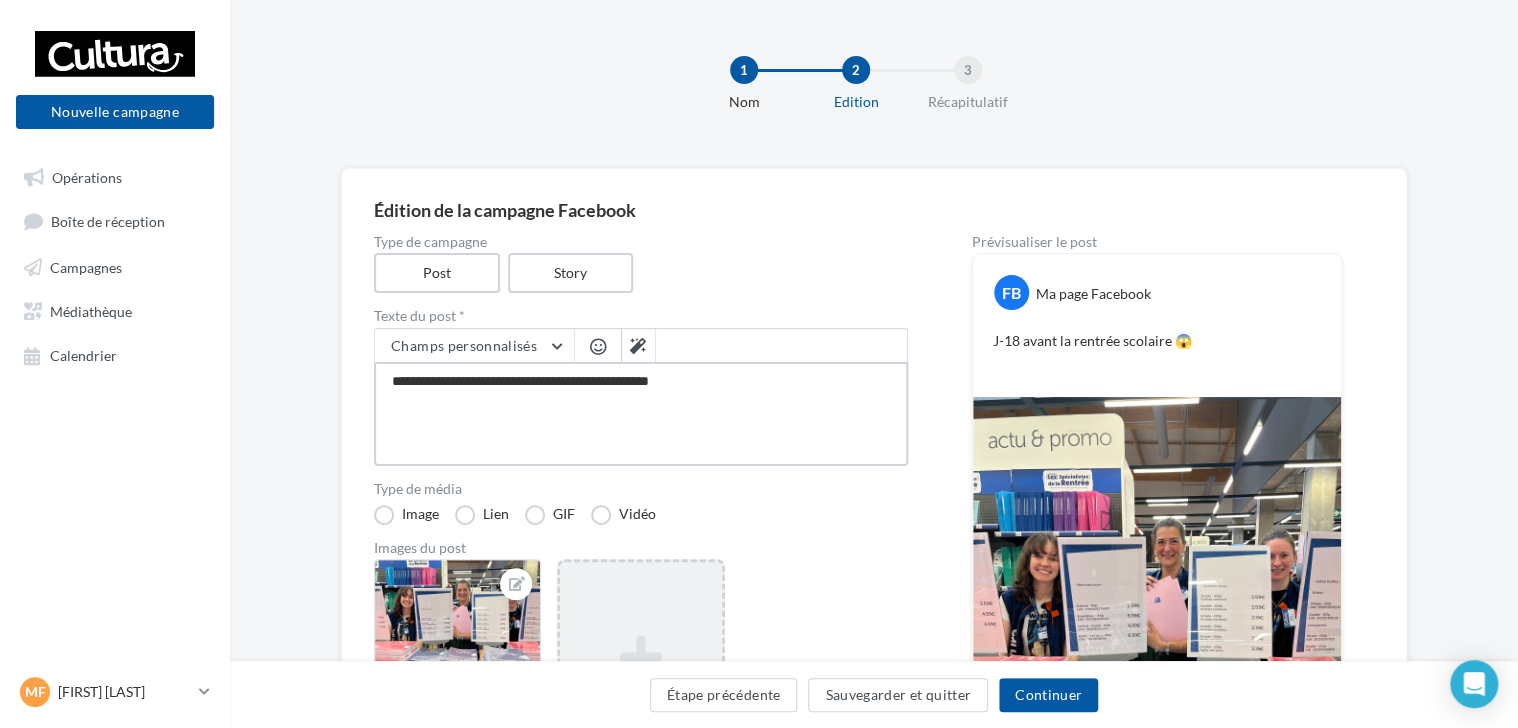 type on "**********" 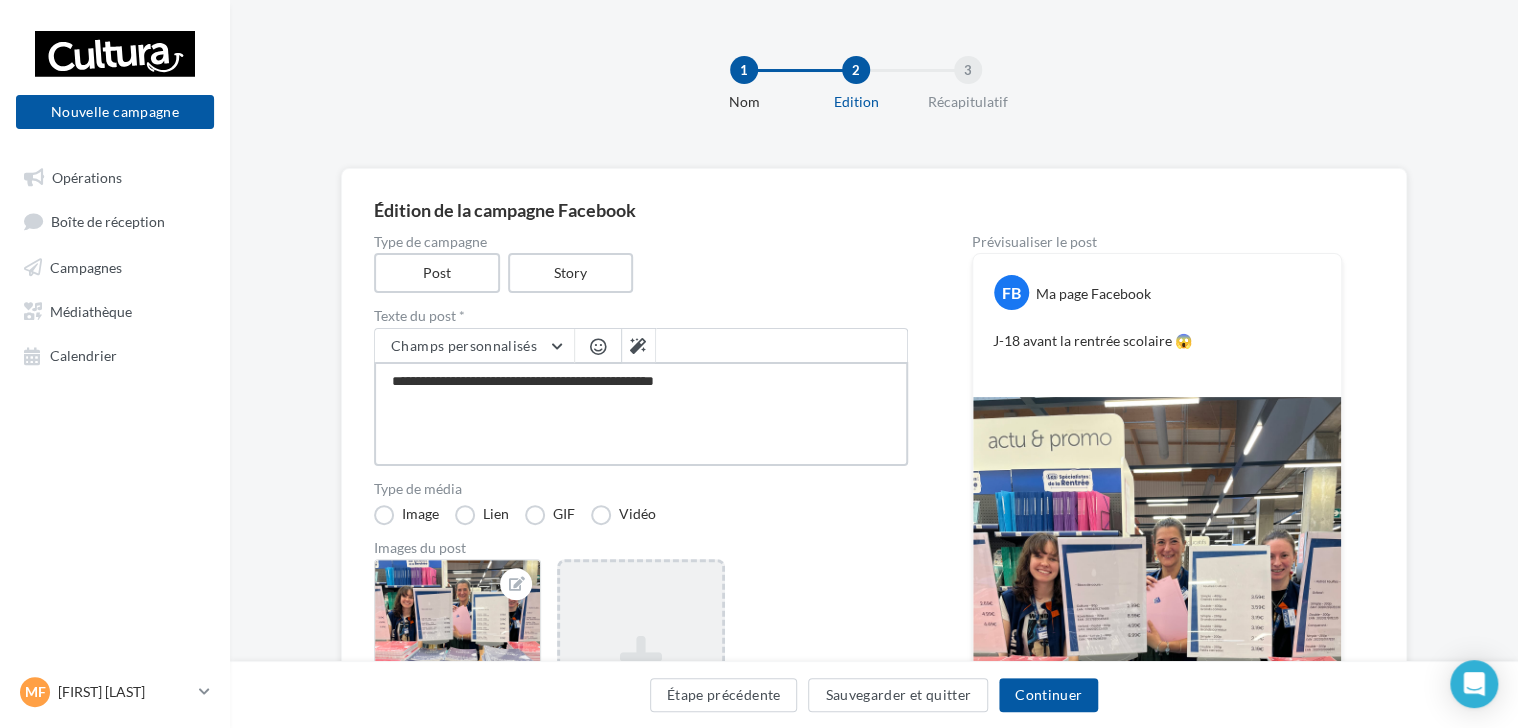 type on "**********" 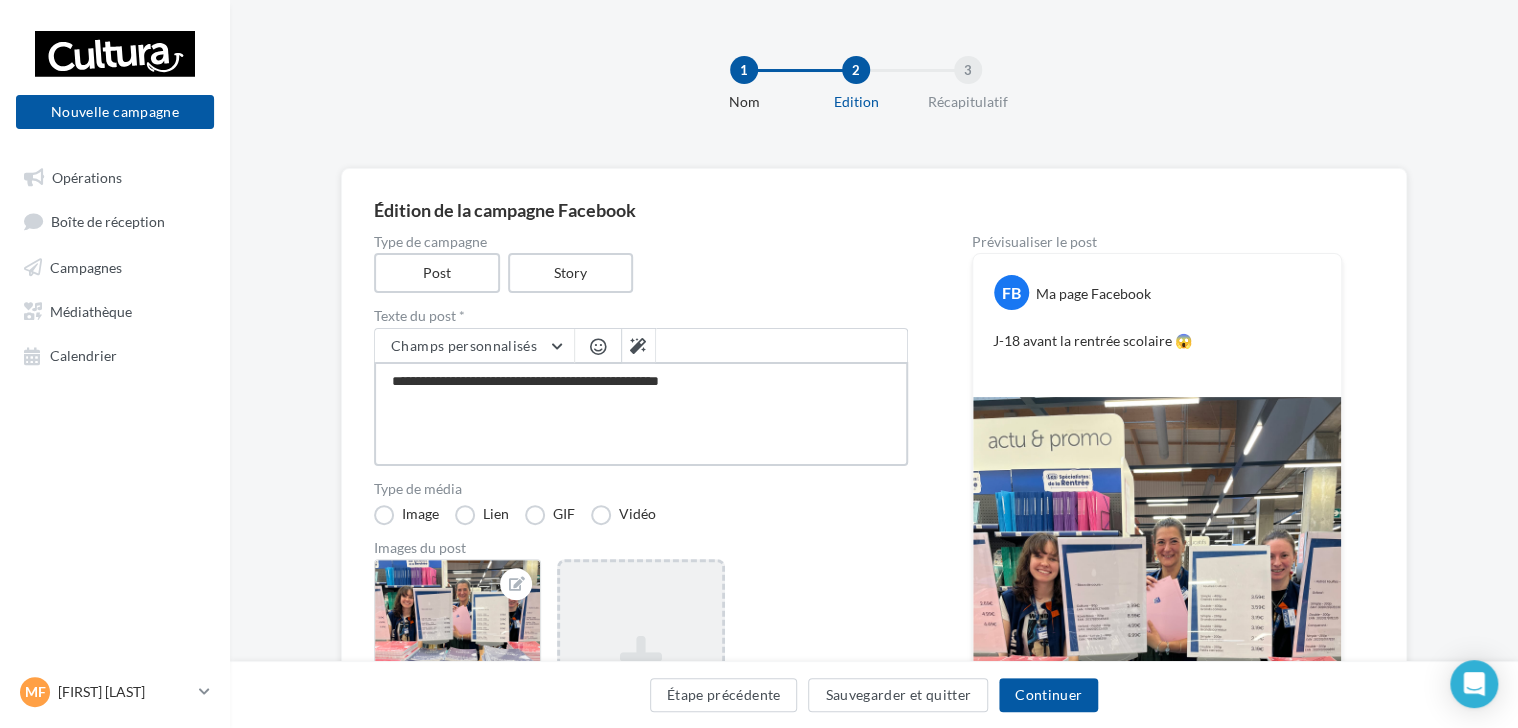 type on "**********" 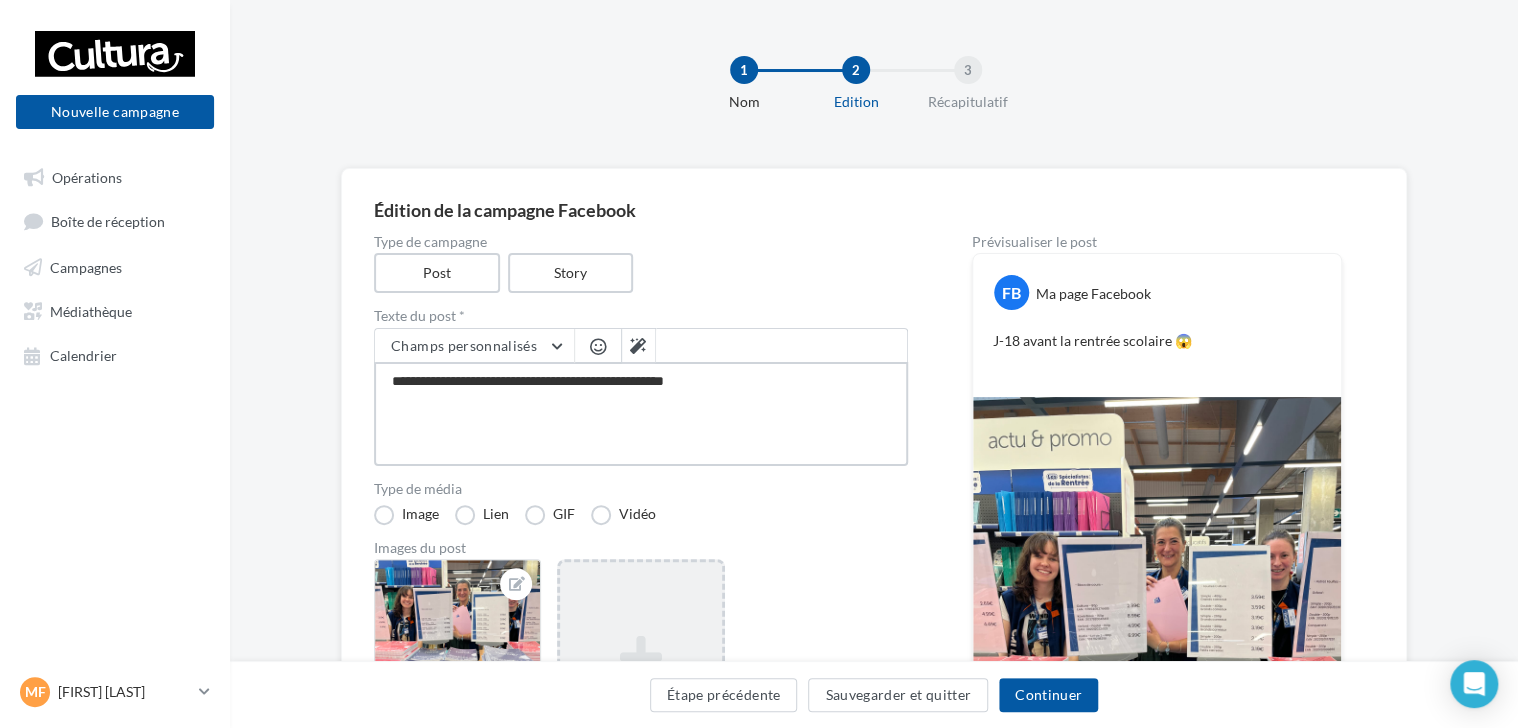 type on "**********" 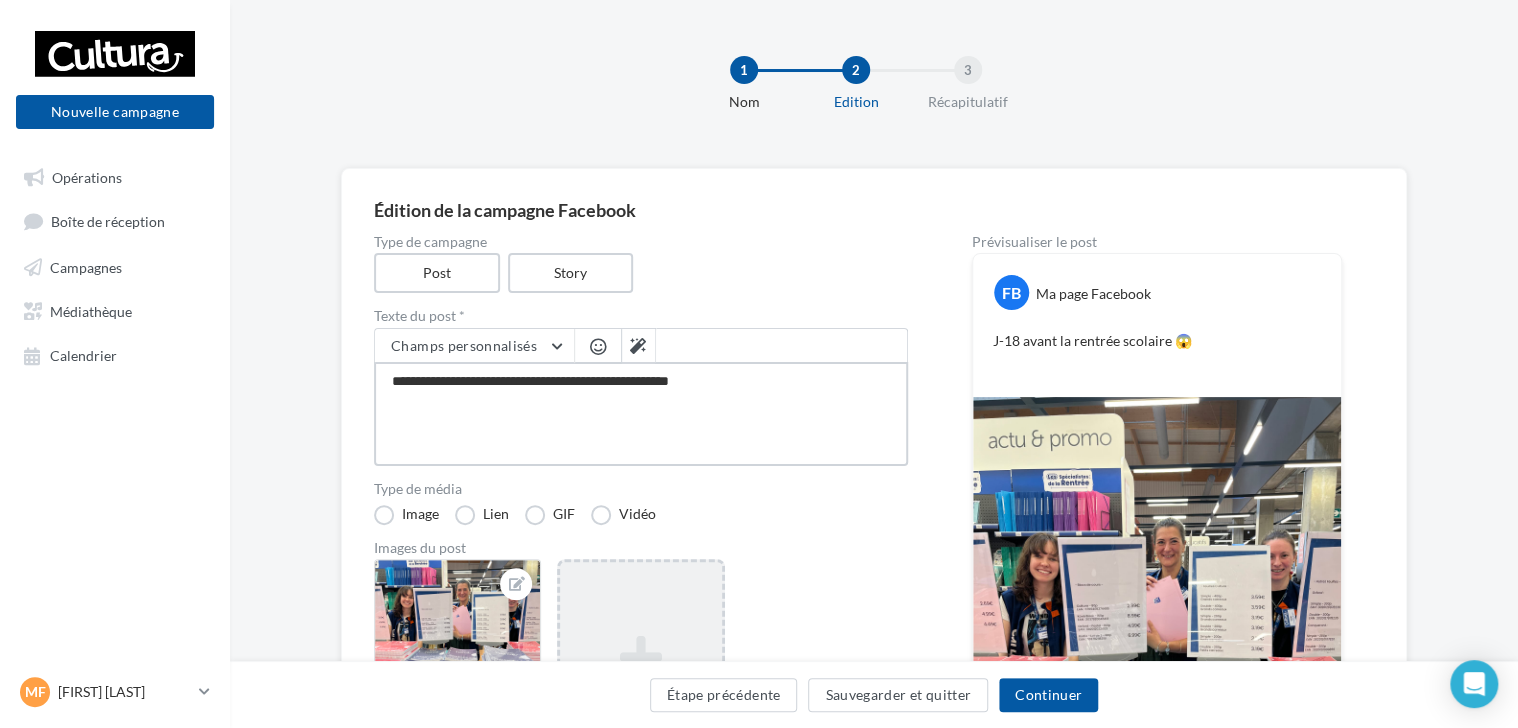 type on "**********" 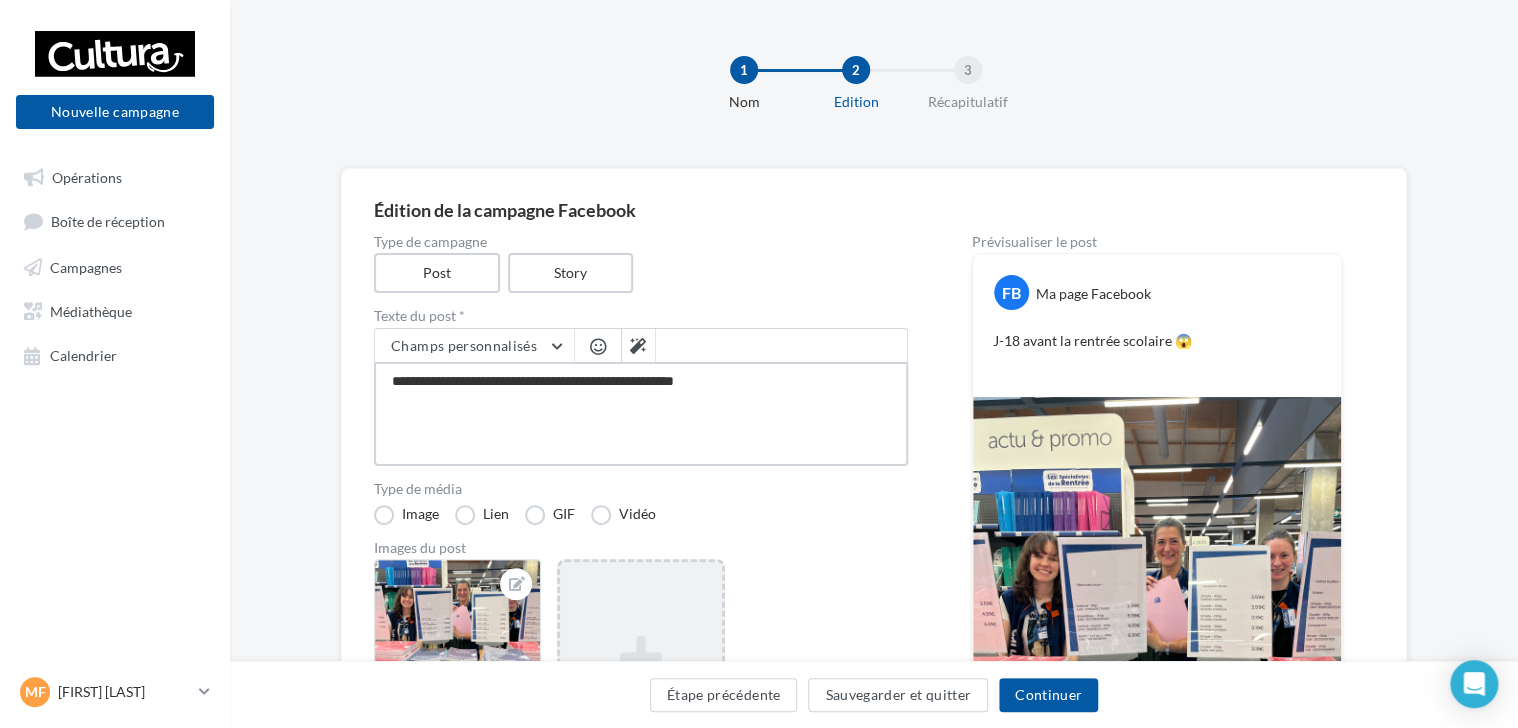 type on "**********" 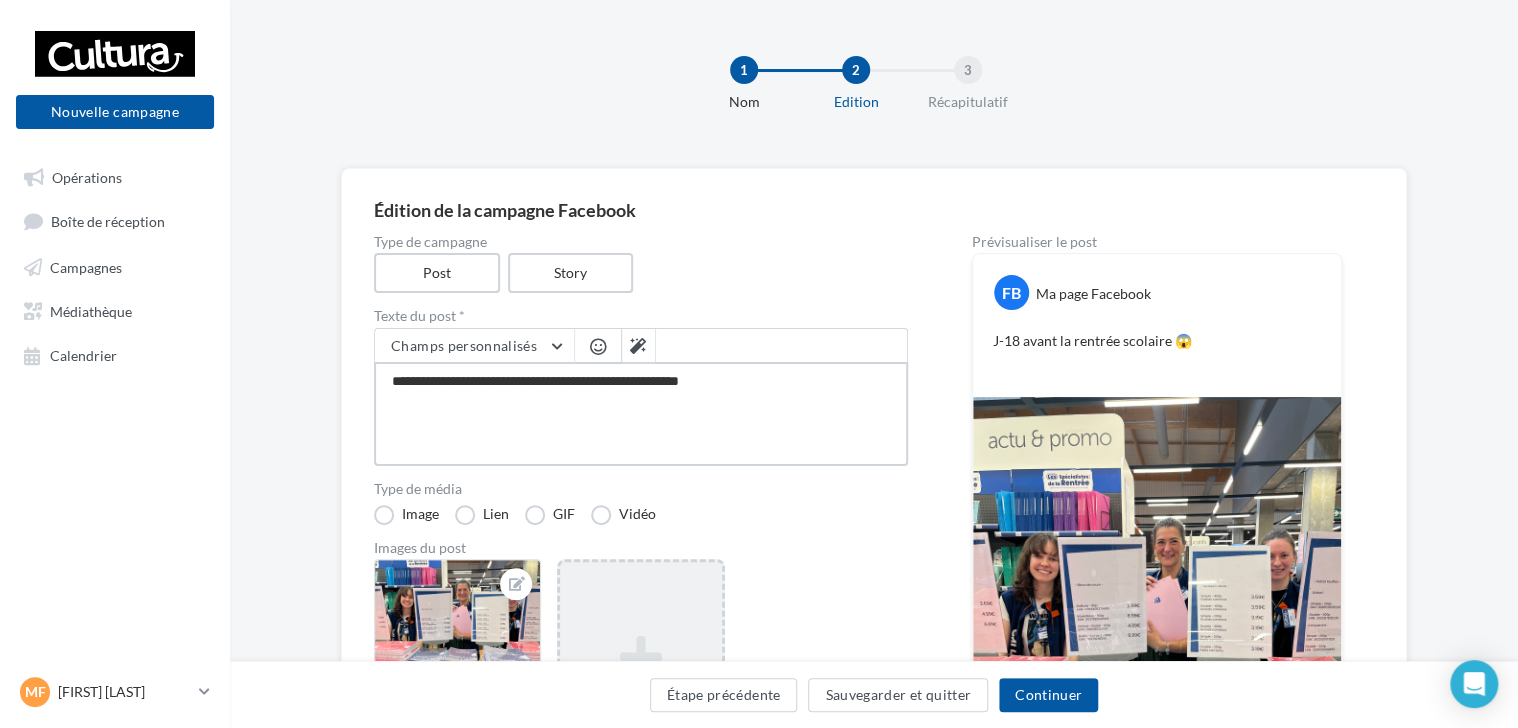 type on "**********" 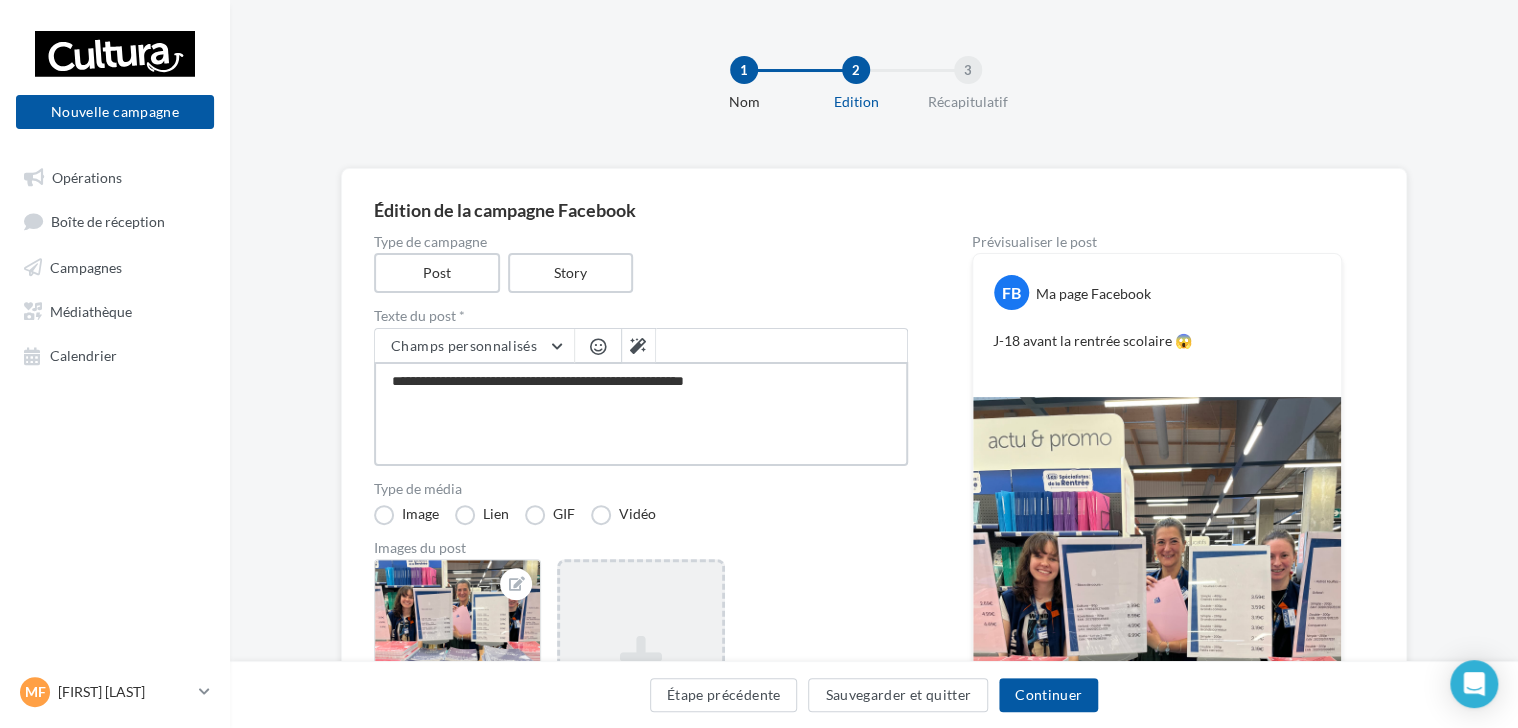 click on "**********" at bounding box center [641, 414] 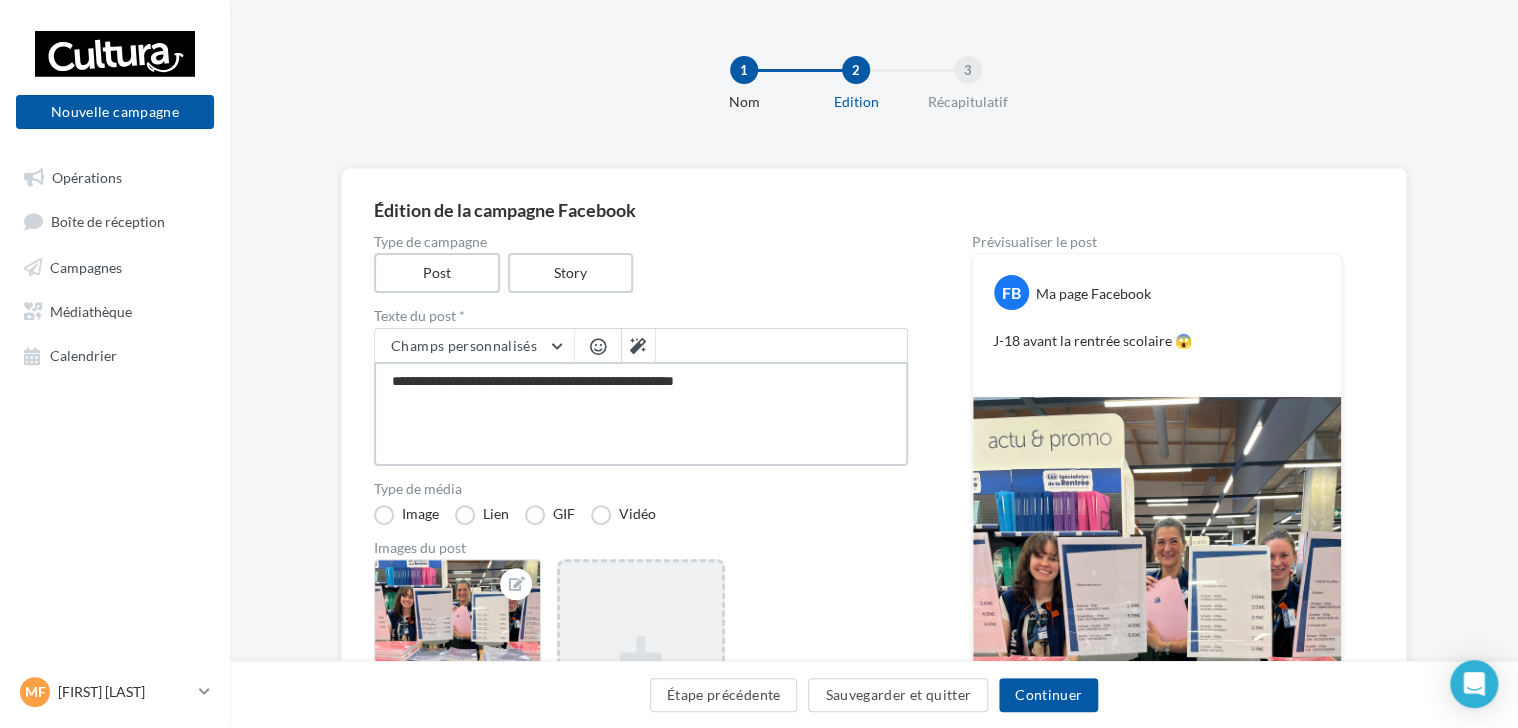 click on "**********" at bounding box center (641, 414) 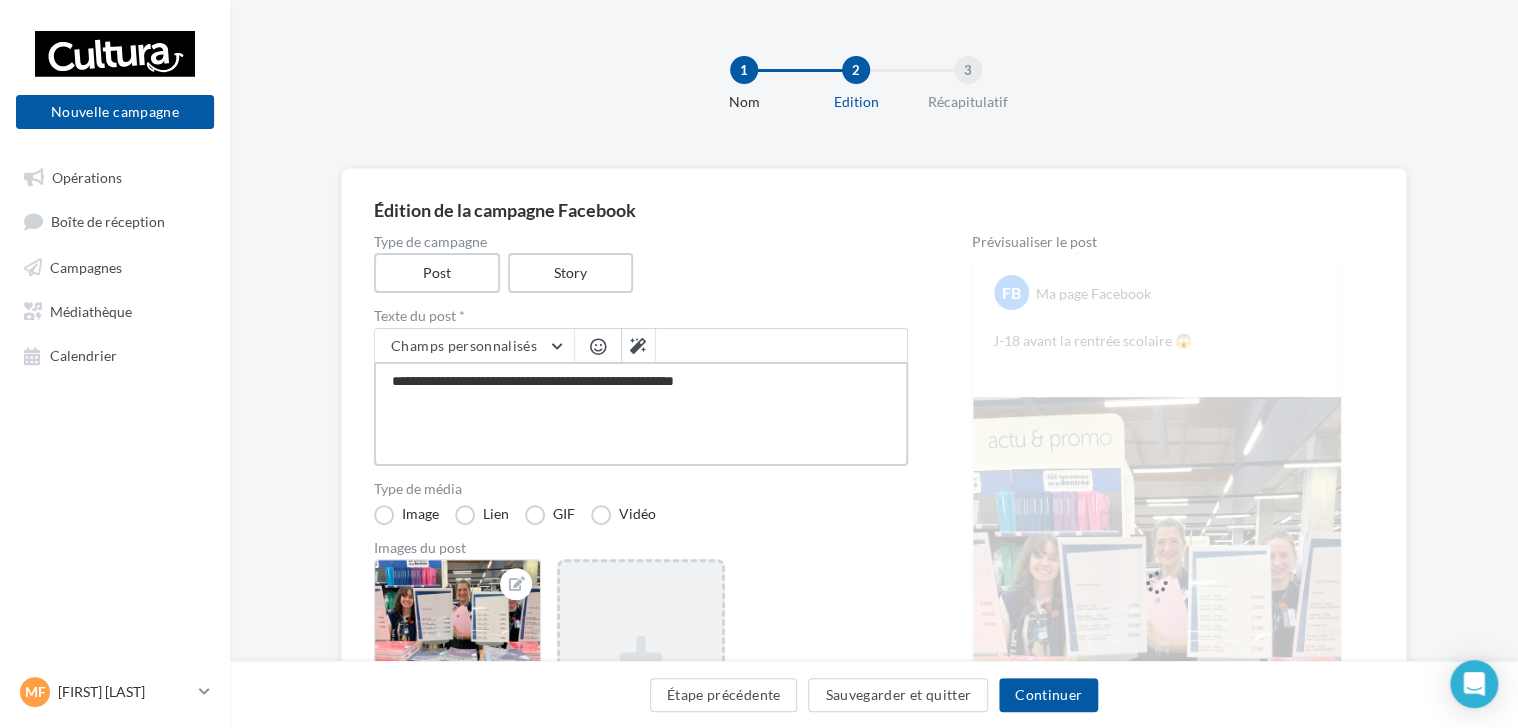 type on "**********" 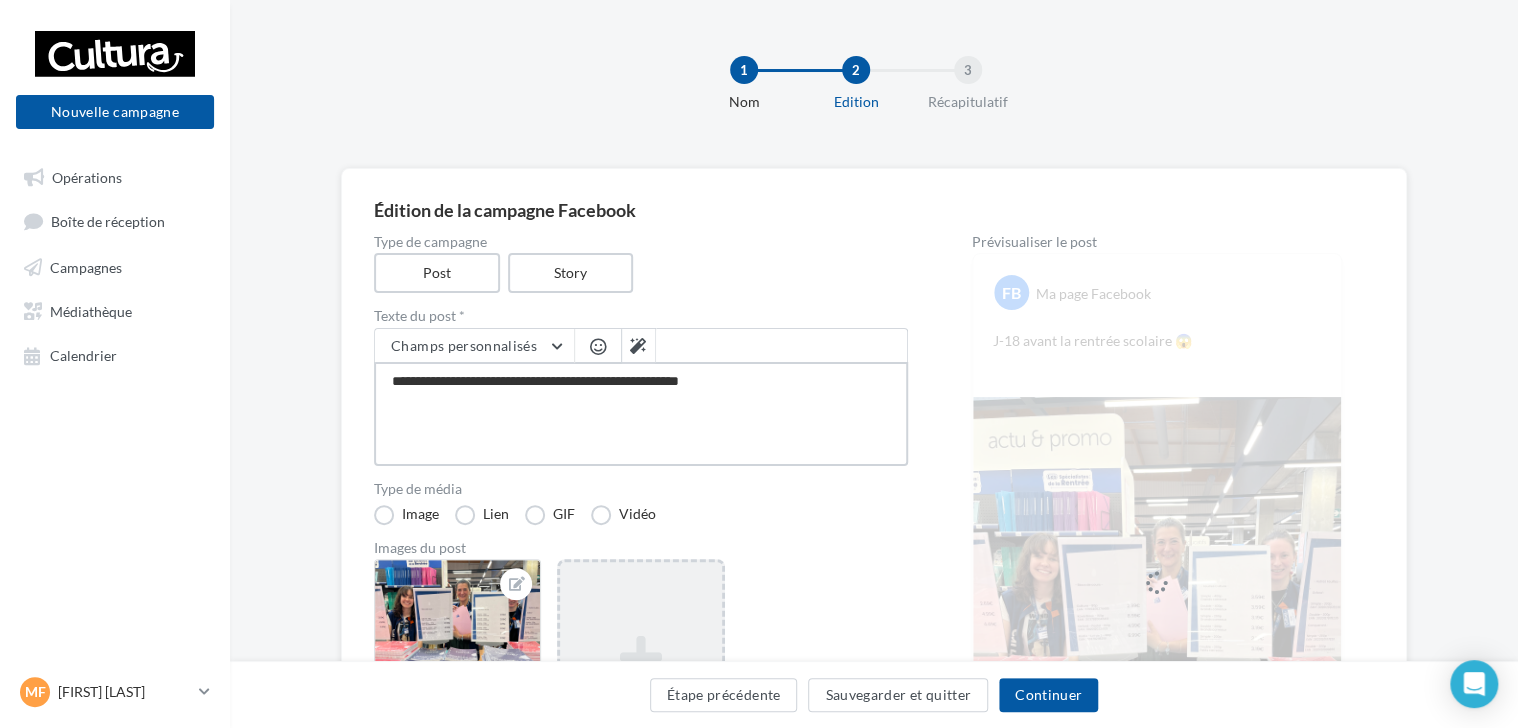 type on "**********" 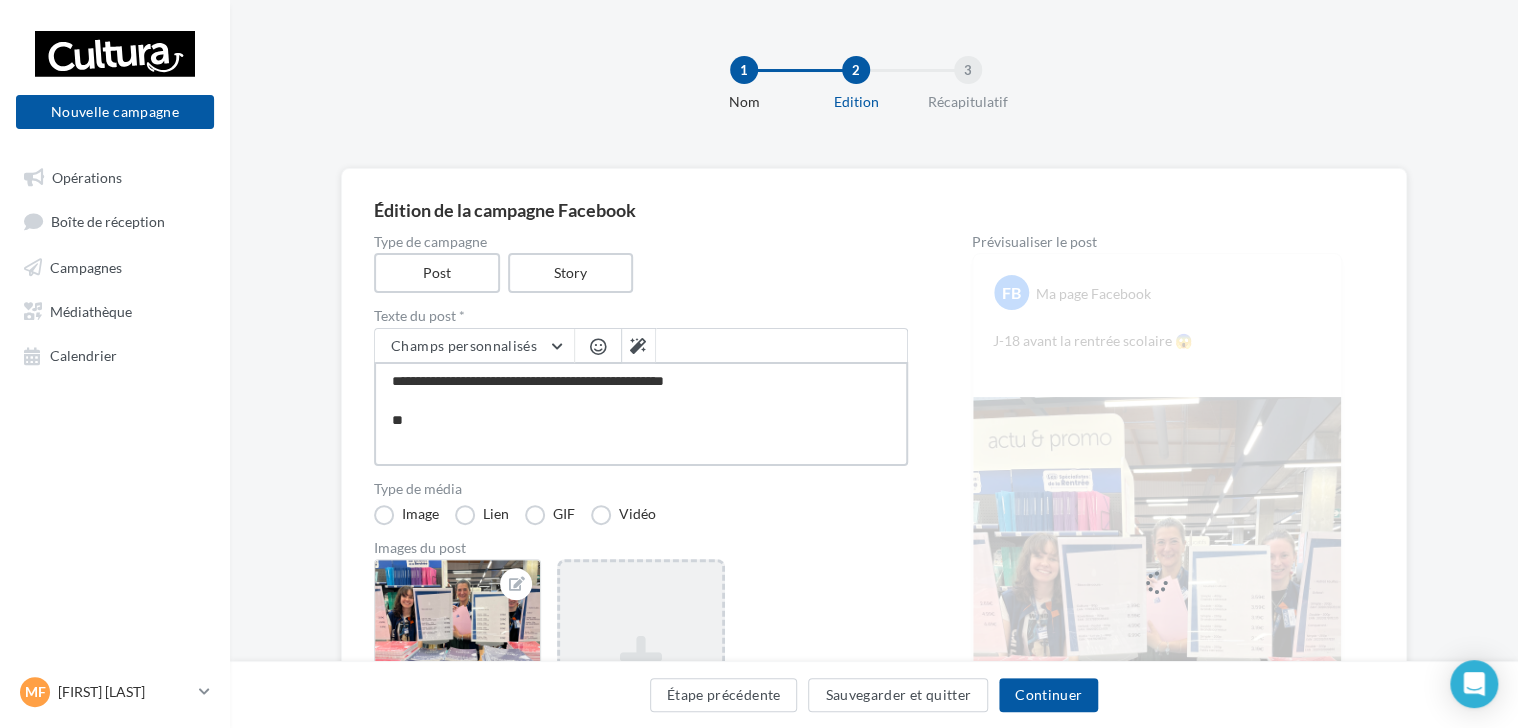 type on "**********" 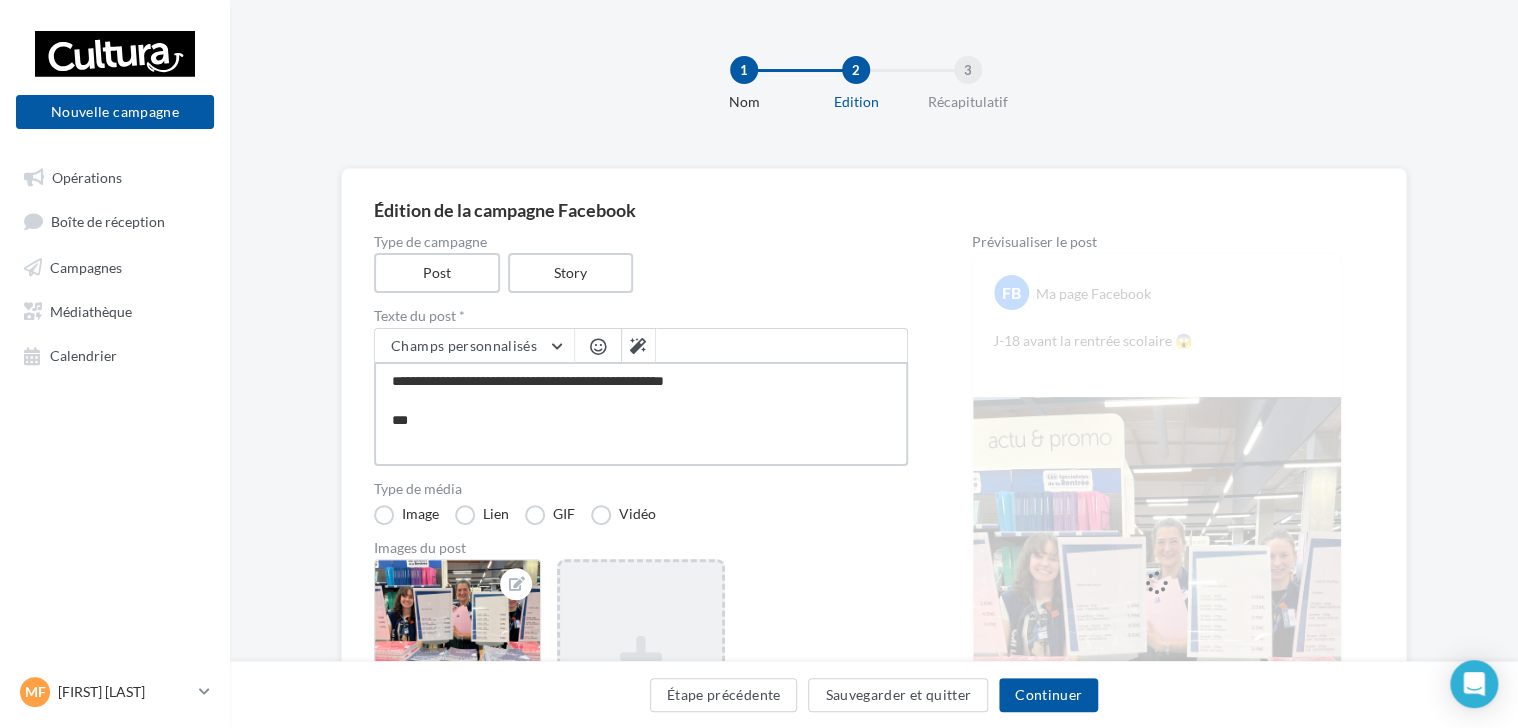 type on "**********" 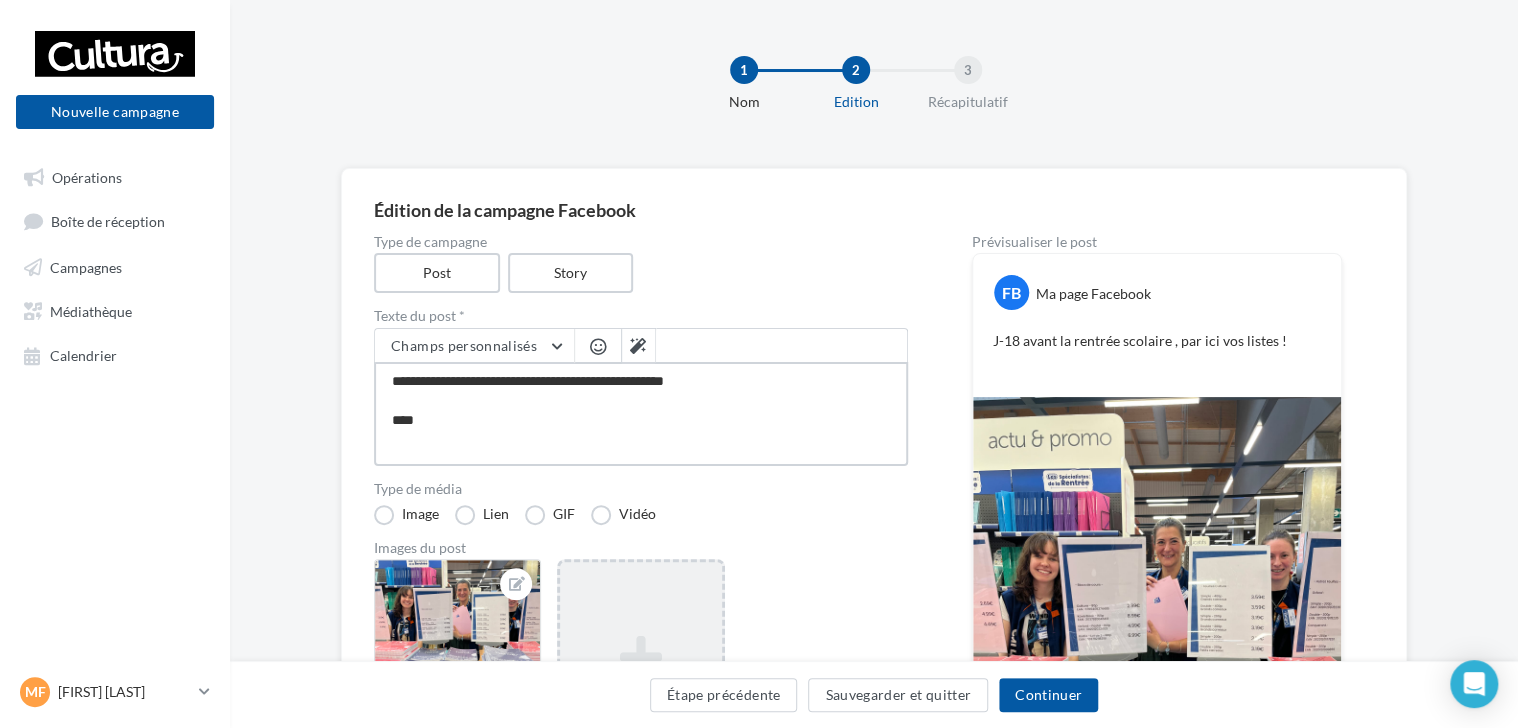 type on "**********" 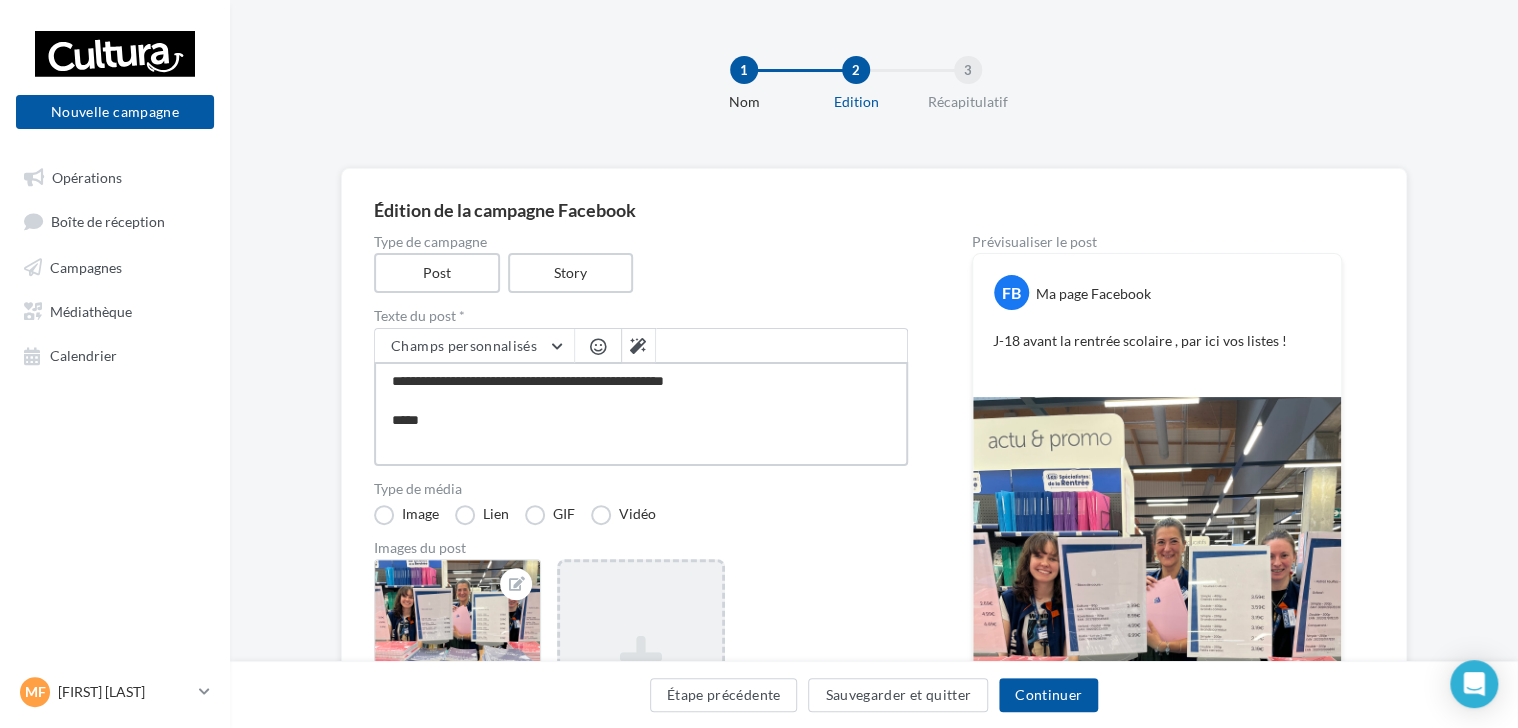 type on "**********" 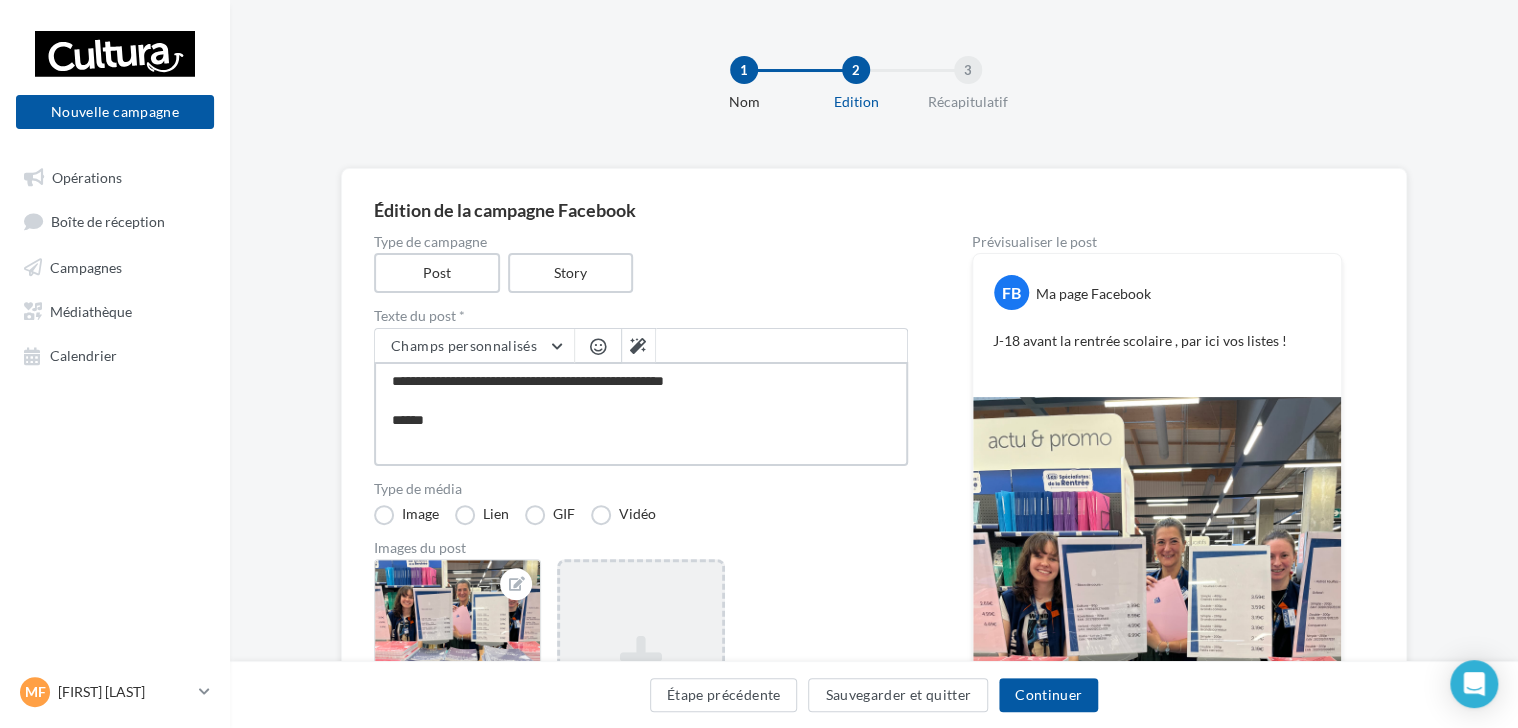 type on "**********" 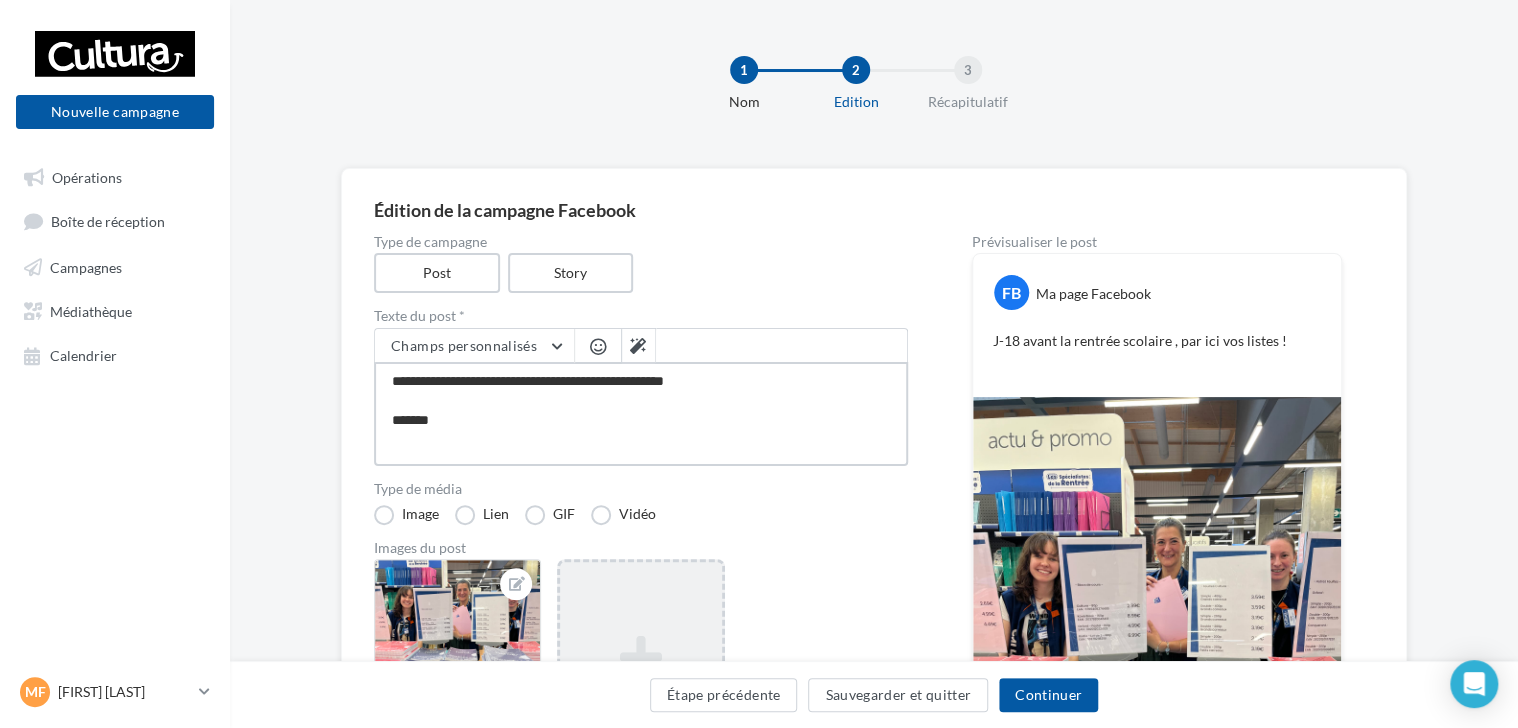 type on "**********" 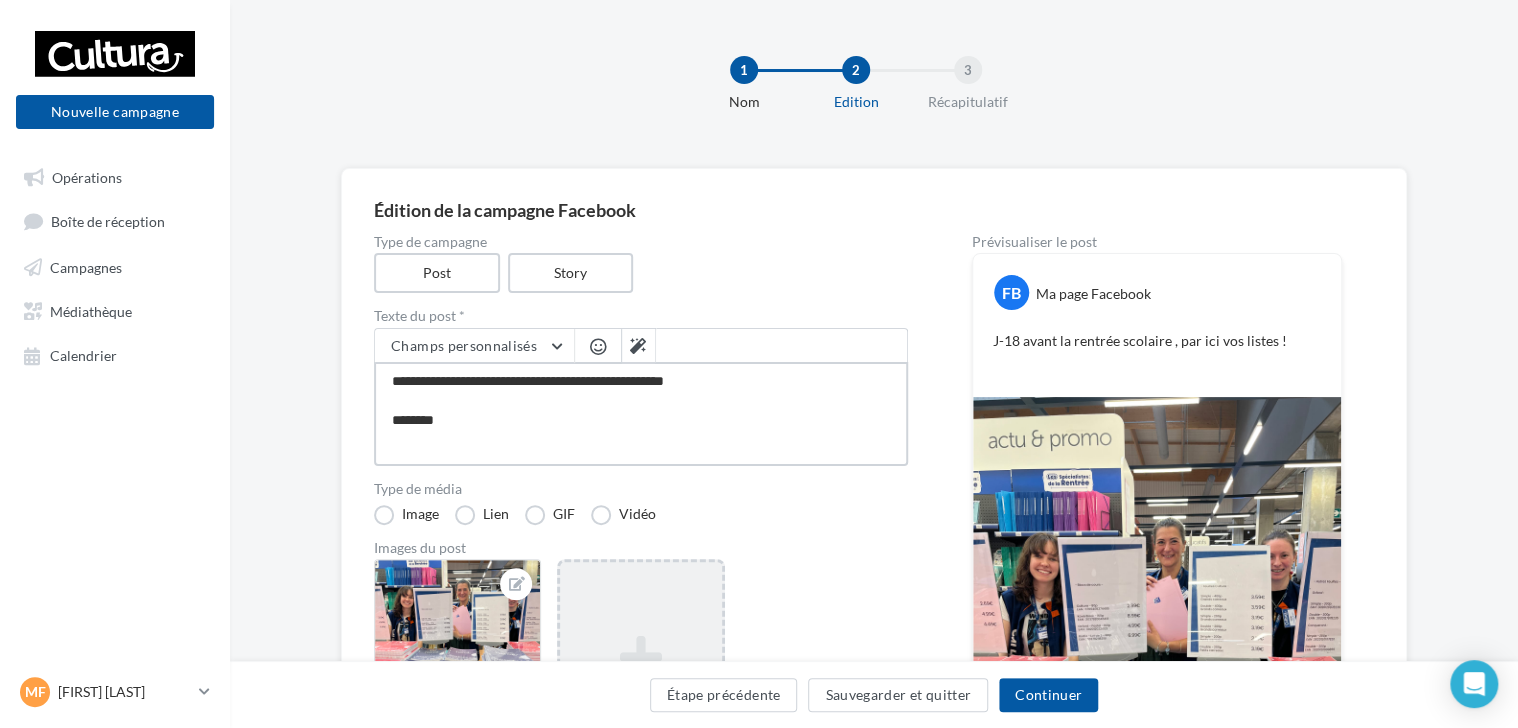 type on "**********" 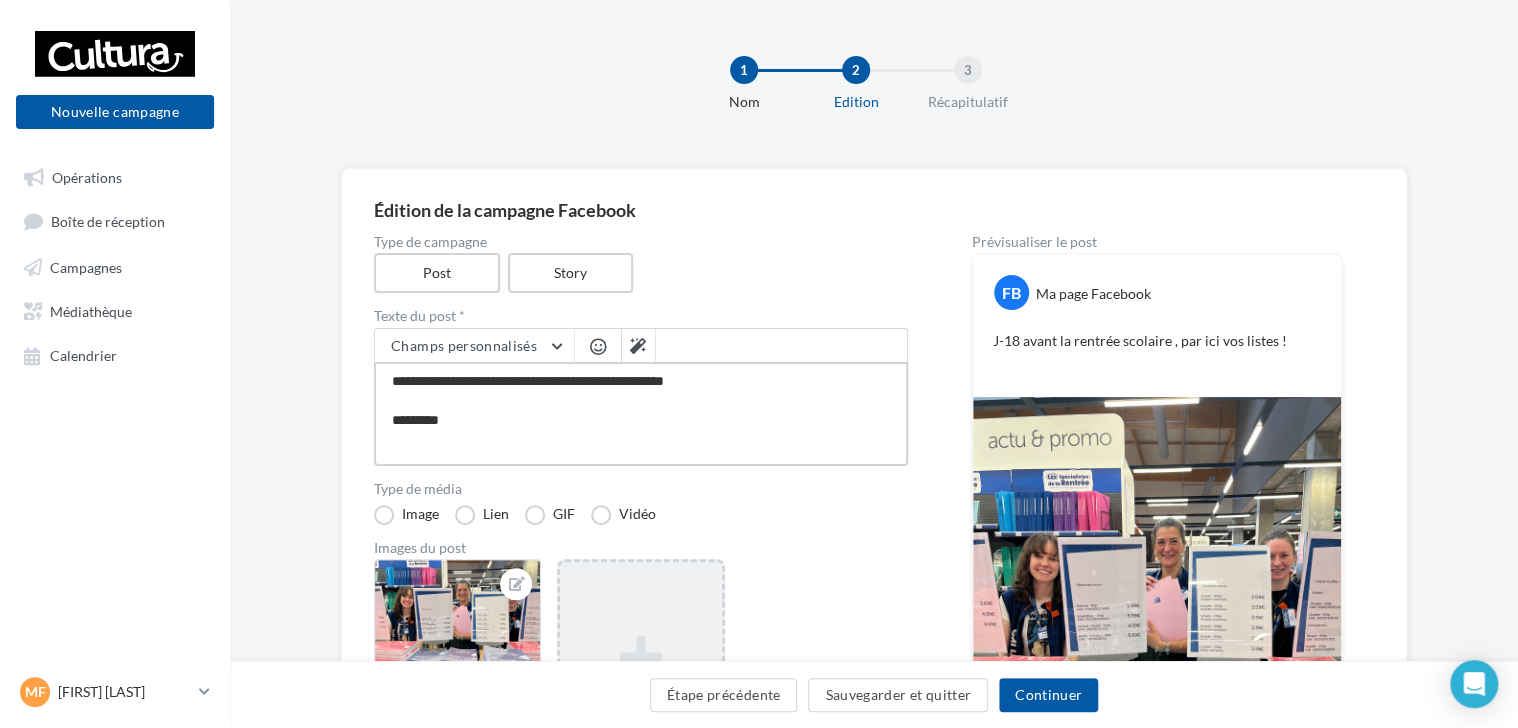 type on "**********" 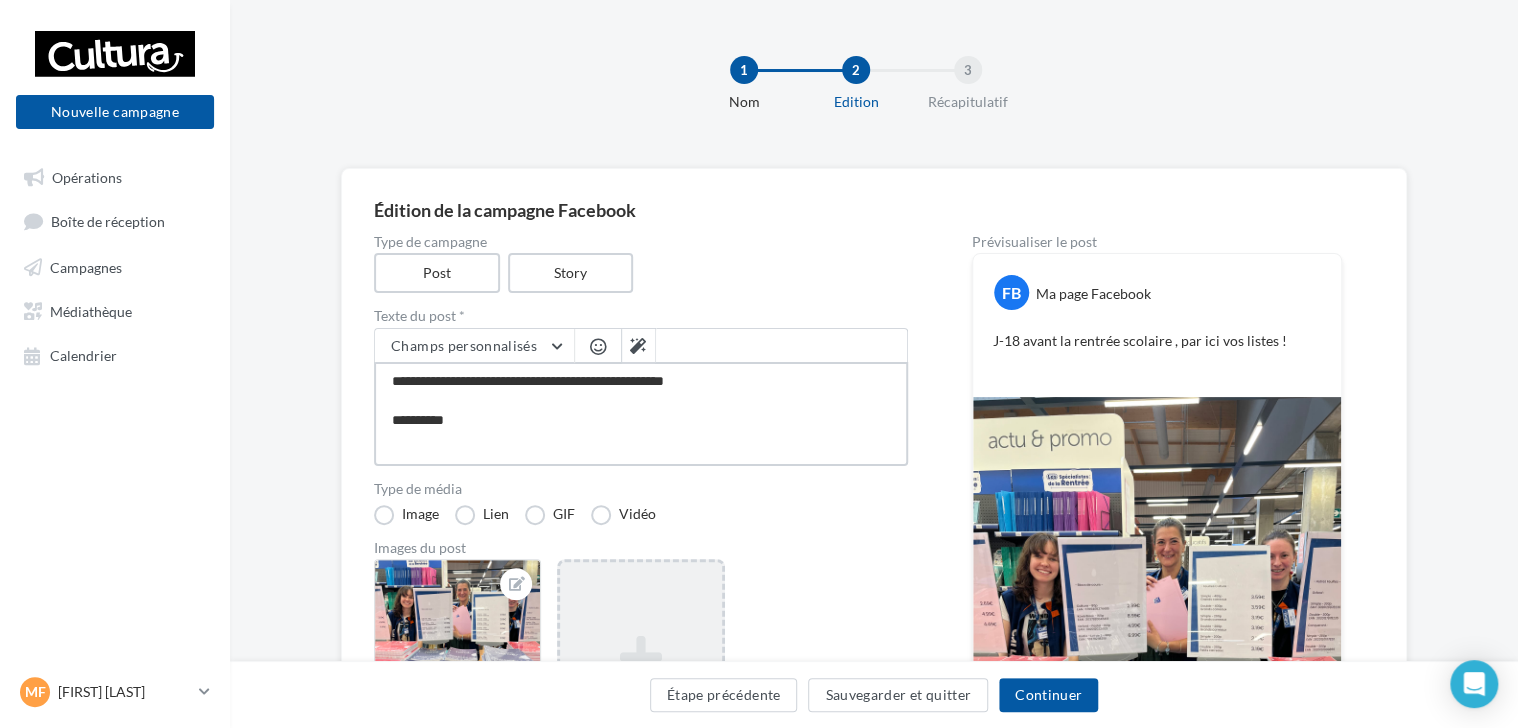 type on "**********" 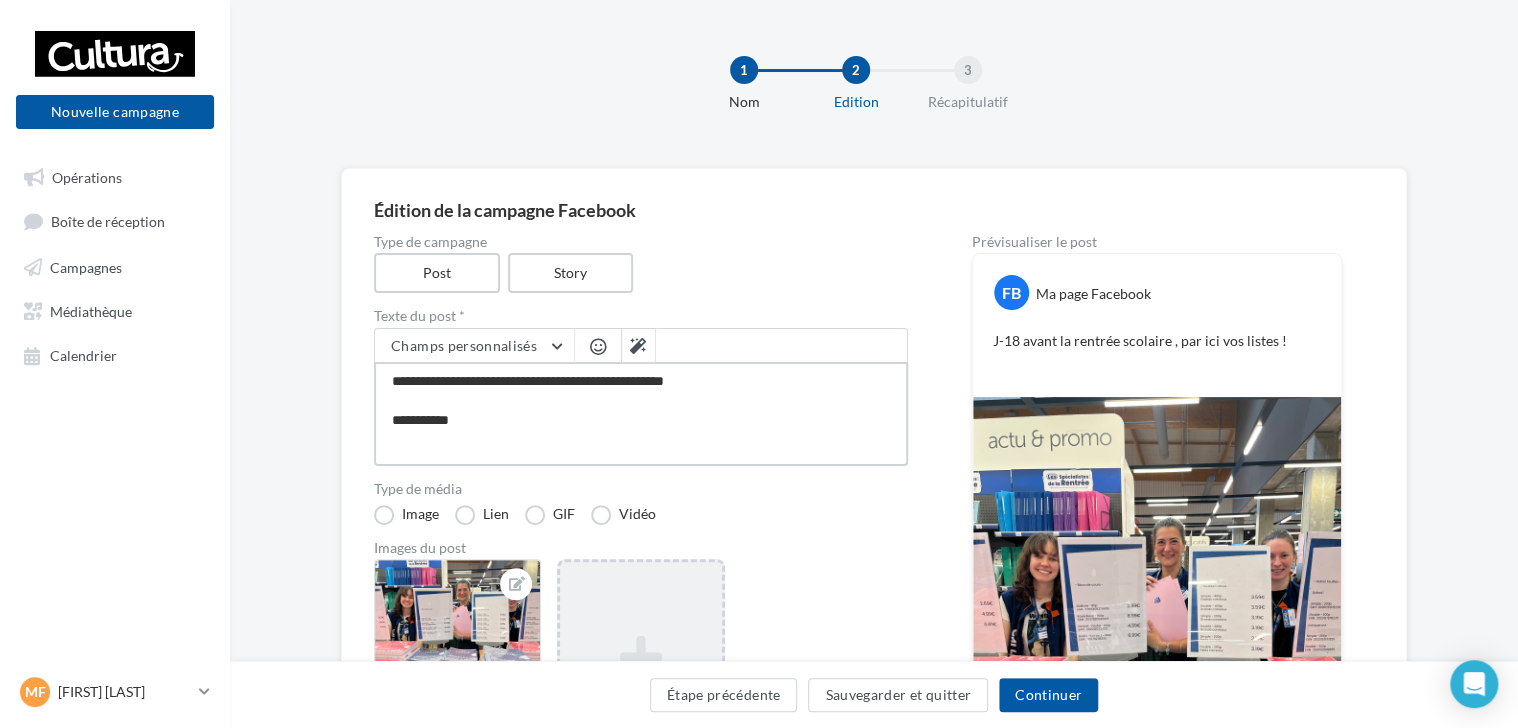 type on "**********" 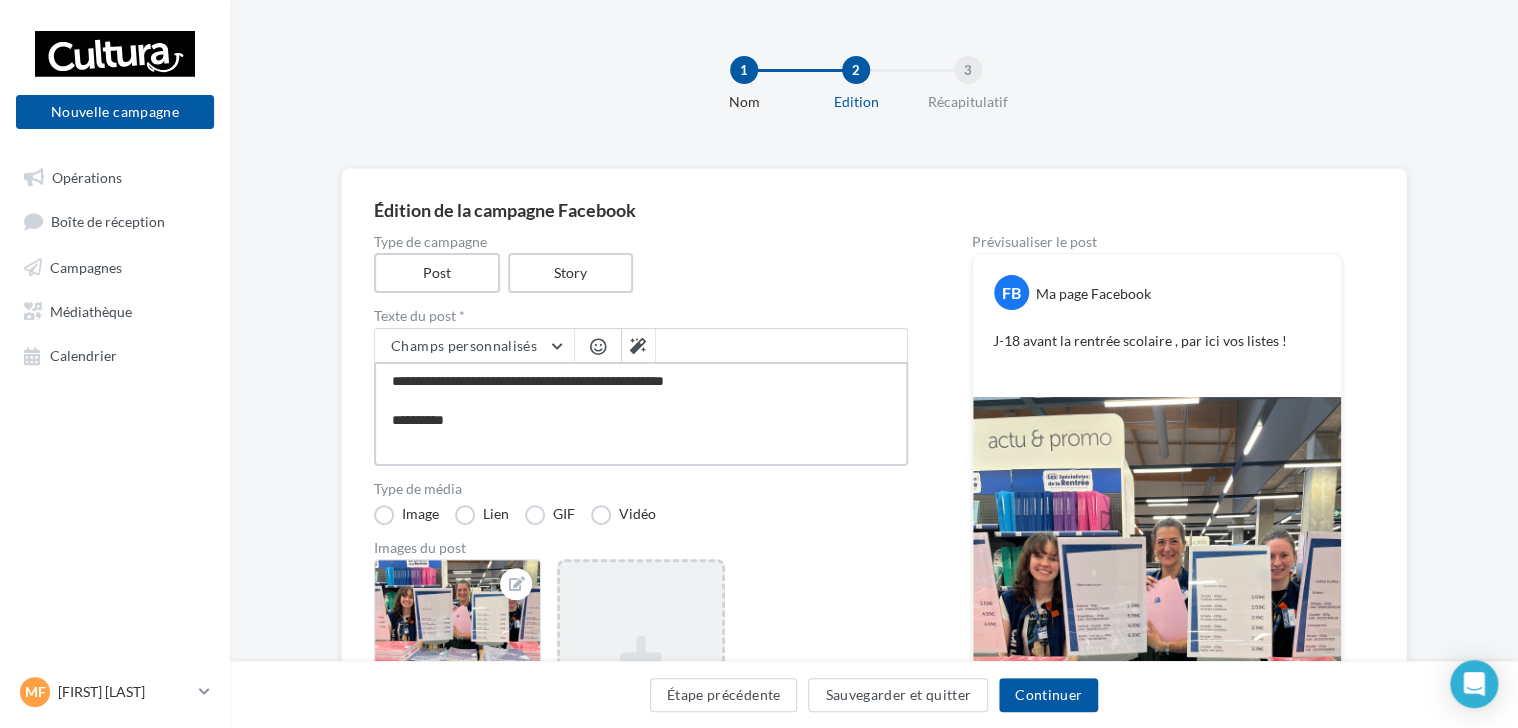 type on "**********" 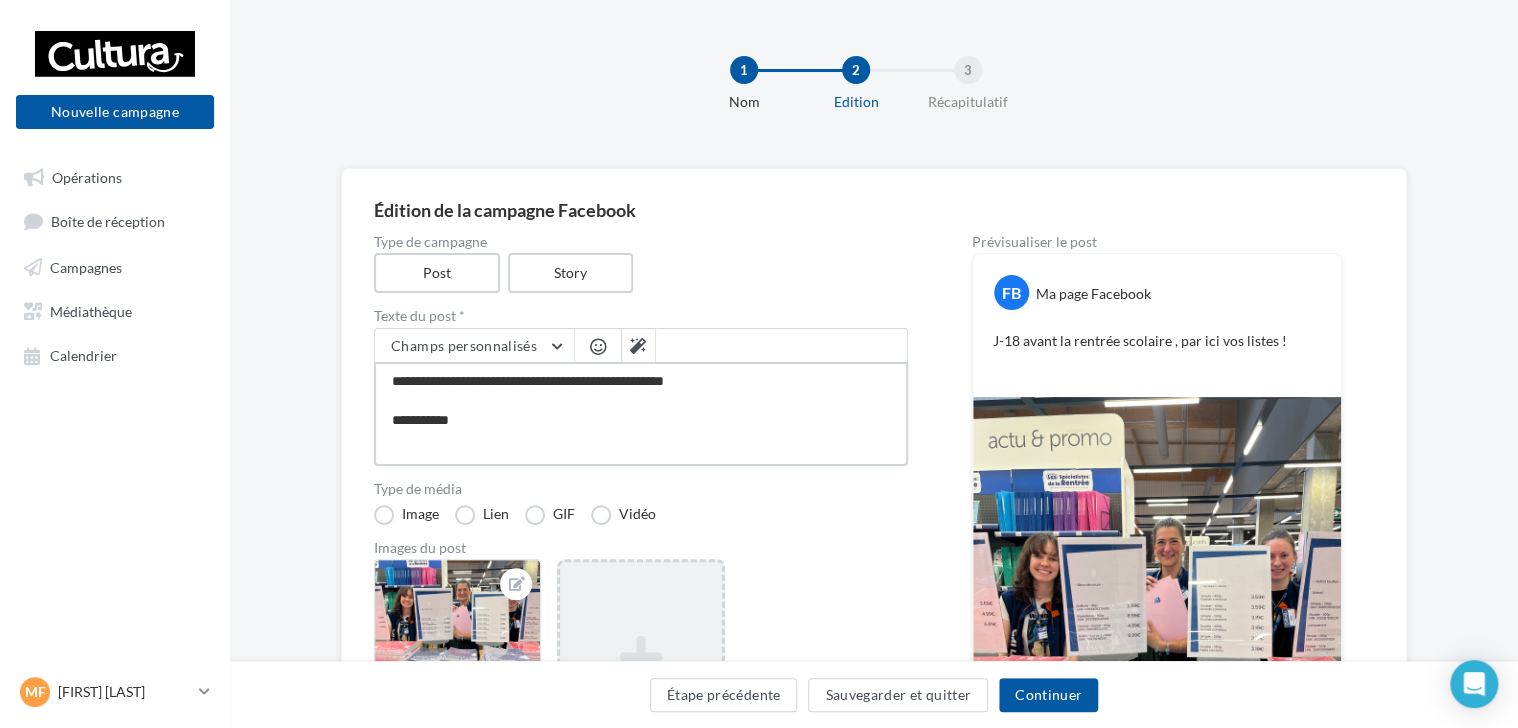 type on "**********" 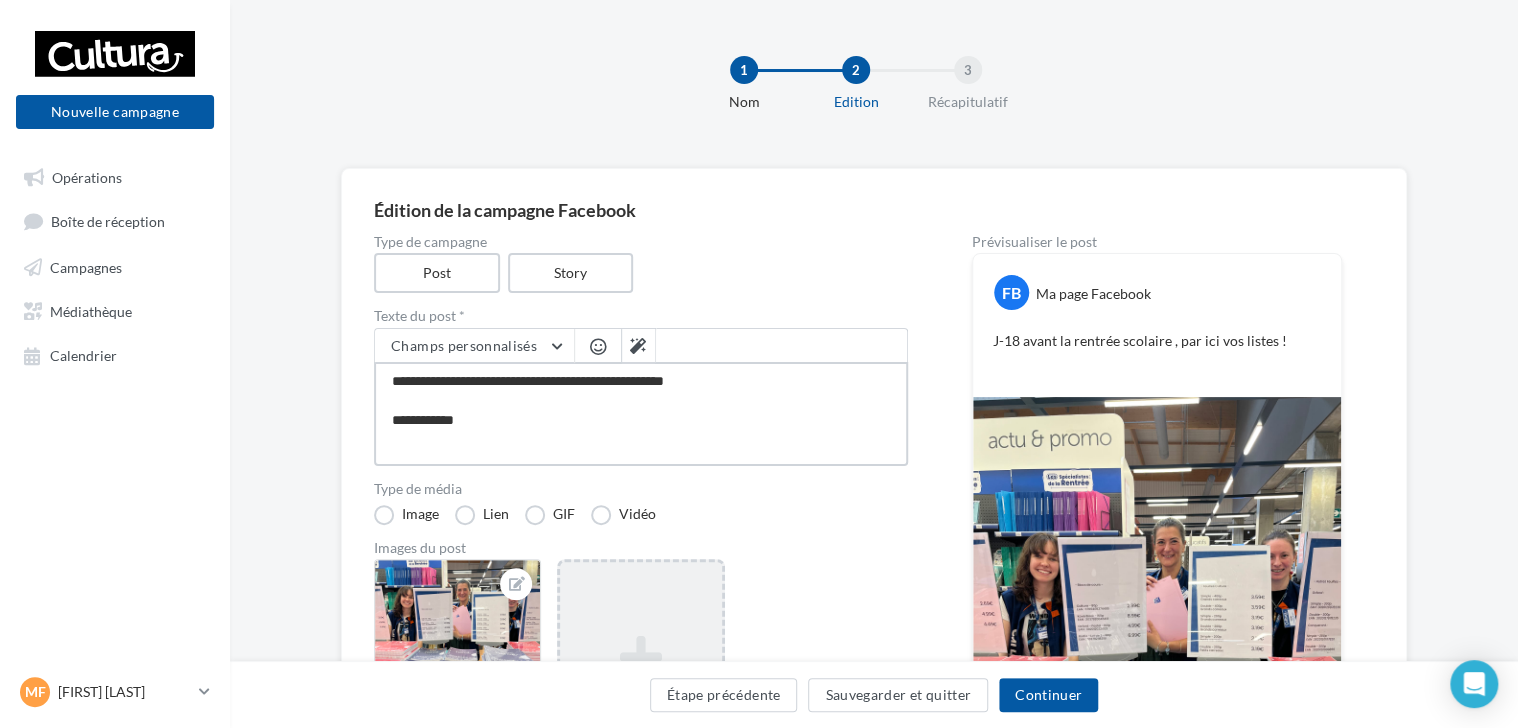 type on "**********" 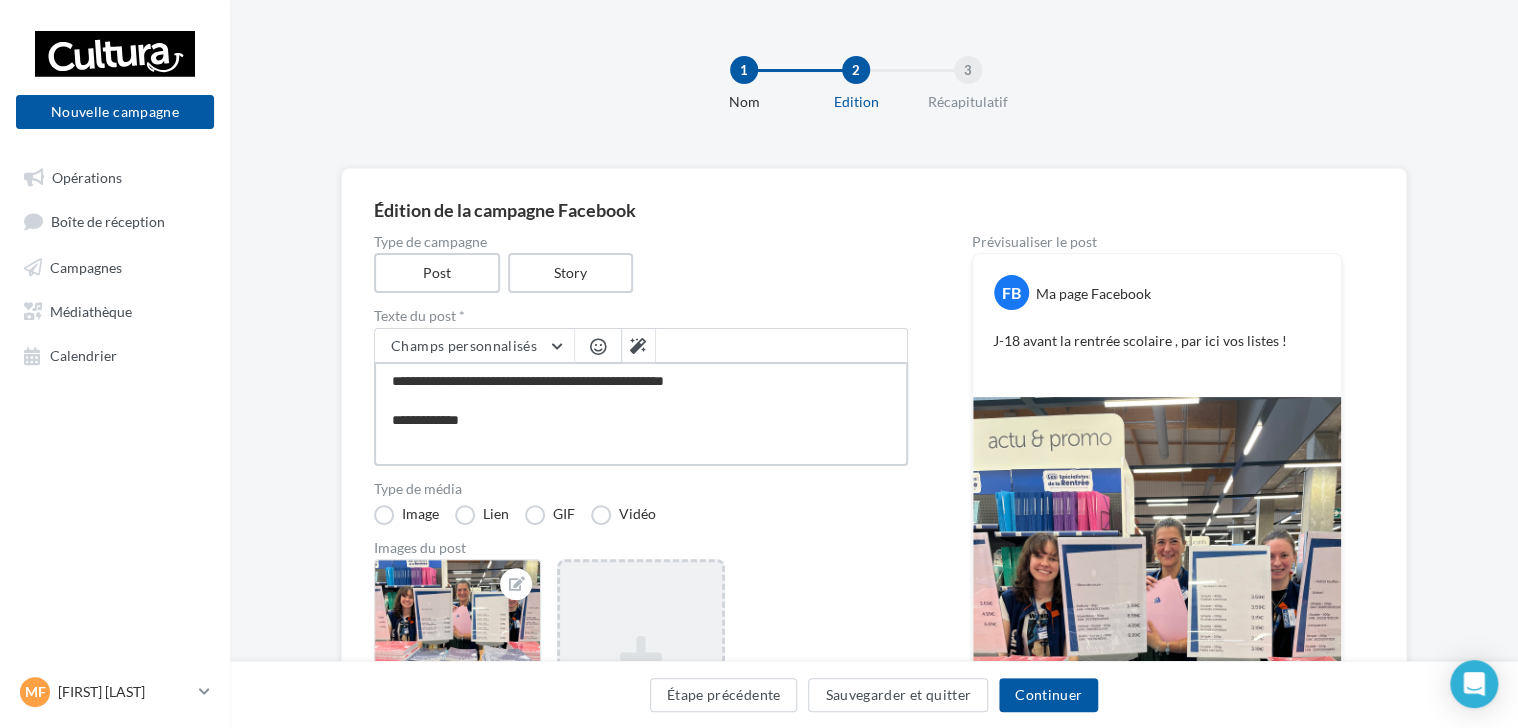 type on "**********" 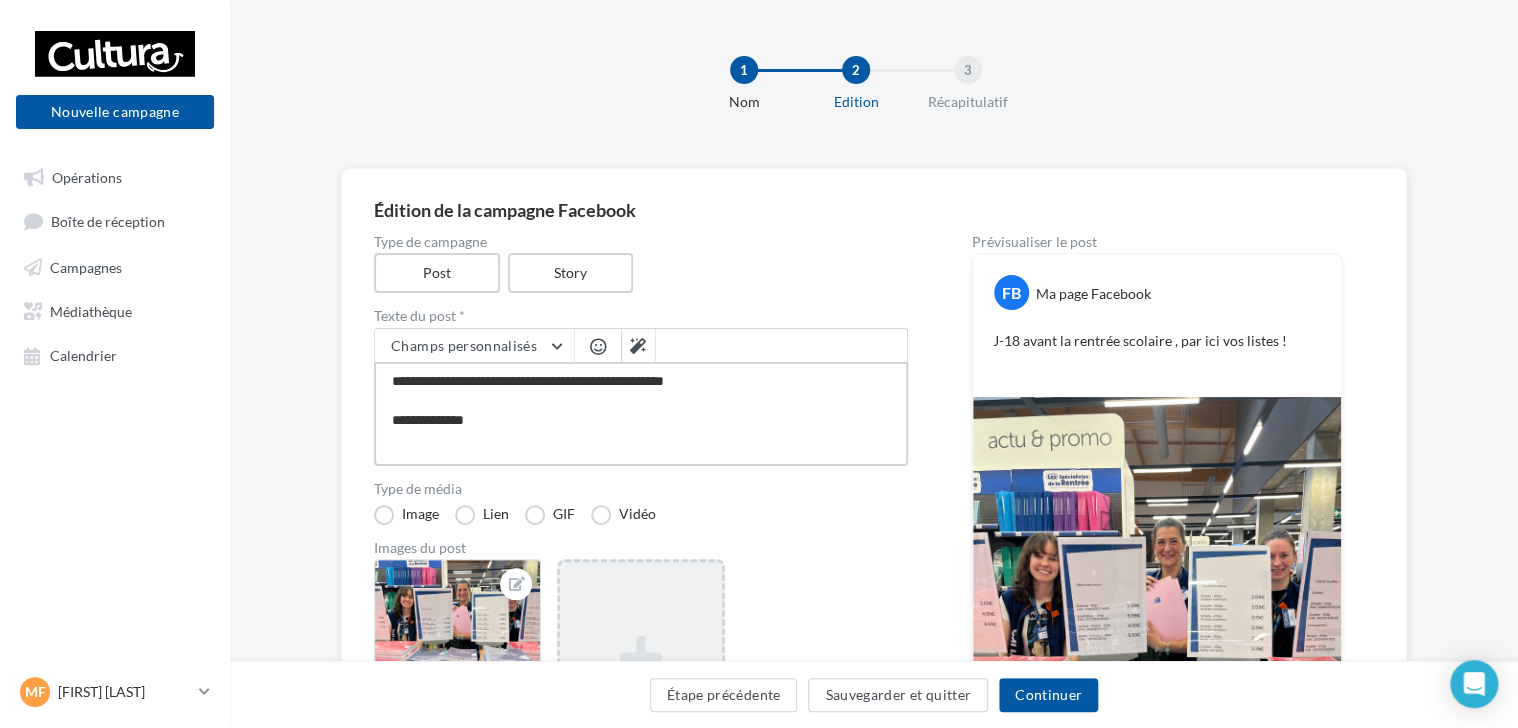 type on "**********" 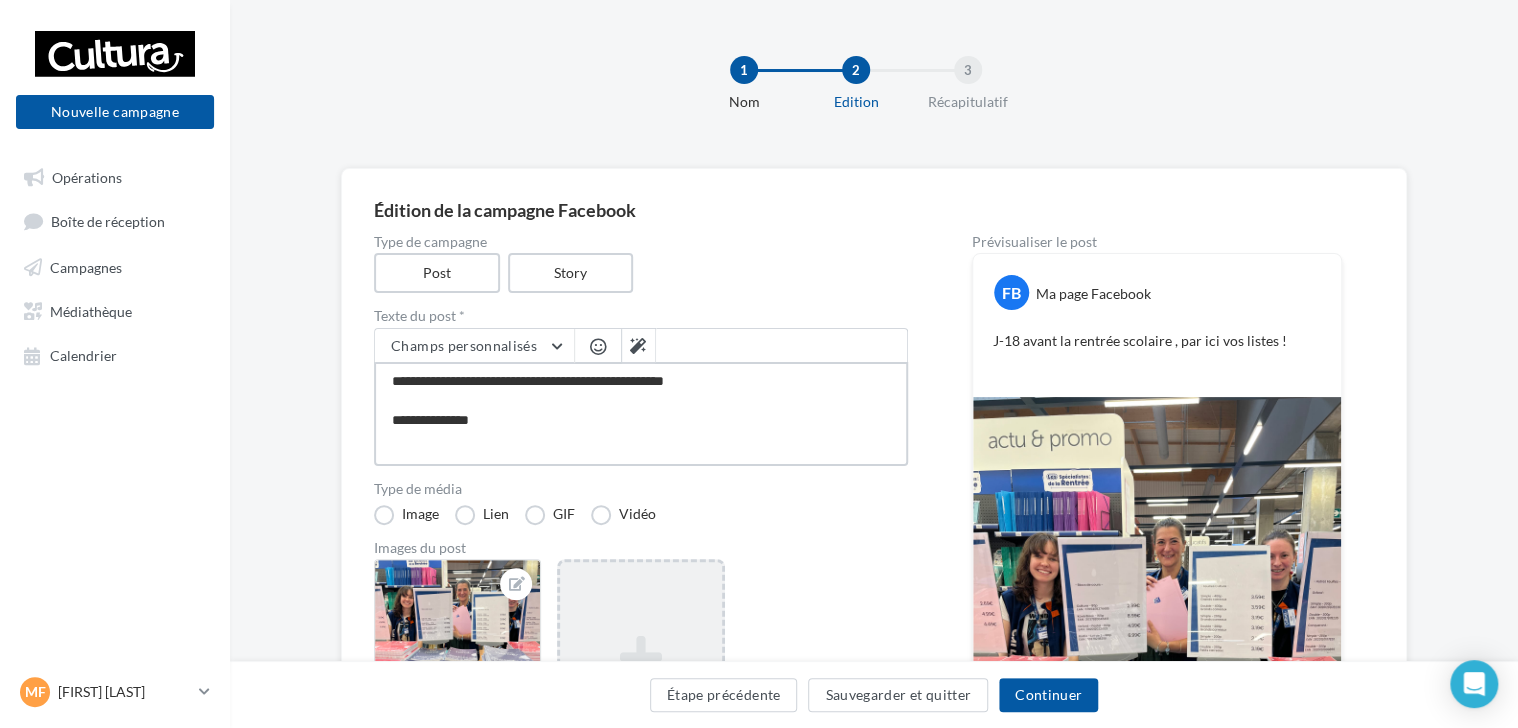 type on "**********" 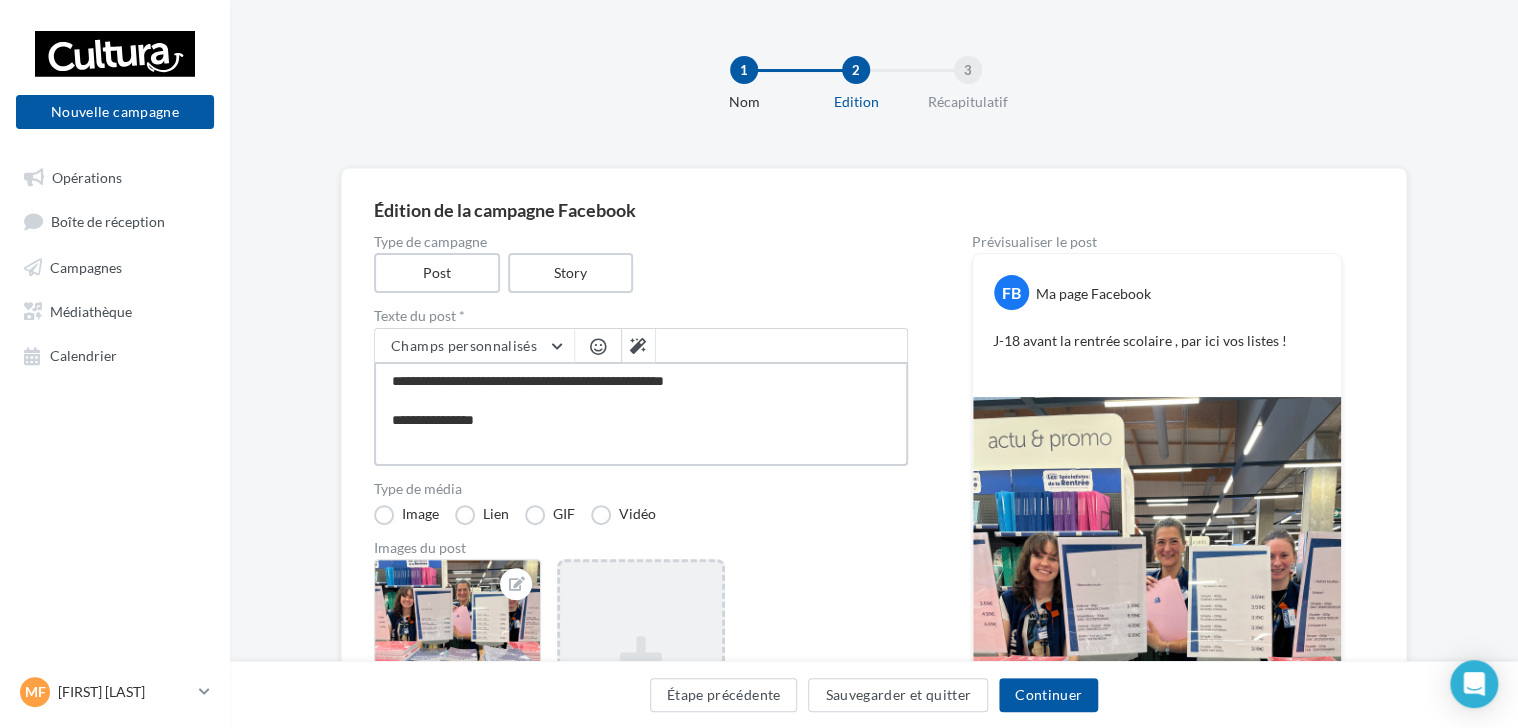 type on "**********" 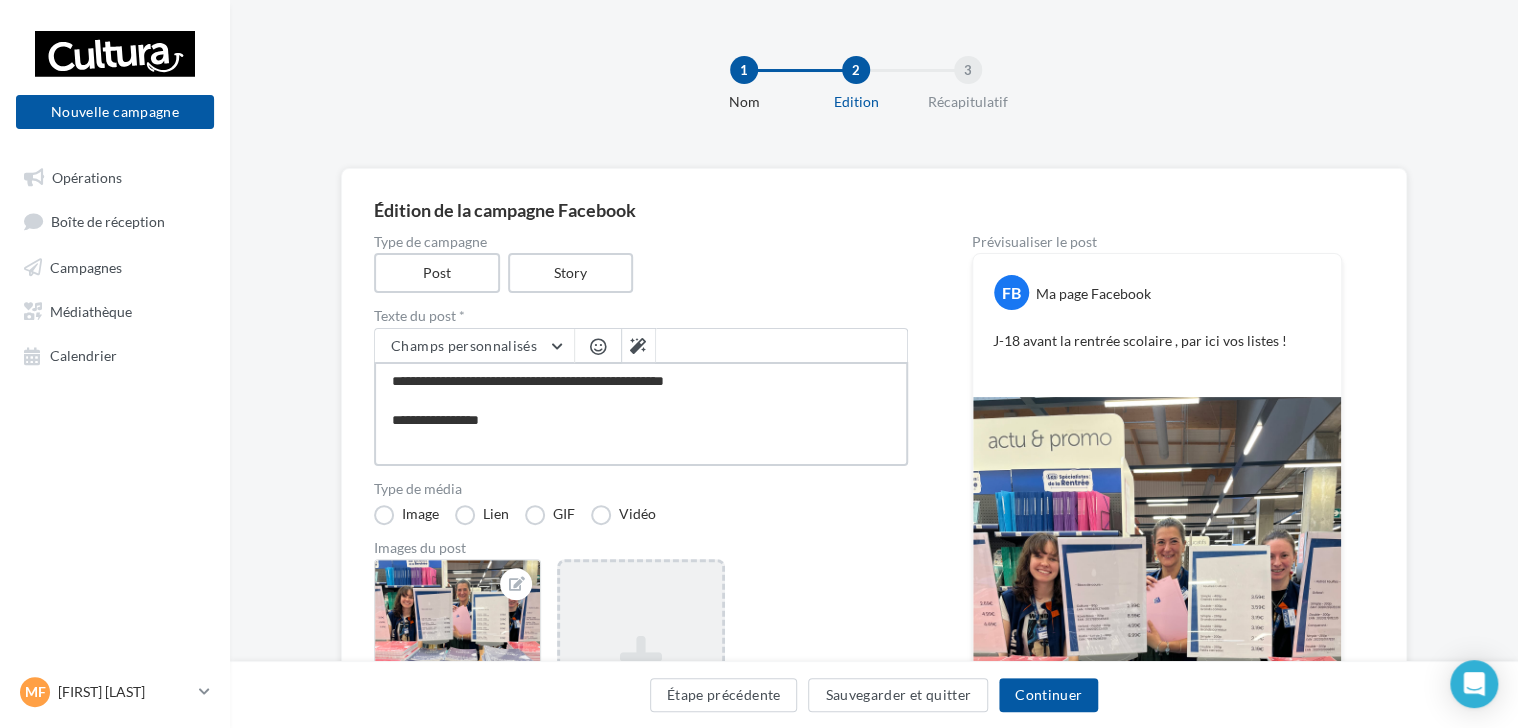 type on "**********" 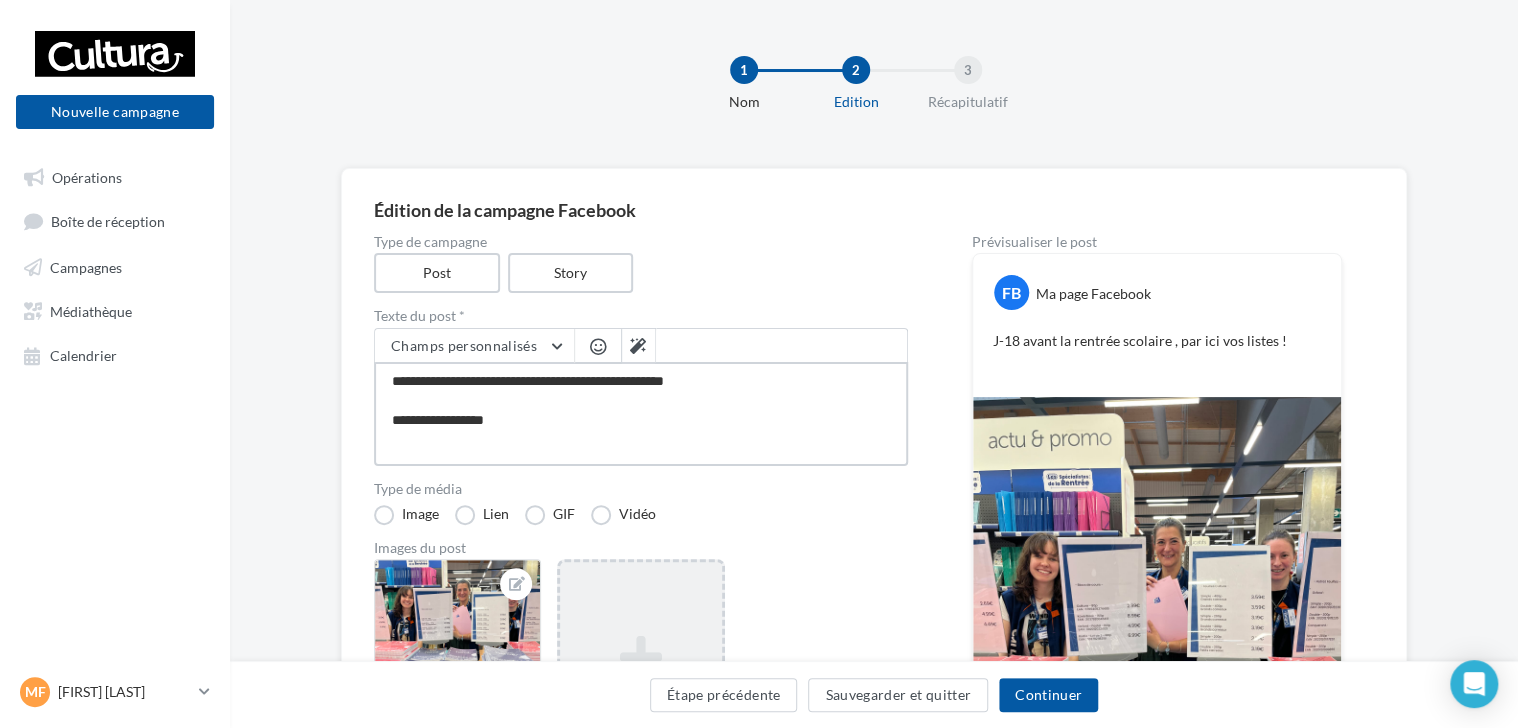 type on "**********" 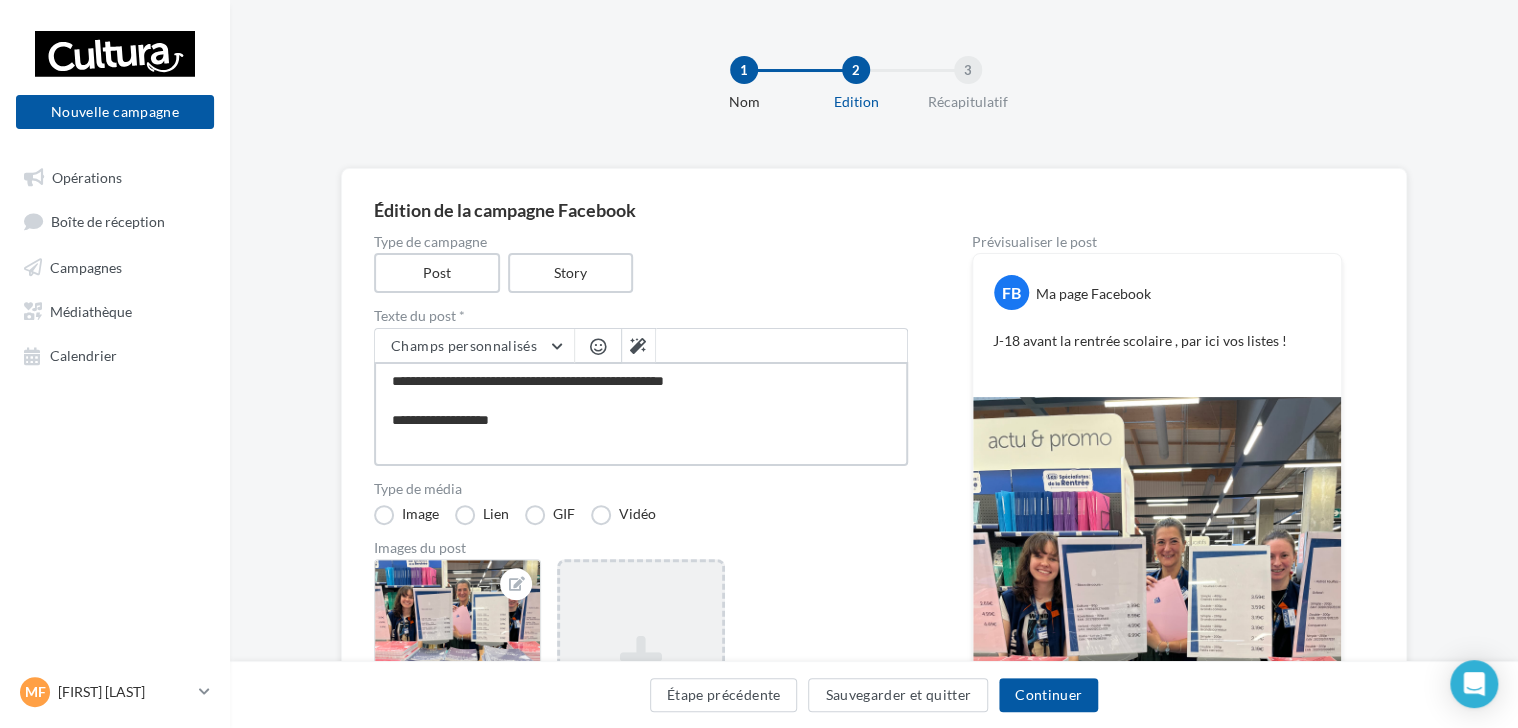type on "**********" 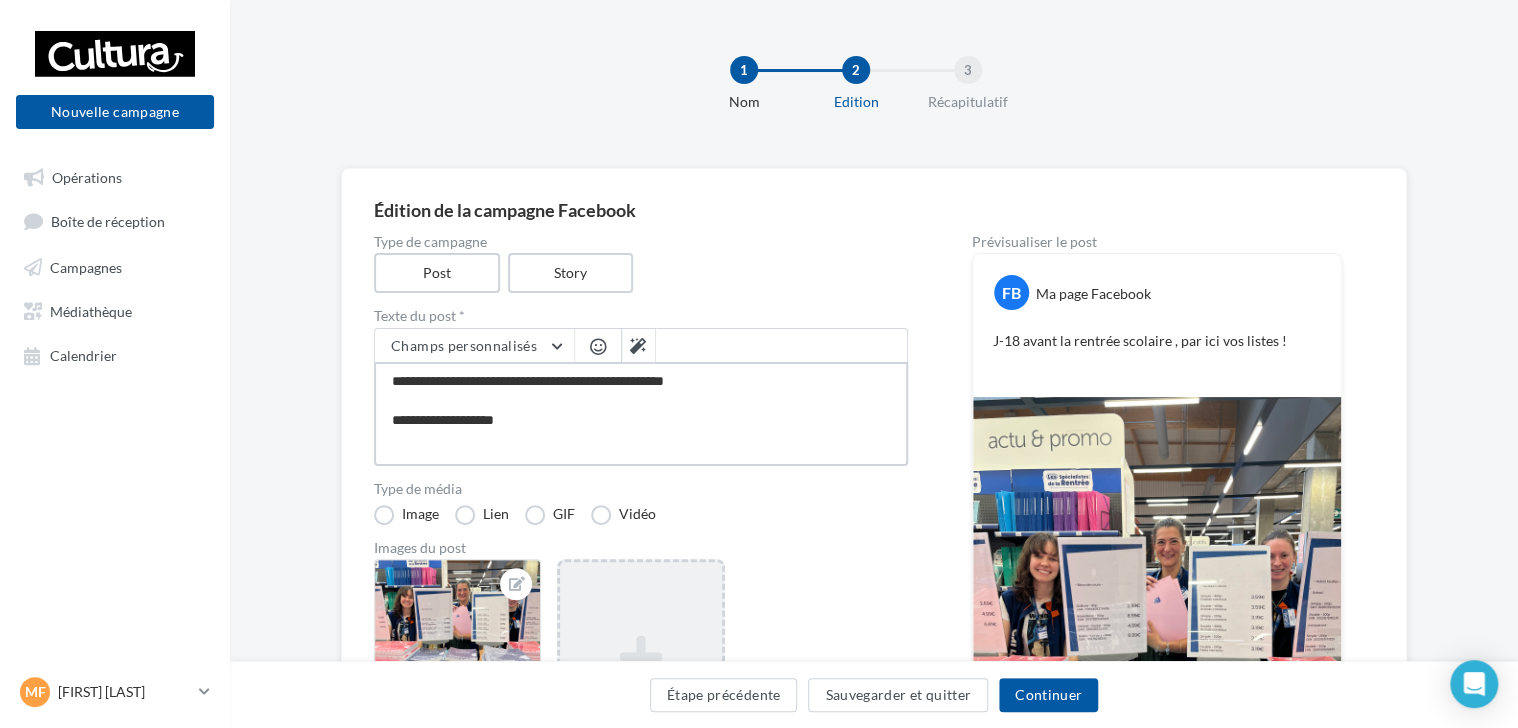 type on "**********" 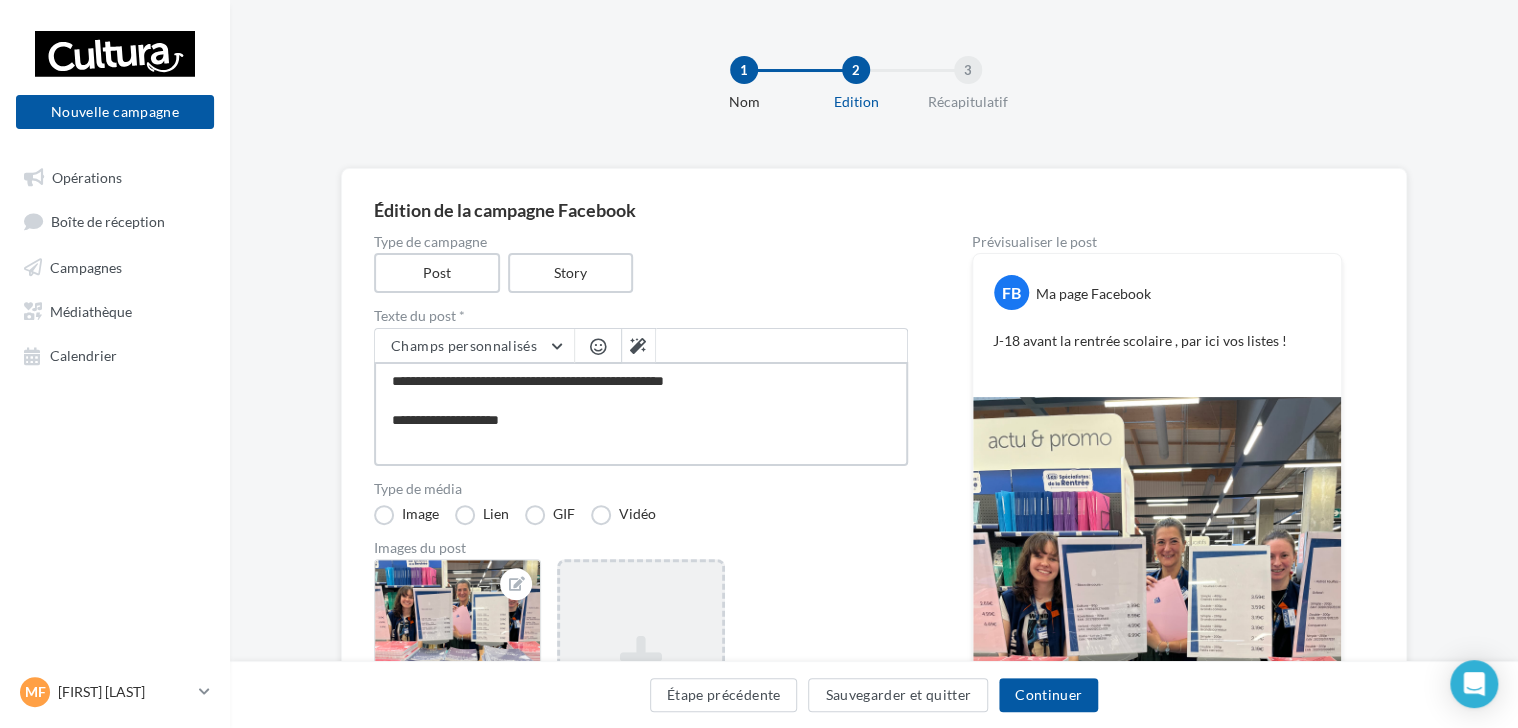 type on "**********" 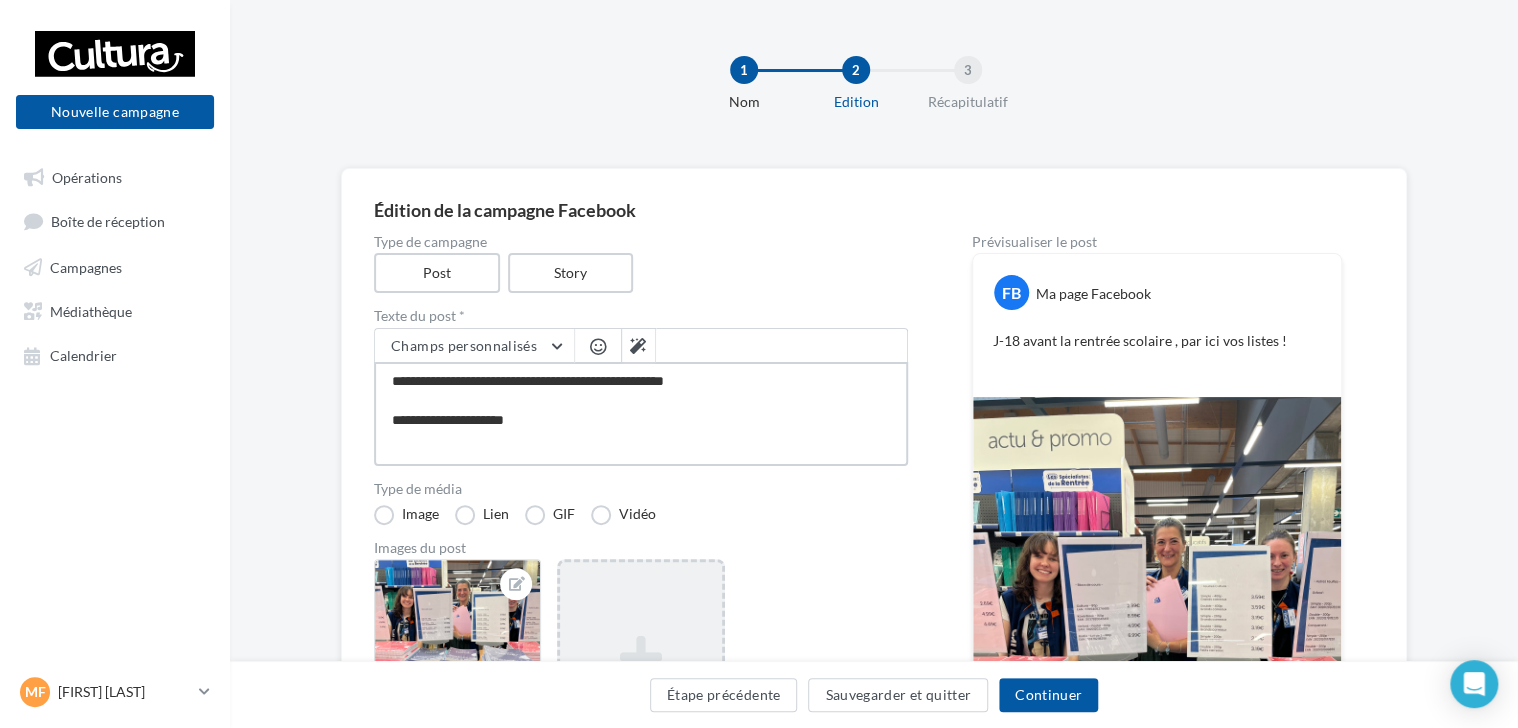 type on "**********" 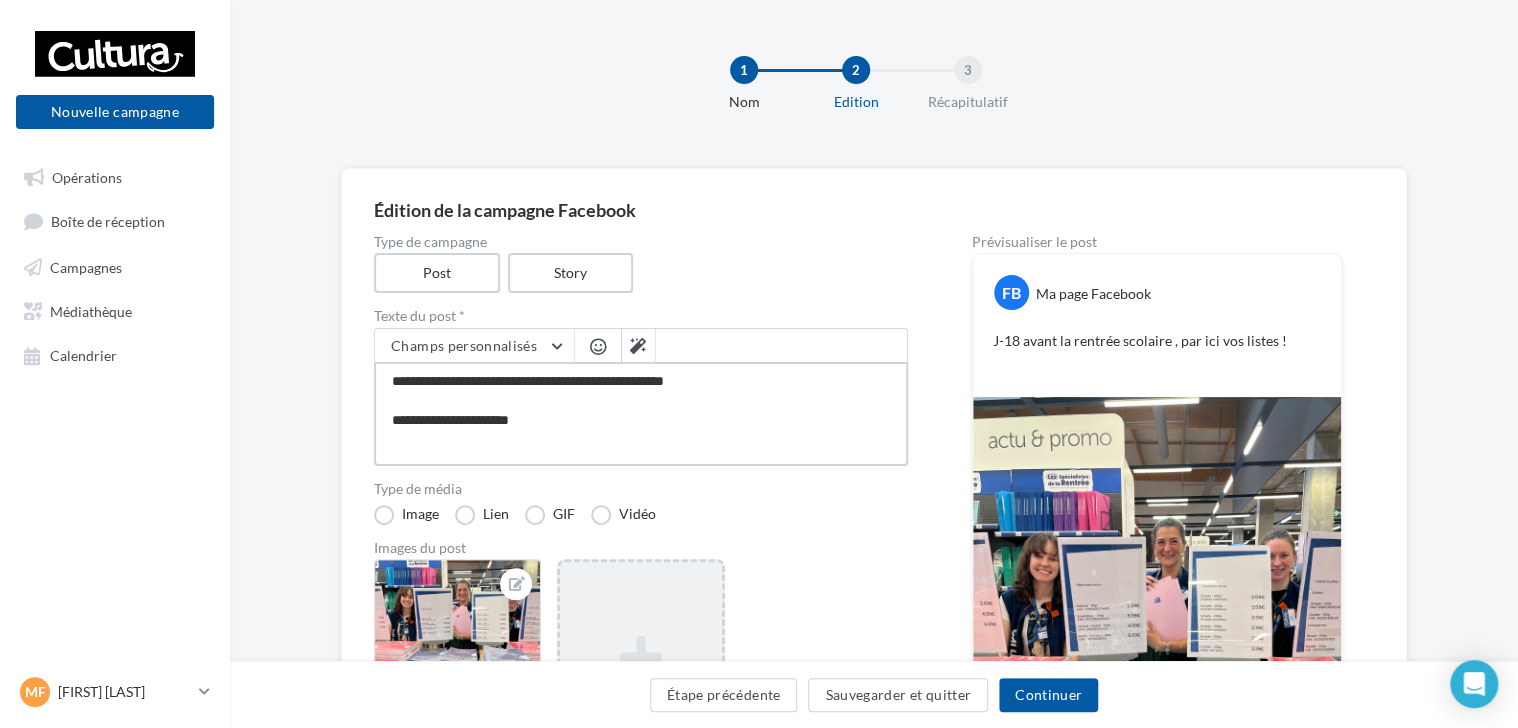 type on "**********" 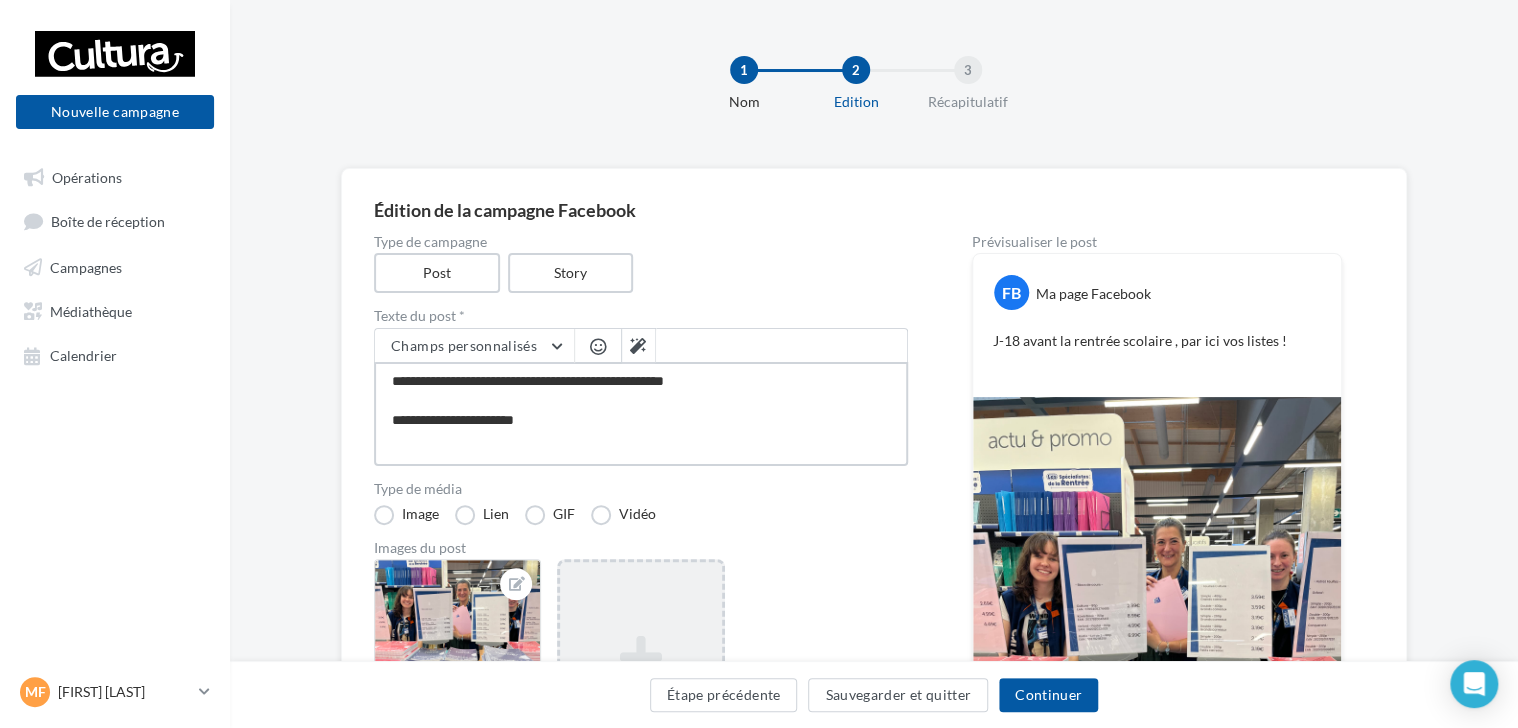 type on "**********" 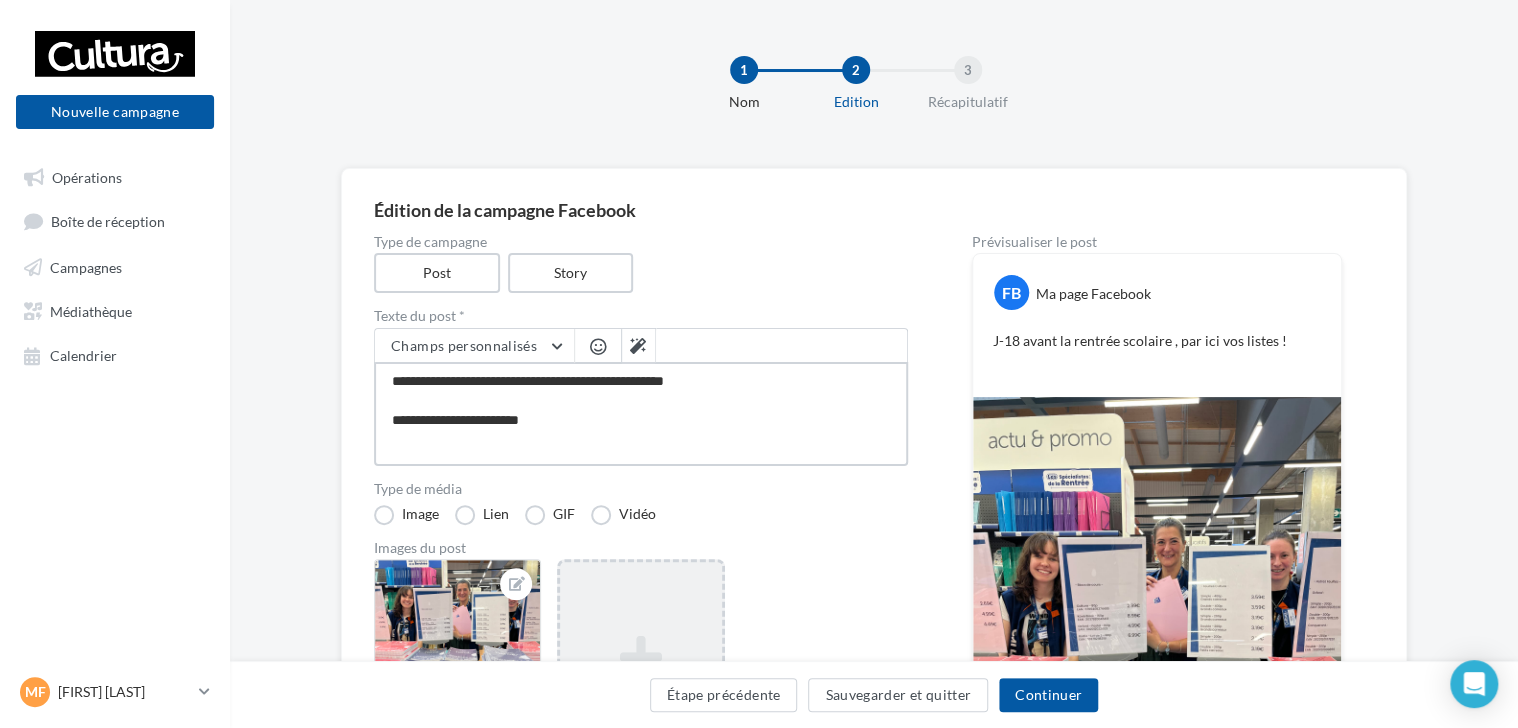type on "**********" 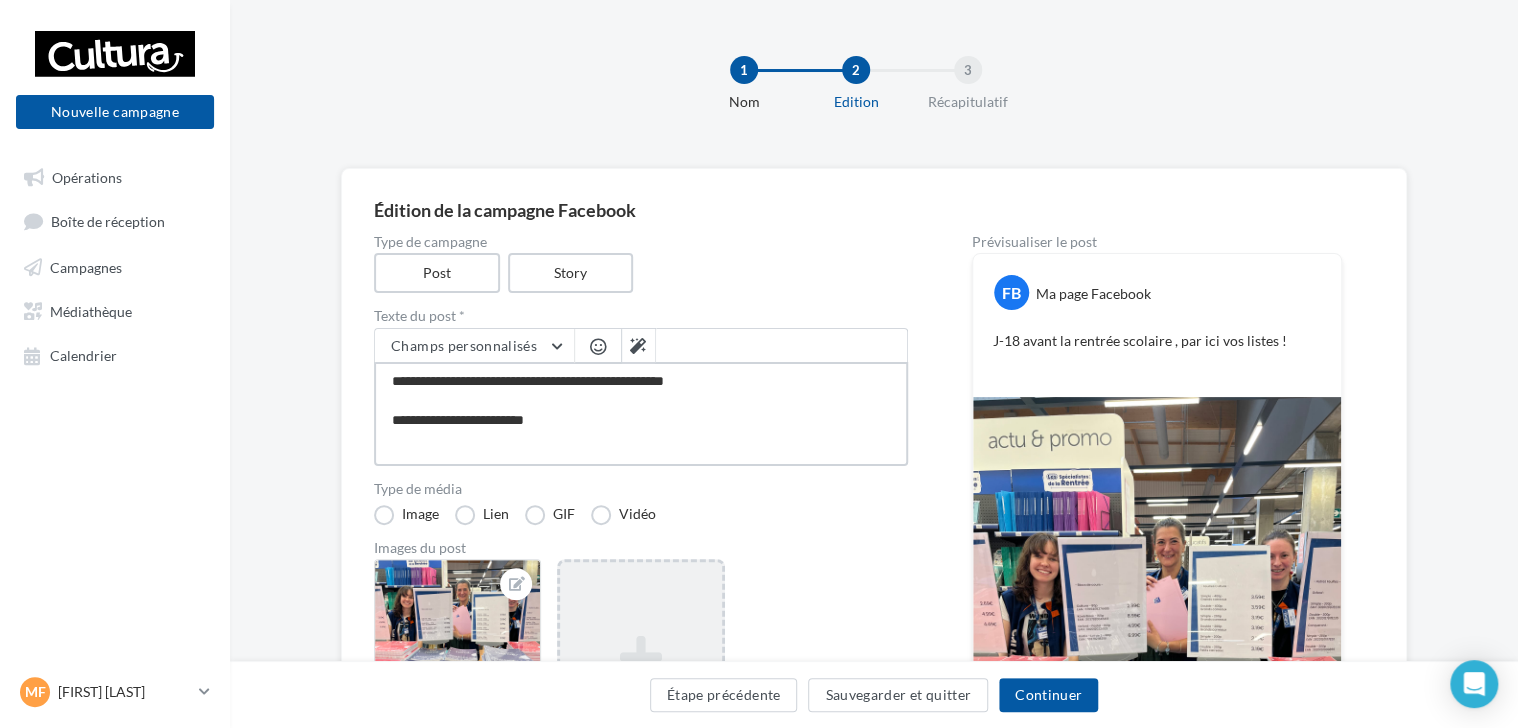 type on "**********" 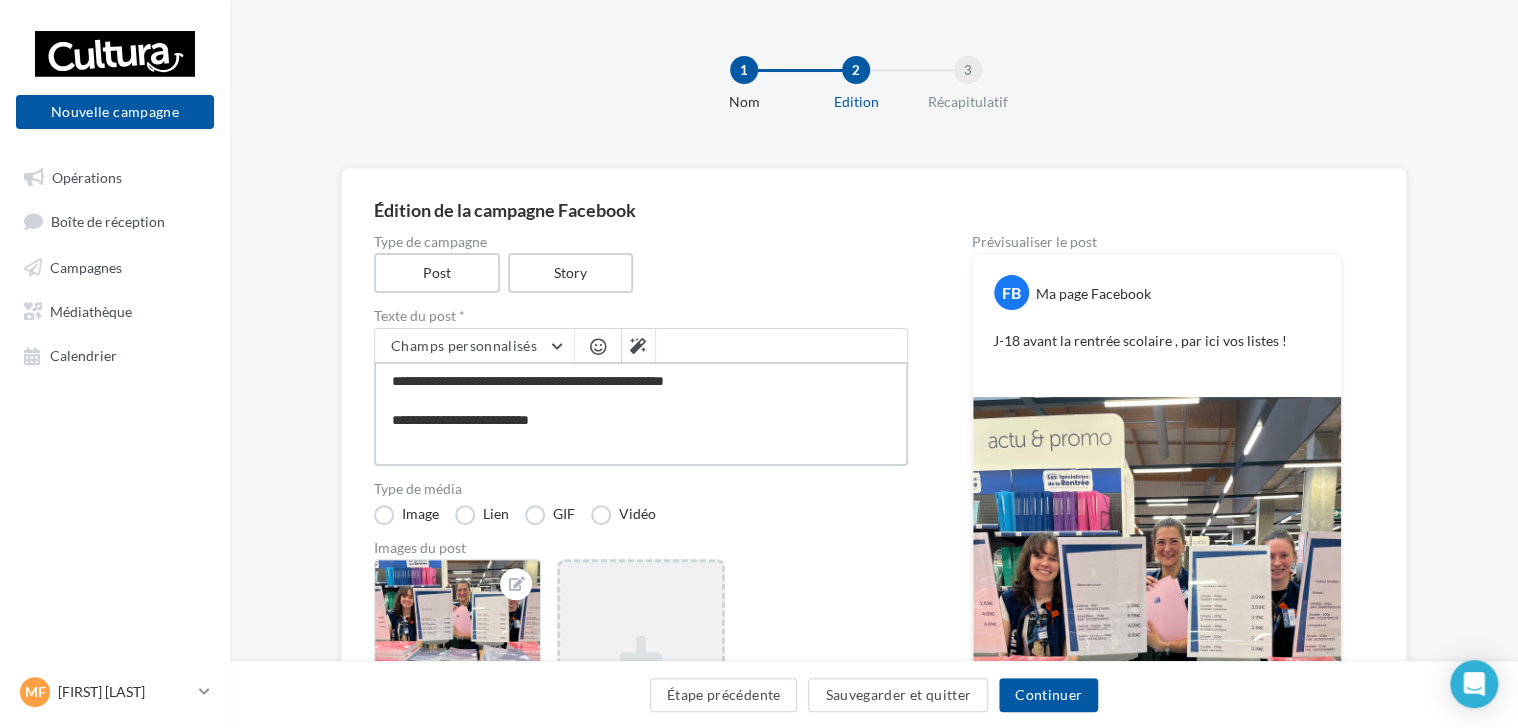 type on "**********" 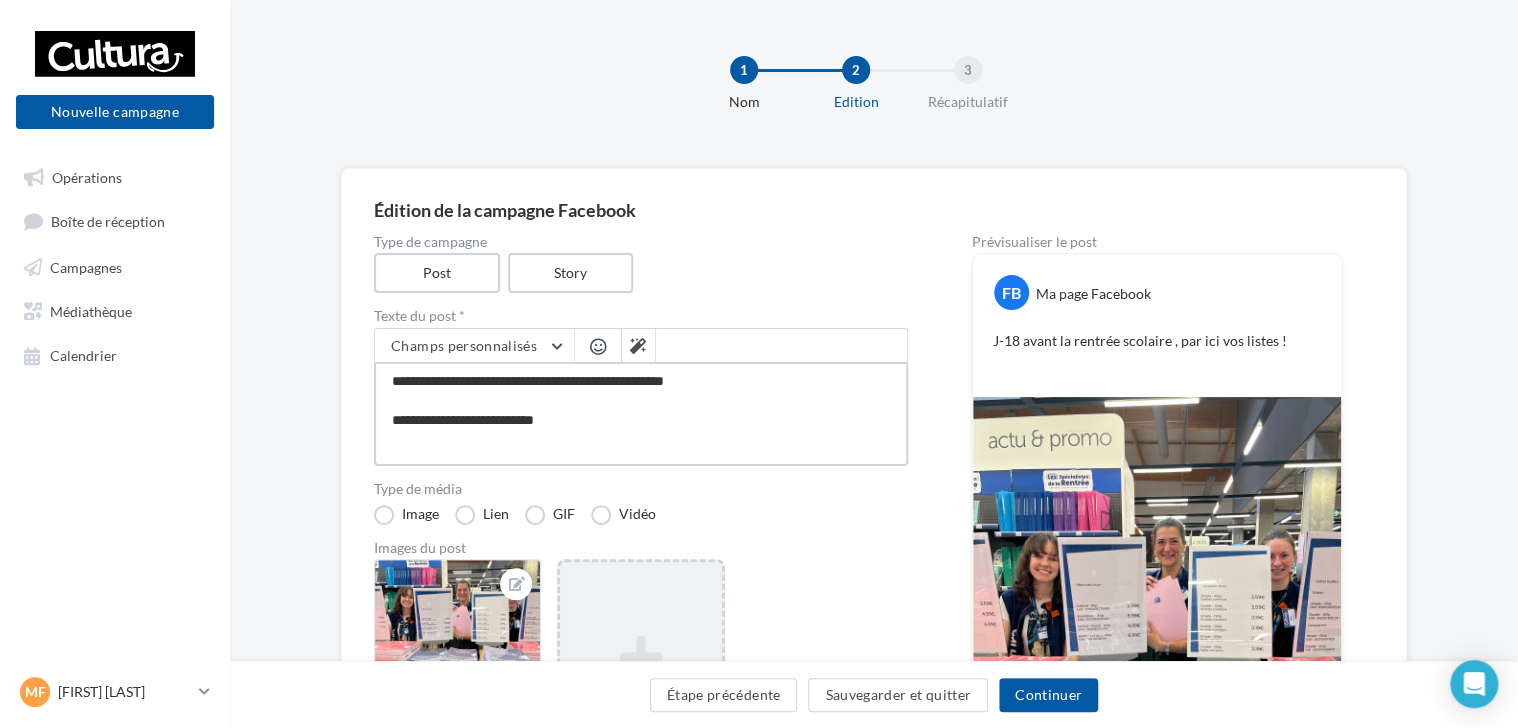 type on "**********" 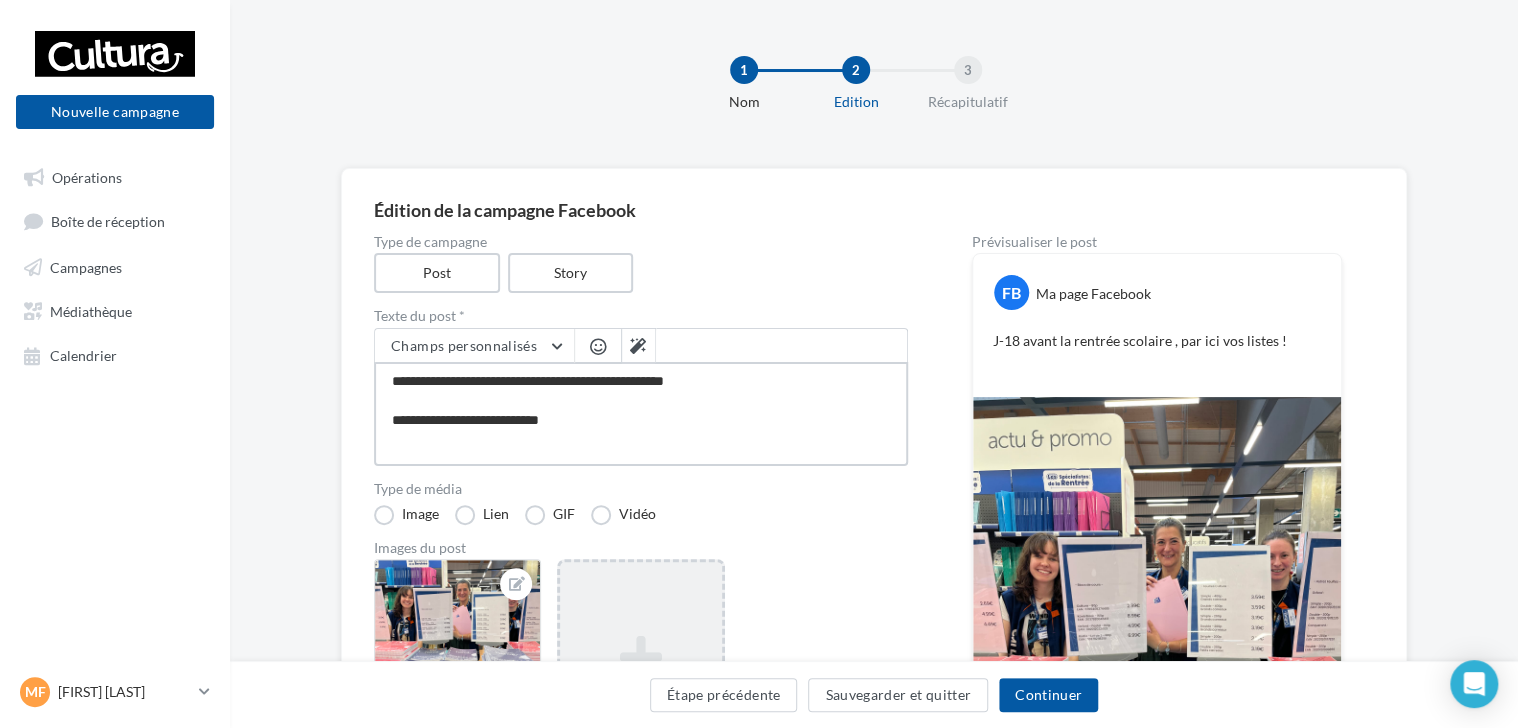 type on "**********" 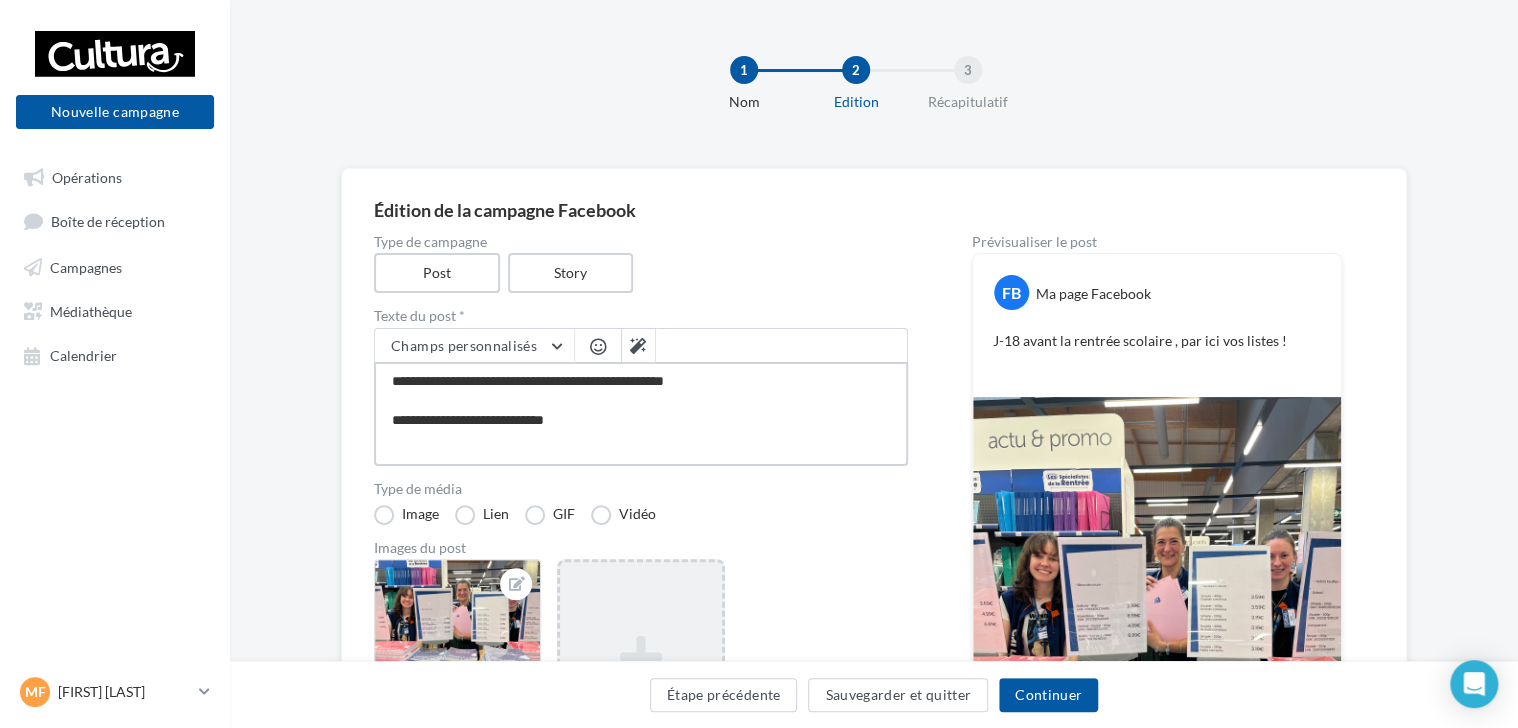 type on "**********" 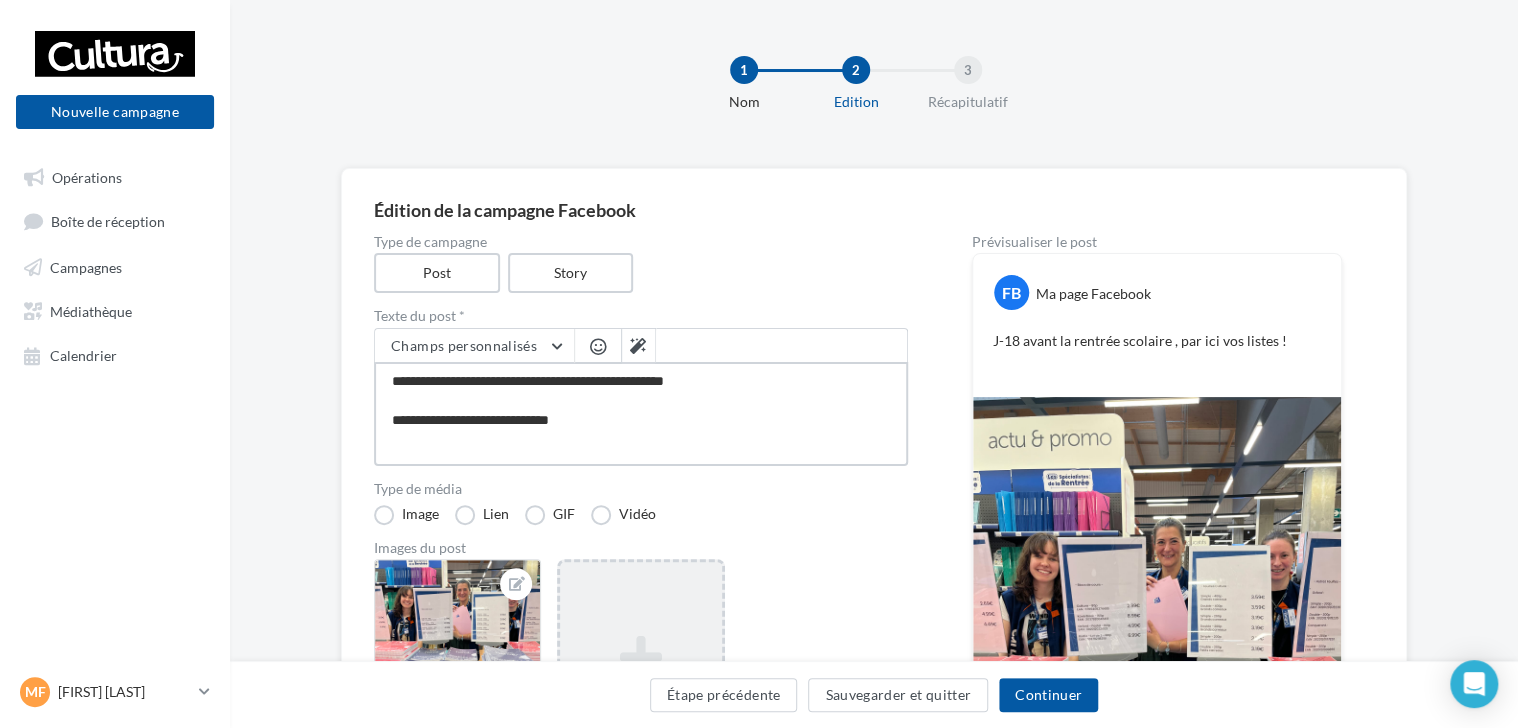 type on "**********" 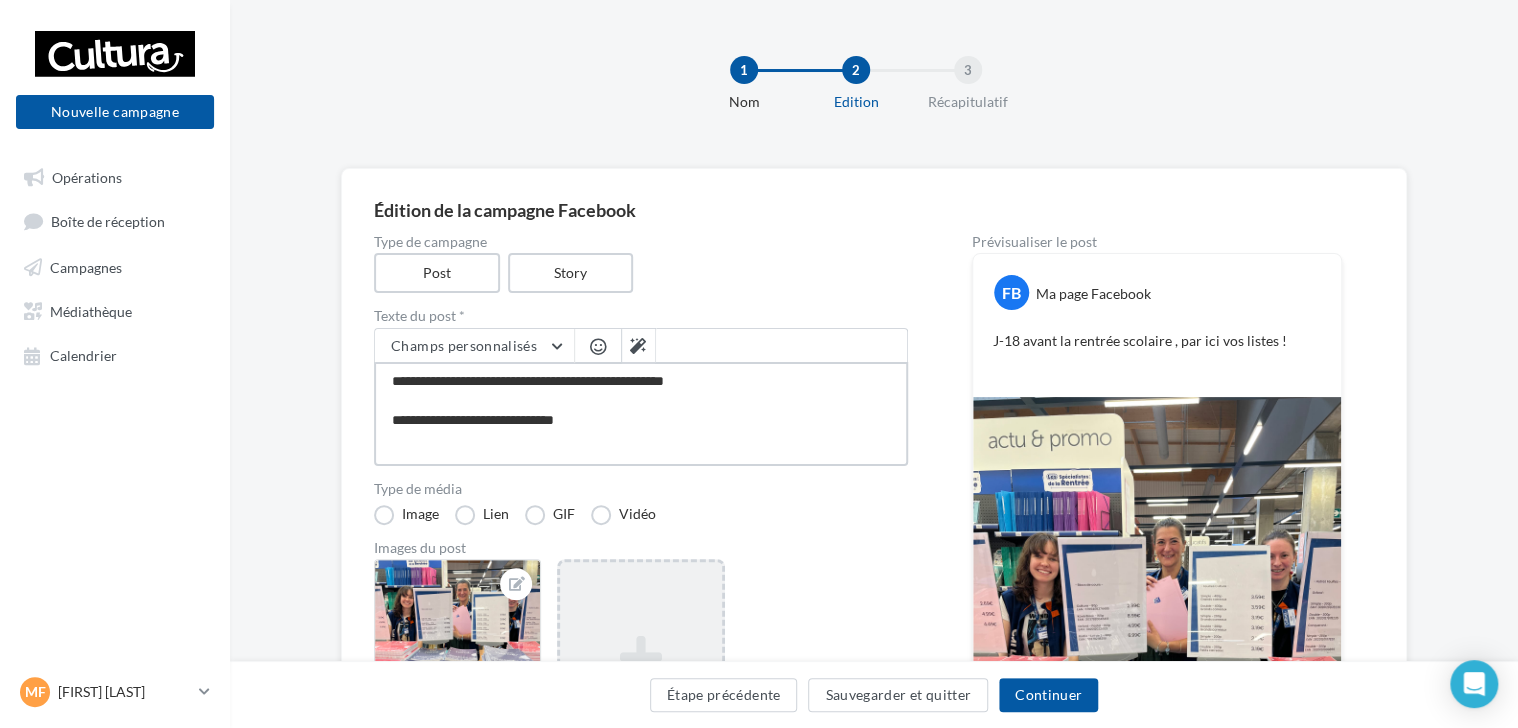 type on "**********" 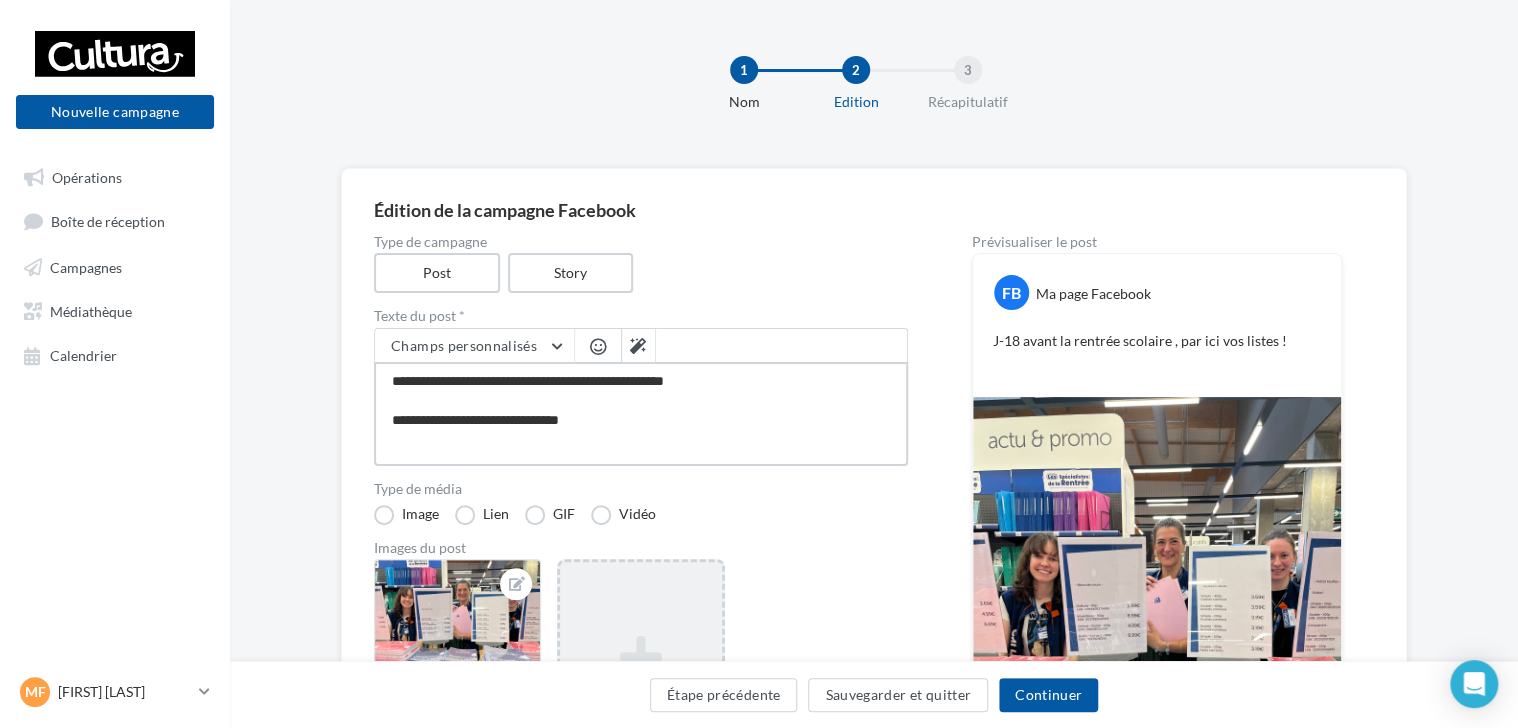 type on "**********" 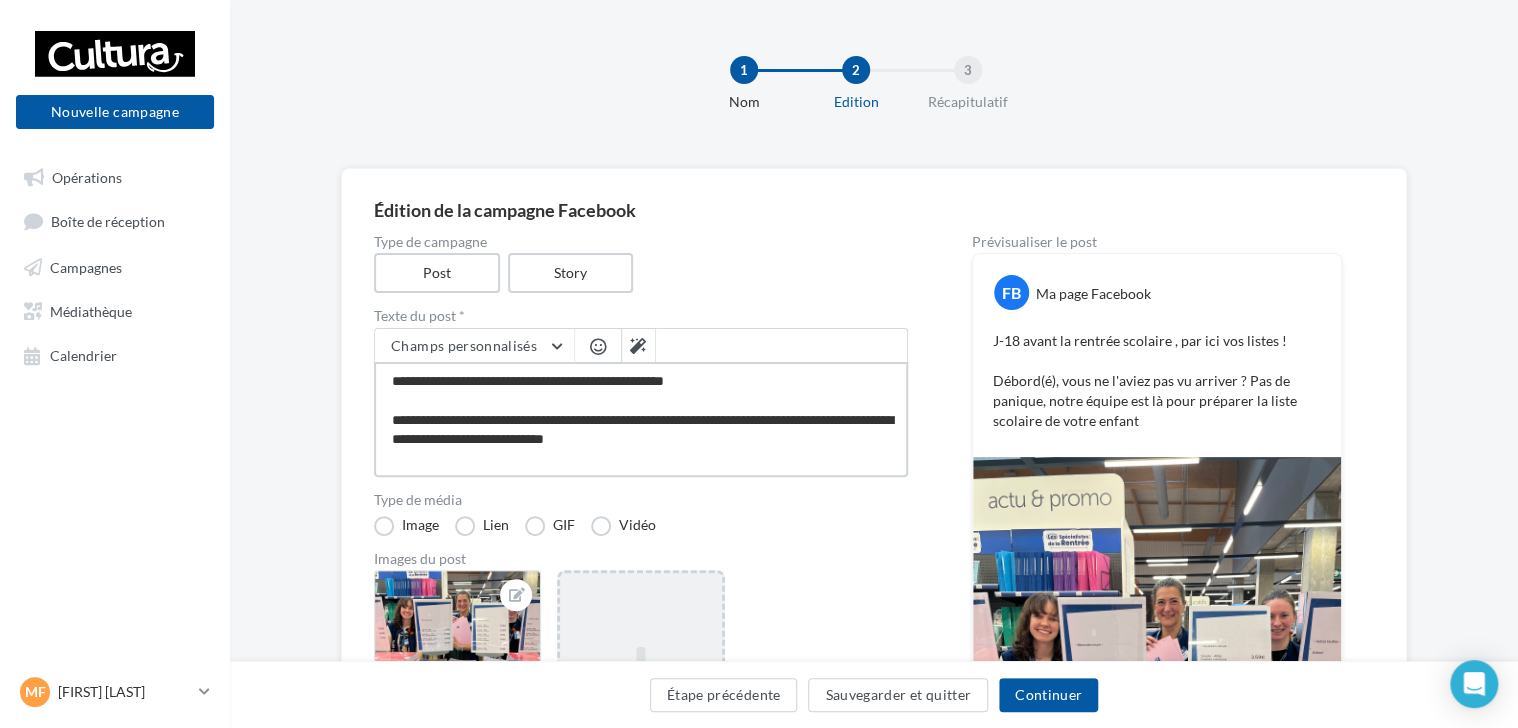 click on "**********" at bounding box center [641, 419] 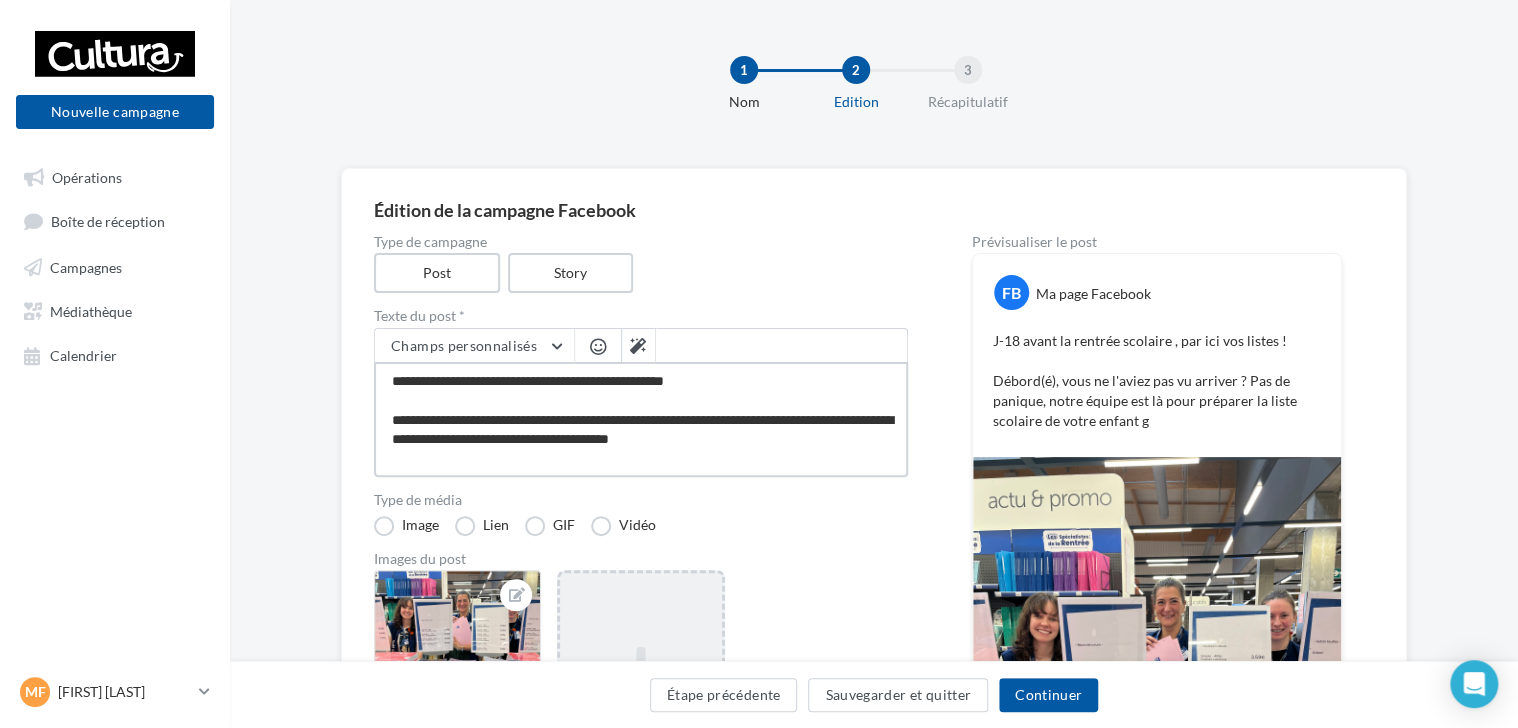 click on "**********" at bounding box center [641, 419] 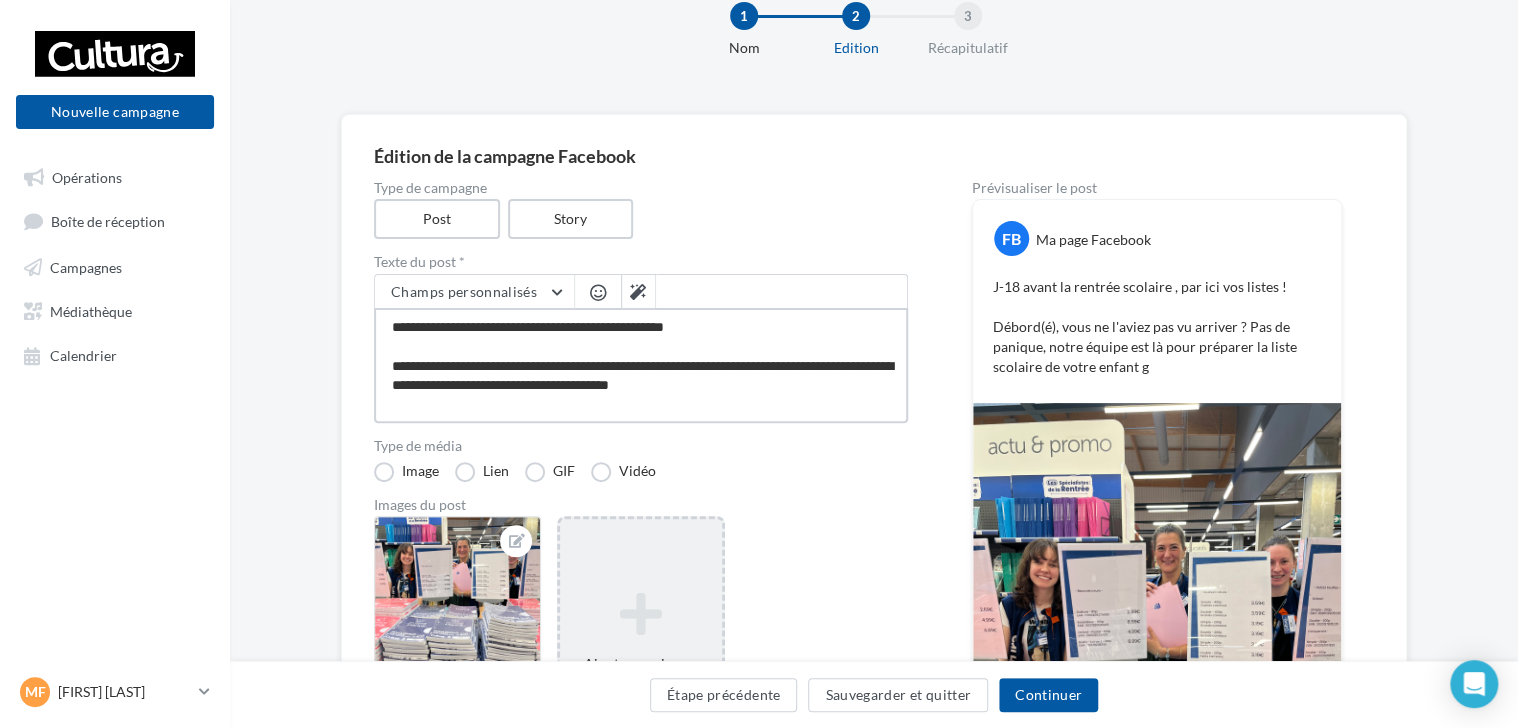 scroll, scrollTop: 100, scrollLeft: 0, axis: vertical 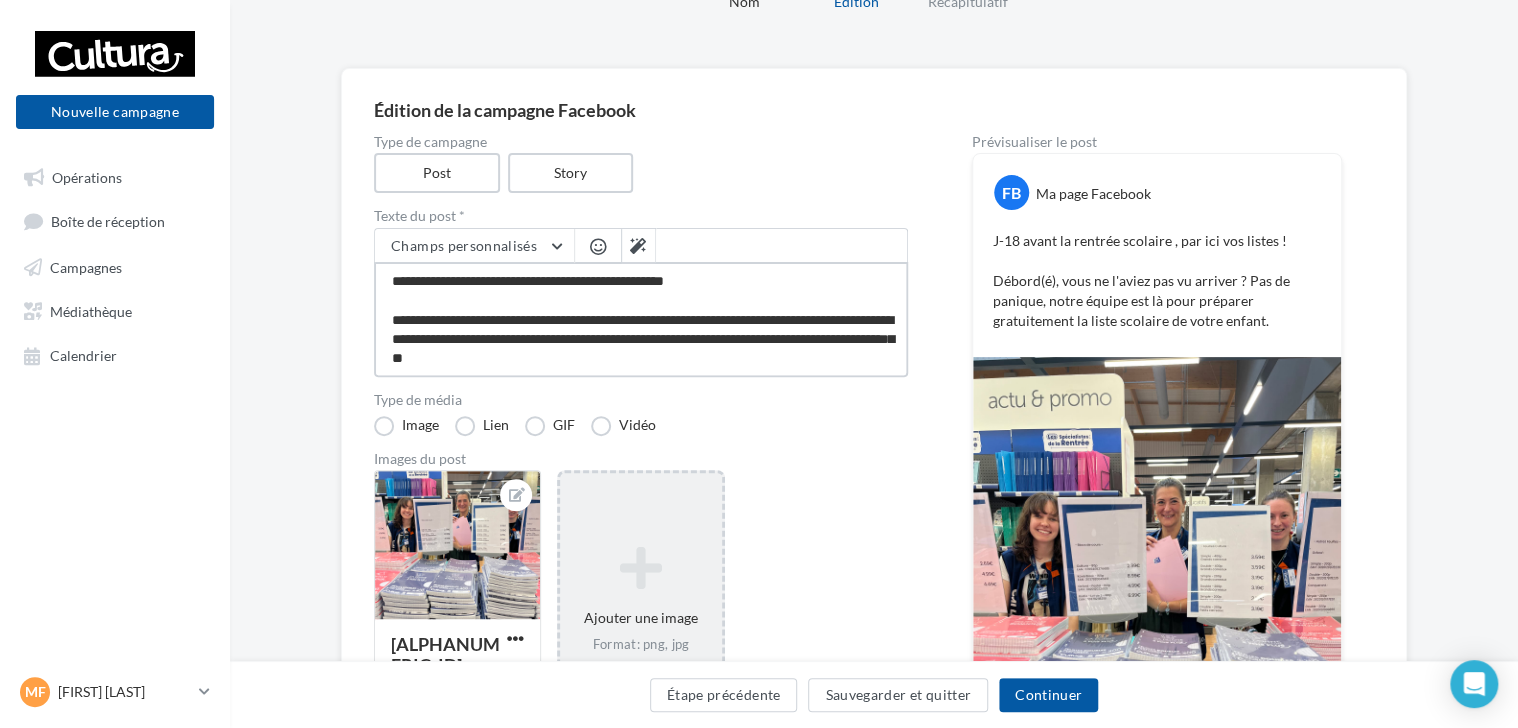 click on "**********" at bounding box center (641, 319) 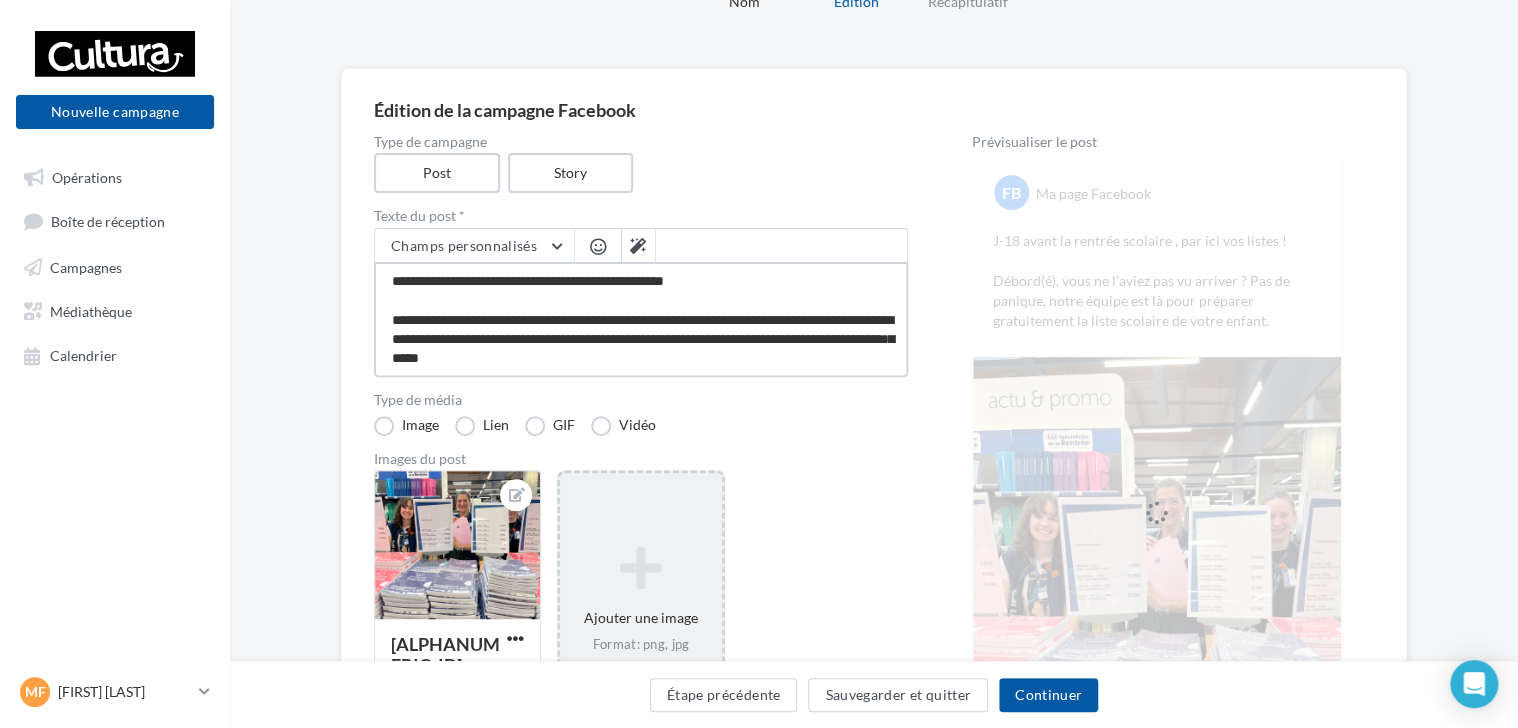 click on "**********" at bounding box center [641, 319] 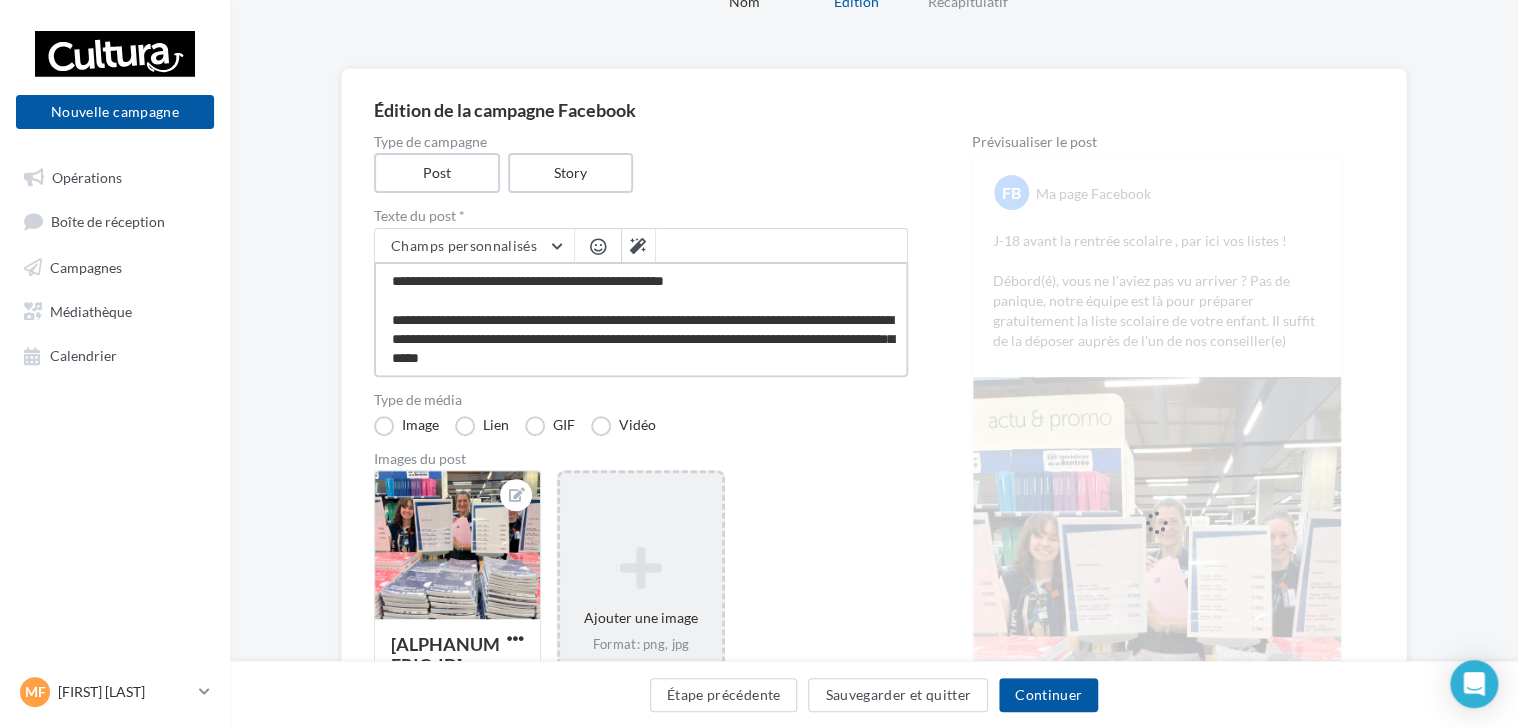 click on "**********" at bounding box center (641, 319) 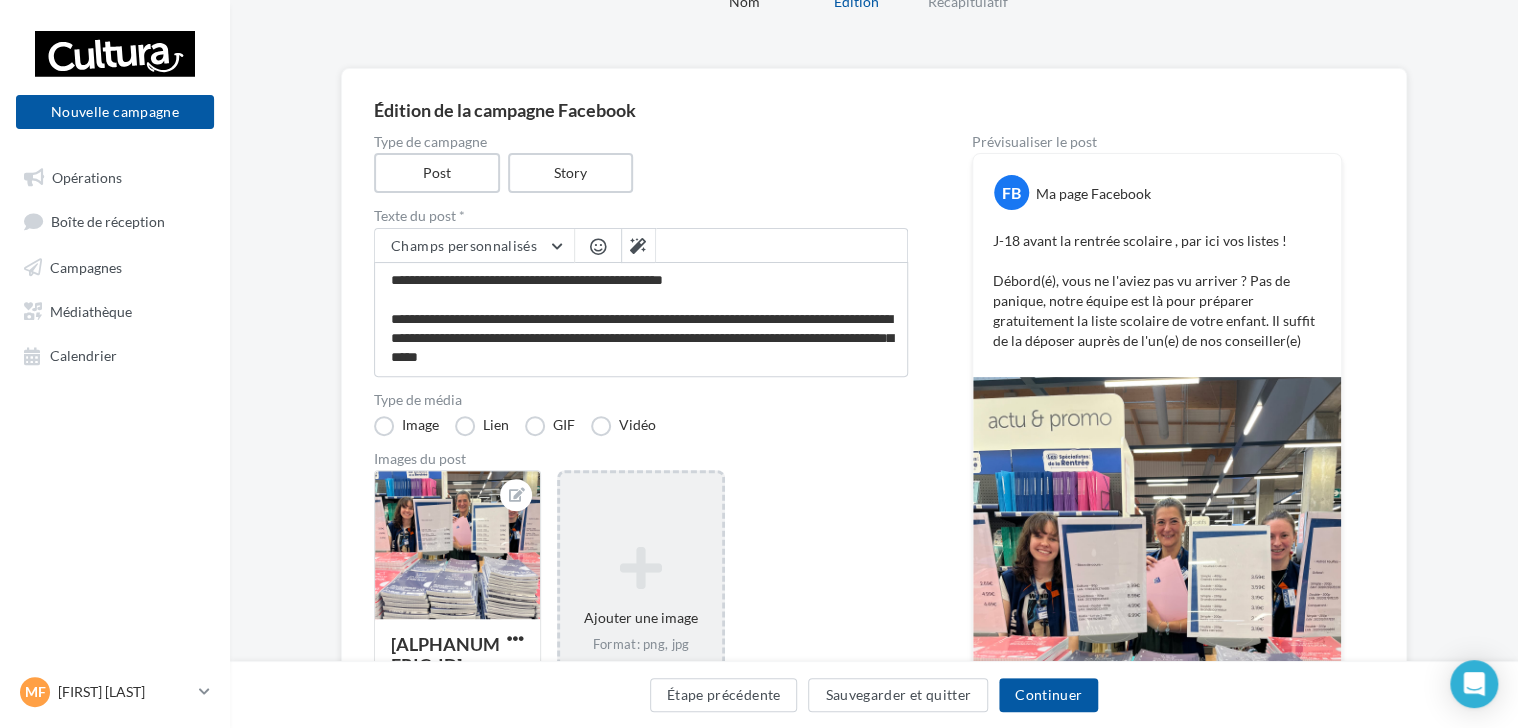 click at bounding box center (598, 246) 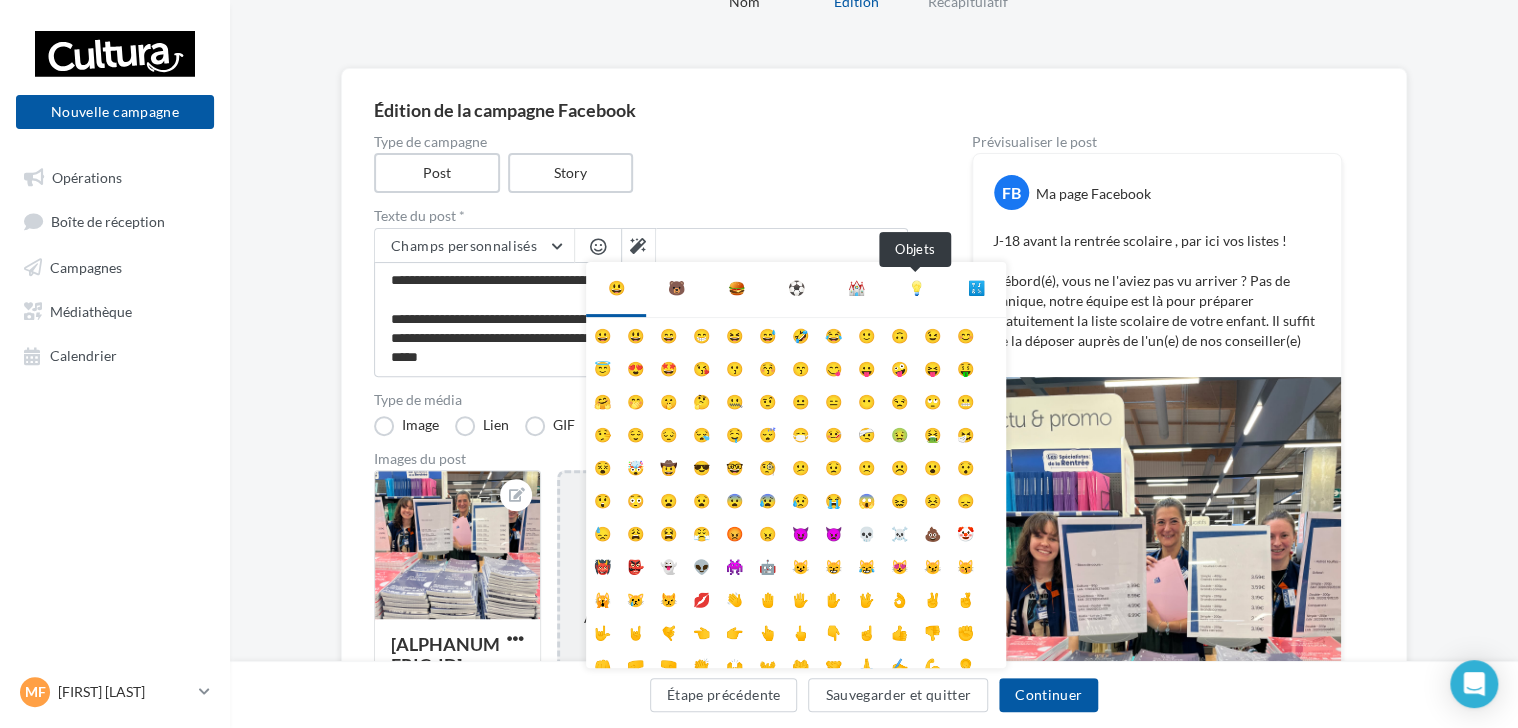 click on "💡" at bounding box center [916, 288] 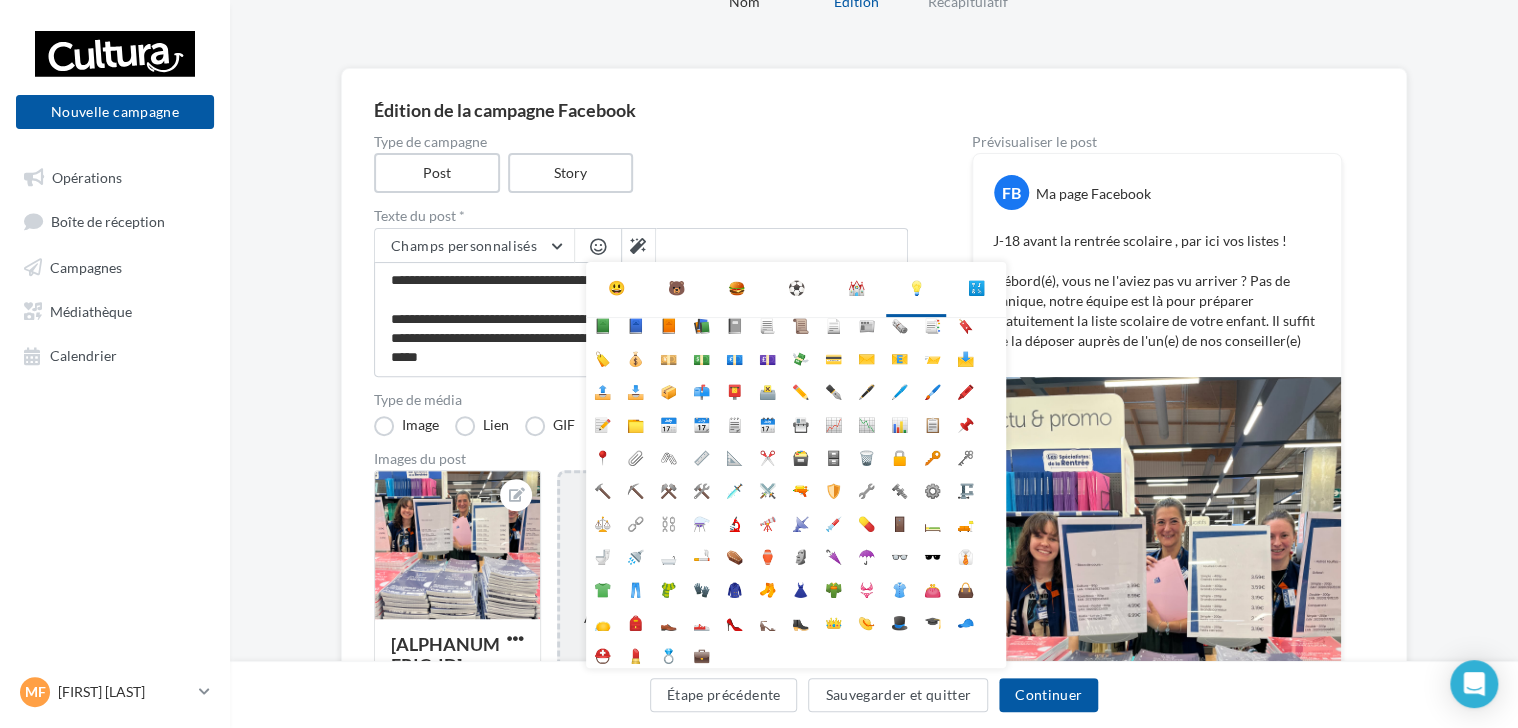 scroll, scrollTop: 177, scrollLeft: 0, axis: vertical 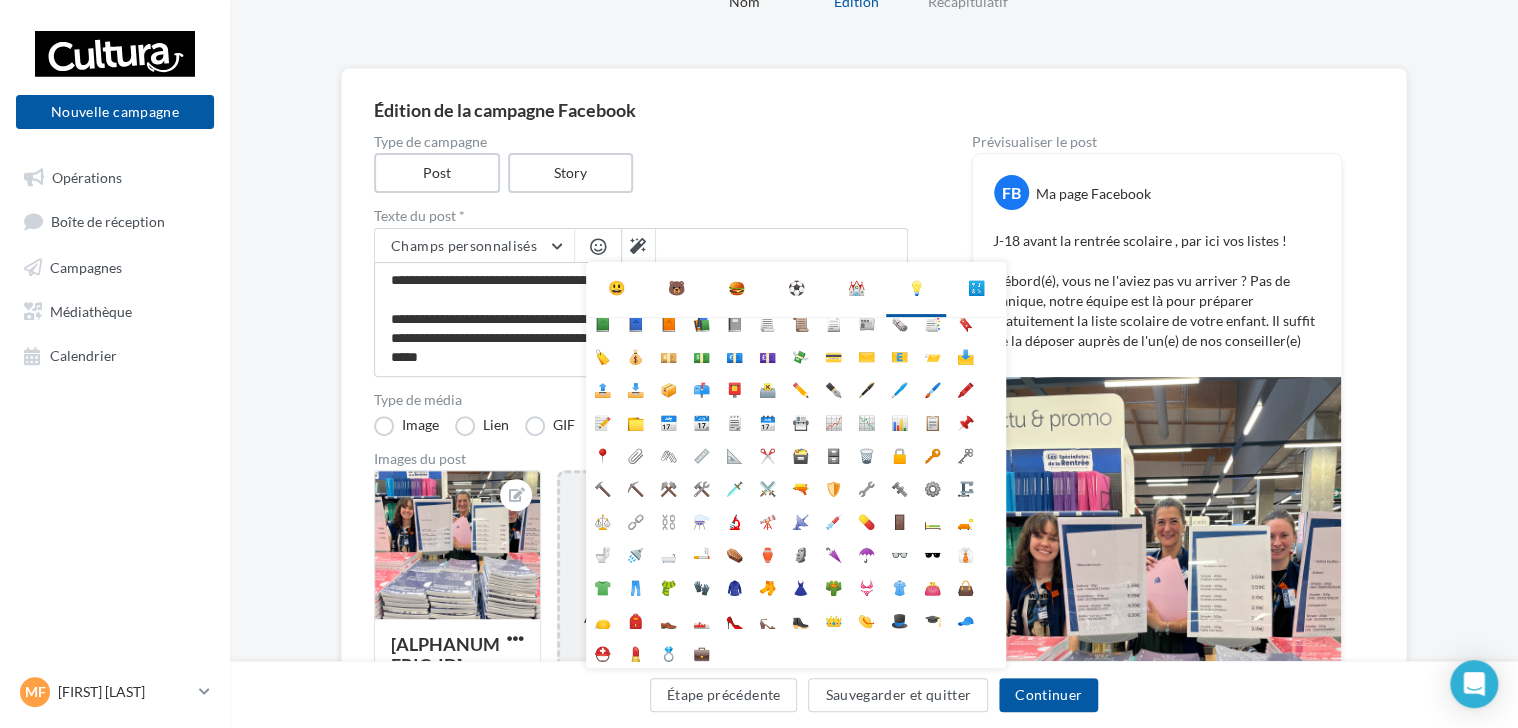 click on "📝" at bounding box center (602, 421) 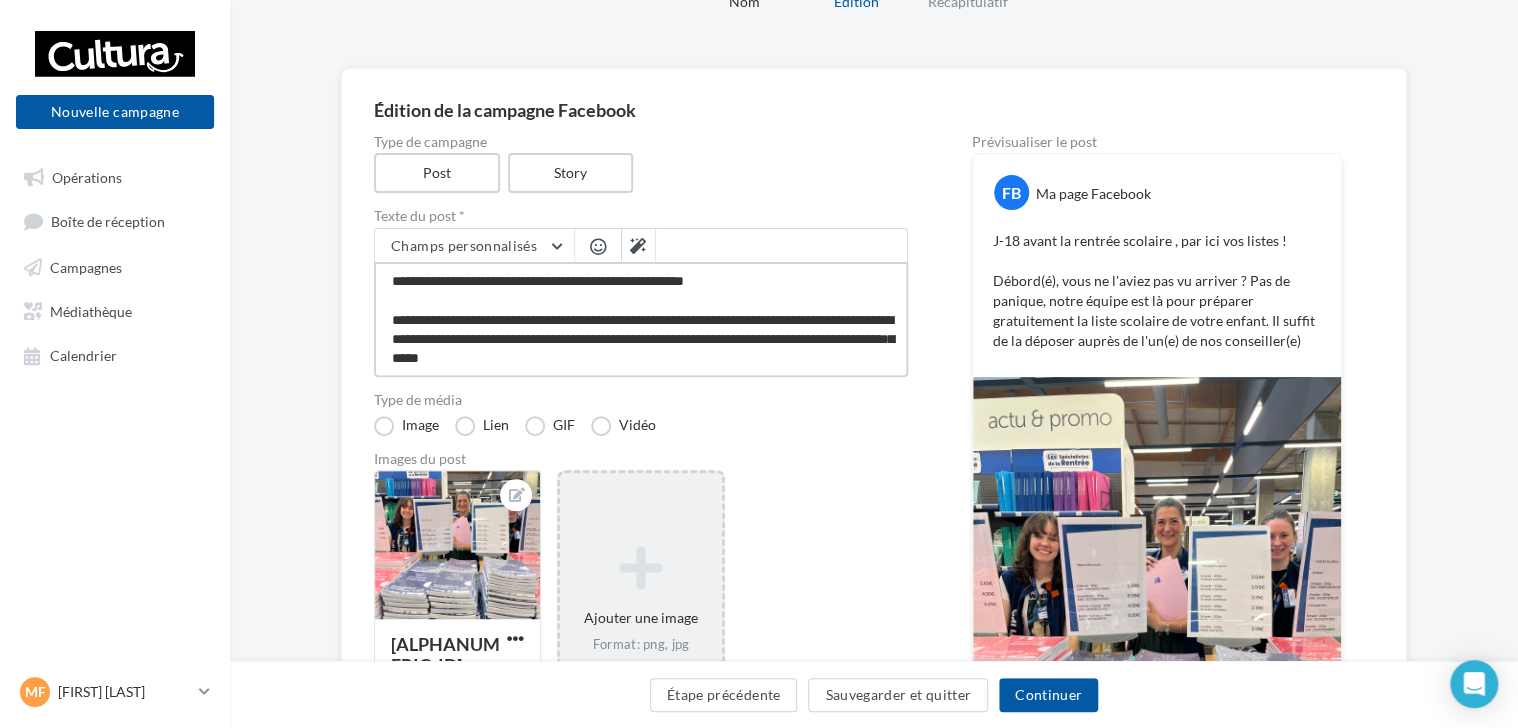 click on "**********" at bounding box center [641, 319] 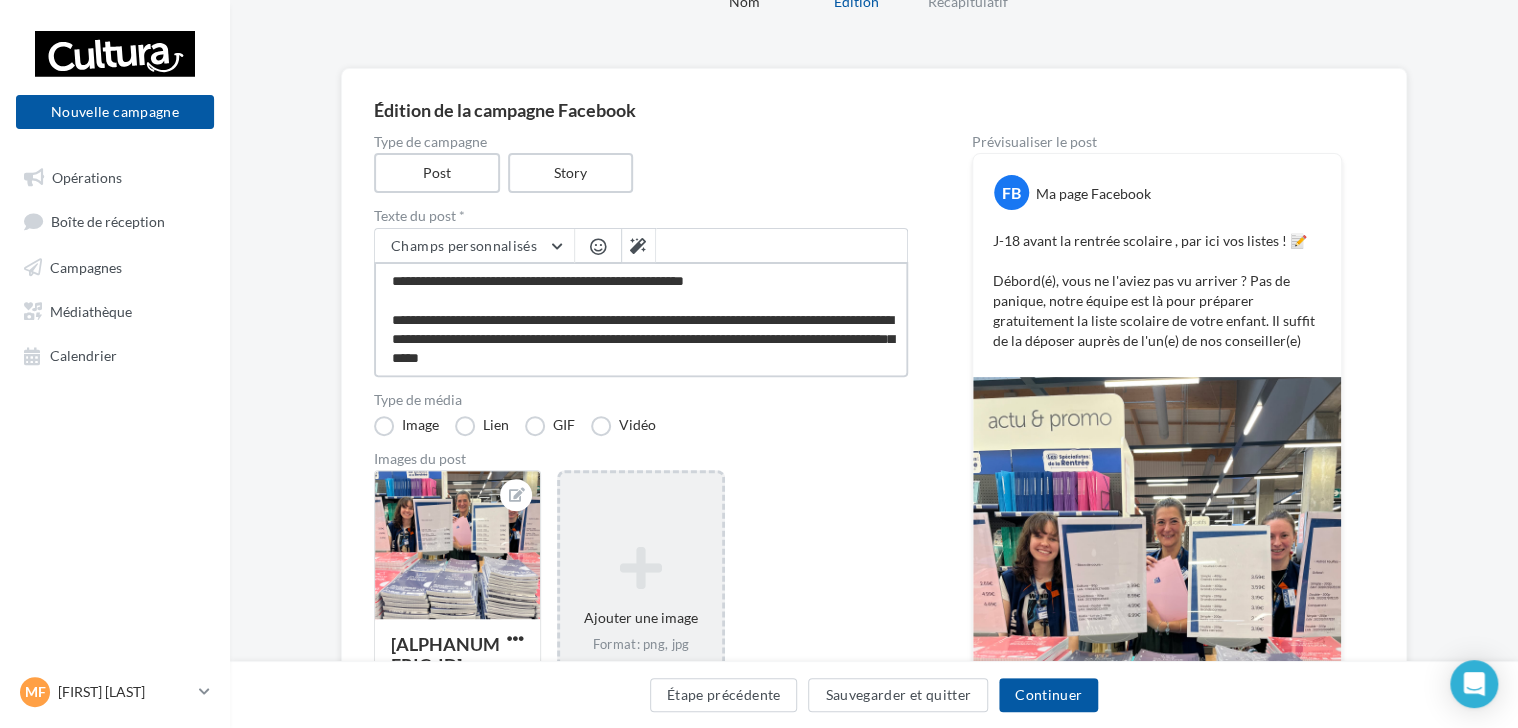 click on "**********" at bounding box center [641, 319] 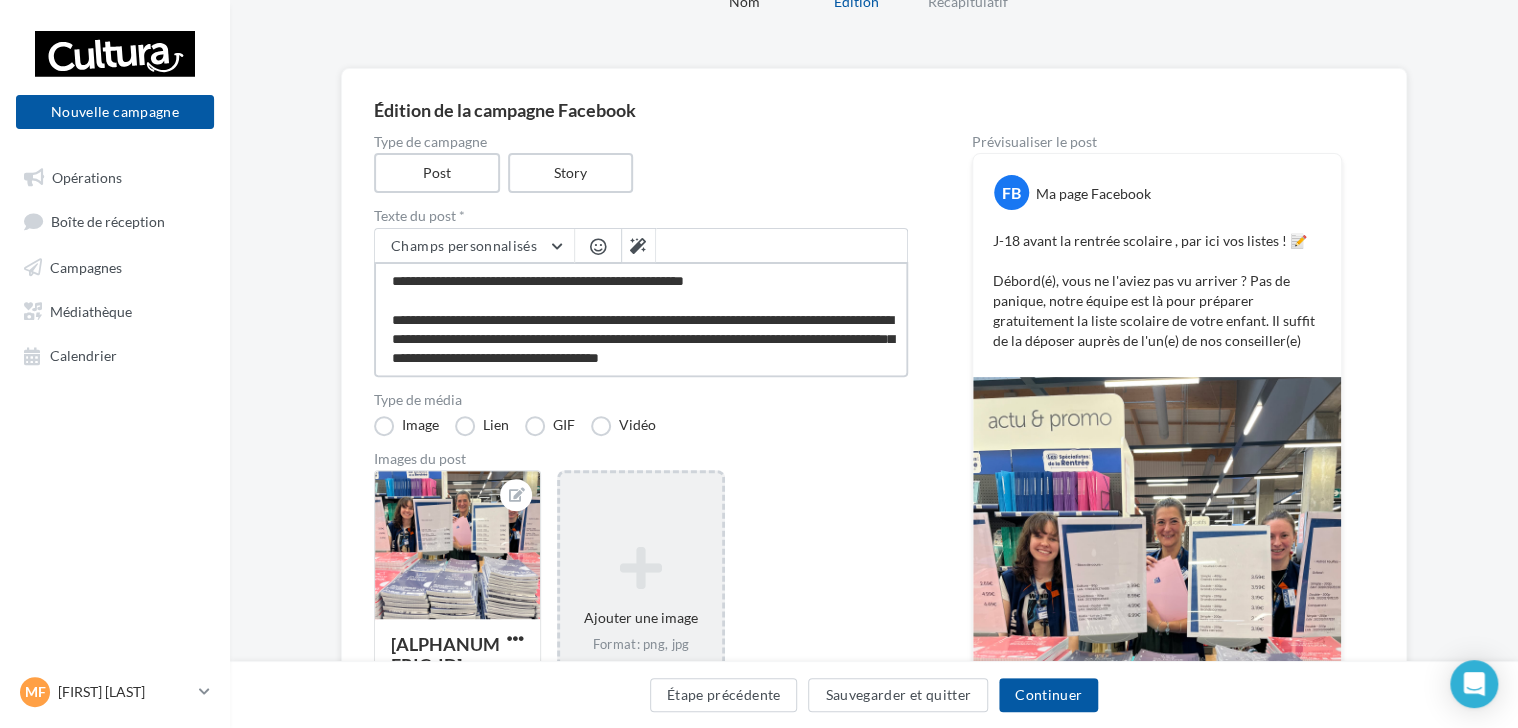 scroll, scrollTop: 10, scrollLeft: 0, axis: vertical 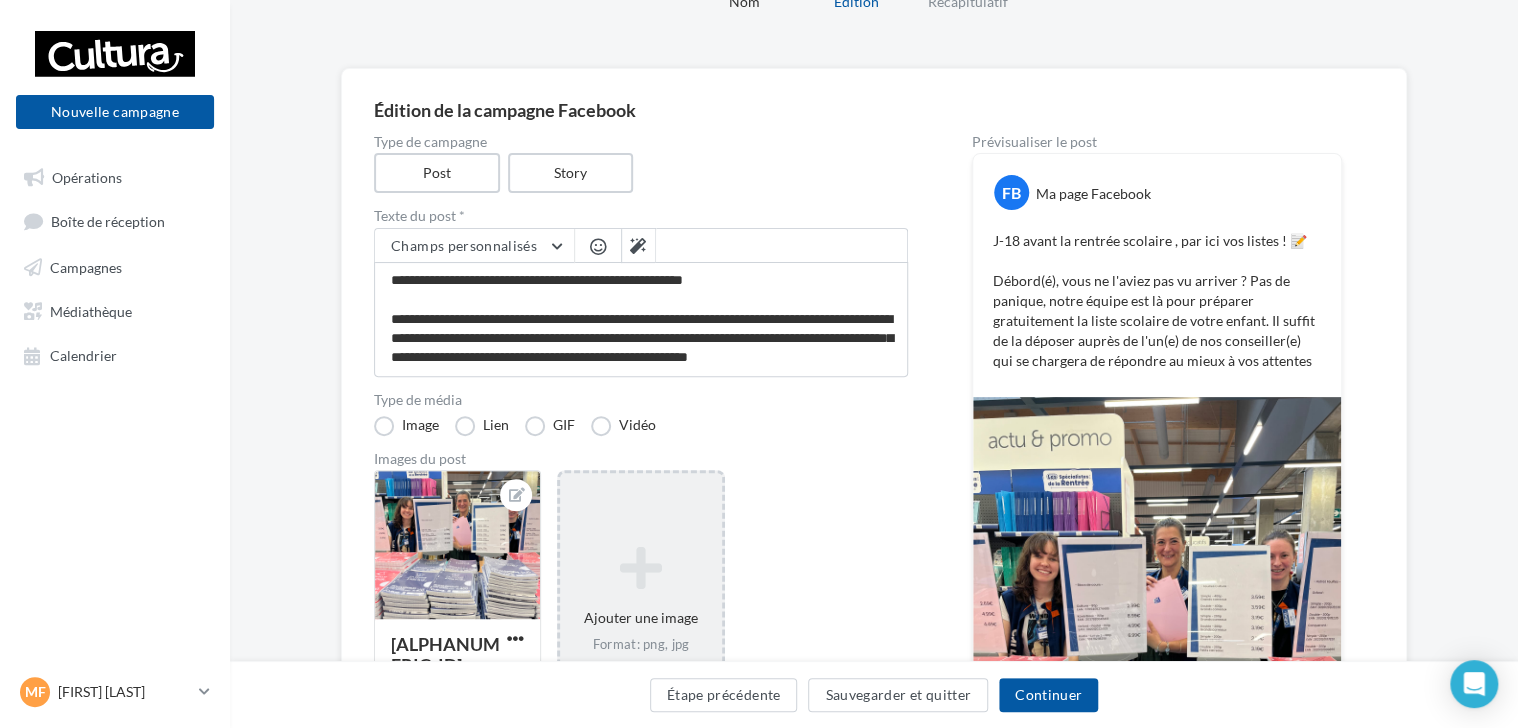 click at bounding box center (598, 246) 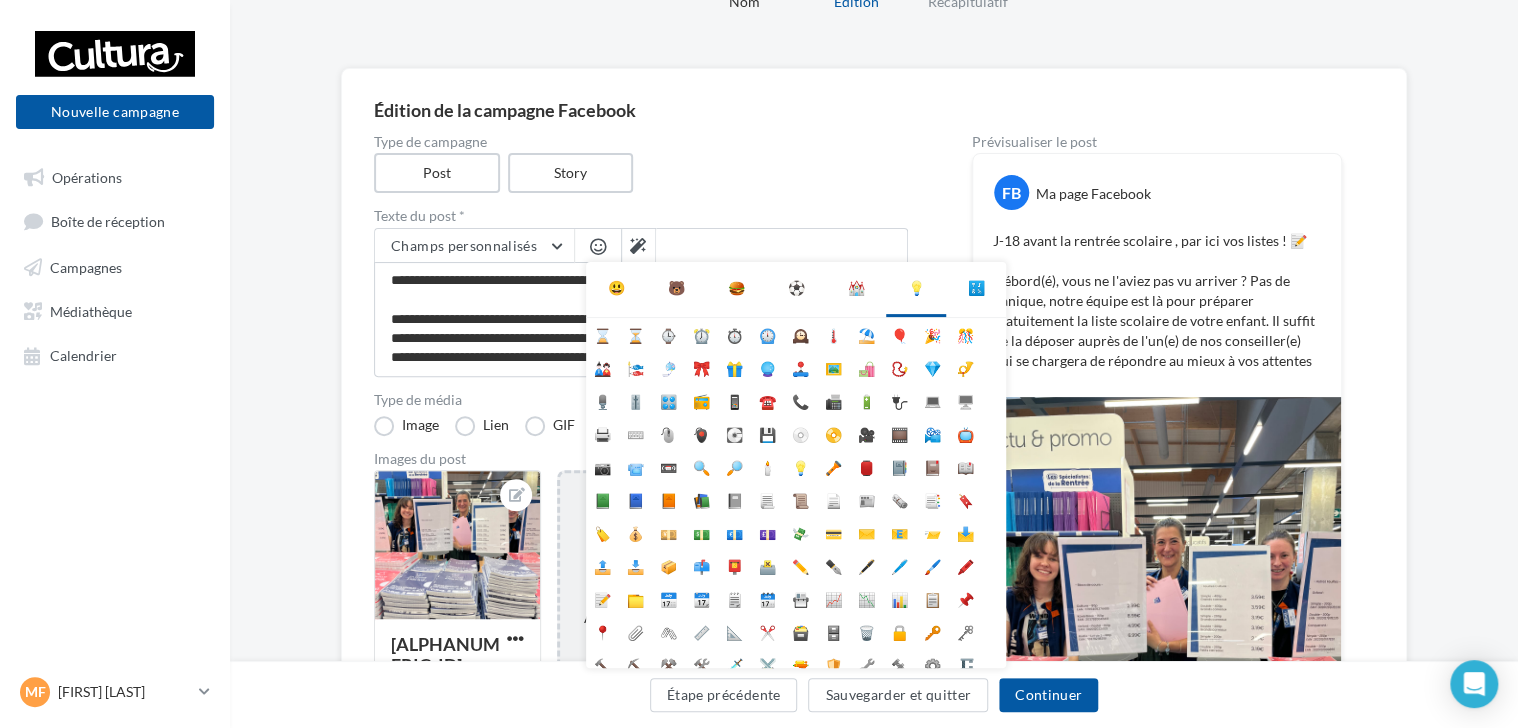scroll, scrollTop: 9, scrollLeft: 0, axis: vertical 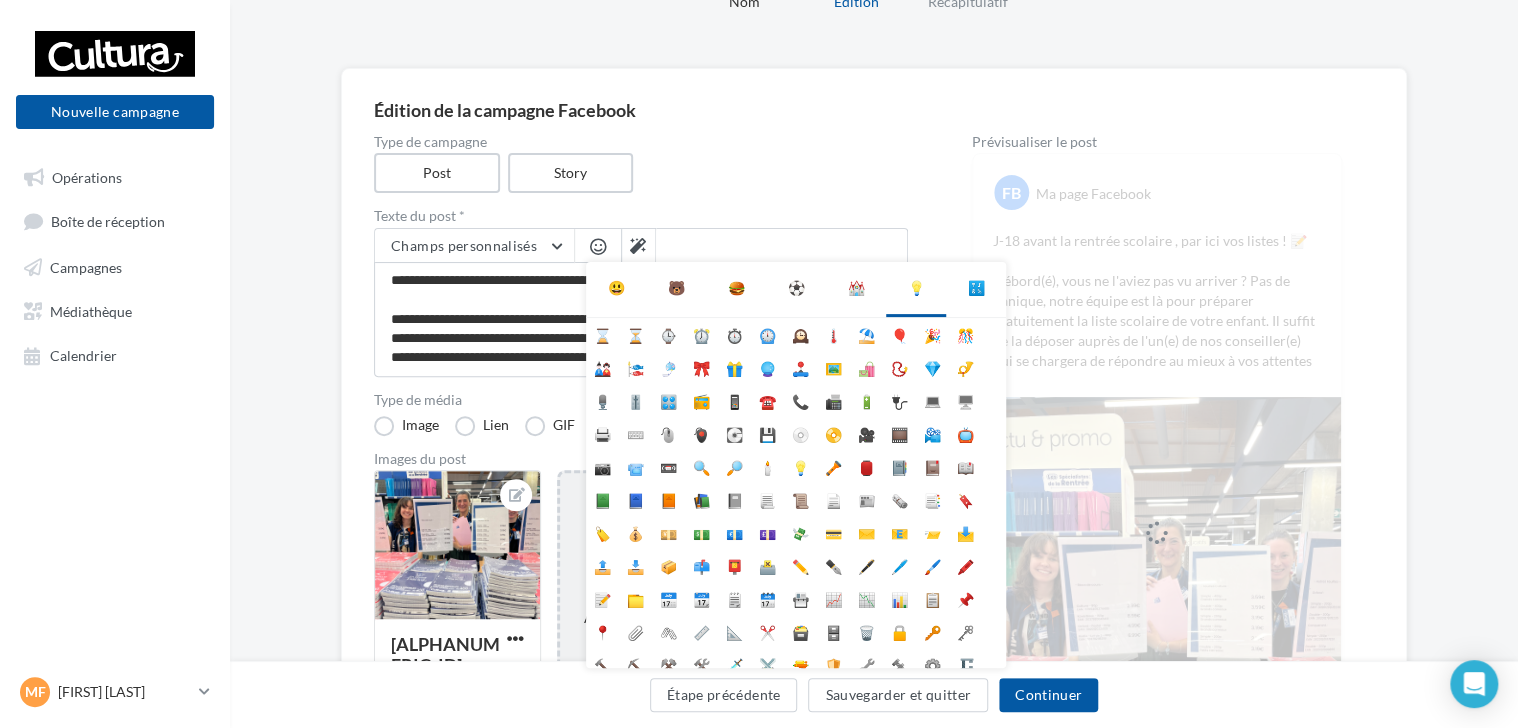 click on "😃" at bounding box center [616, 288] 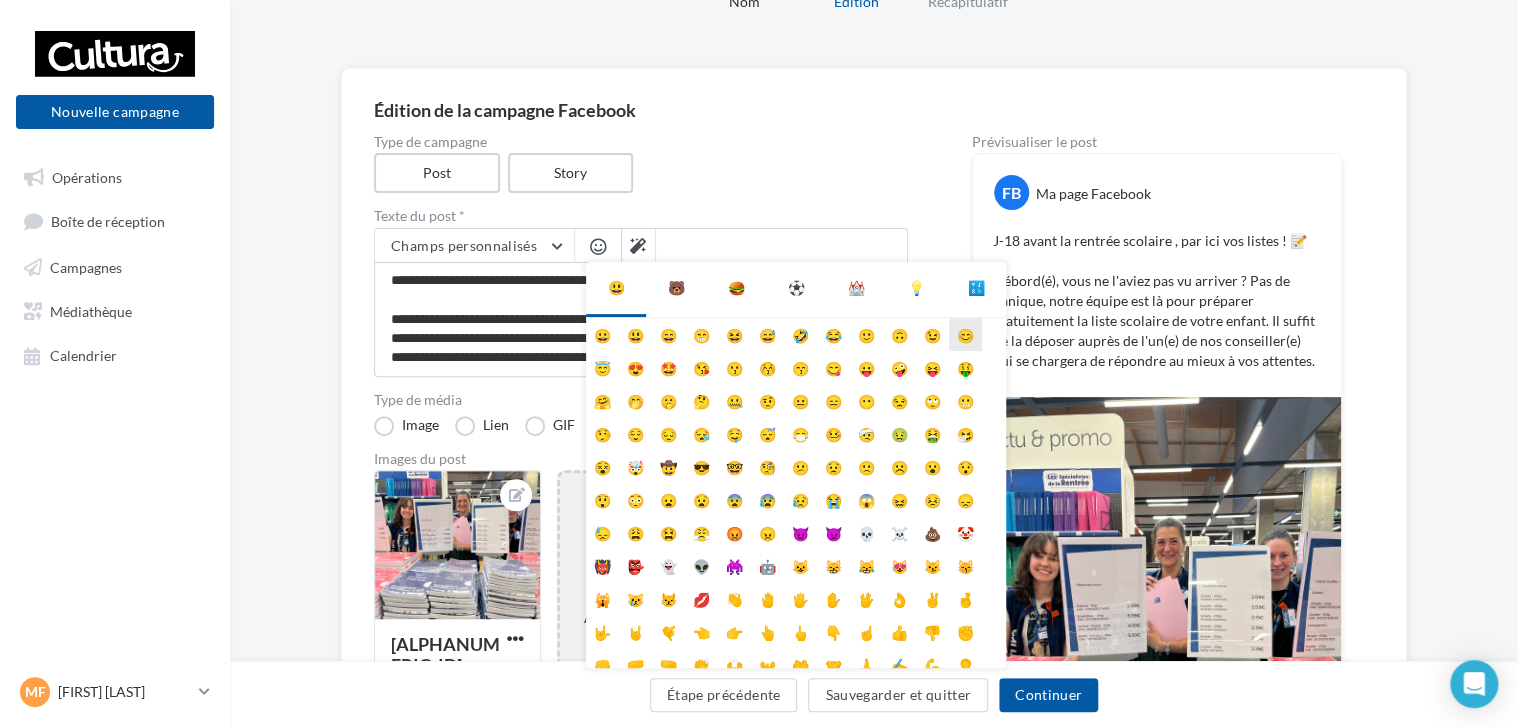 click on "😊" at bounding box center [965, 334] 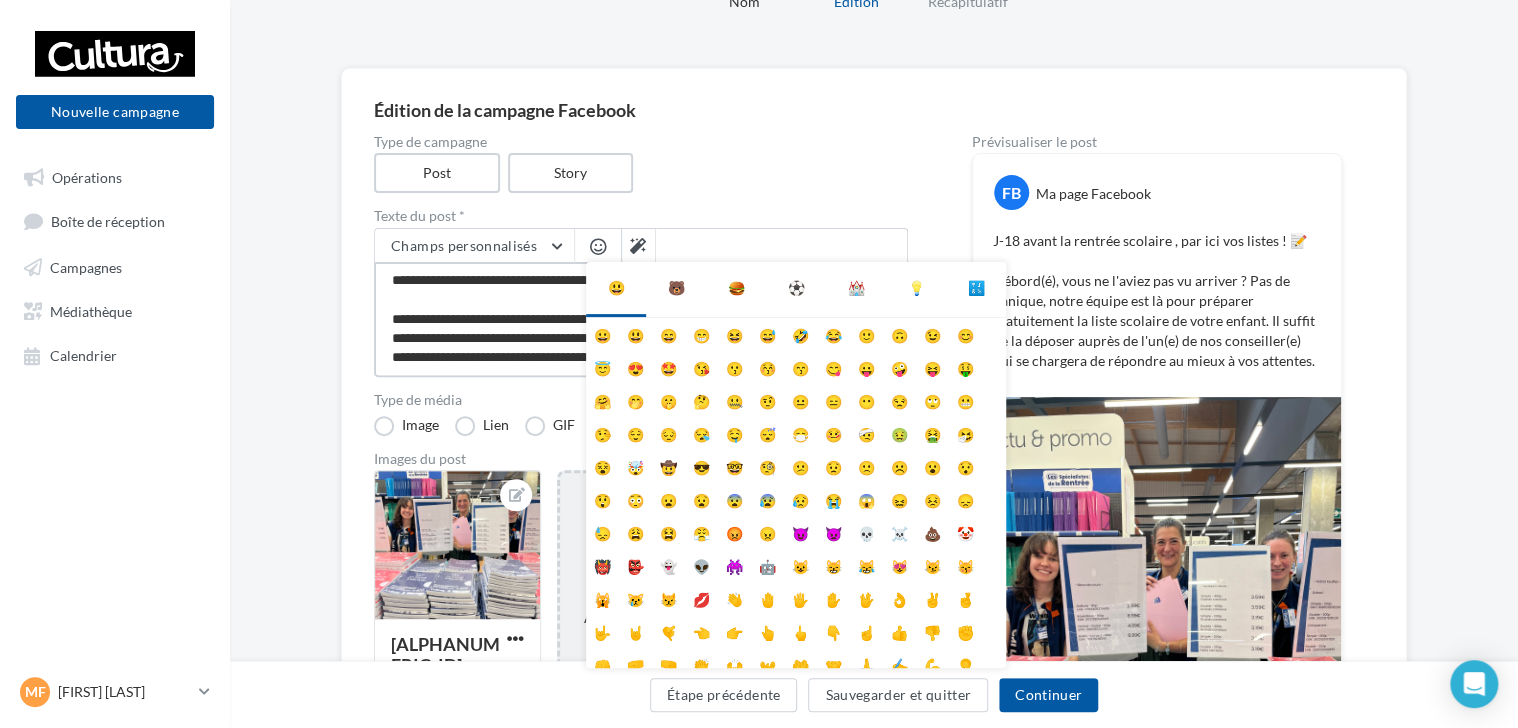 scroll, scrollTop: 10, scrollLeft: 0, axis: vertical 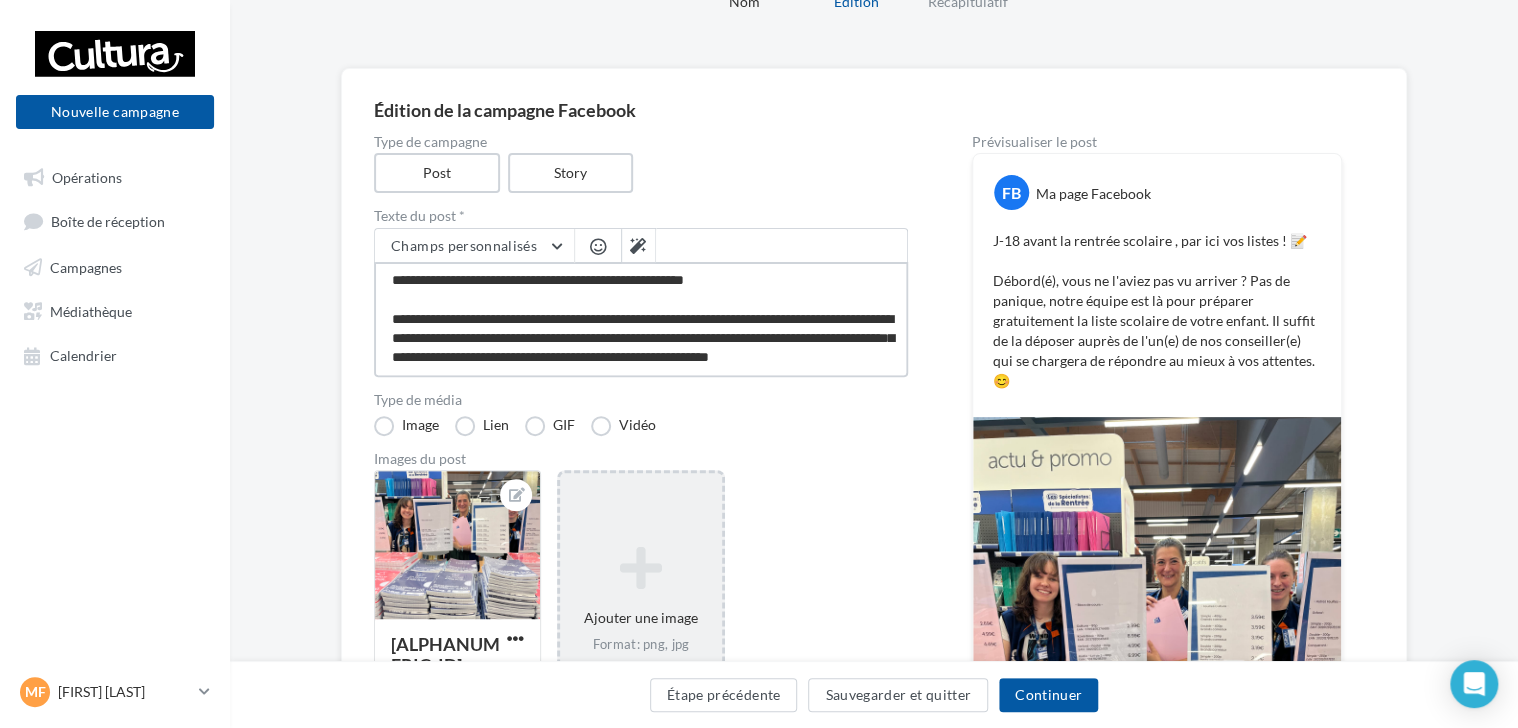 click on "**********" at bounding box center [641, 319] 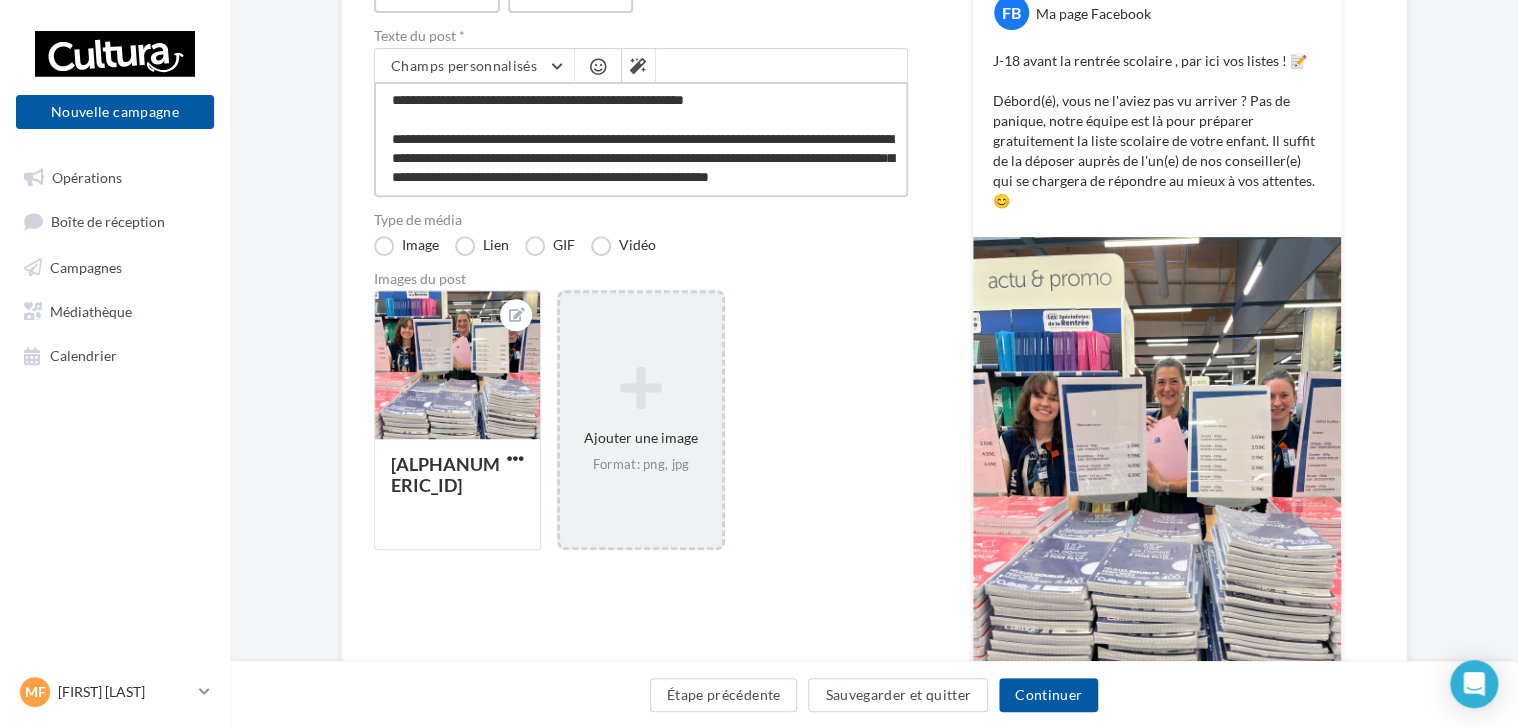 scroll, scrollTop: 300, scrollLeft: 0, axis: vertical 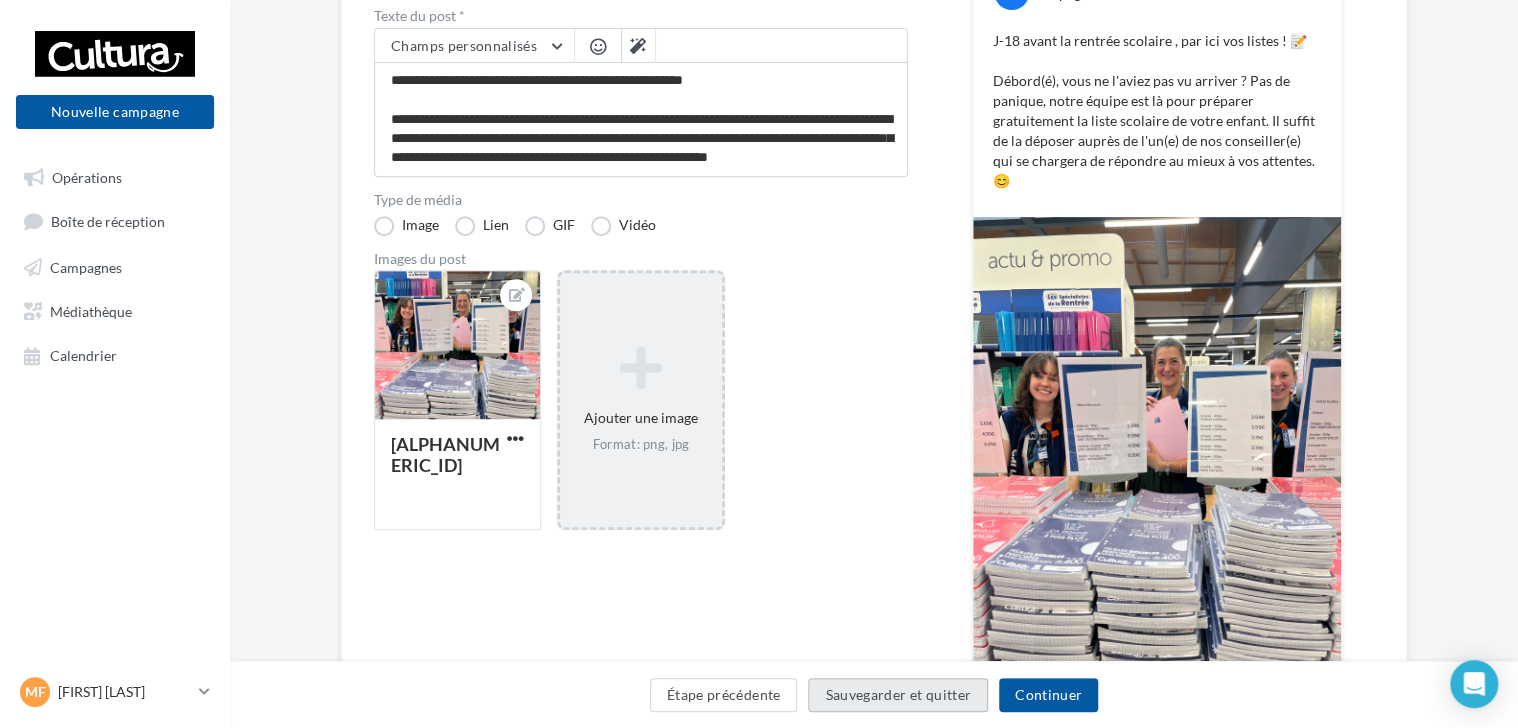 click on "Sauvegarder et quitter" at bounding box center [898, 695] 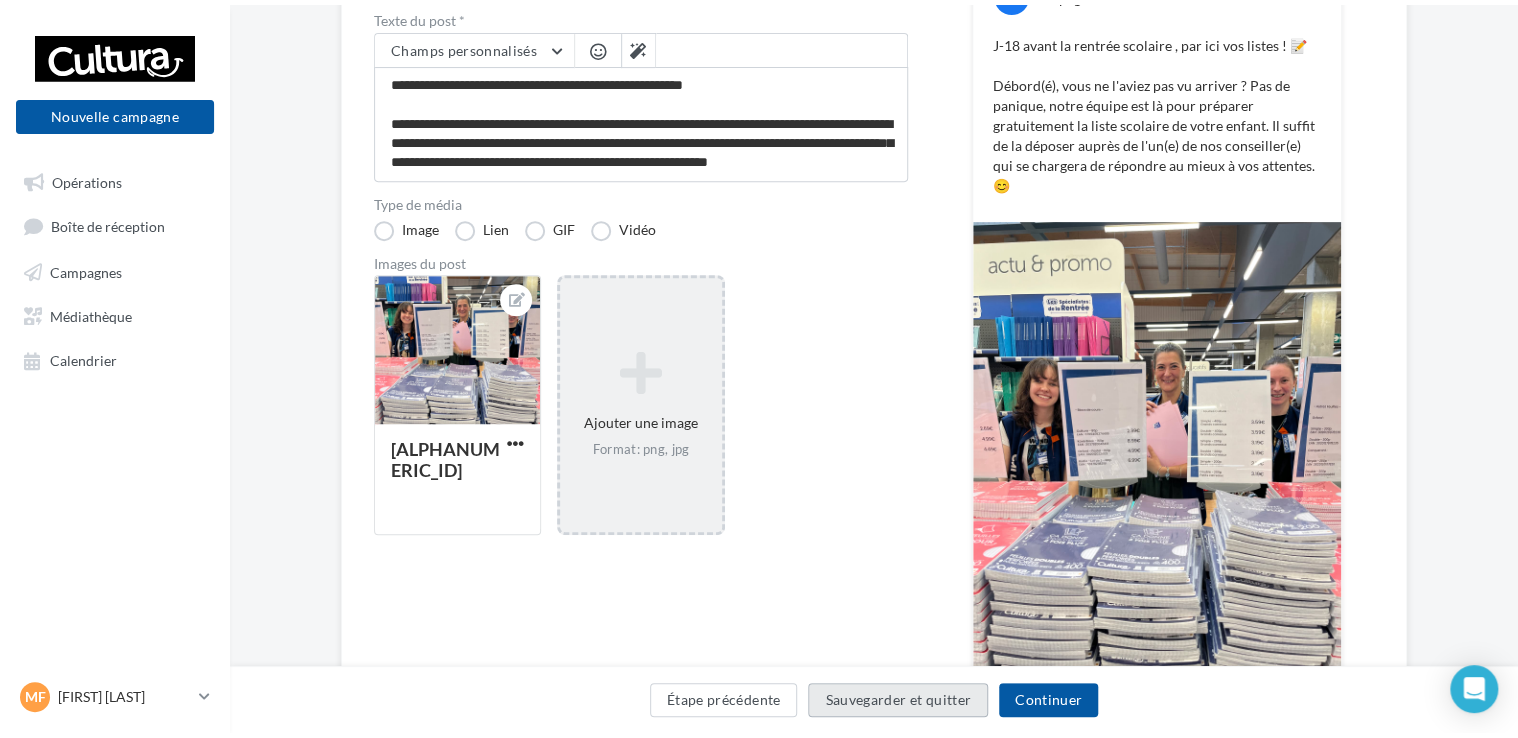 scroll, scrollTop: 32, scrollLeft: 0, axis: vertical 